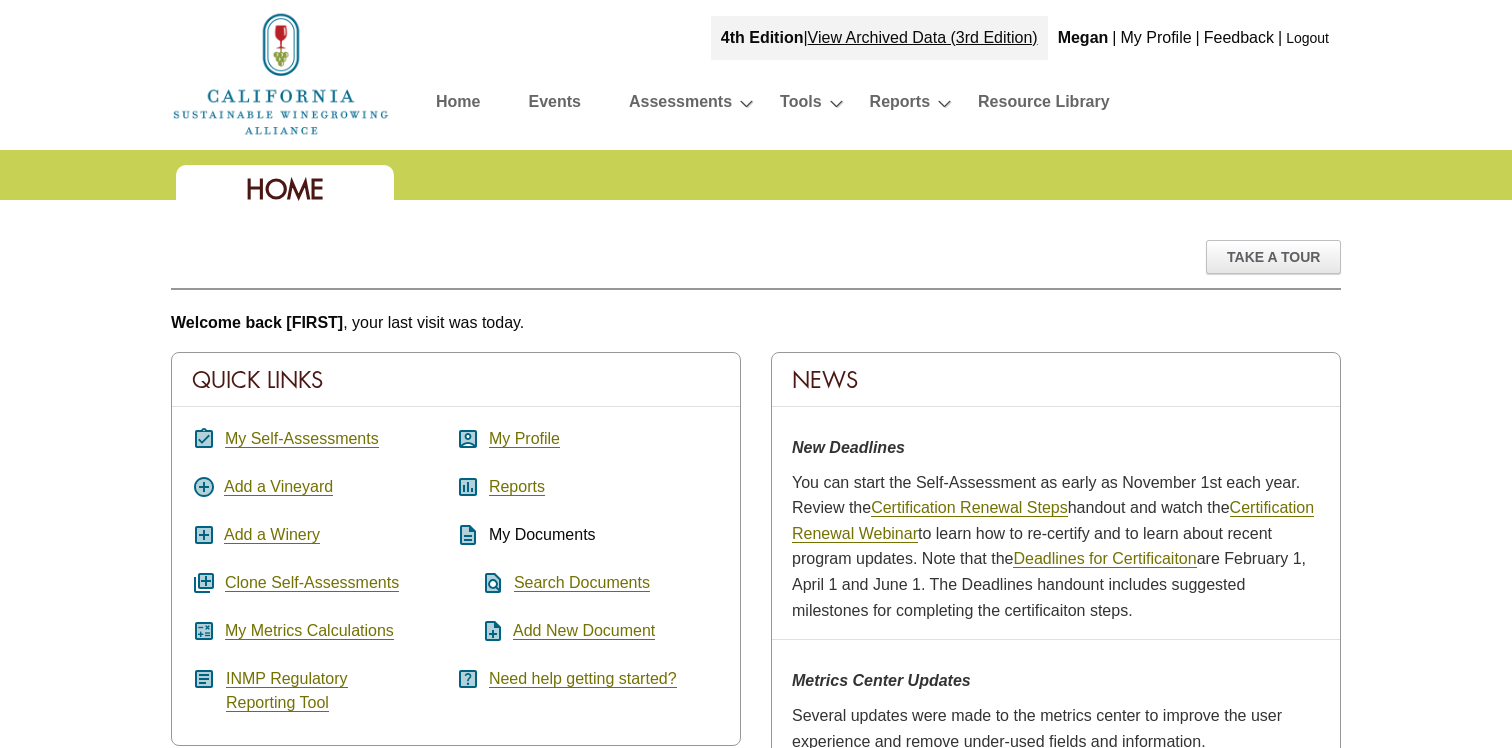 scroll, scrollTop: 0, scrollLeft: 0, axis: both 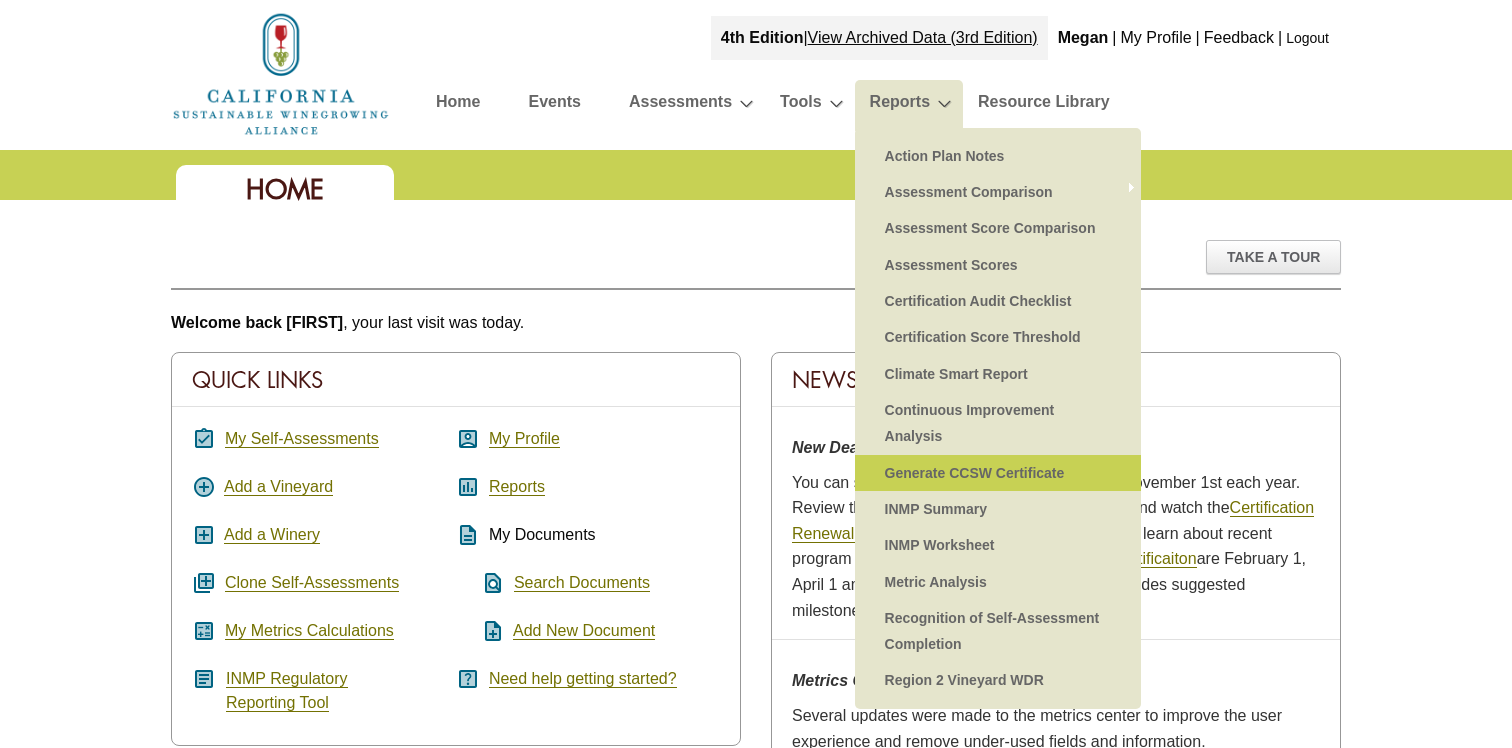 click on "Generate CCSW Certificate" at bounding box center (998, 473) 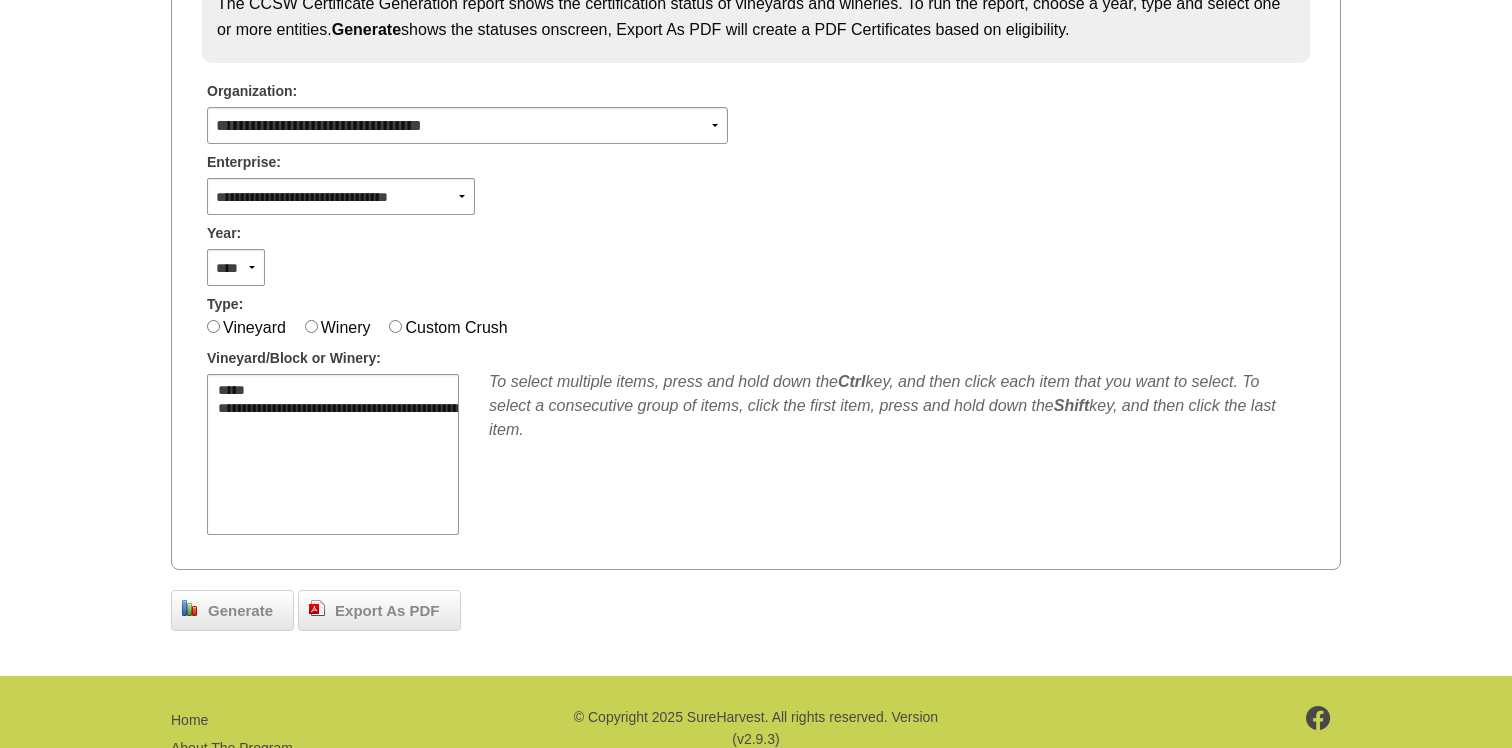 scroll, scrollTop: 438, scrollLeft: 0, axis: vertical 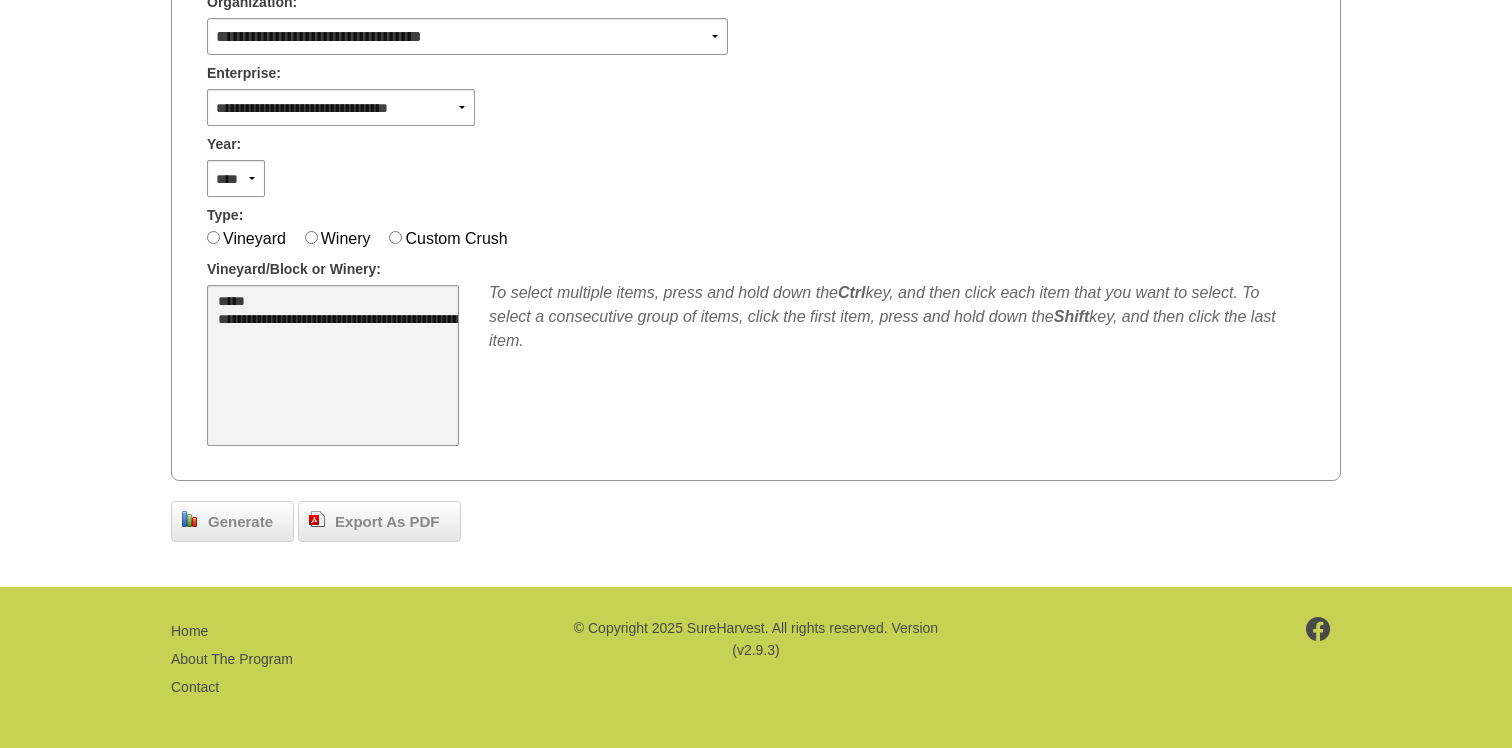 select on "****" 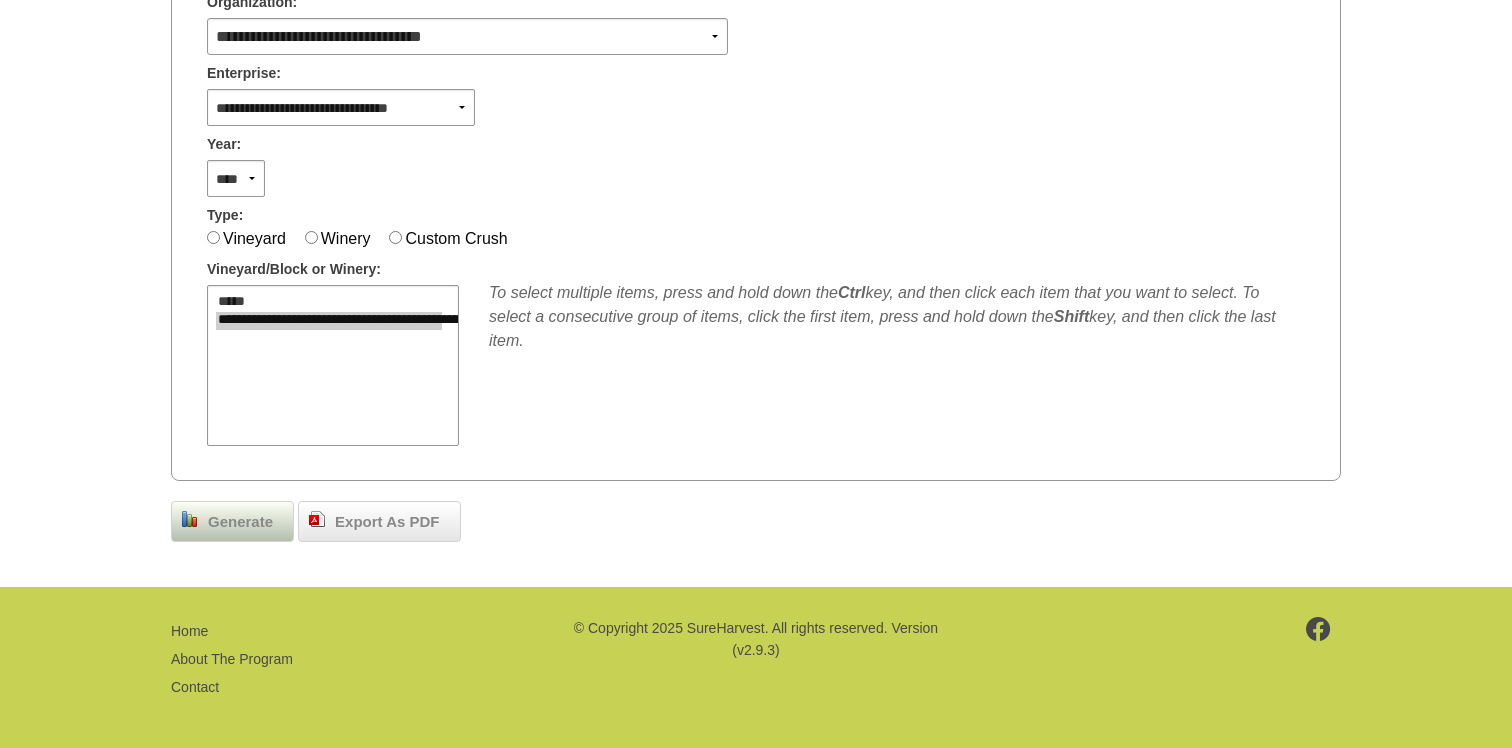 click on "Generate" at bounding box center (240, 522) 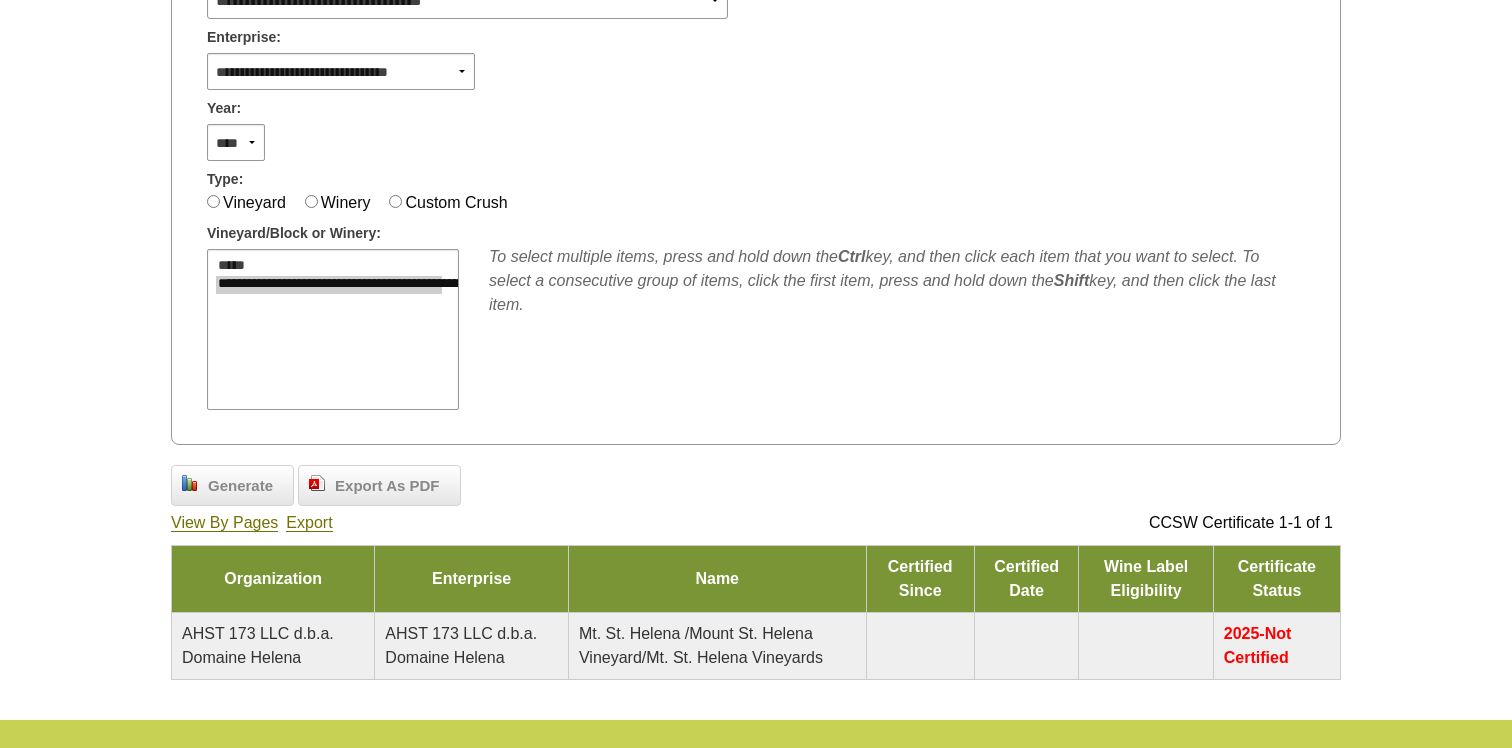 scroll, scrollTop: 475, scrollLeft: 0, axis: vertical 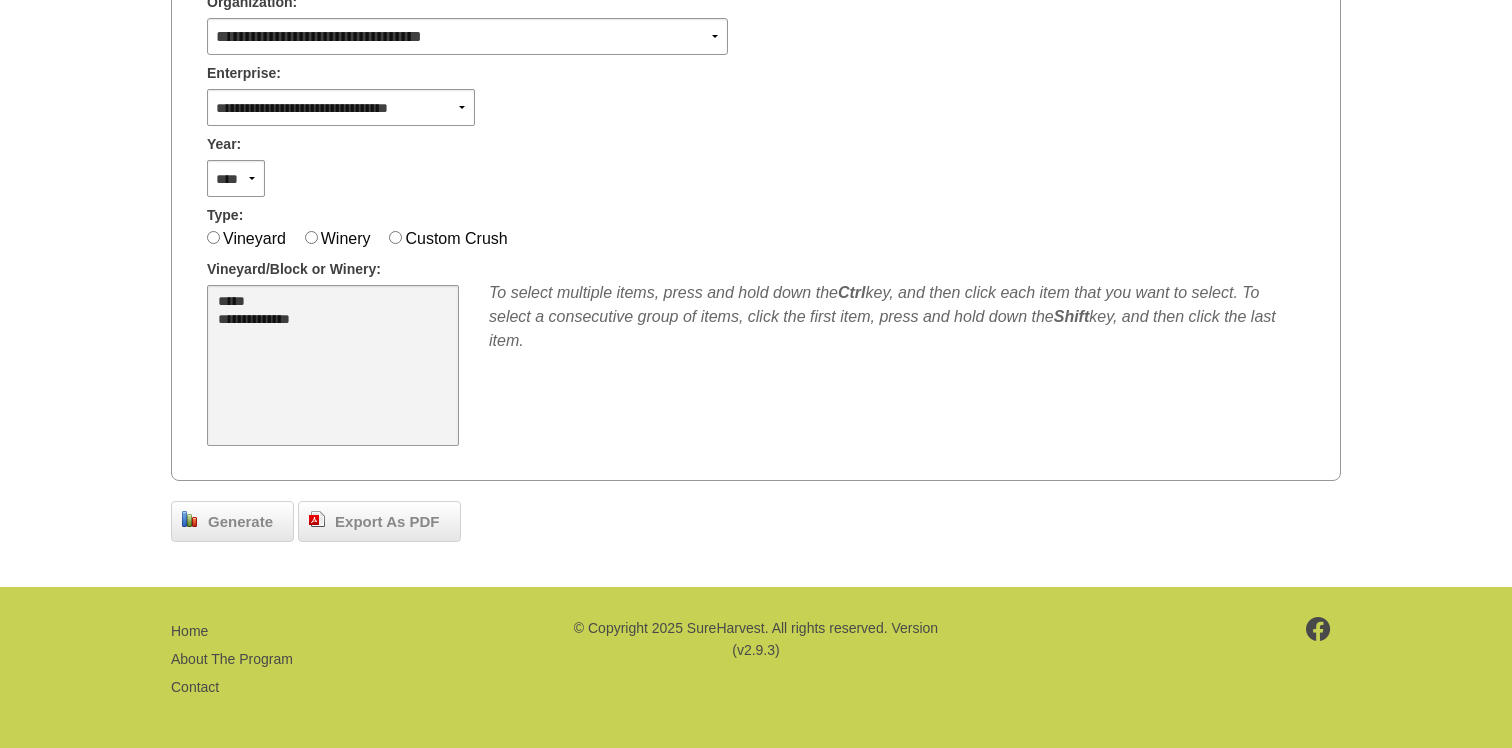 select on "****" 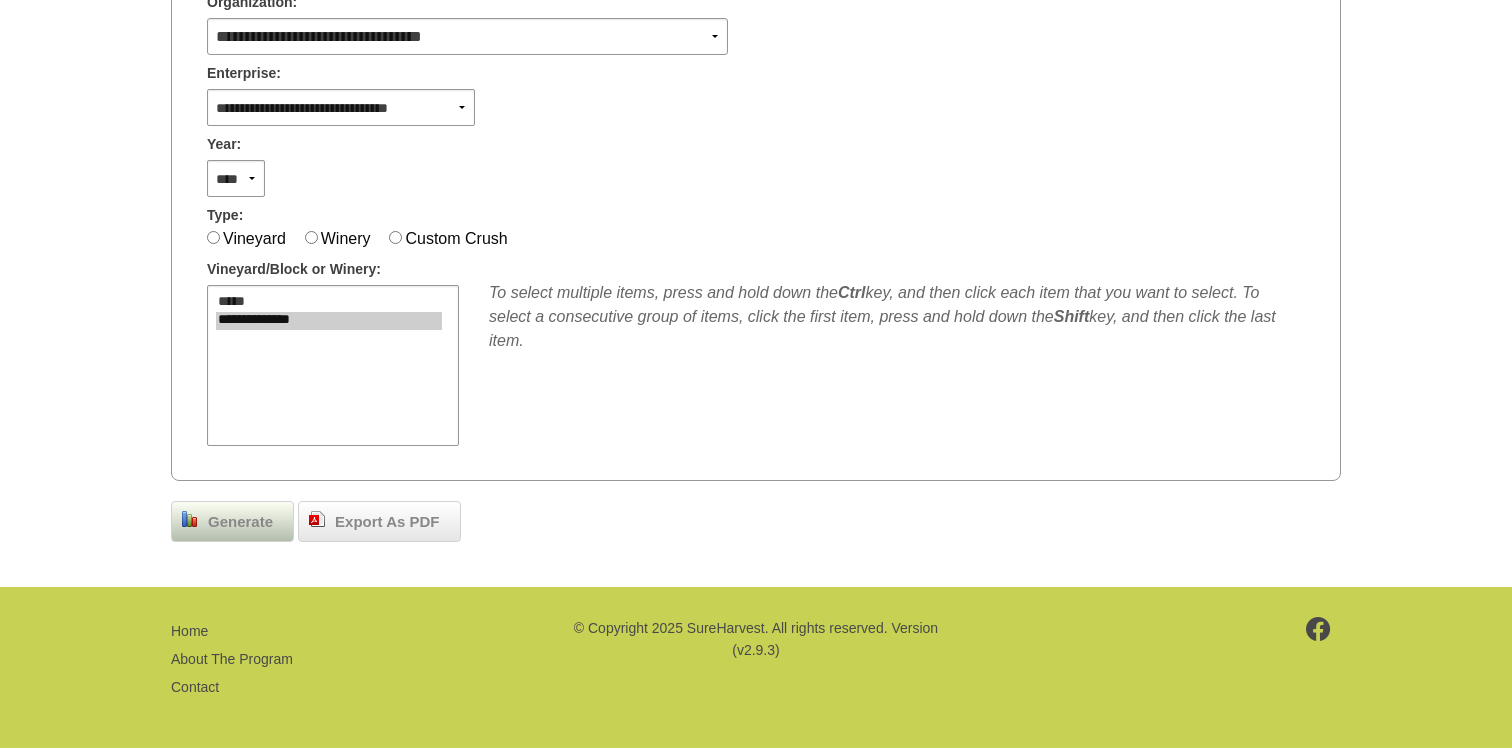 click on "Generate" at bounding box center [240, 522] 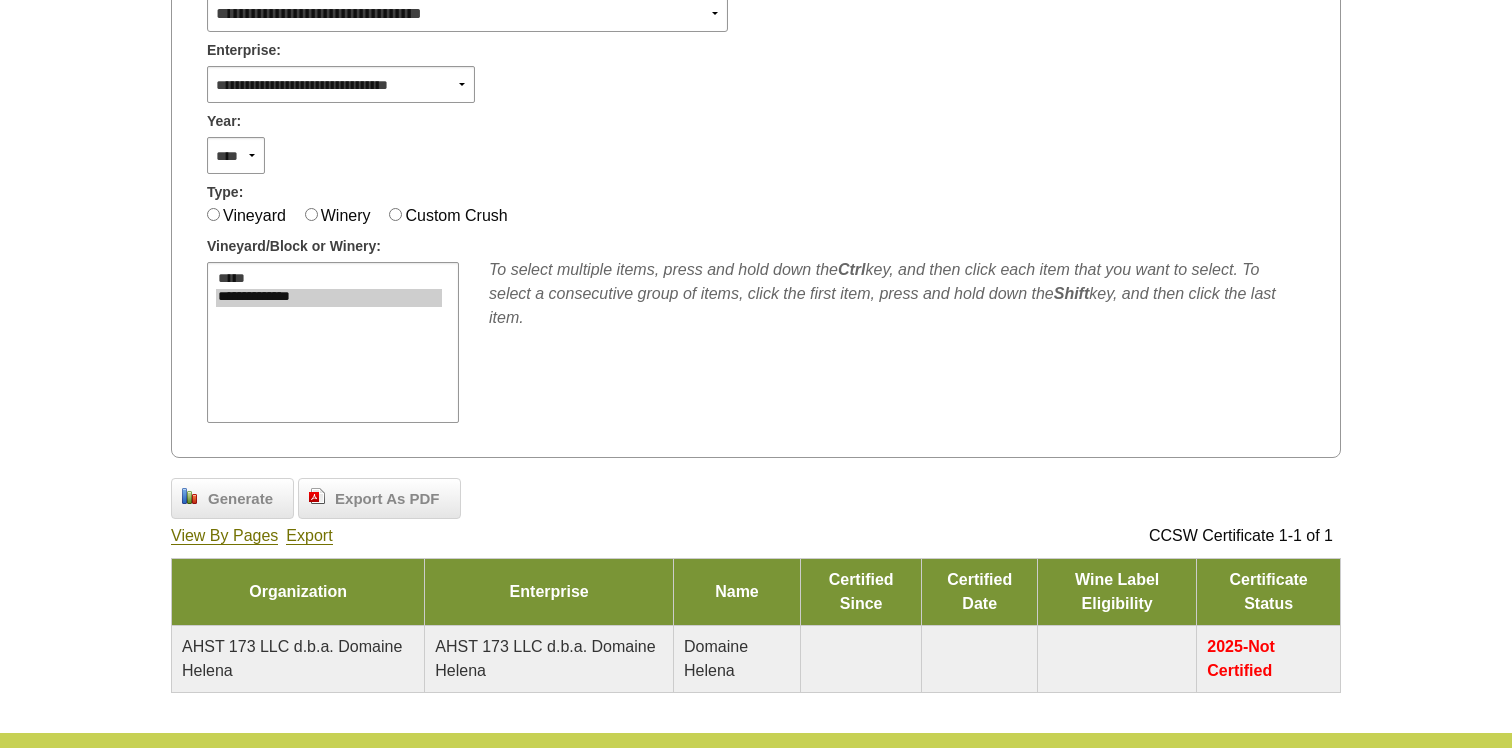 scroll, scrollTop: 0, scrollLeft: 0, axis: both 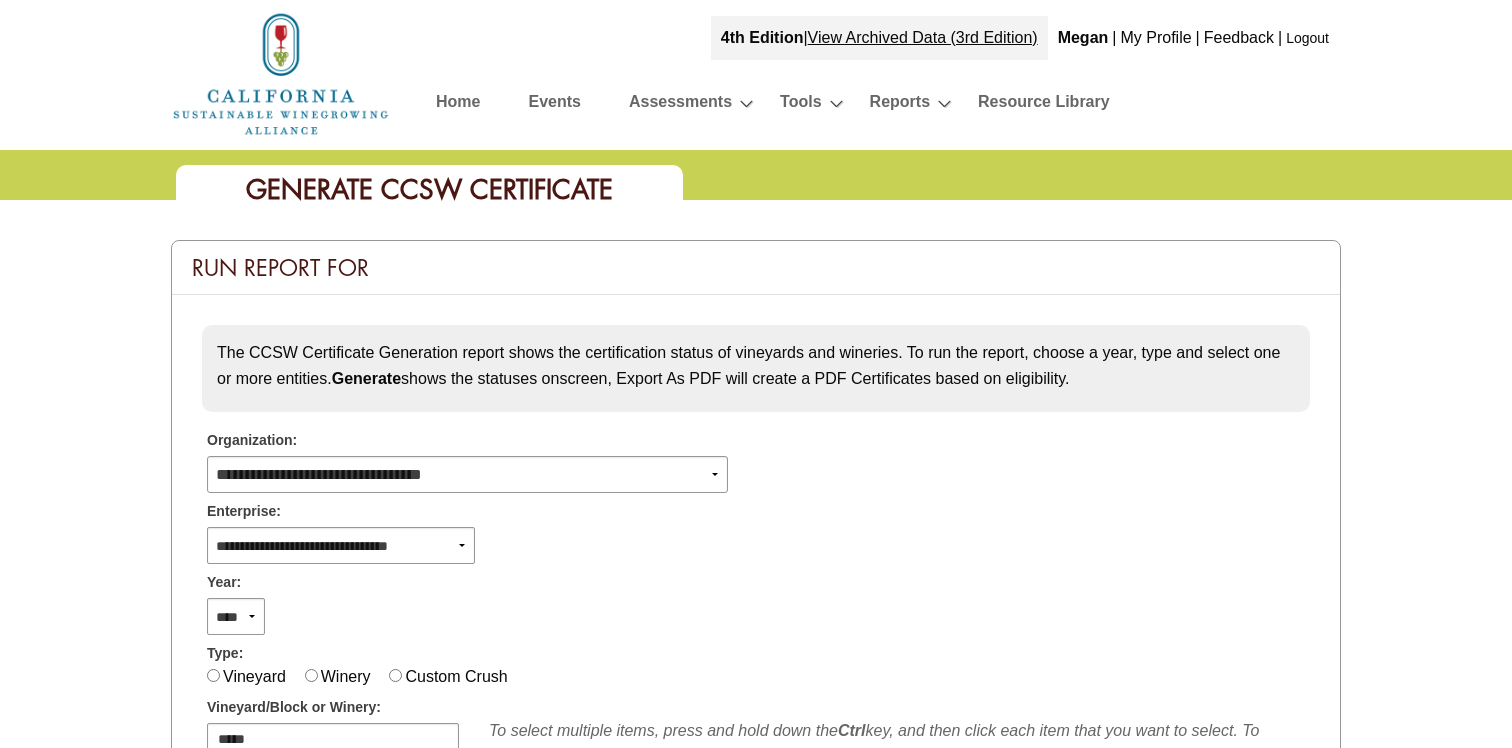 click on "Home" at bounding box center [458, 105] 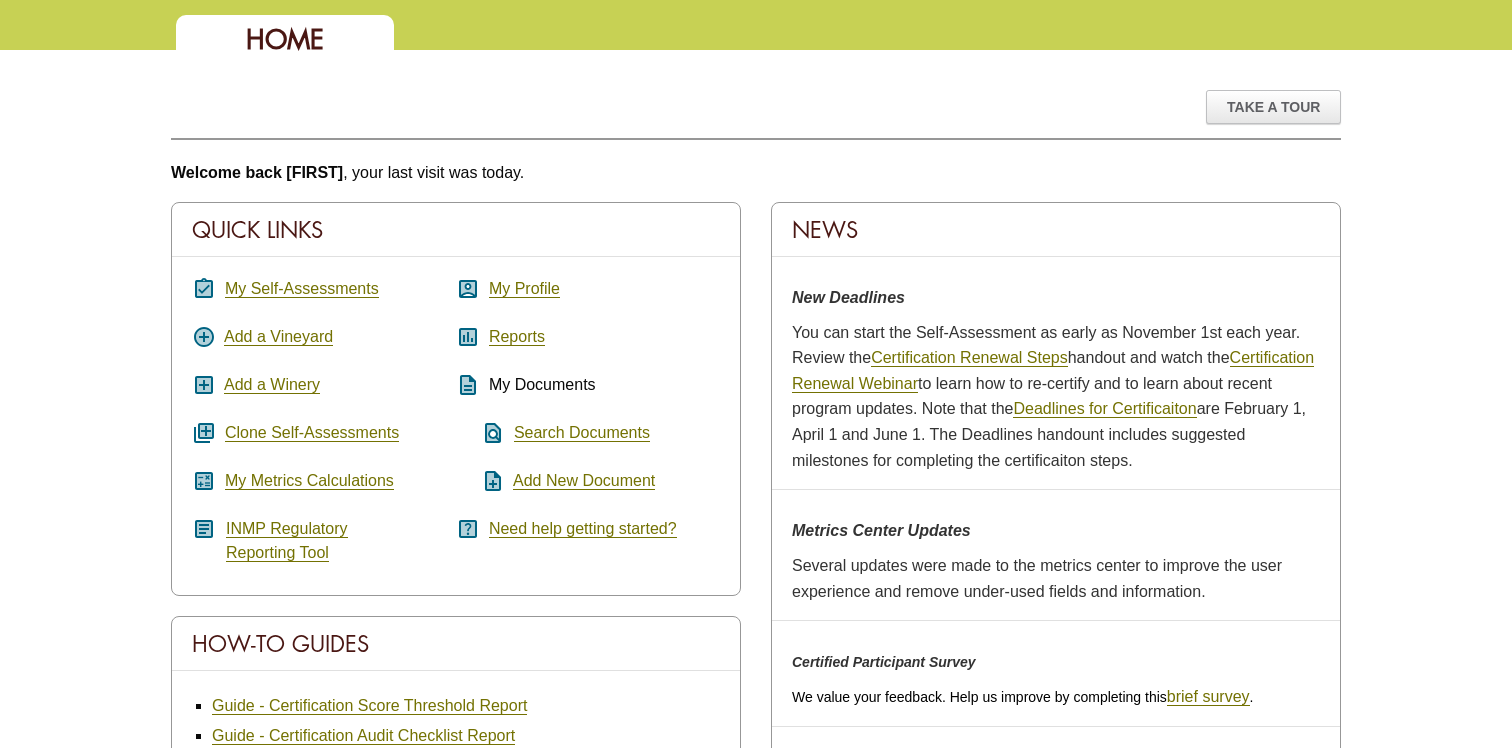 scroll, scrollTop: 153, scrollLeft: 0, axis: vertical 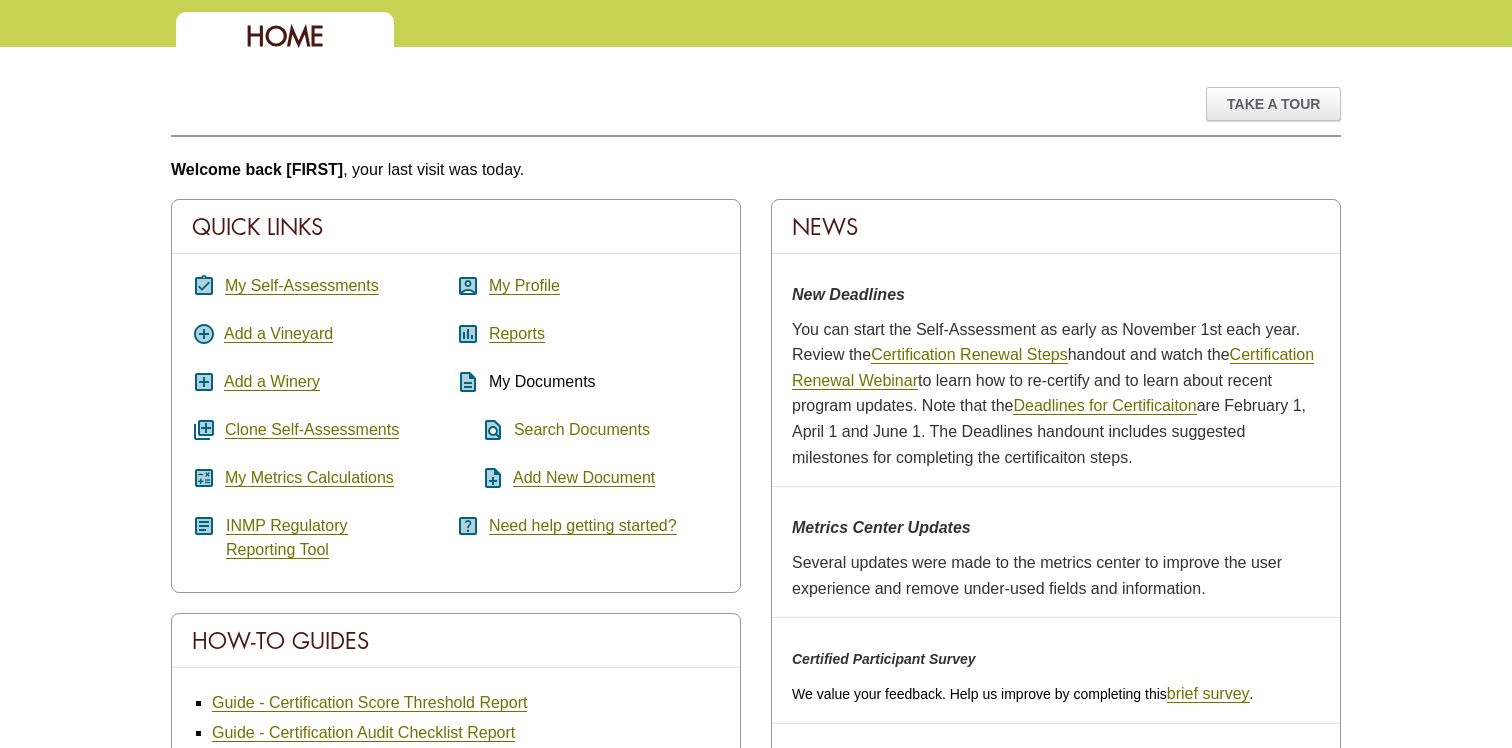 click on "Search Documents" at bounding box center [582, 430] 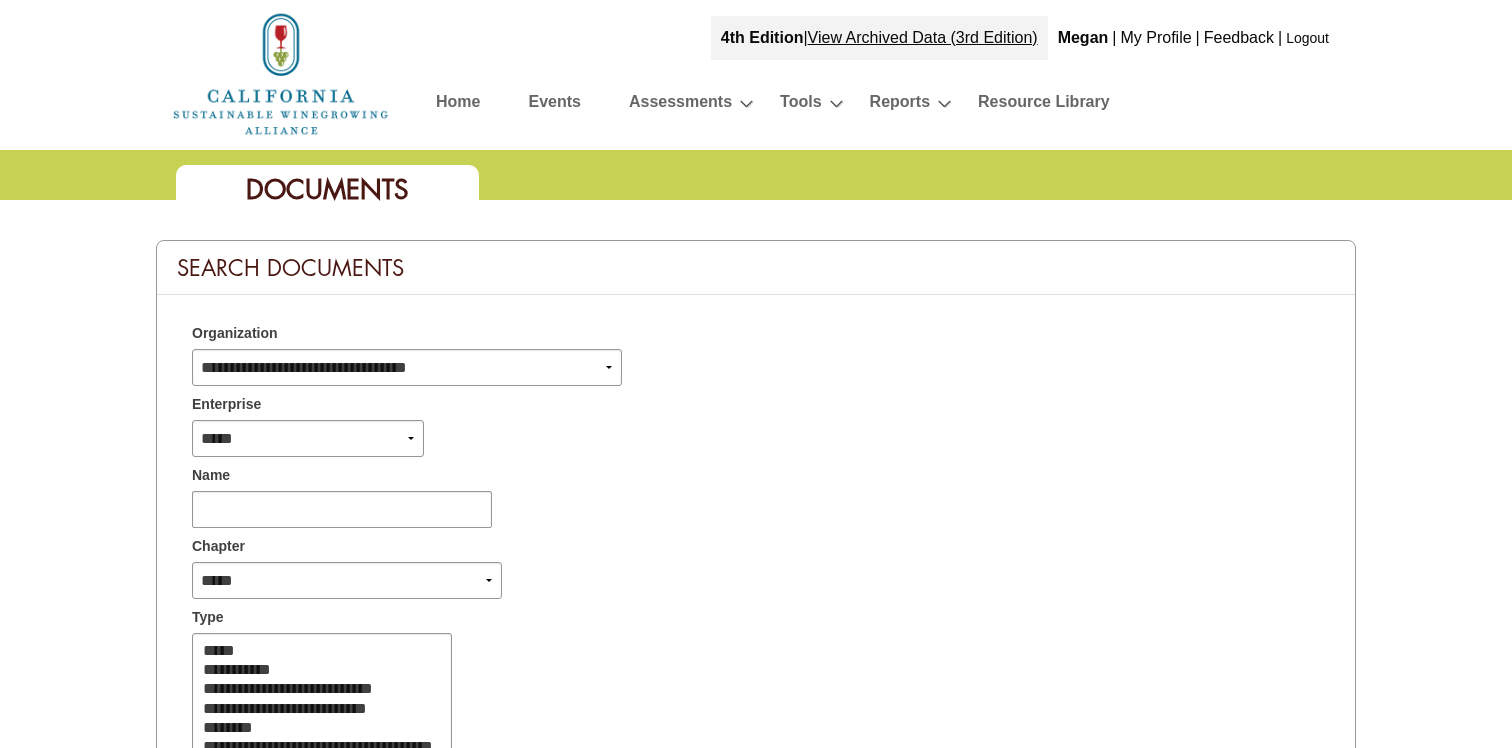 select 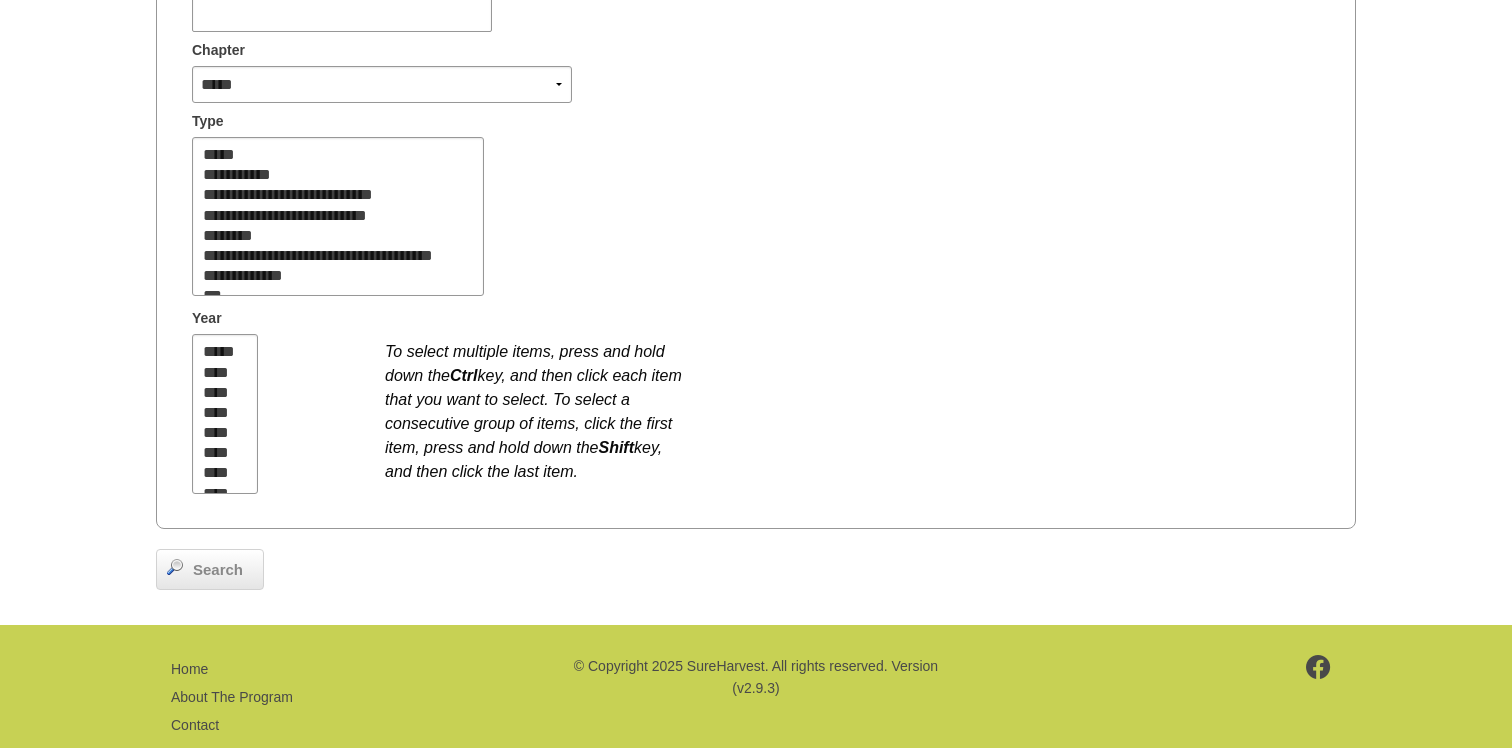 scroll, scrollTop: 533, scrollLeft: 0, axis: vertical 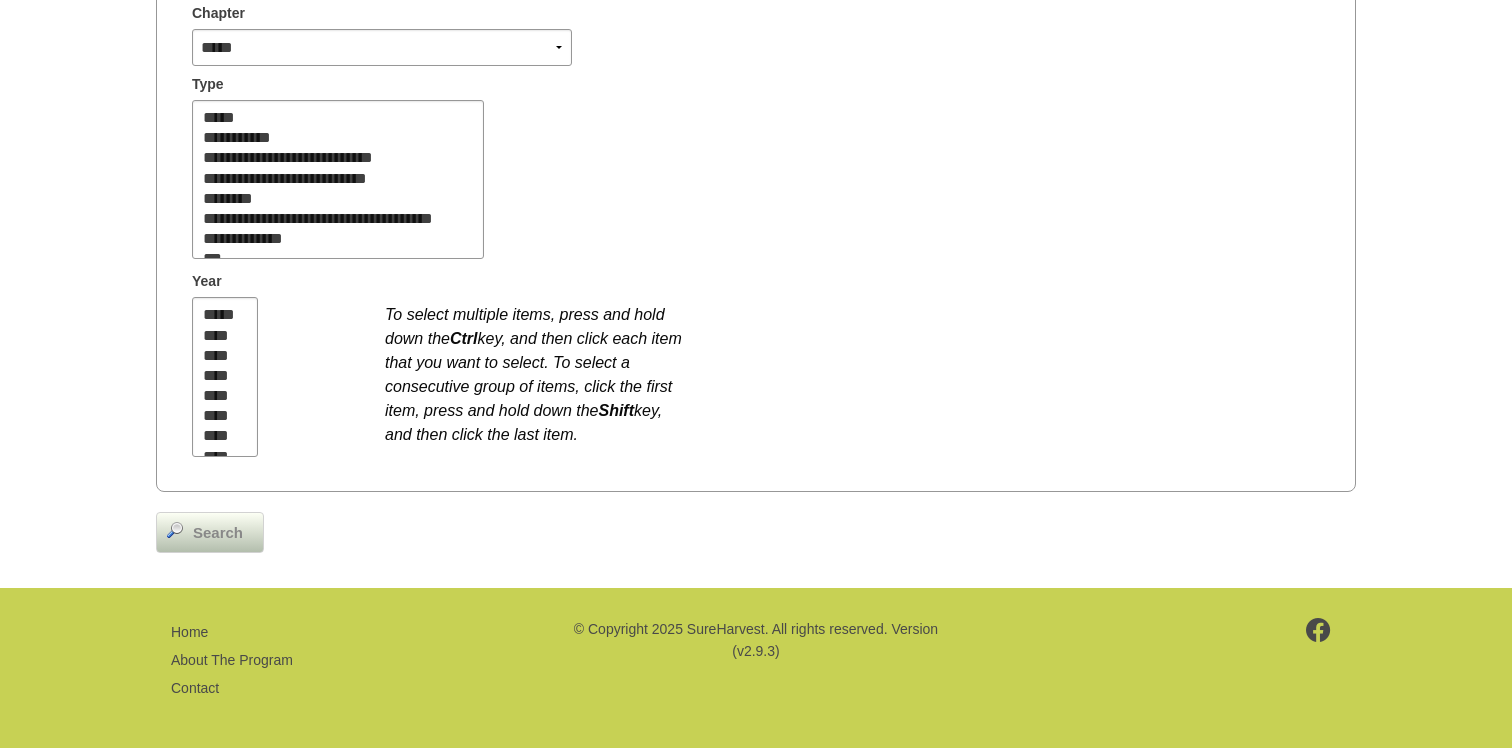 click on "Search" at bounding box center [218, 533] 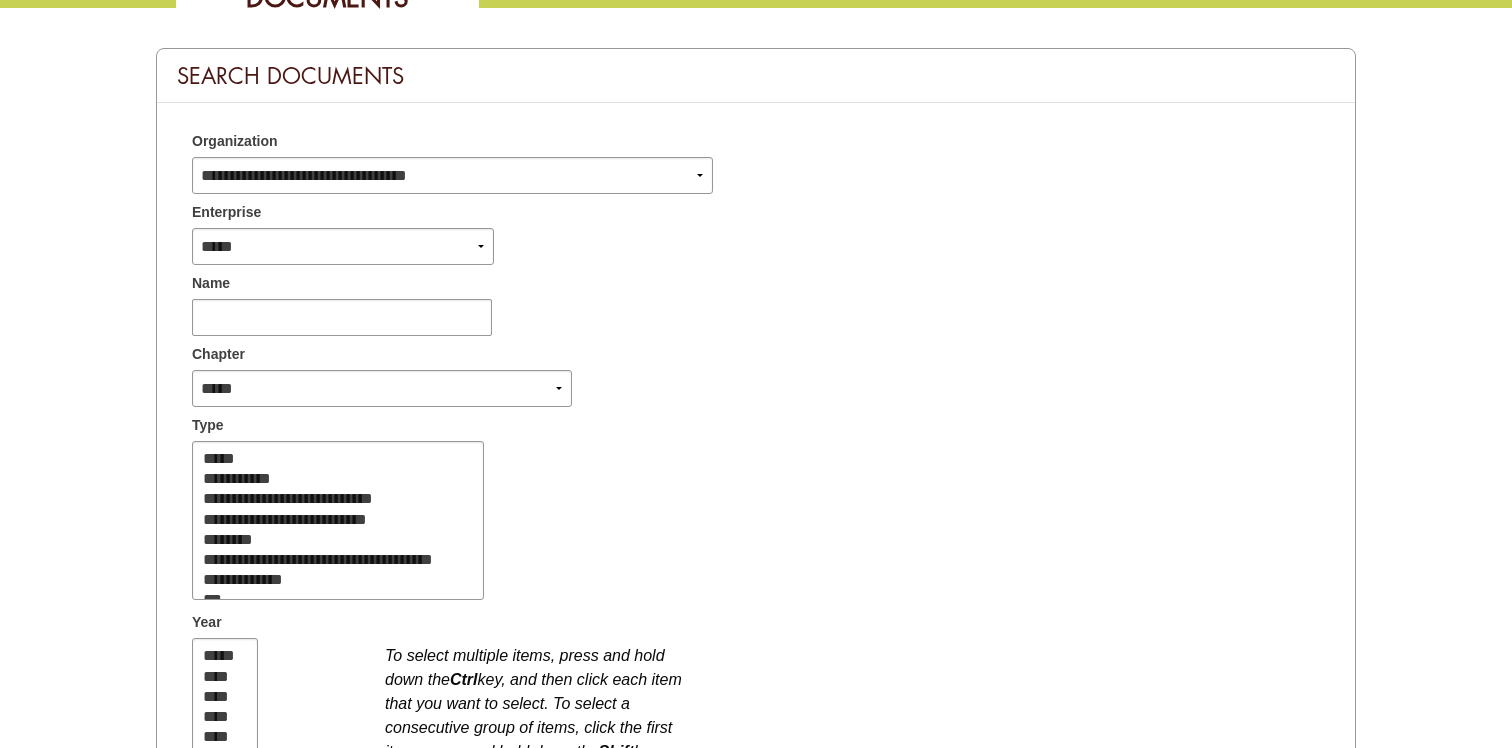 scroll, scrollTop: 186, scrollLeft: 0, axis: vertical 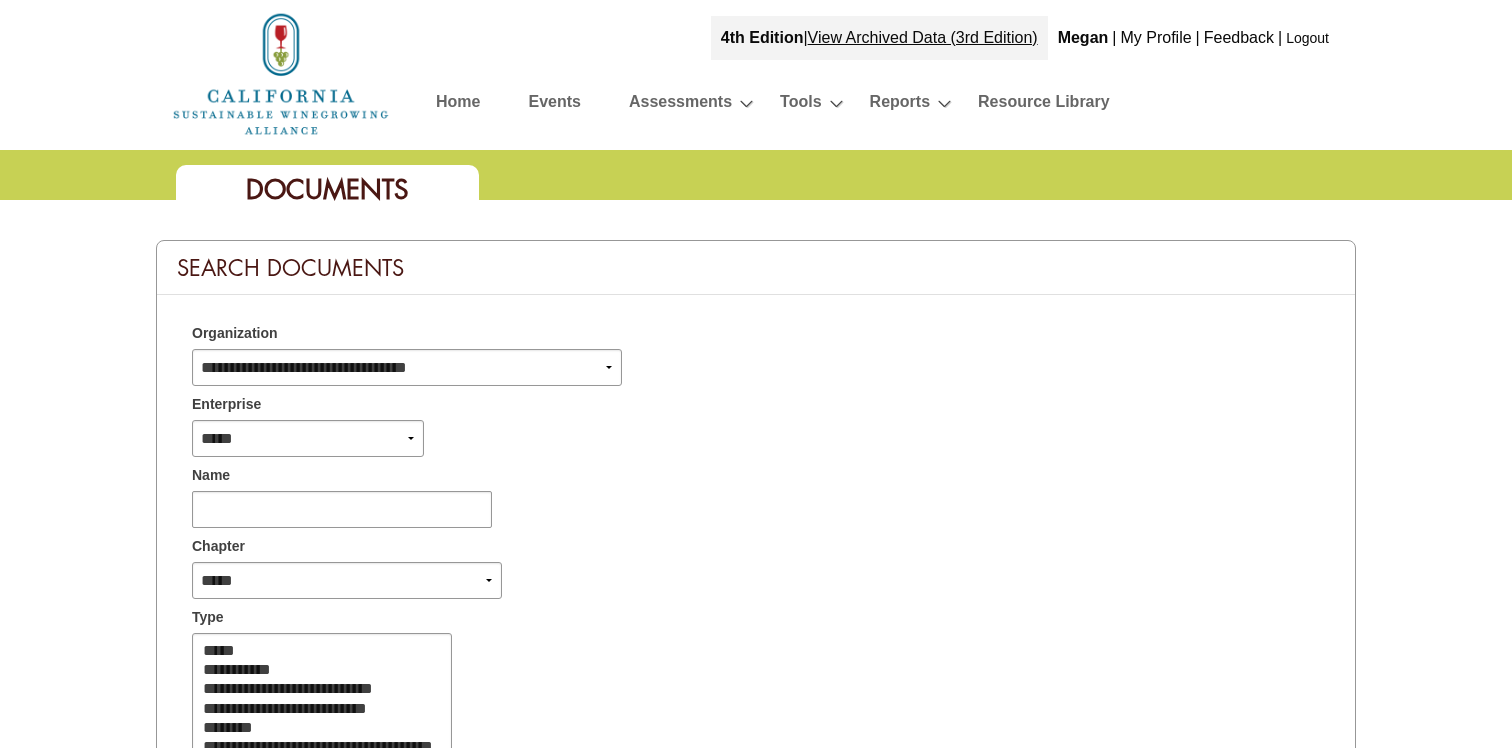 select 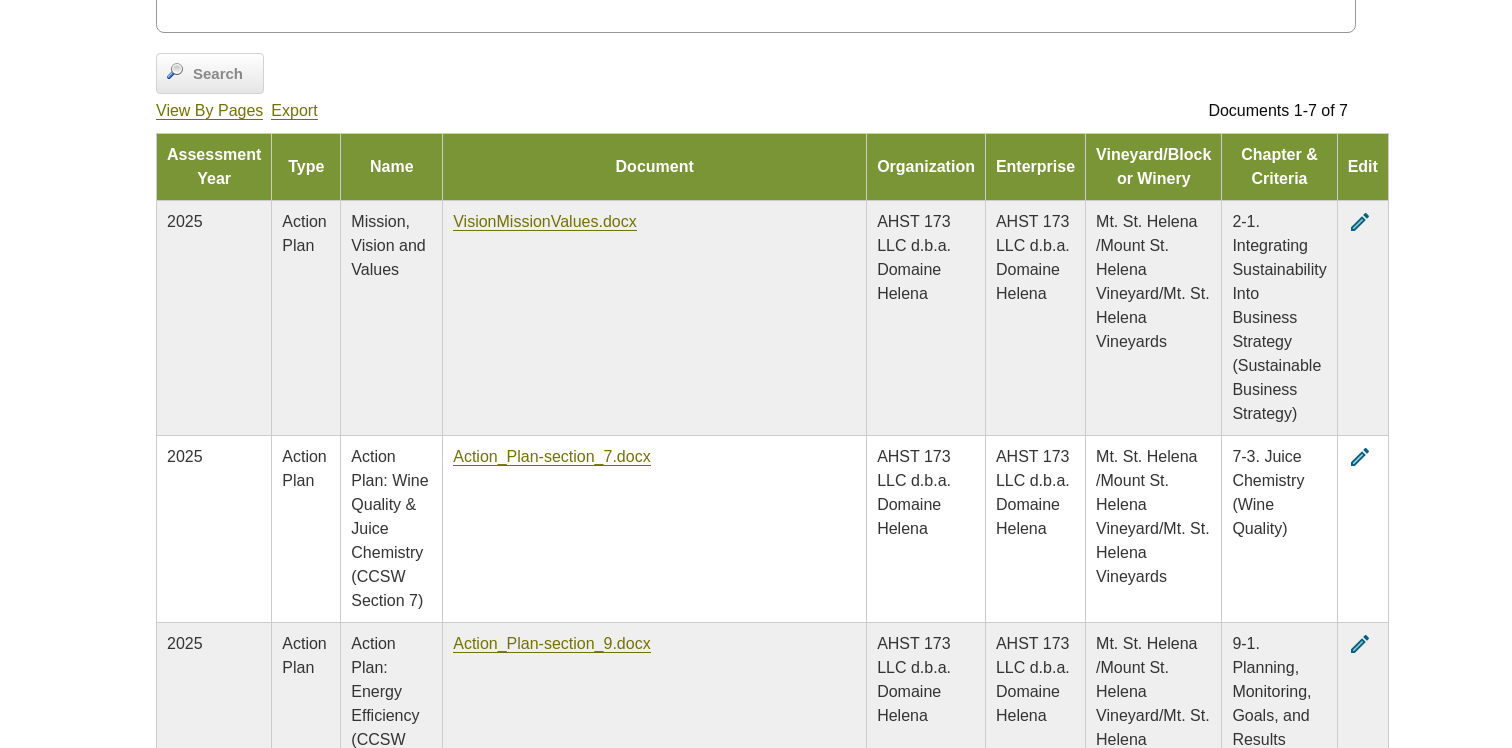 scroll, scrollTop: 997, scrollLeft: 0, axis: vertical 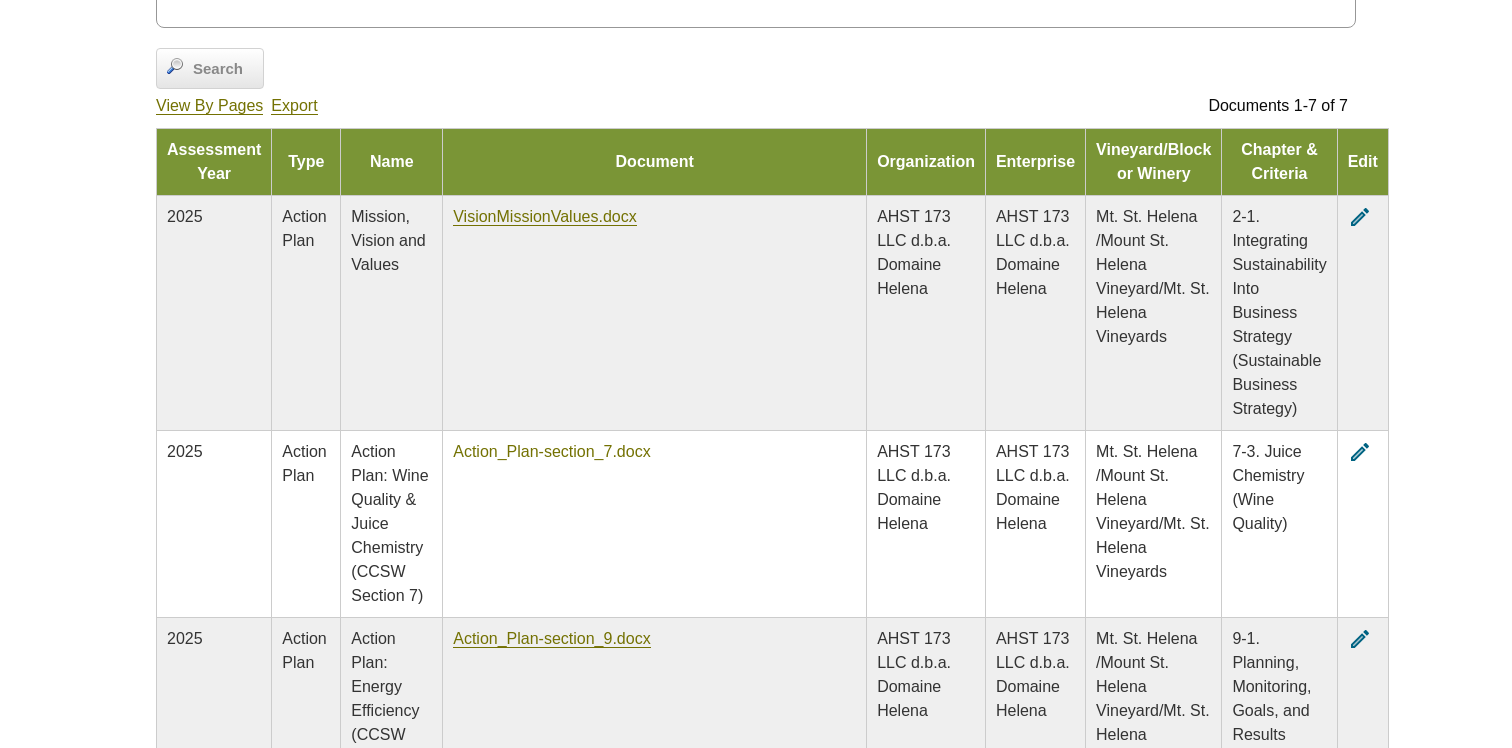 click on "Action_Plan-section_7.docx" at bounding box center [551, 452] 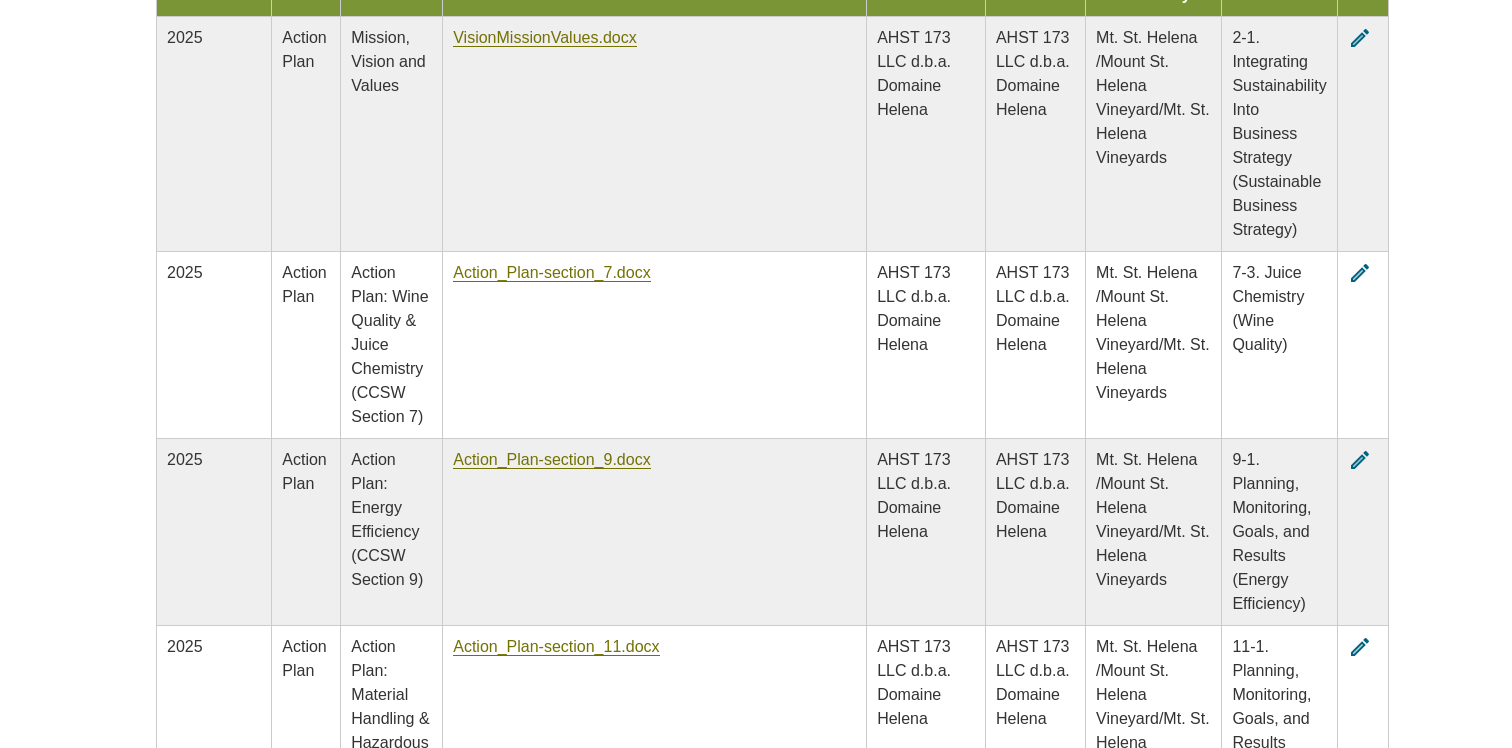 scroll, scrollTop: 1177, scrollLeft: 0, axis: vertical 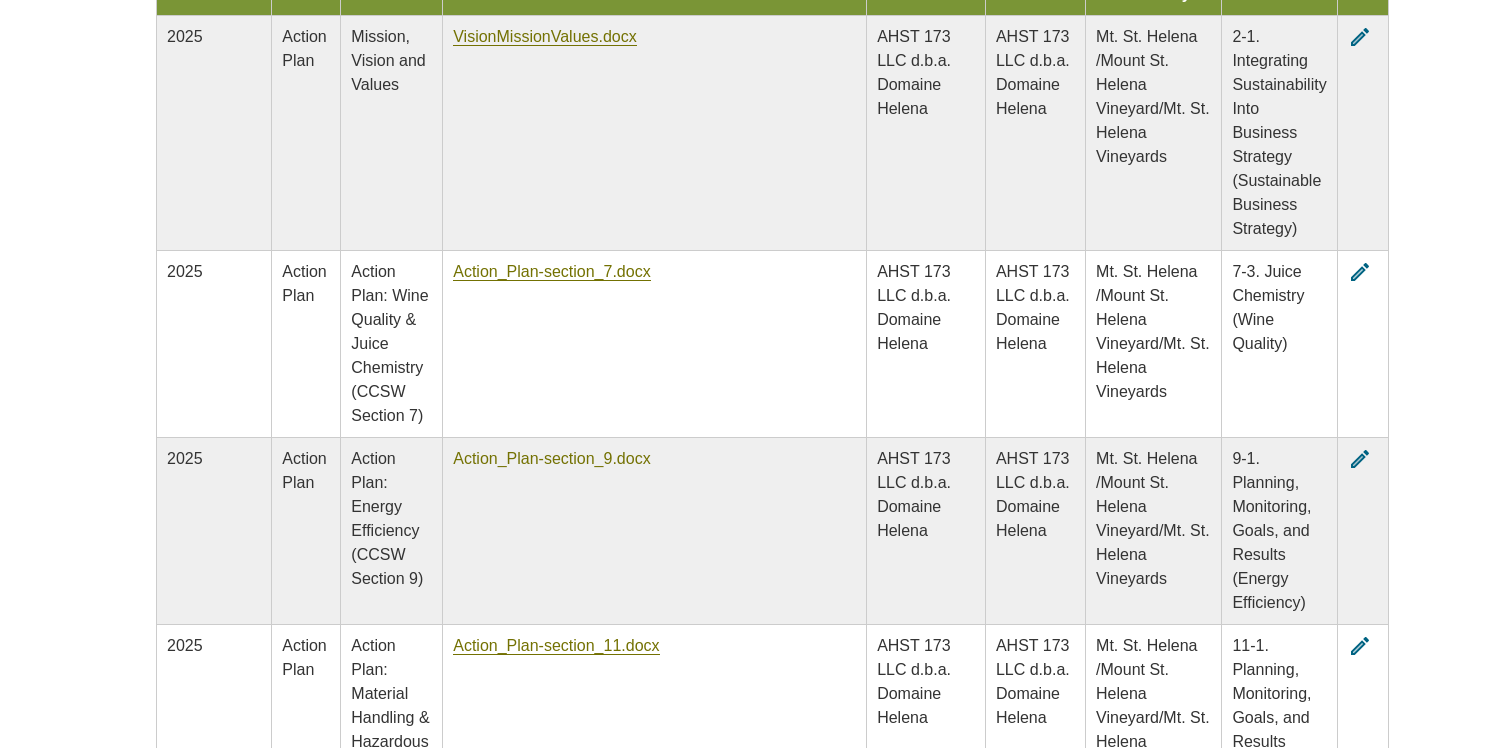 click on "Action_Plan-section_9.docx" at bounding box center (551, 459) 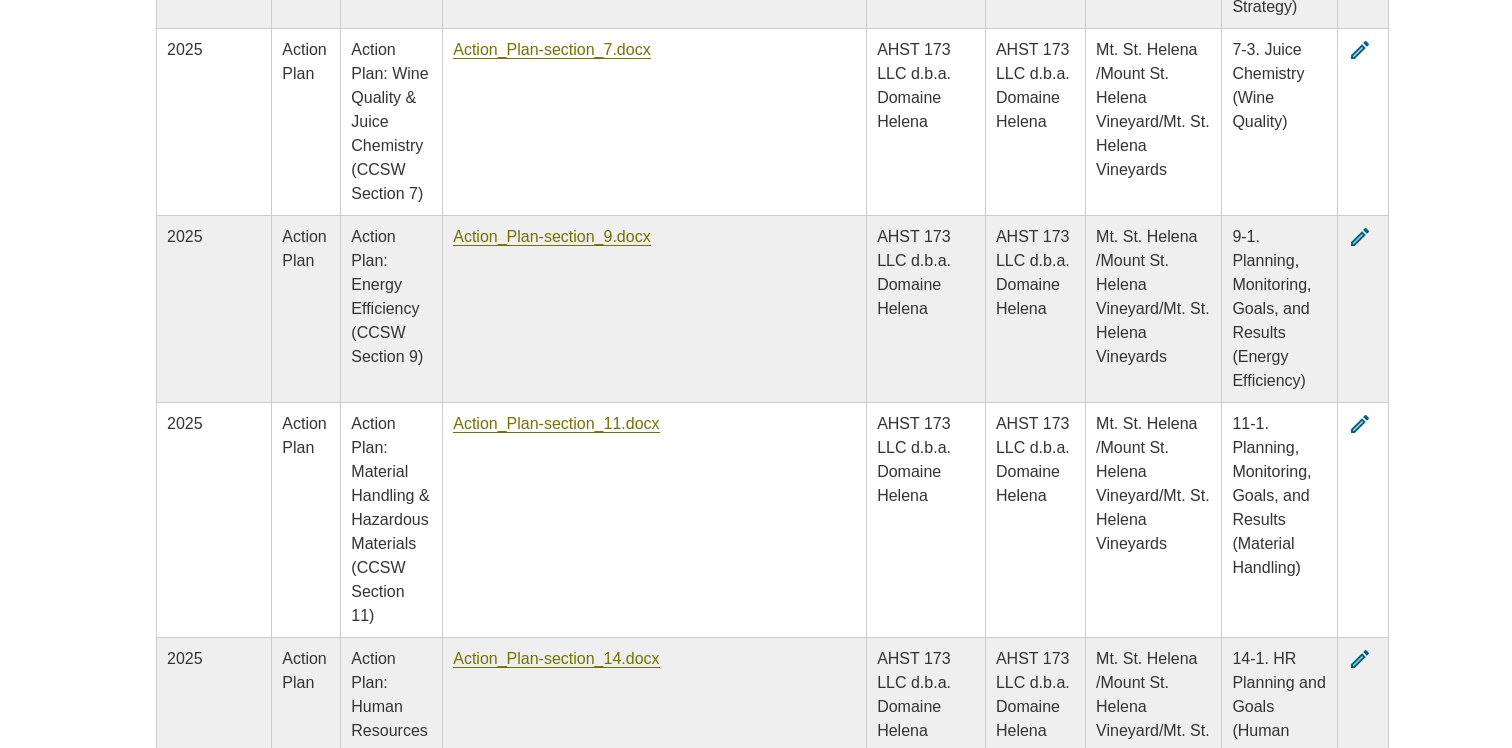 scroll, scrollTop: 1403, scrollLeft: 0, axis: vertical 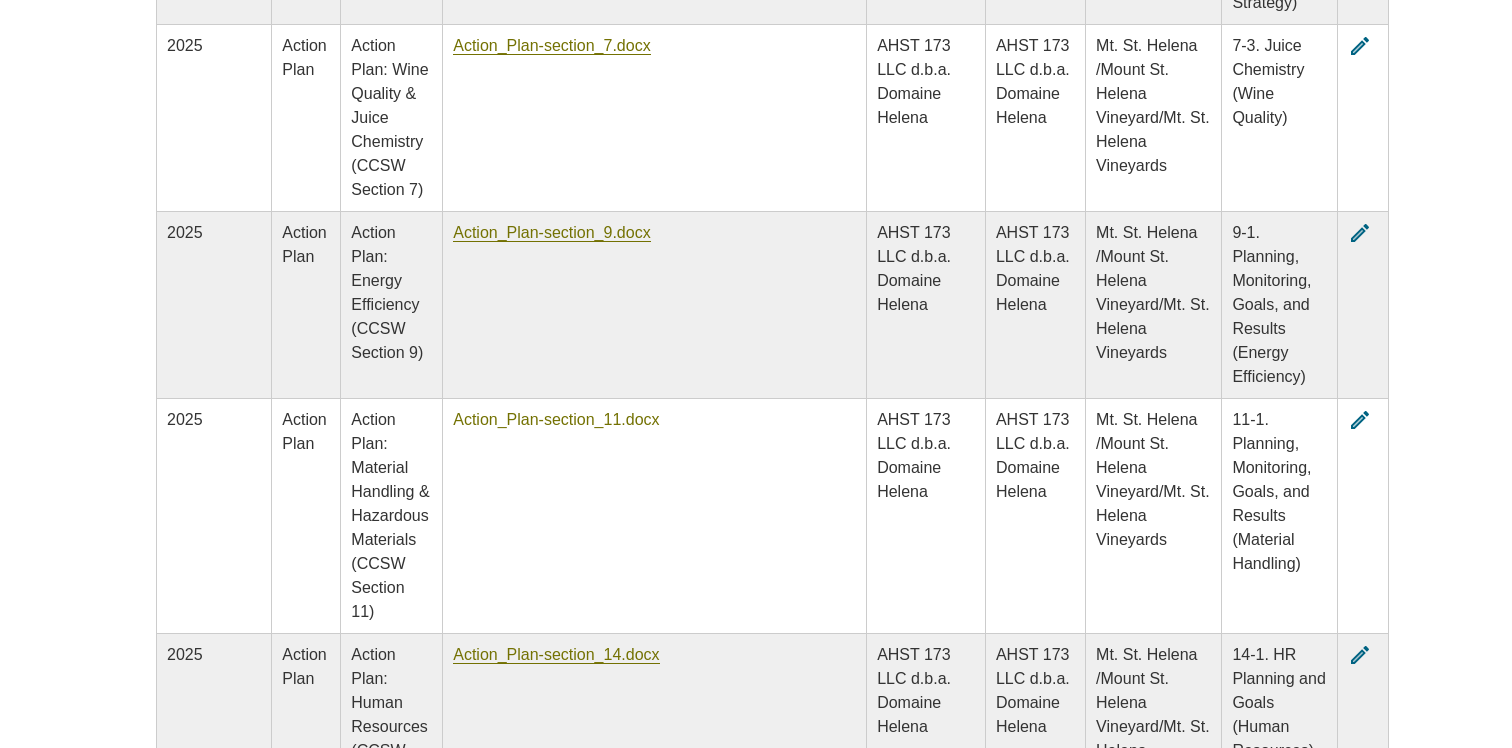 click on "Action_Plan-section_11.docx" at bounding box center [556, 420] 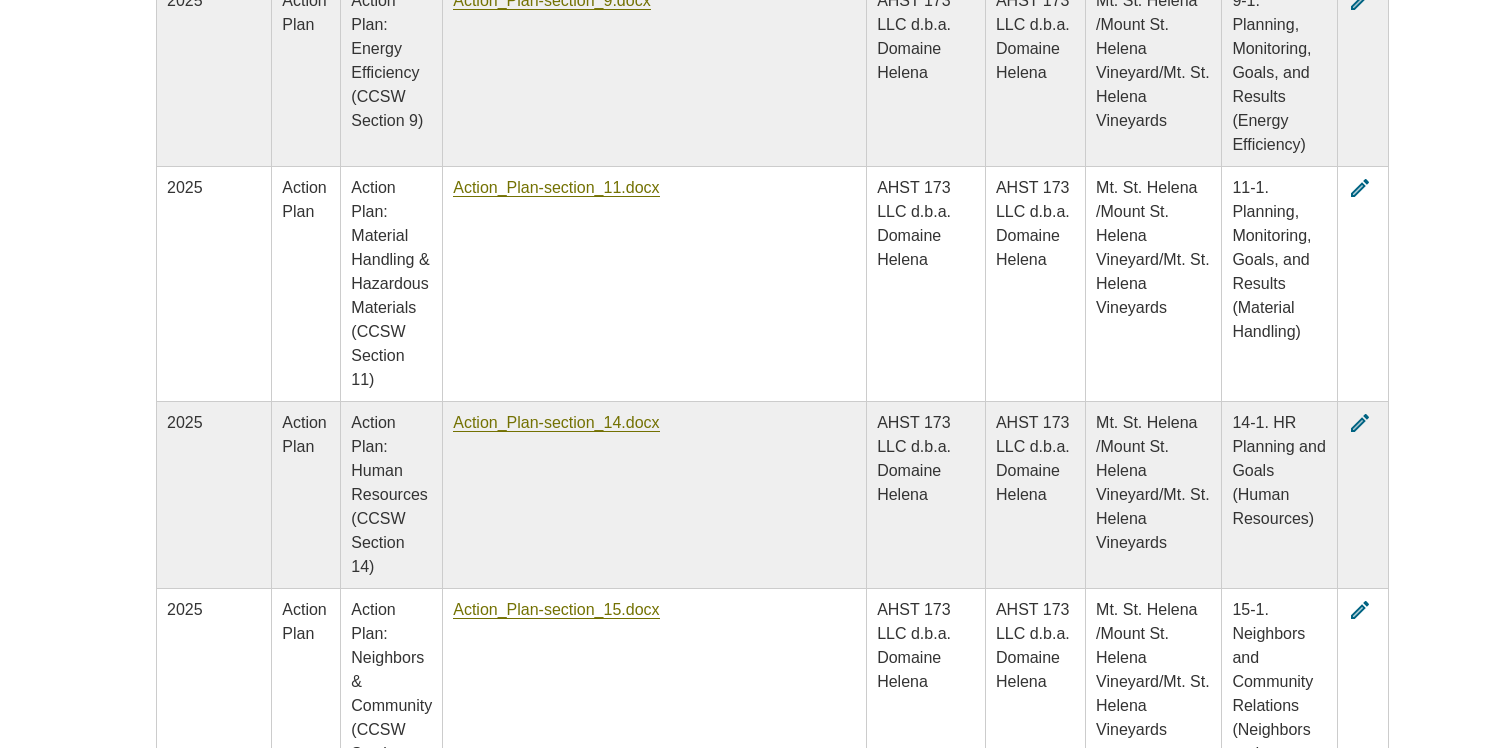 scroll, scrollTop: 1709, scrollLeft: 0, axis: vertical 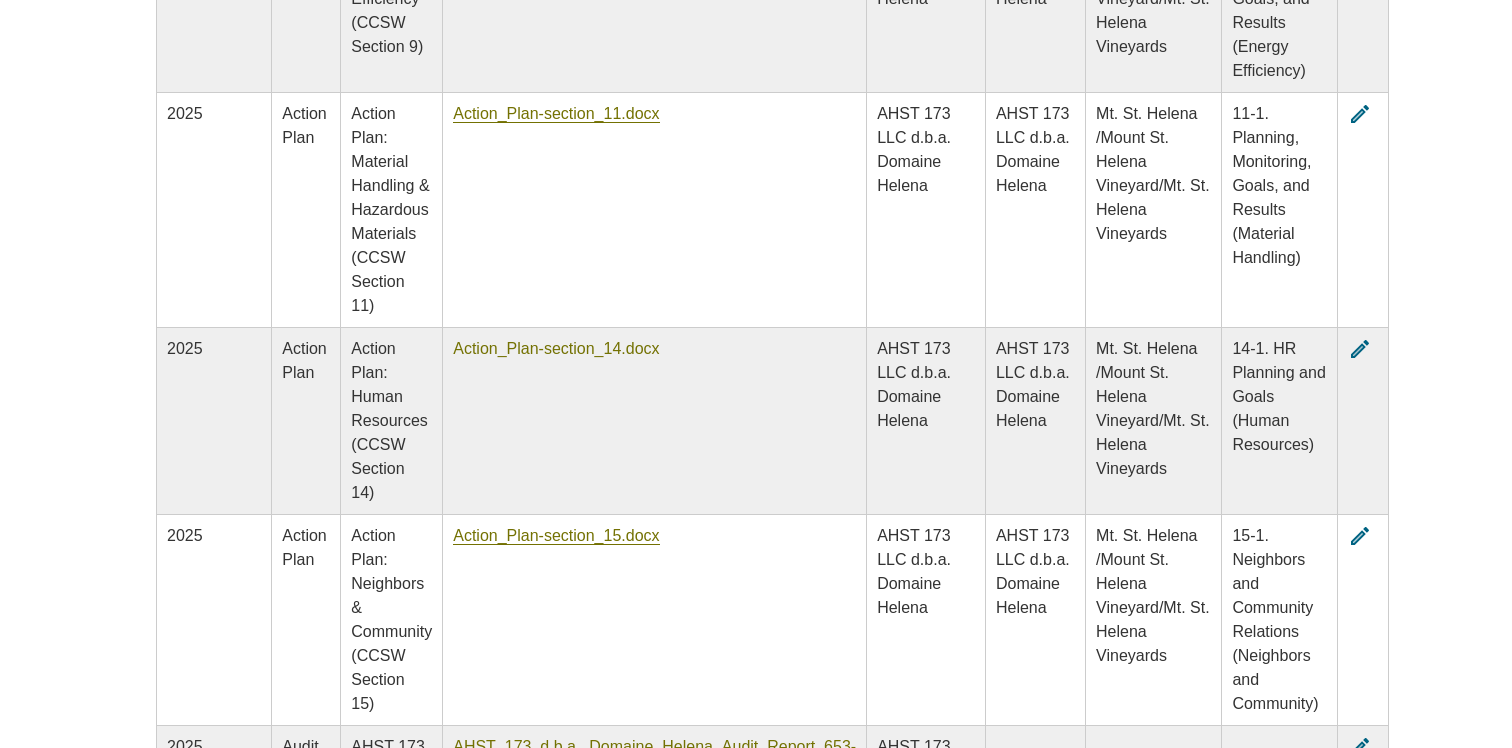 click on "Action_Plan-section_14.docx" 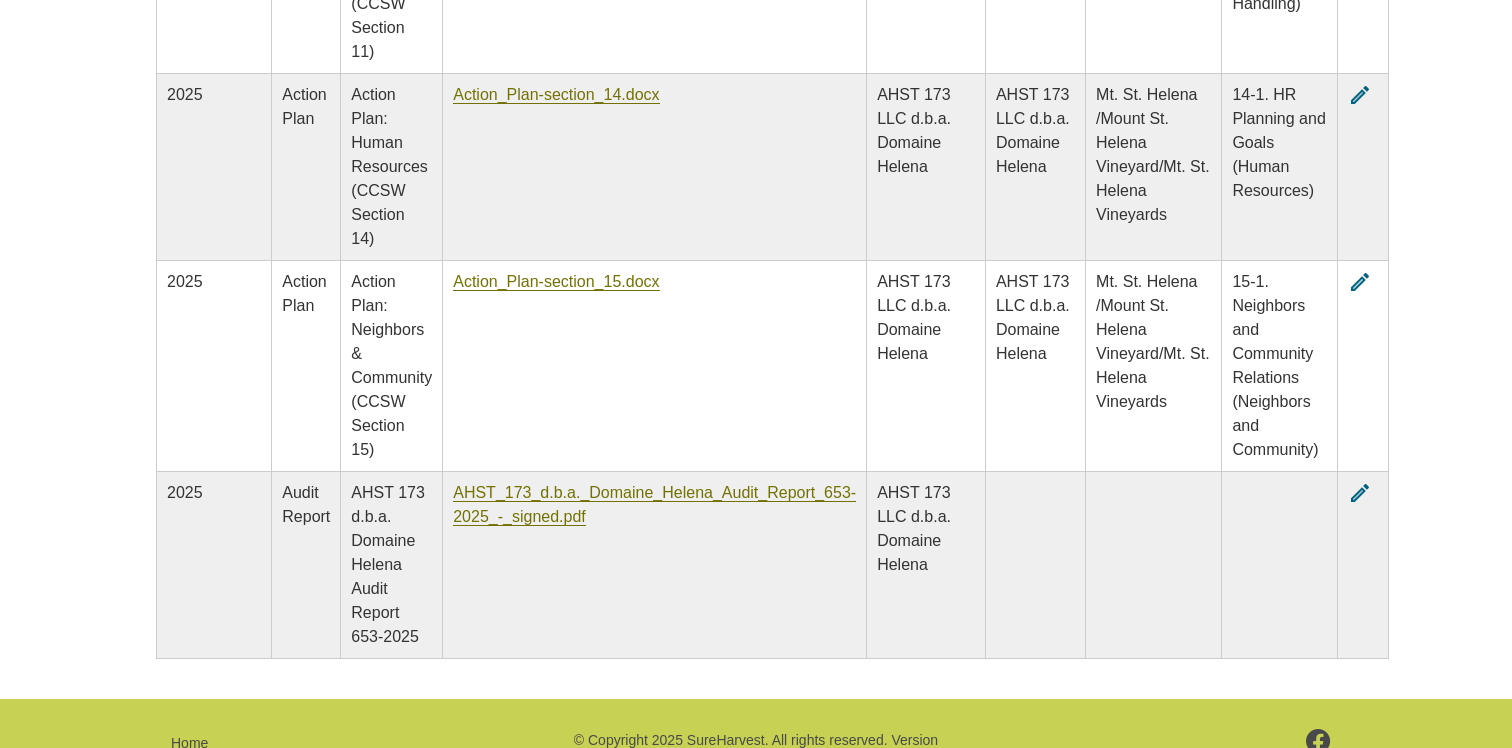 scroll, scrollTop: 1964, scrollLeft: 0, axis: vertical 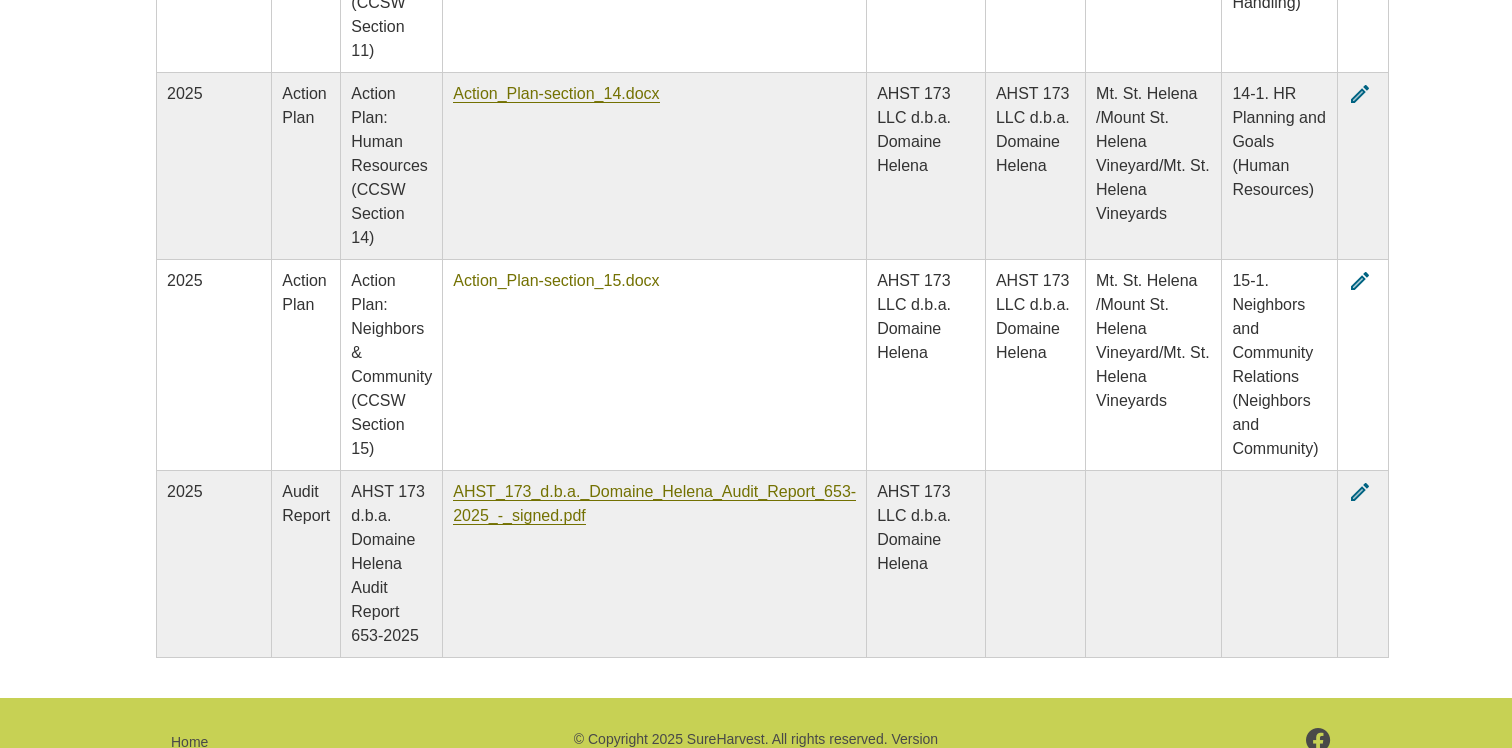 click on "Action_Plan-section_15.docx" 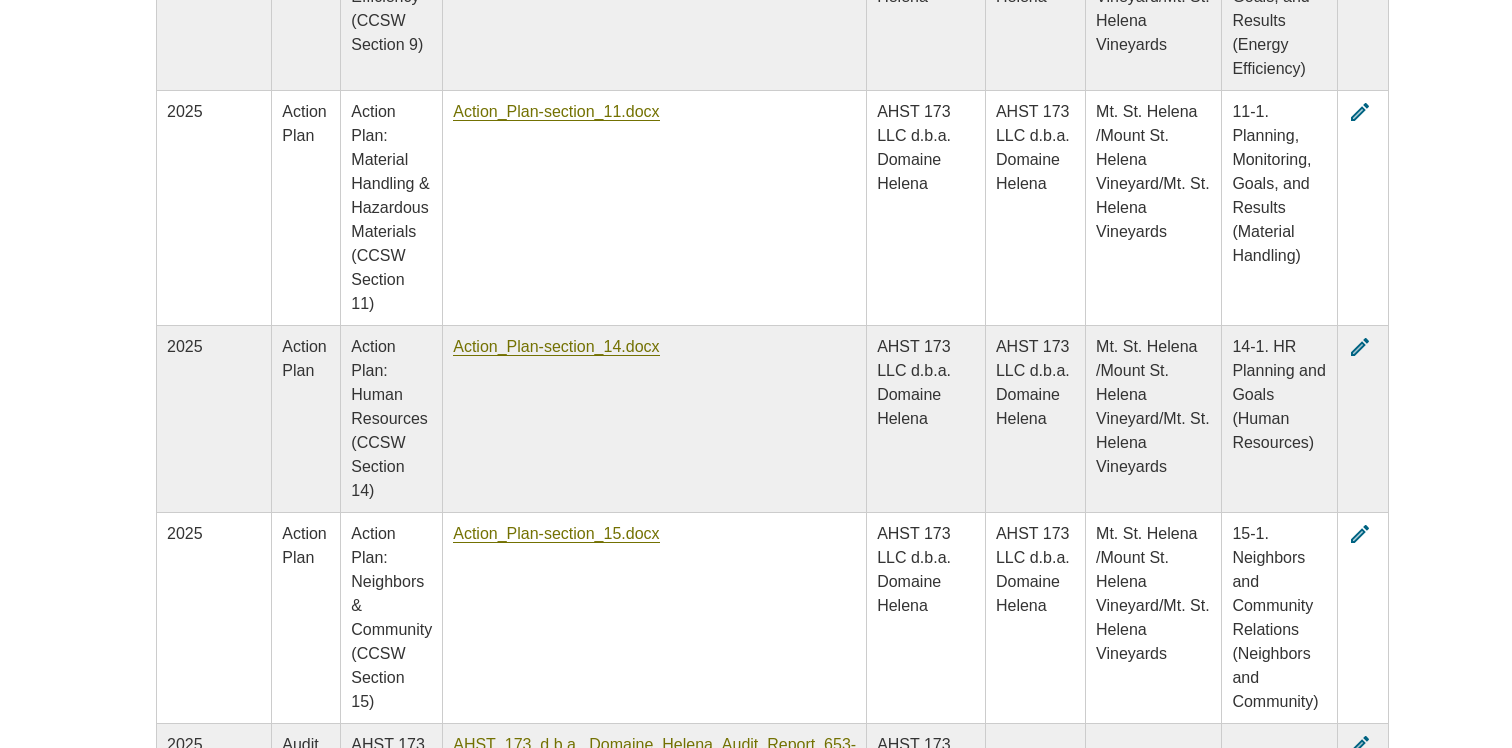 scroll, scrollTop: 1710, scrollLeft: 0, axis: vertical 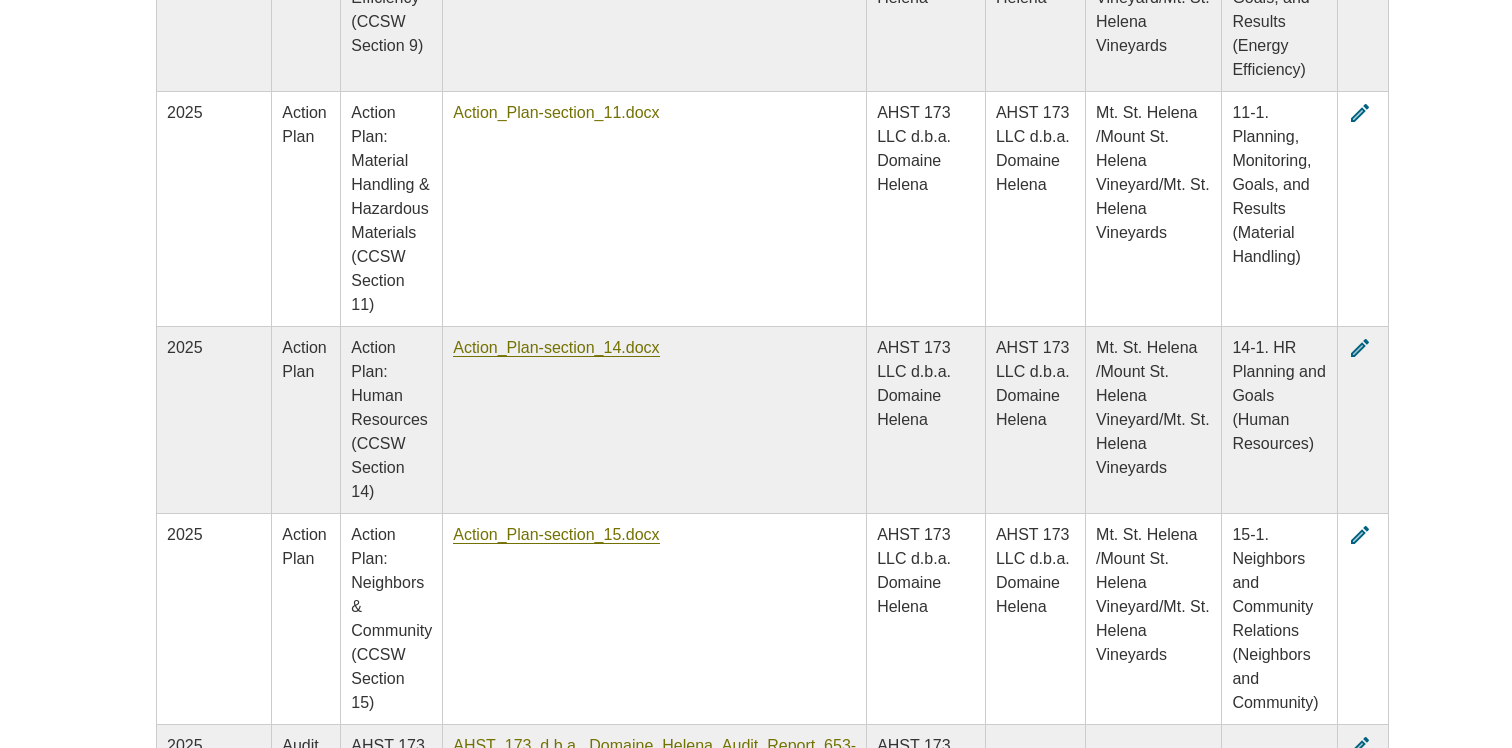 click on "Action_Plan-section_11.docx" 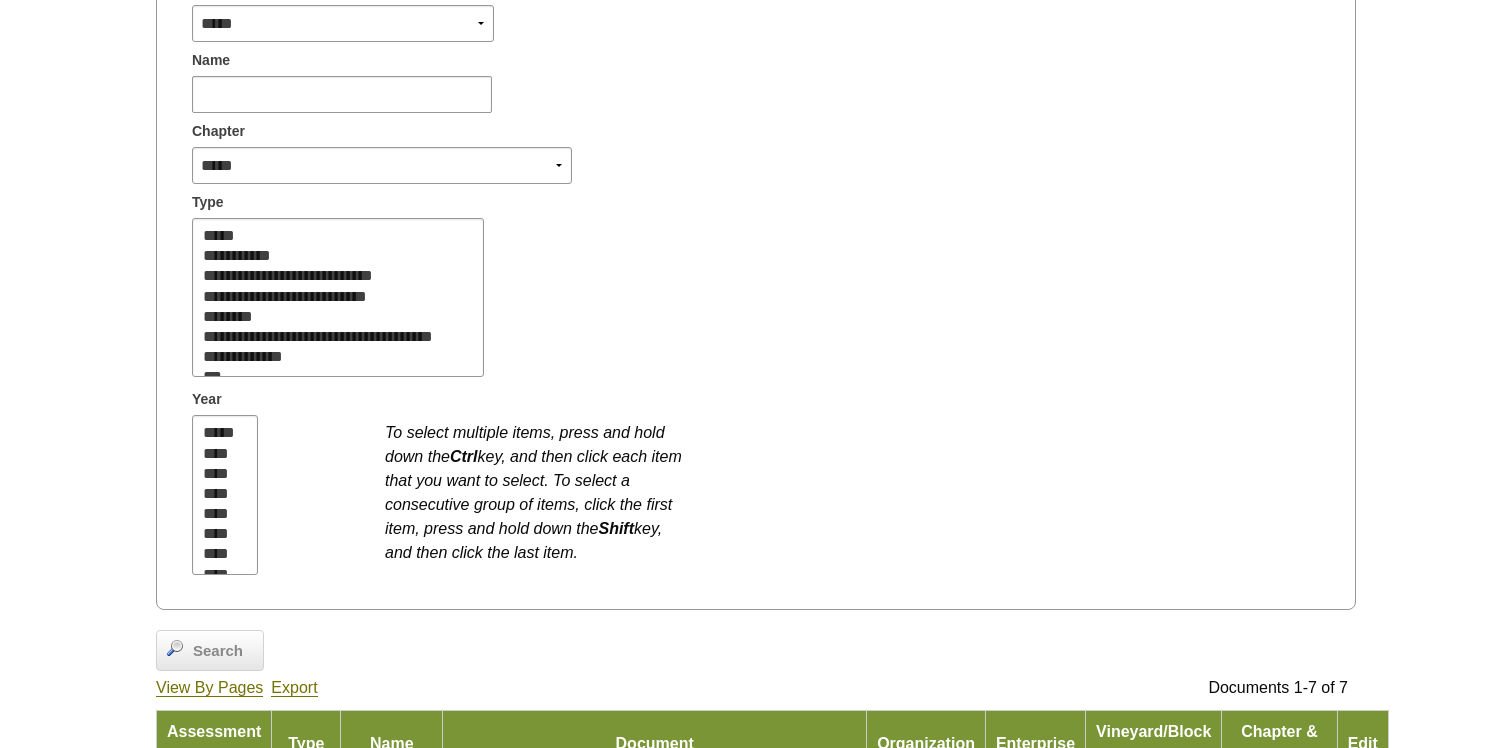 scroll, scrollTop: 443, scrollLeft: 0, axis: vertical 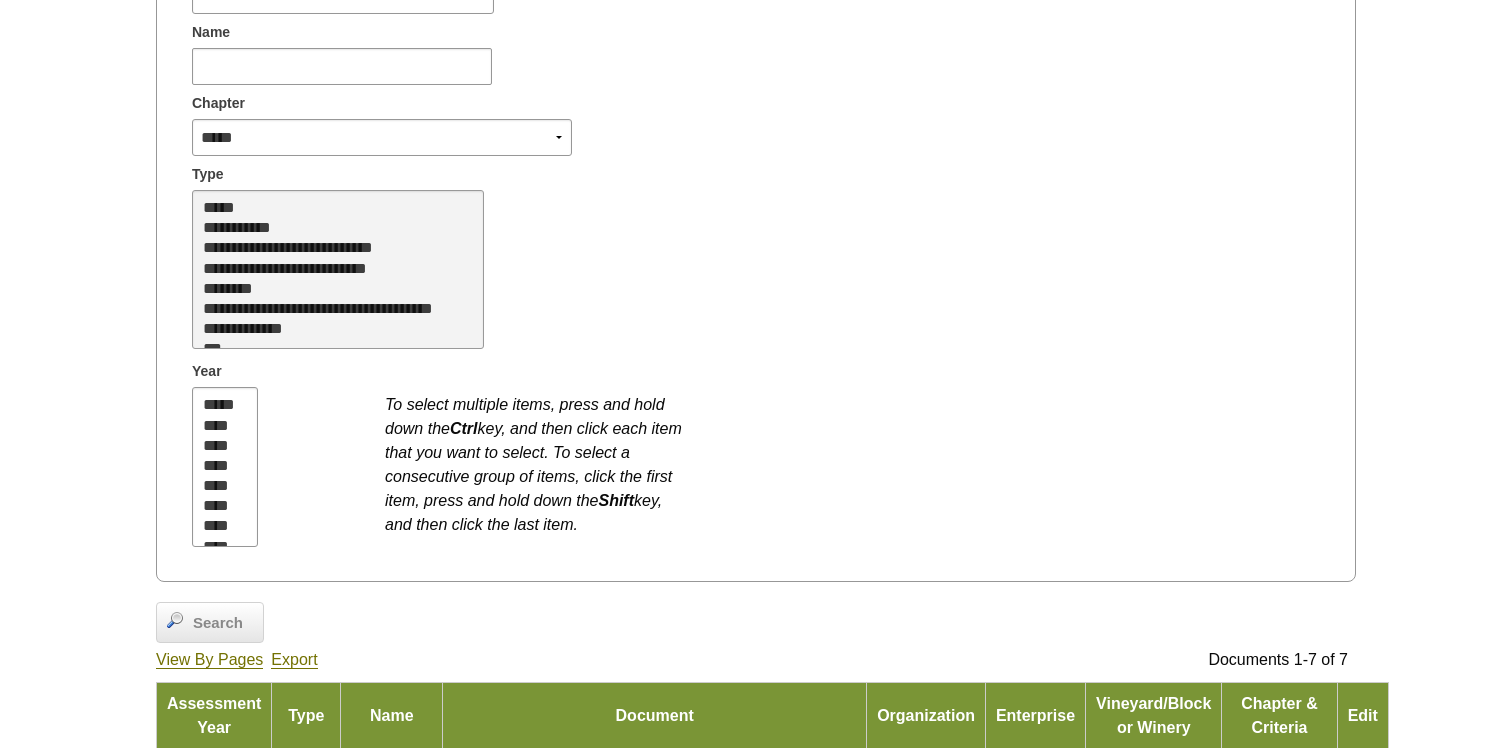 select on "**" 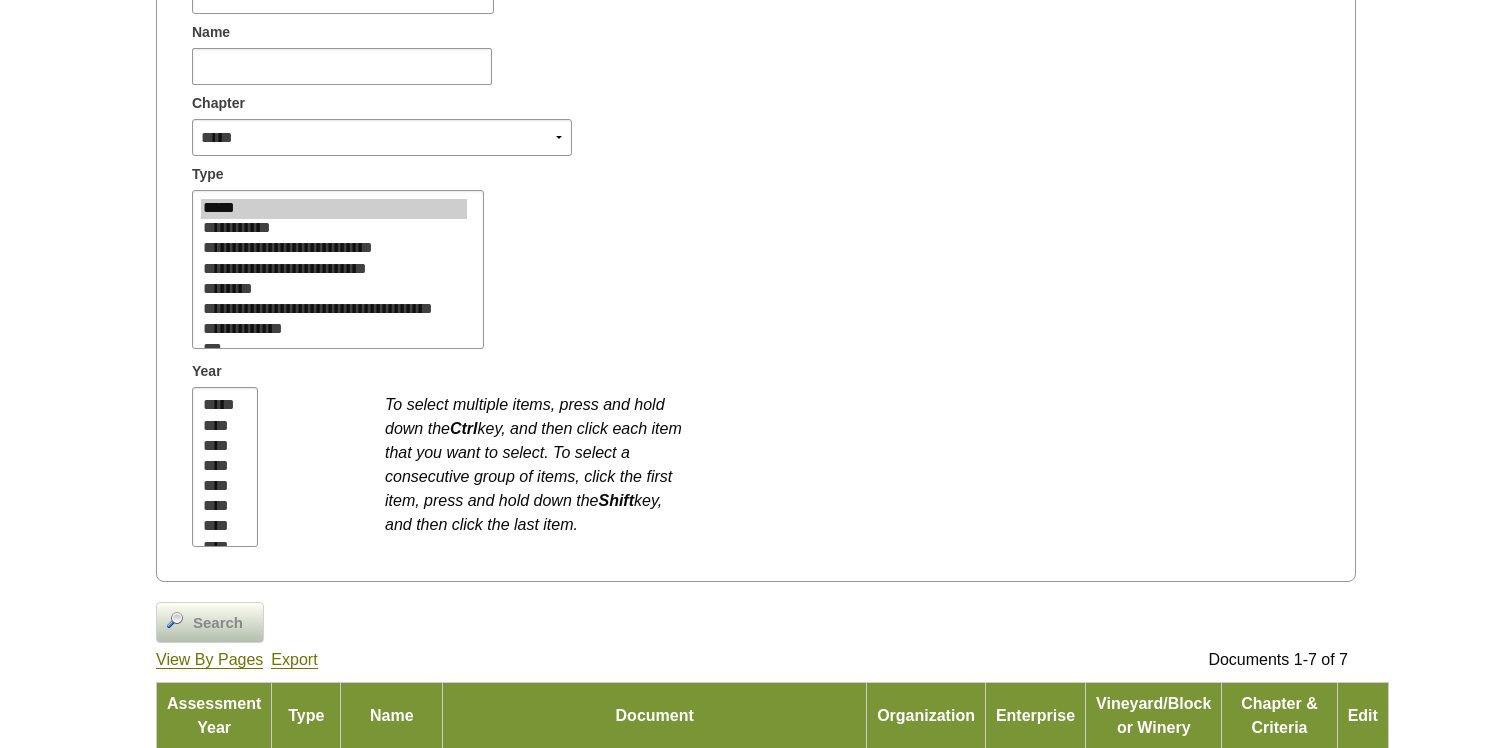 click on "Search" 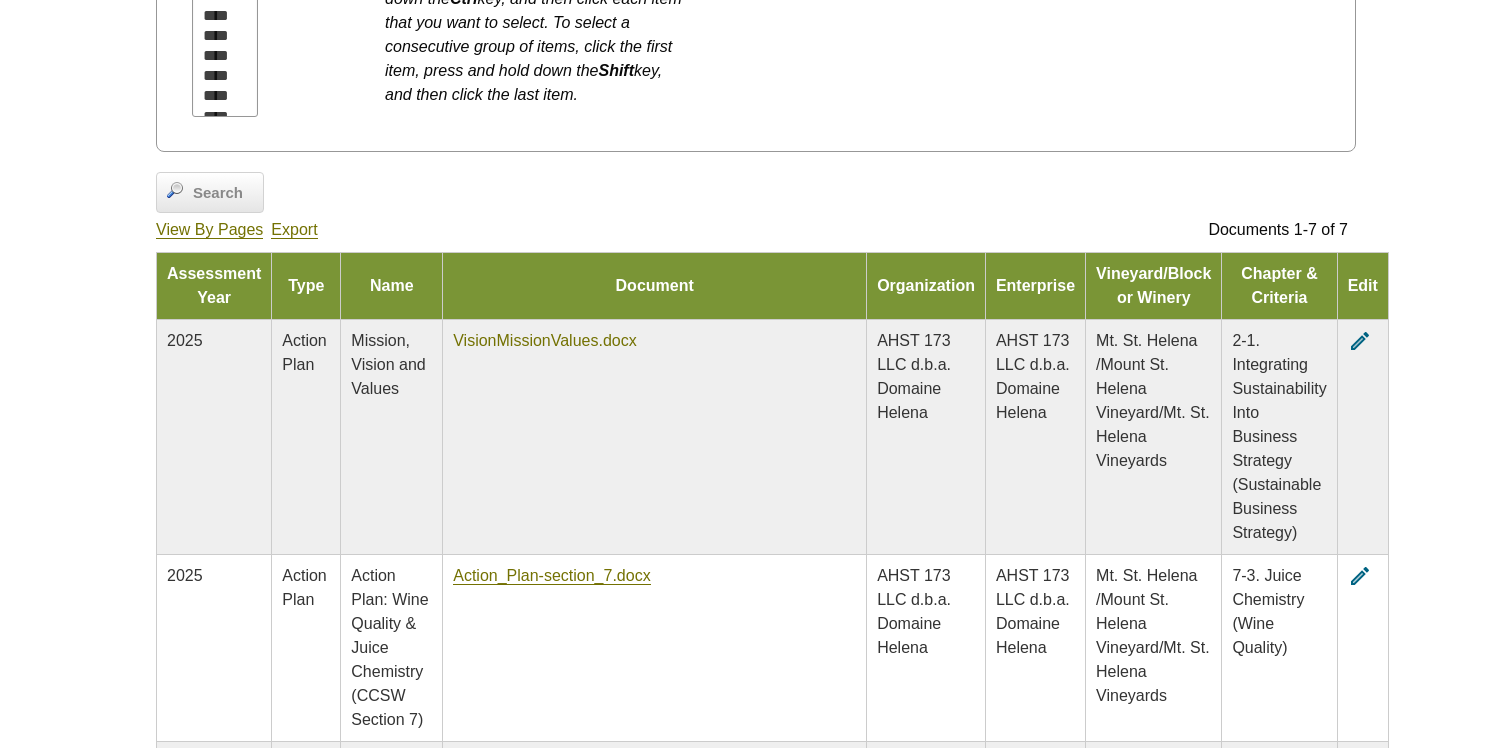 scroll, scrollTop: 875, scrollLeft: 0, axis: vertical 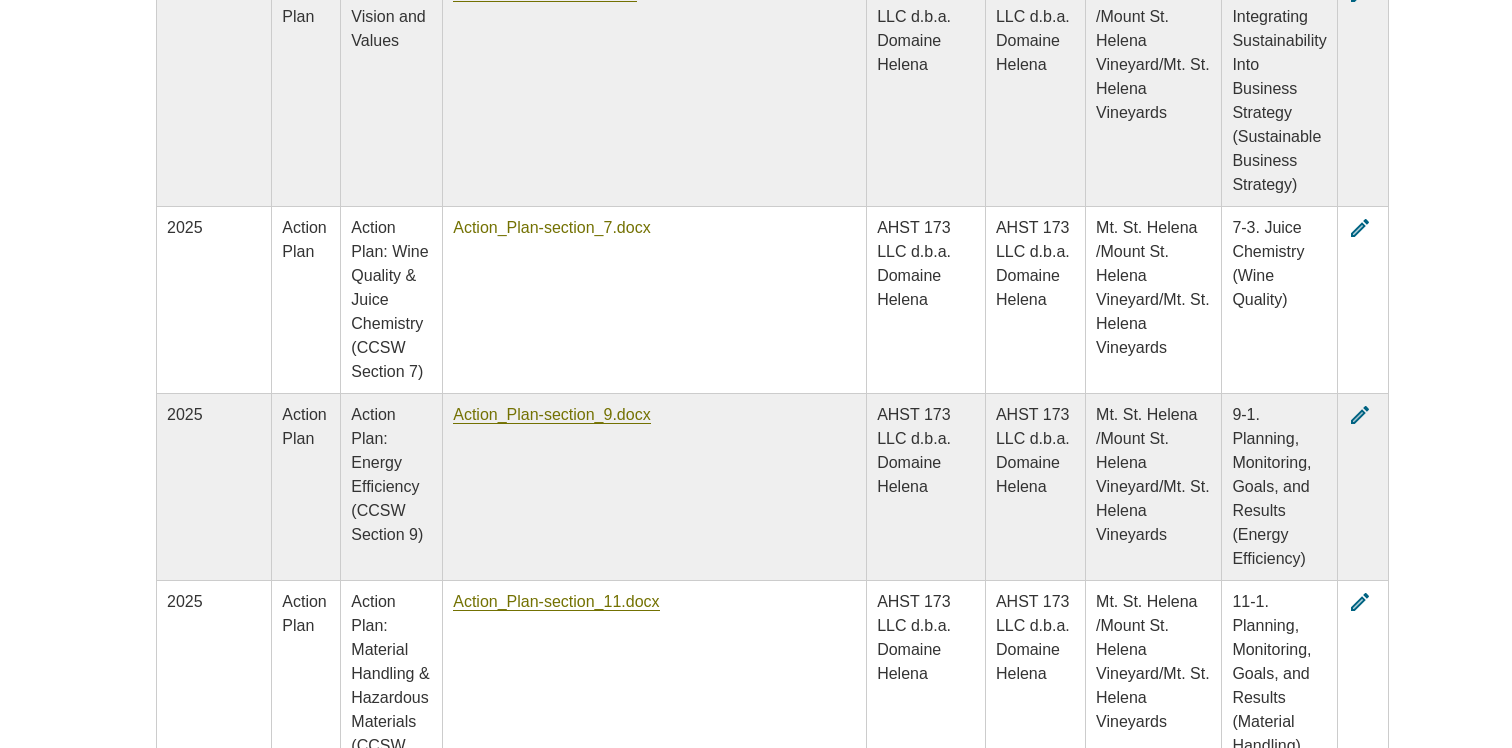 click on "Action_Plan-section_7.docx" at bounding box center [551, 228] 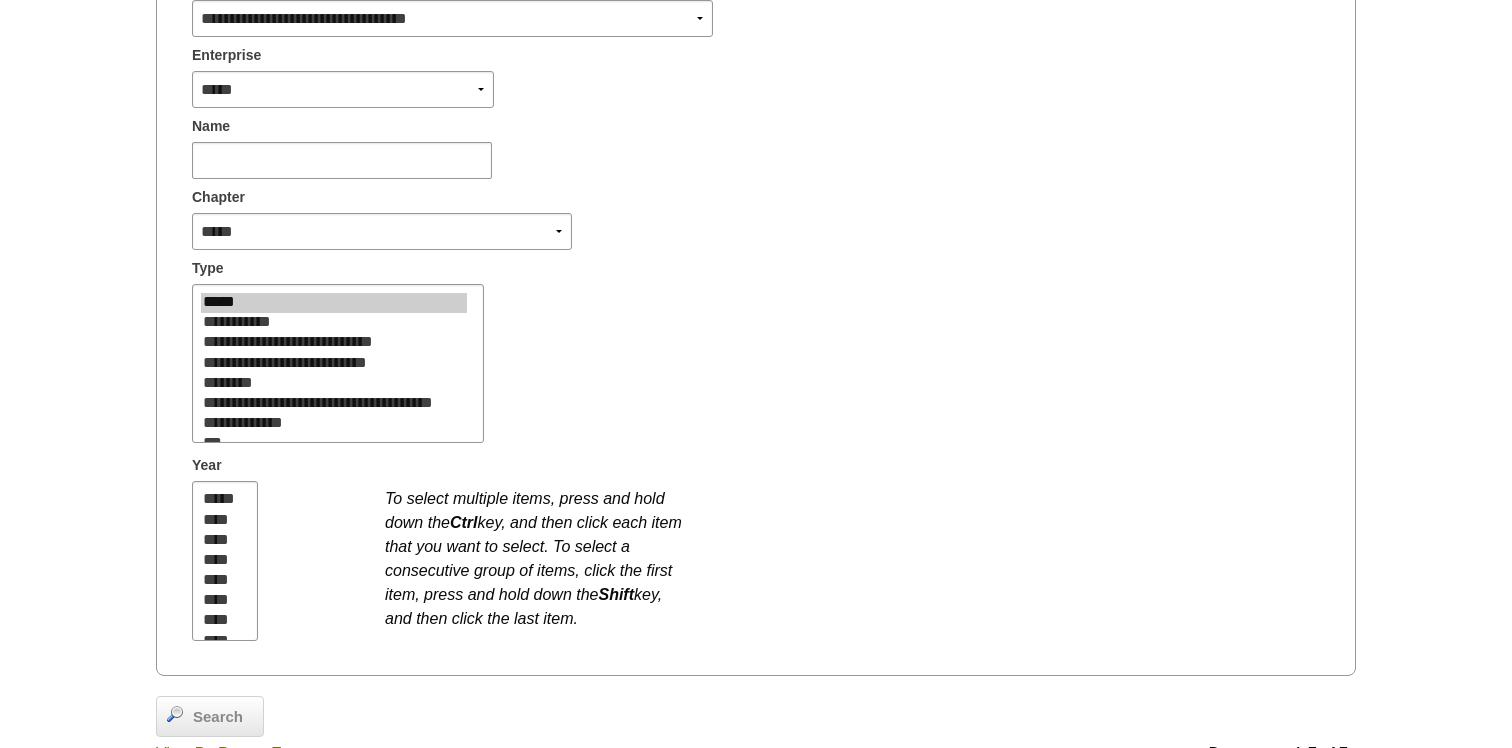 scroll, scrollTop: 353, scrollLeft: 0, axis: vertical 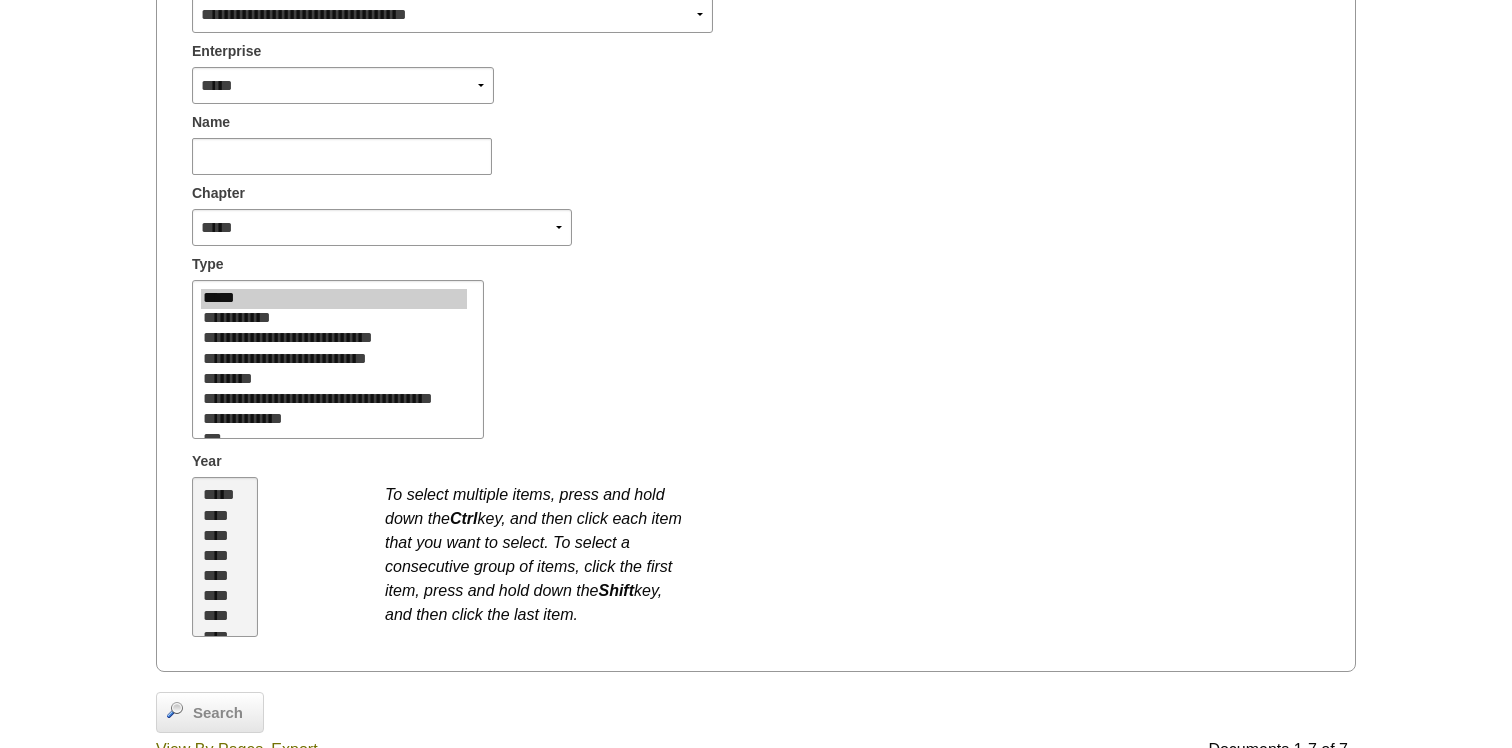 select on "**" 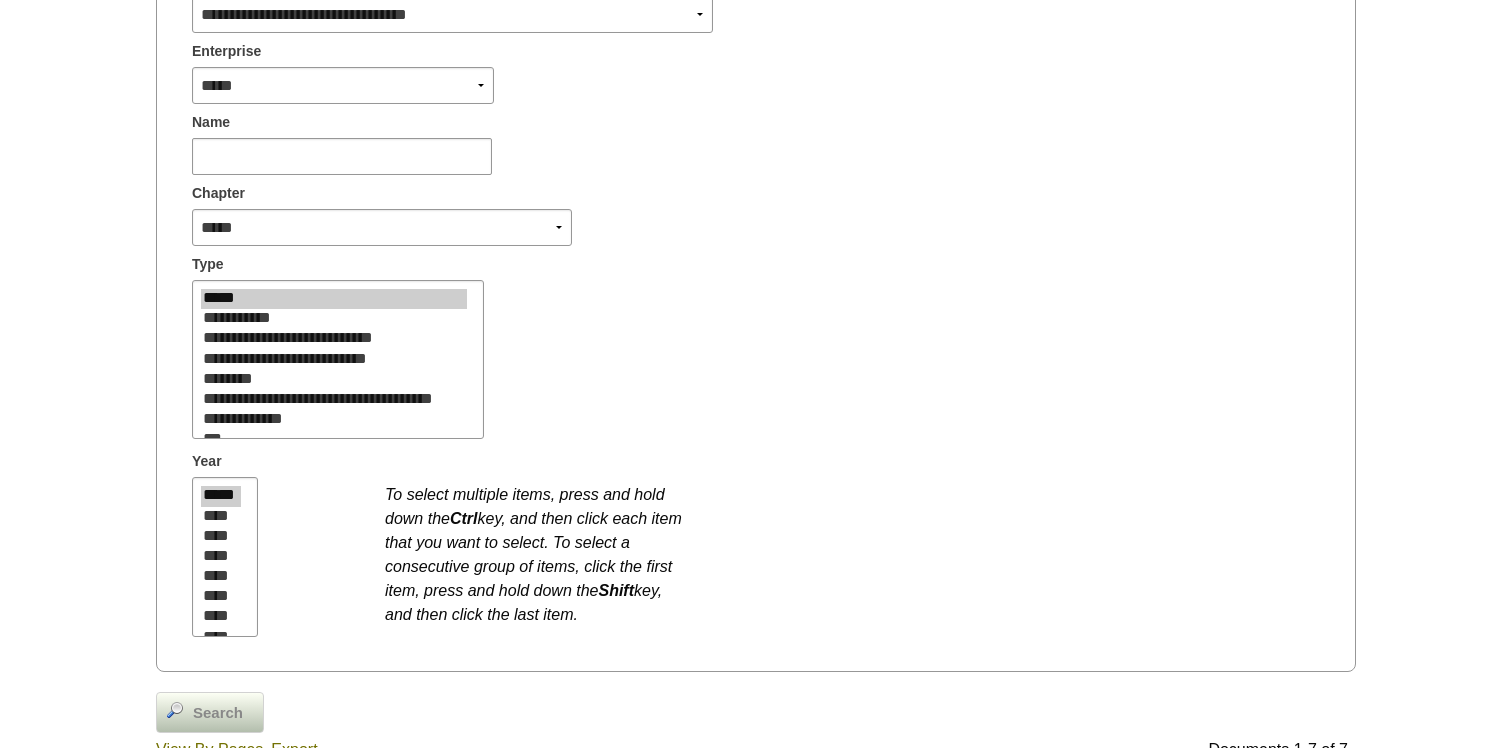 click on "Search" at bounding box center [218, 713] 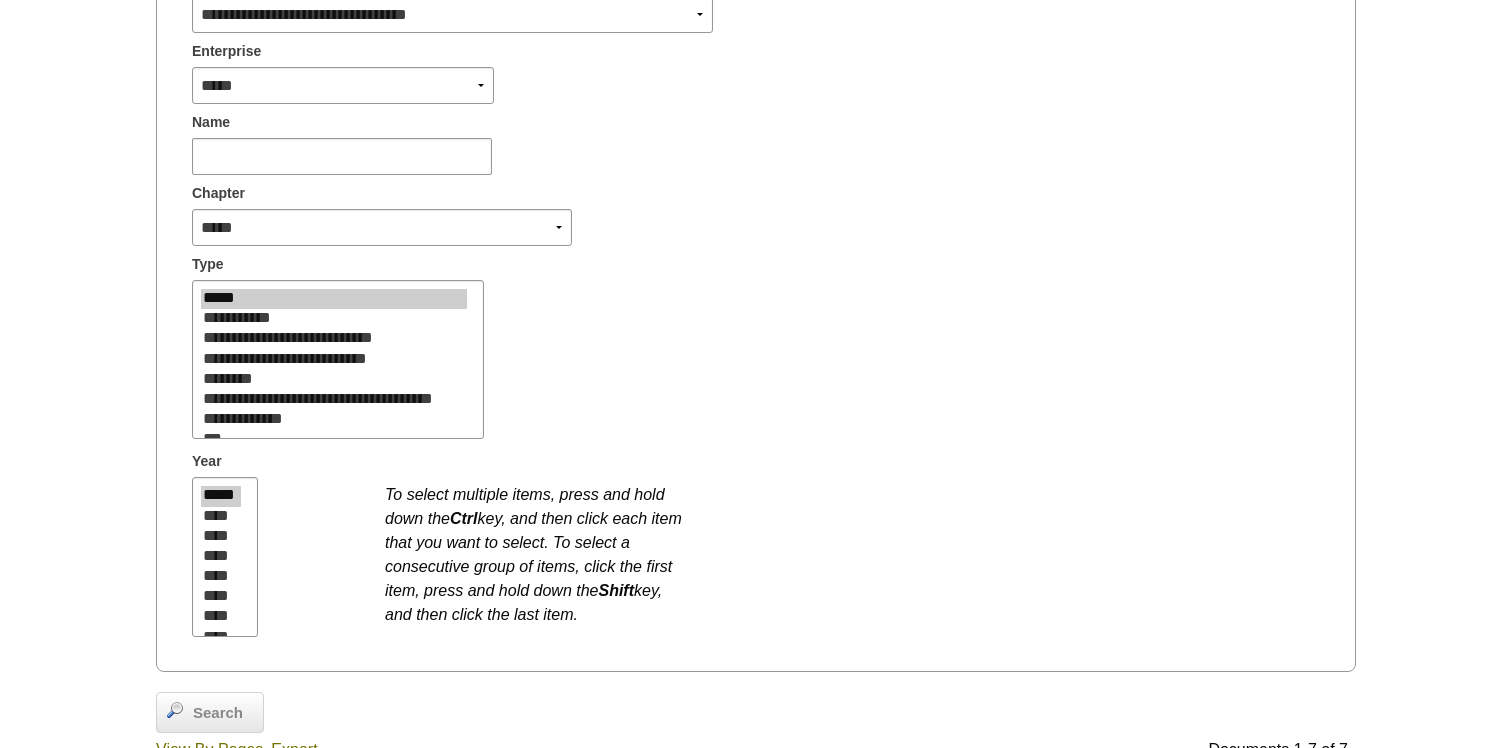 scroll, scrollTop: 367, scrollLeft: 0, axis: vertical 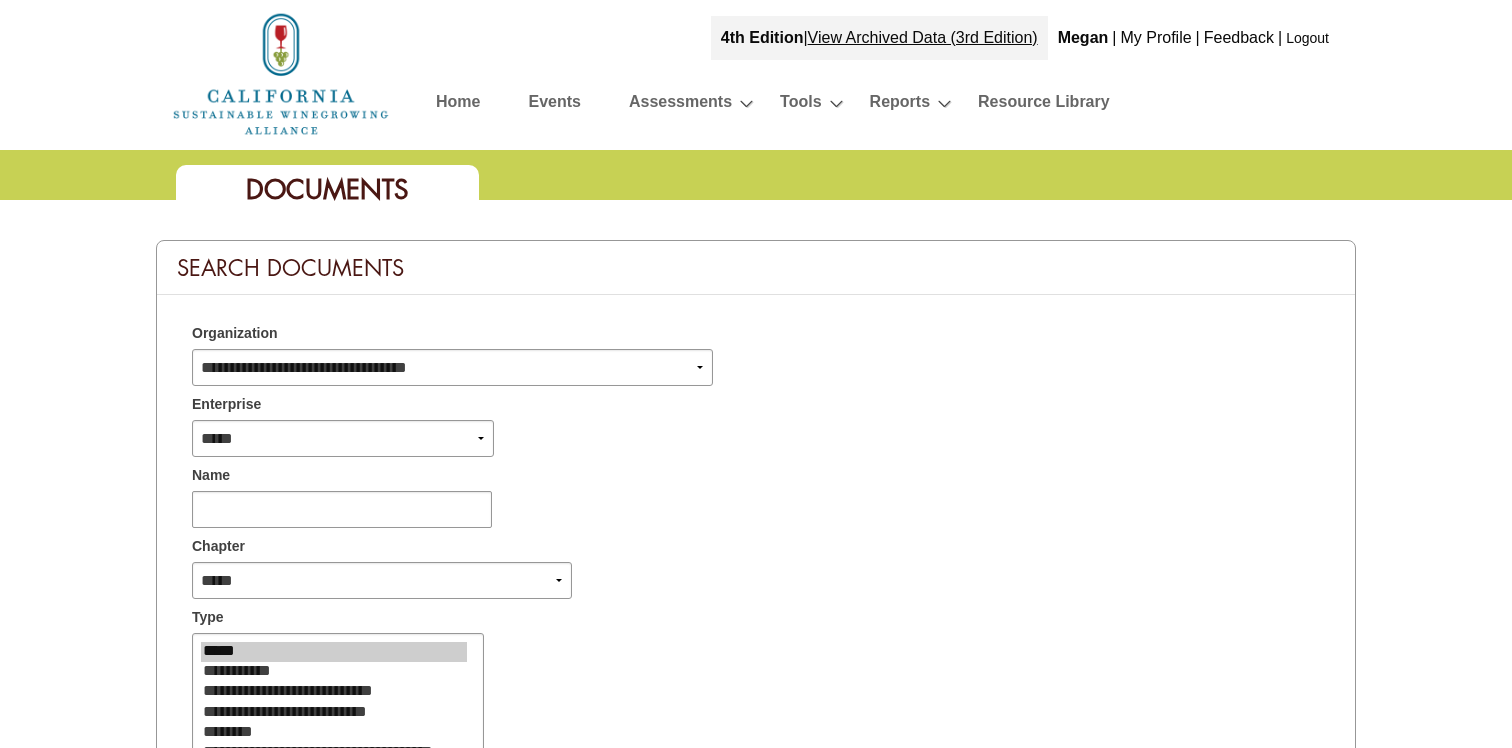 click on "Logout" at bounding box center (1307, 38) 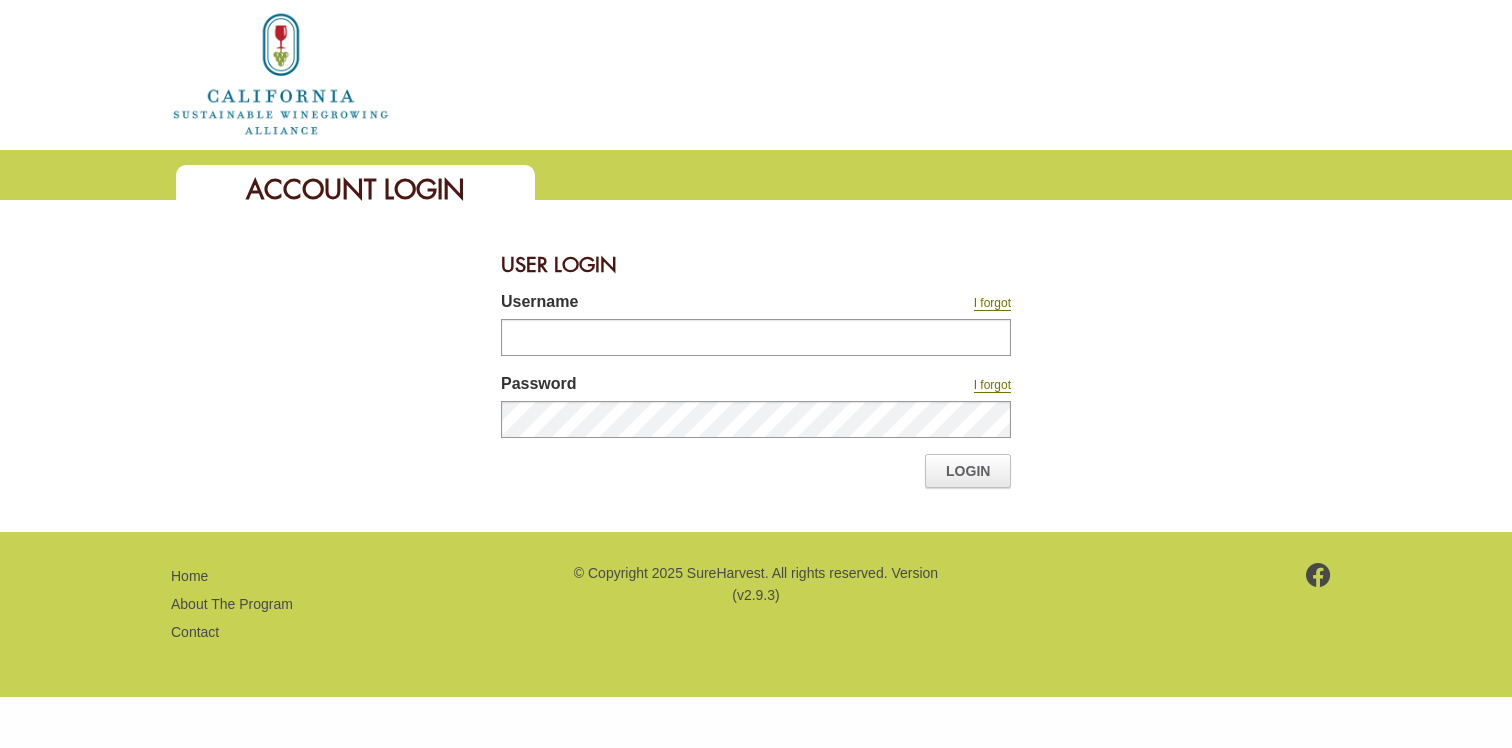 scroll, scrollTop: 0, scrollLeft: 0, axis: both 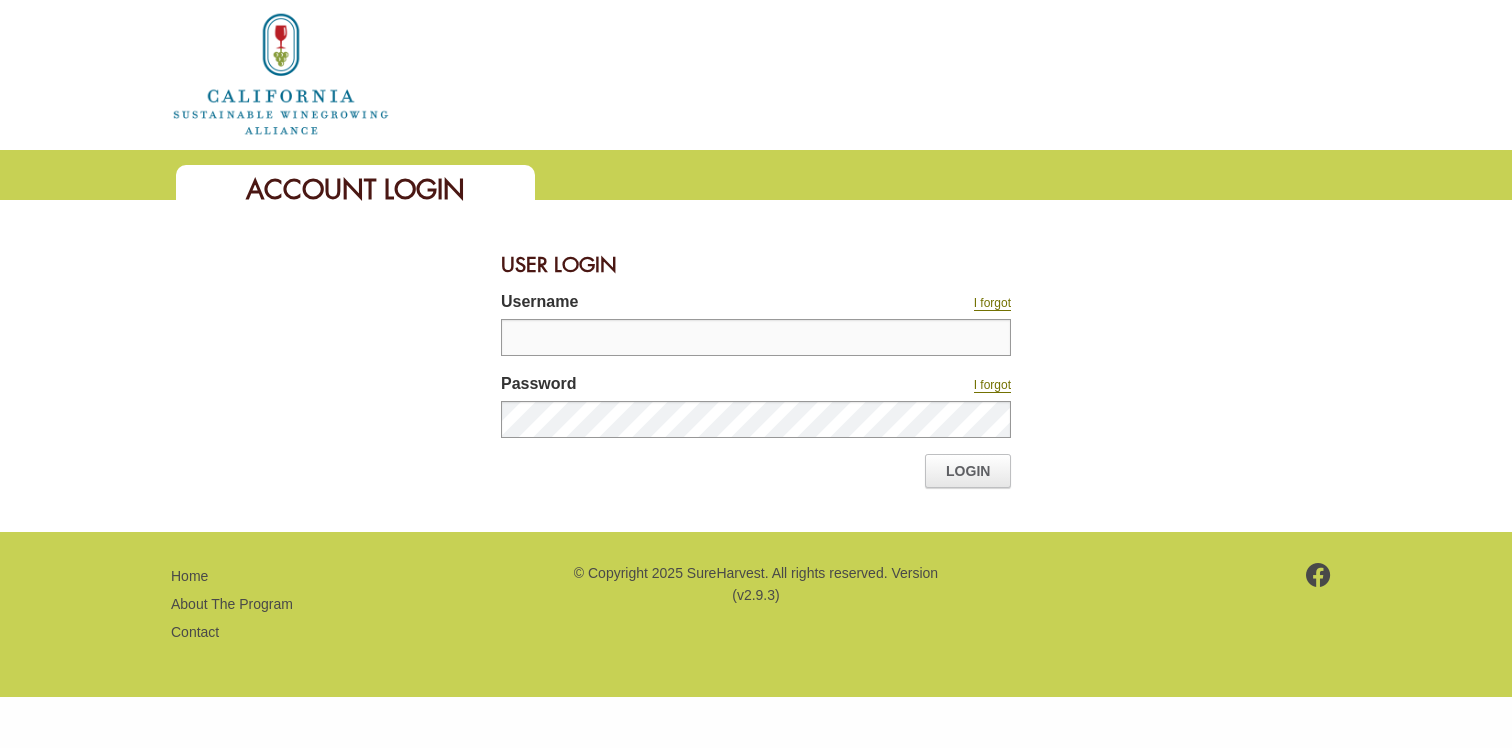 click on "Username" at bounding box center (756, 337) 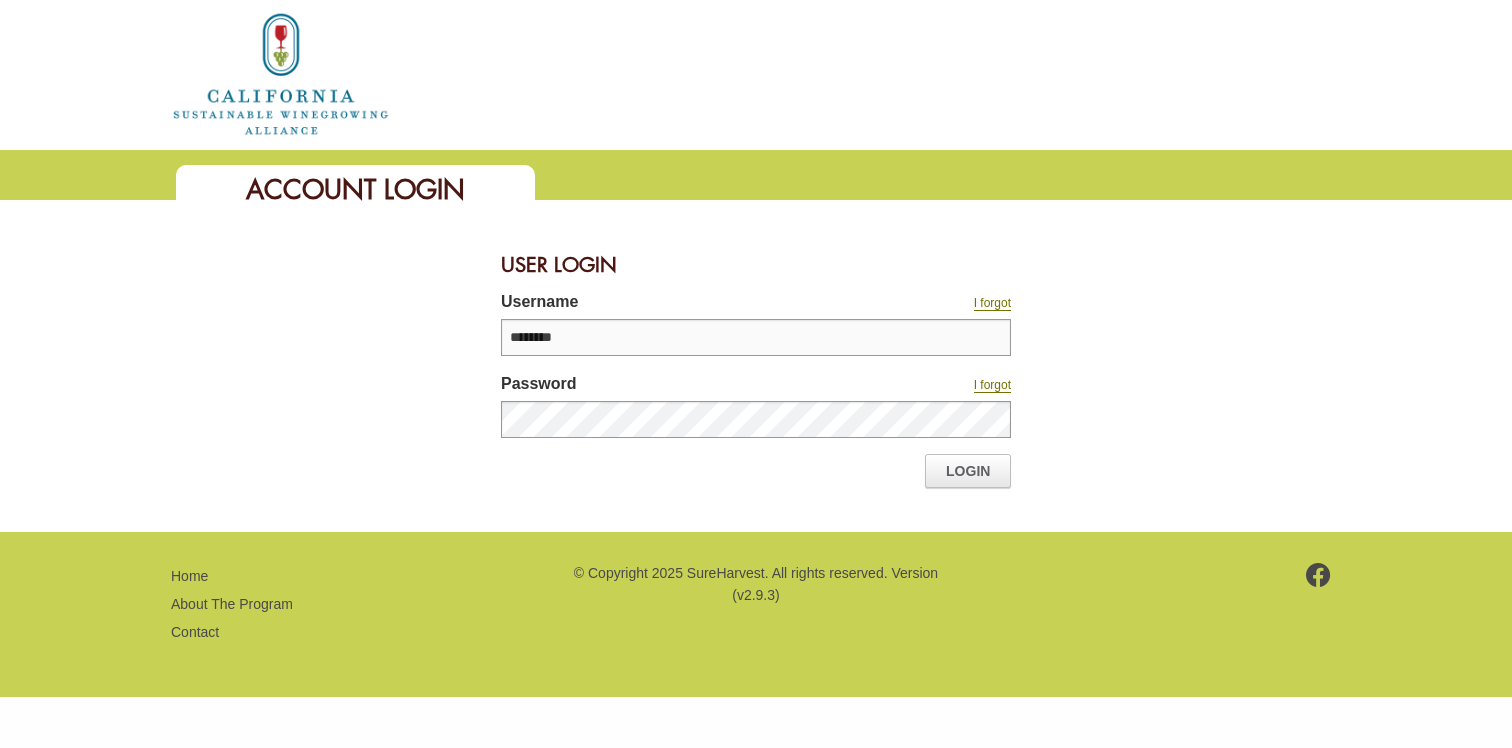 type on "********" 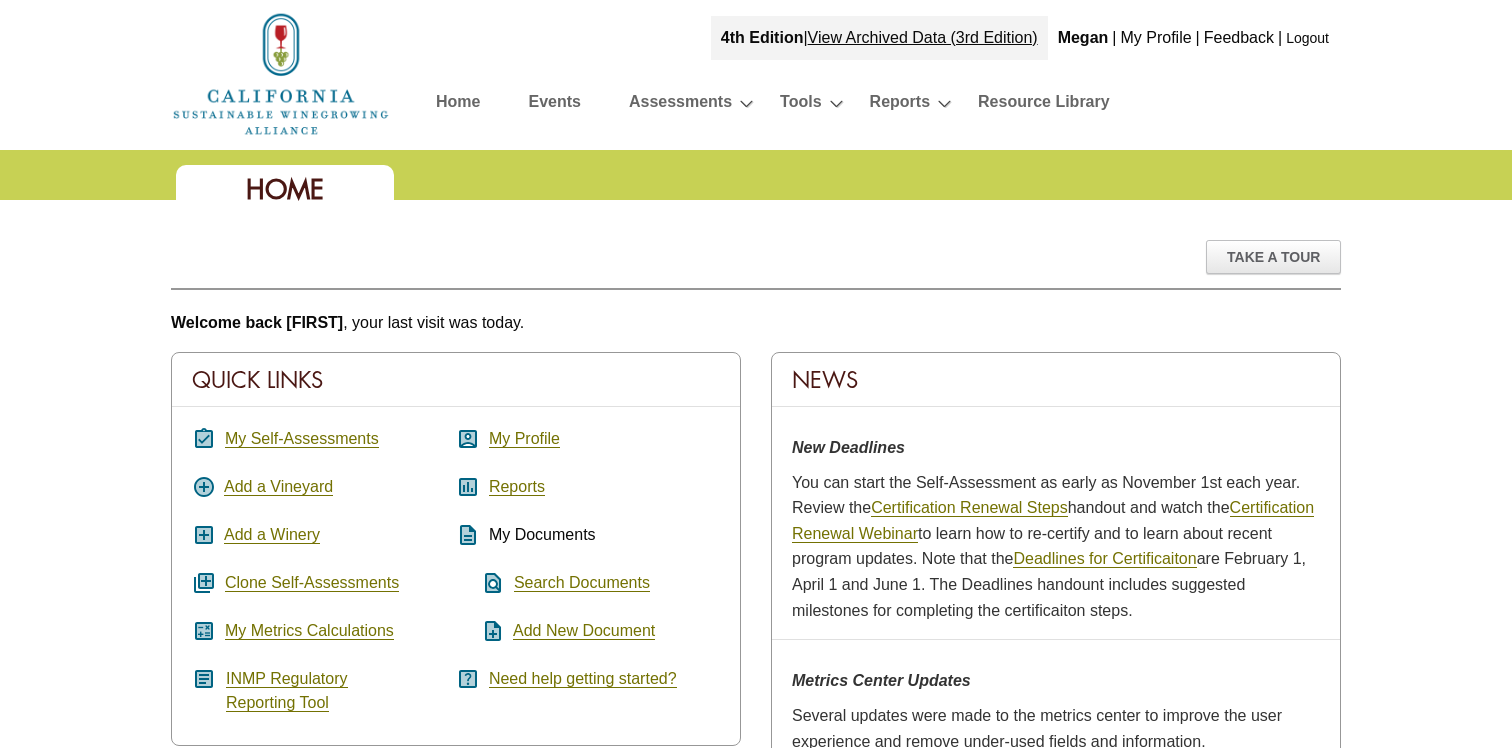 scroll, scrollTop: 0, scrollLeft: 0, axis: both 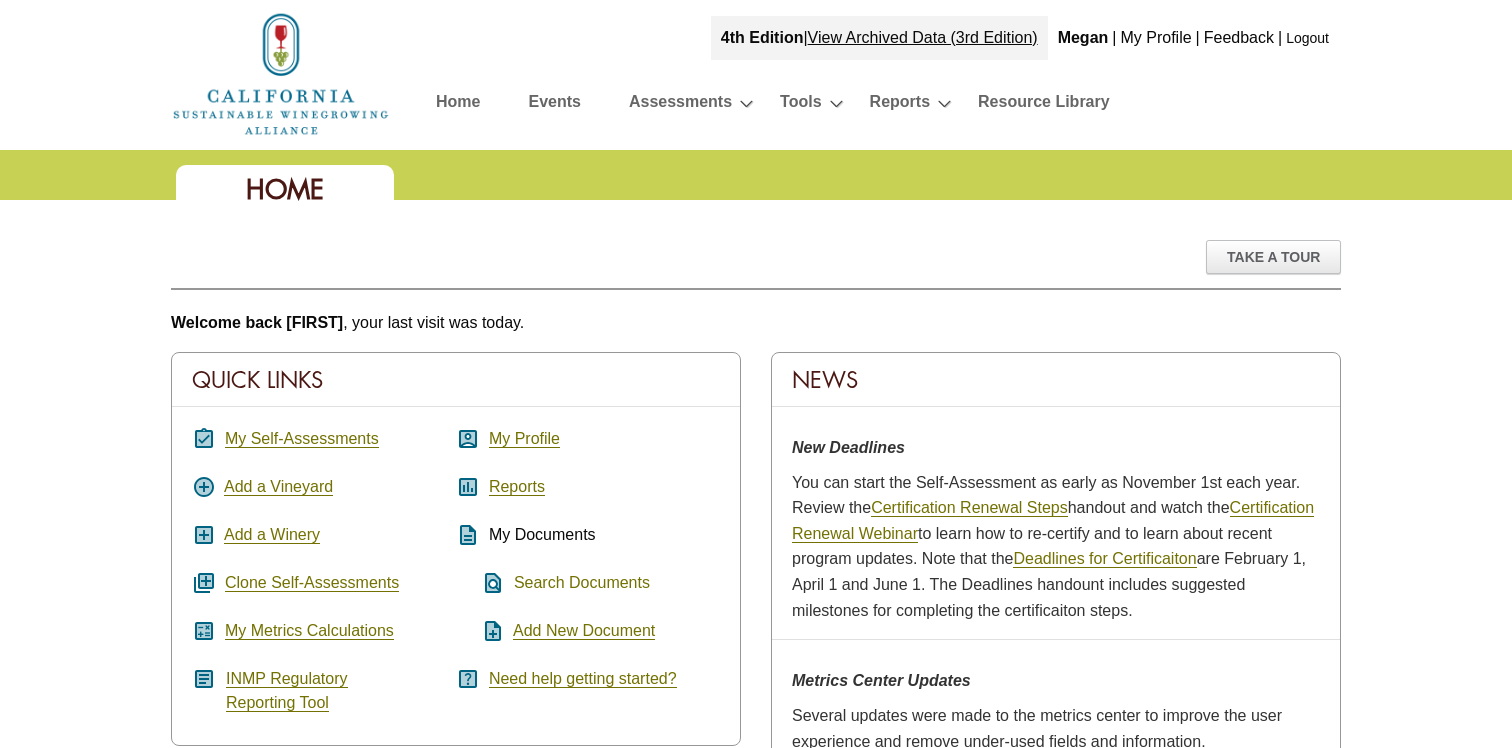 click on "Search Documents" at bounding box center [582, 583] 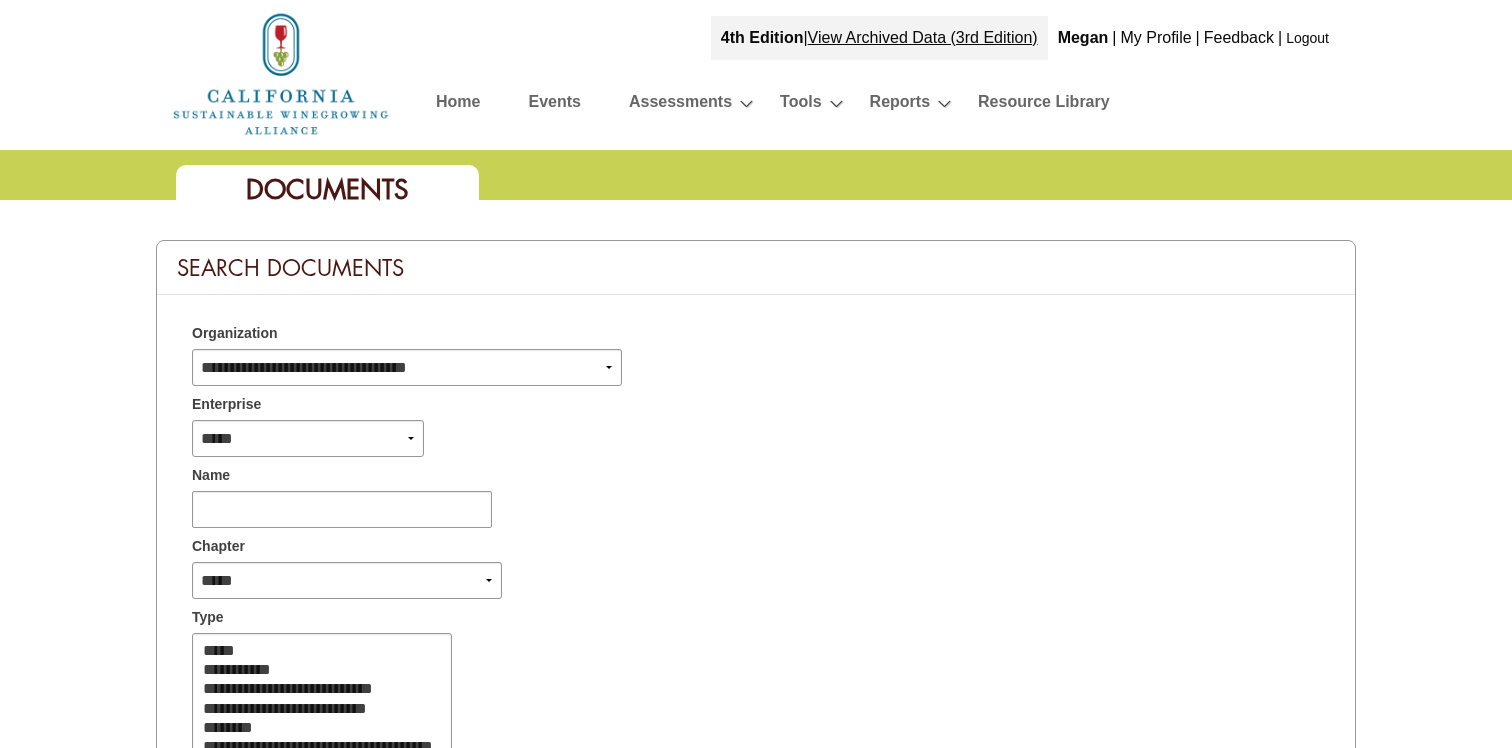 select 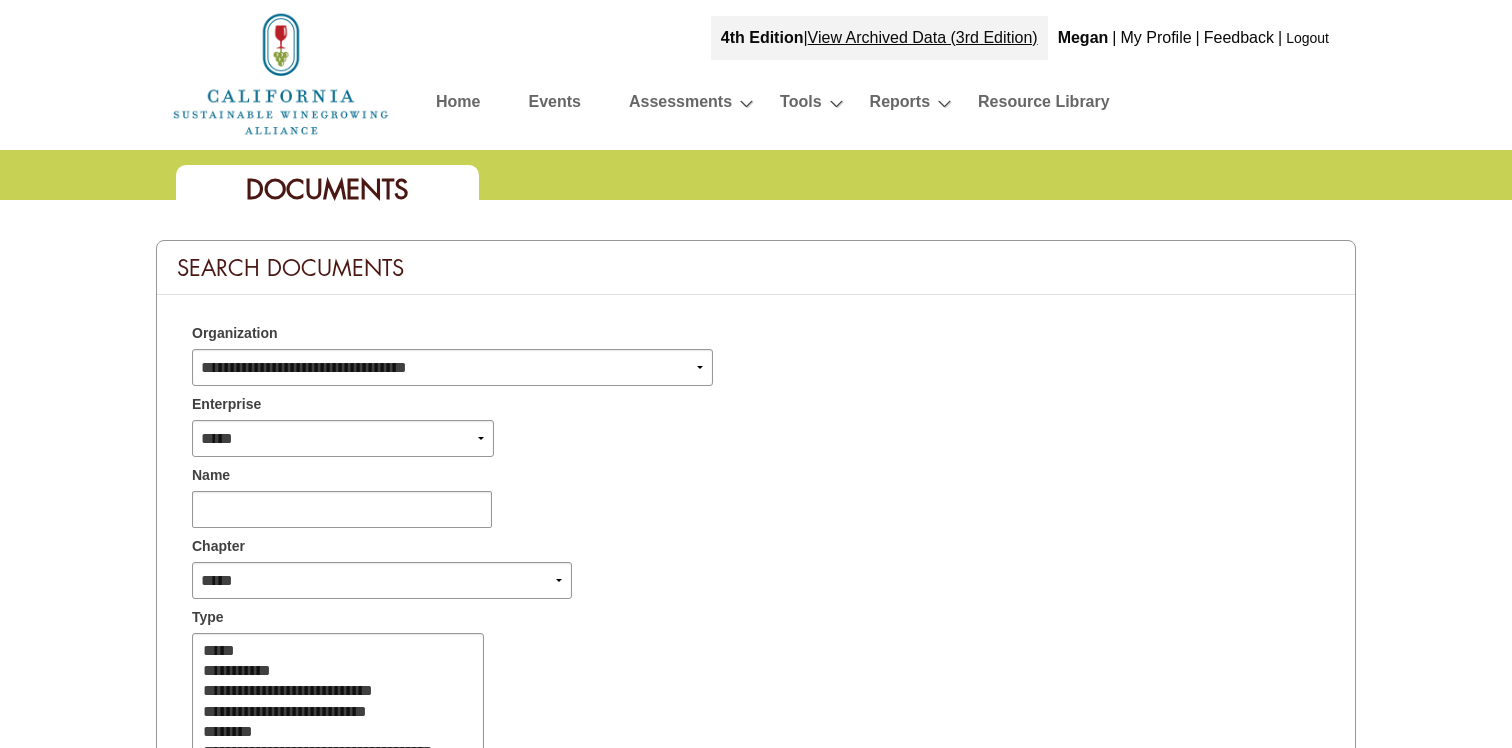scroll, scrollTop: 0, scrollLeft: 0, axis: both 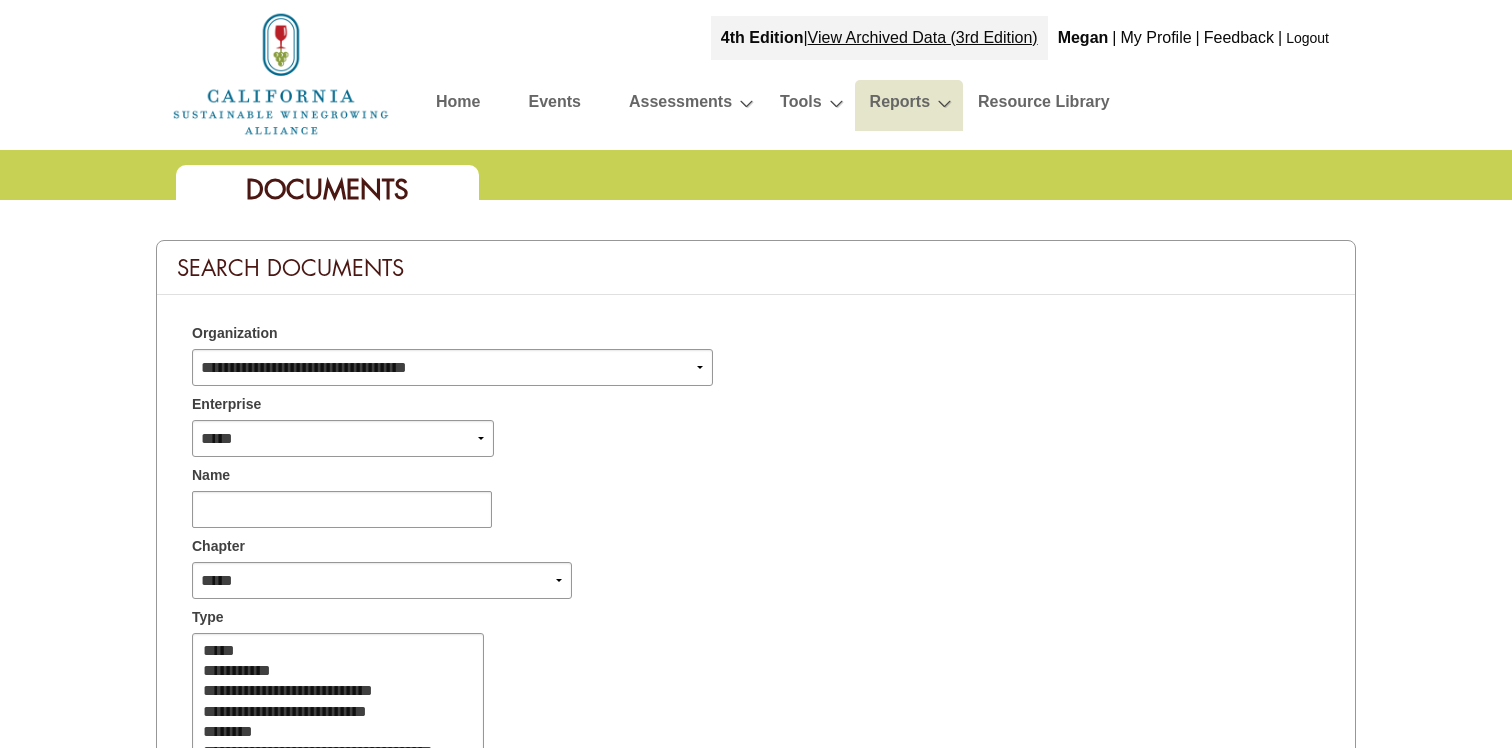 click on "Reports" at bounding box center (900, 105) 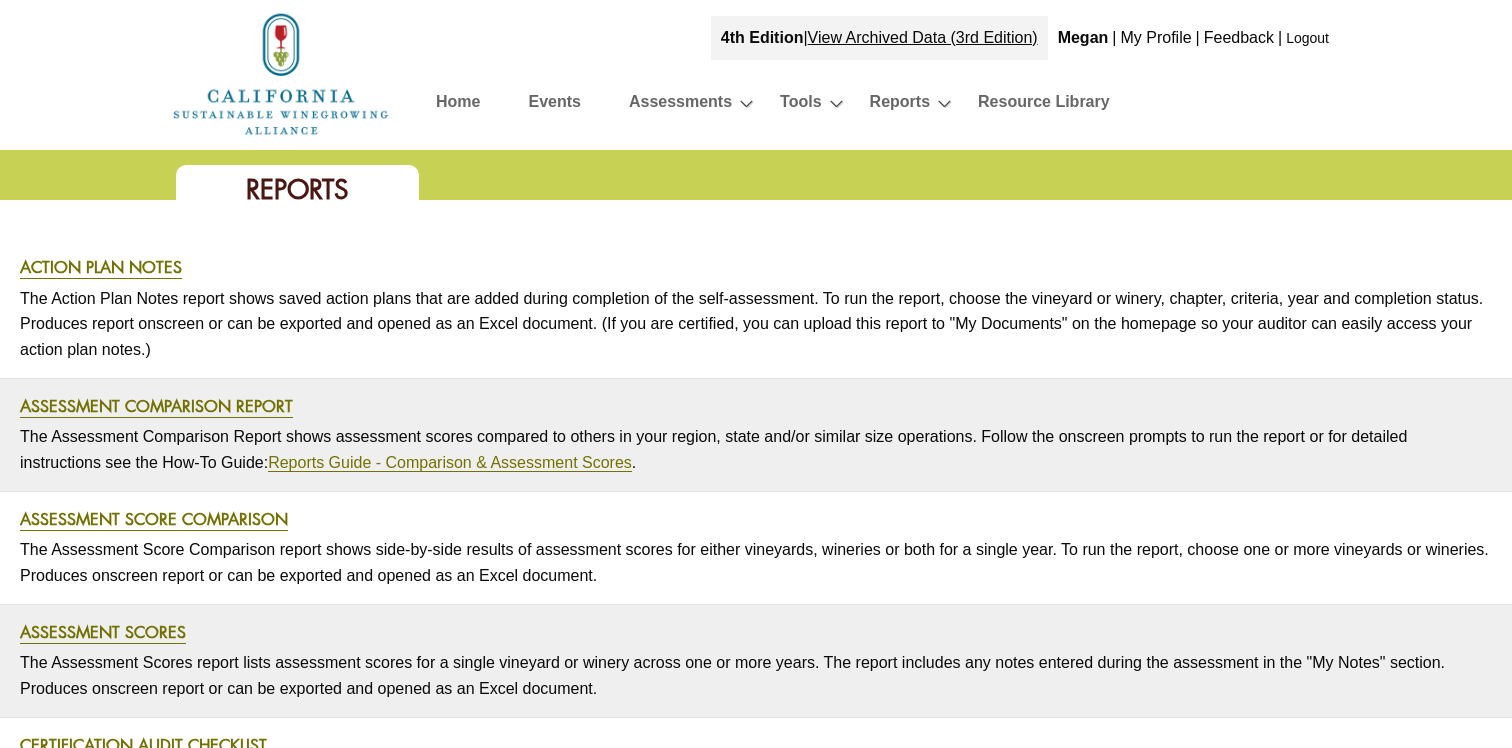 scroll, scrollTop: 0, scrollLeft: 0, axis: both 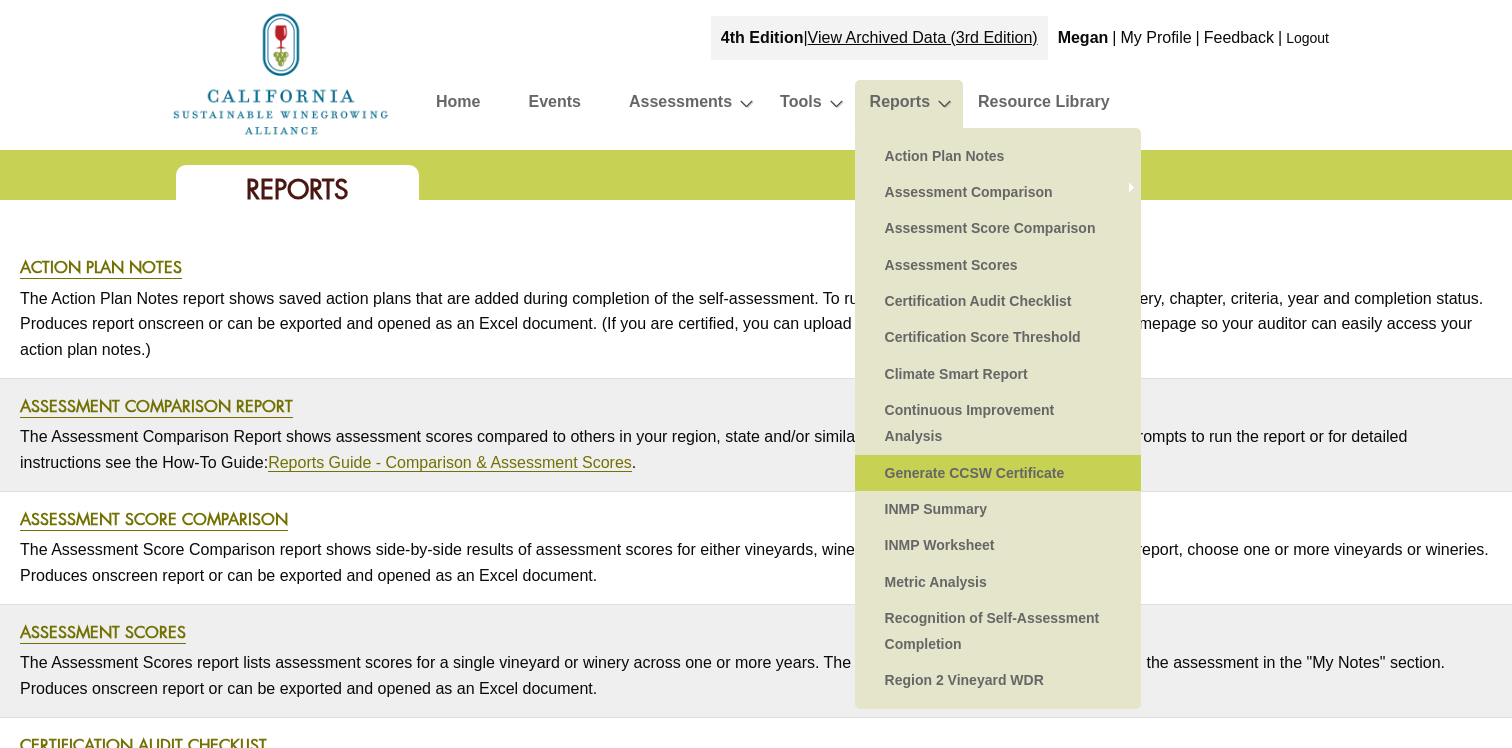 click on "Generate CCSW Certificate" at bounding box center [998, 473] 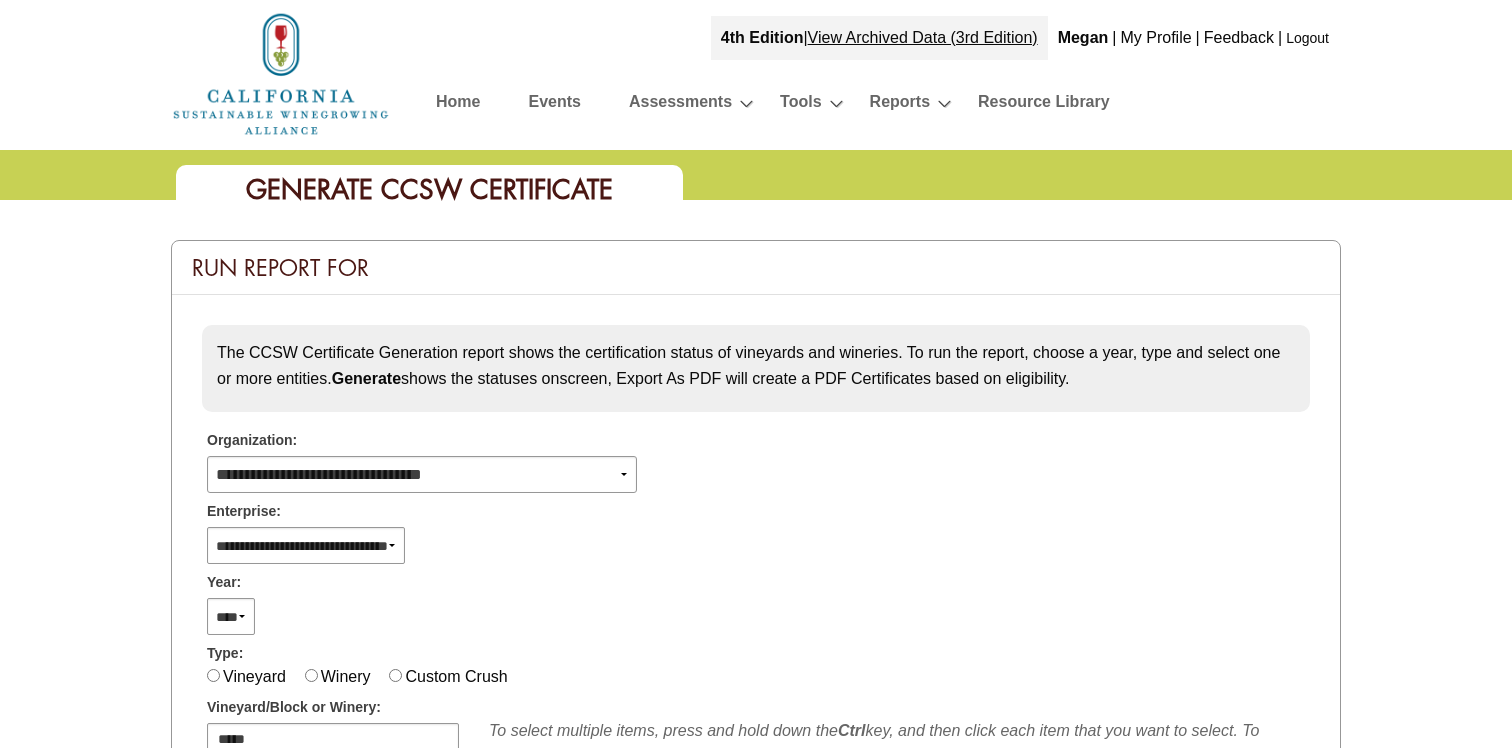 select 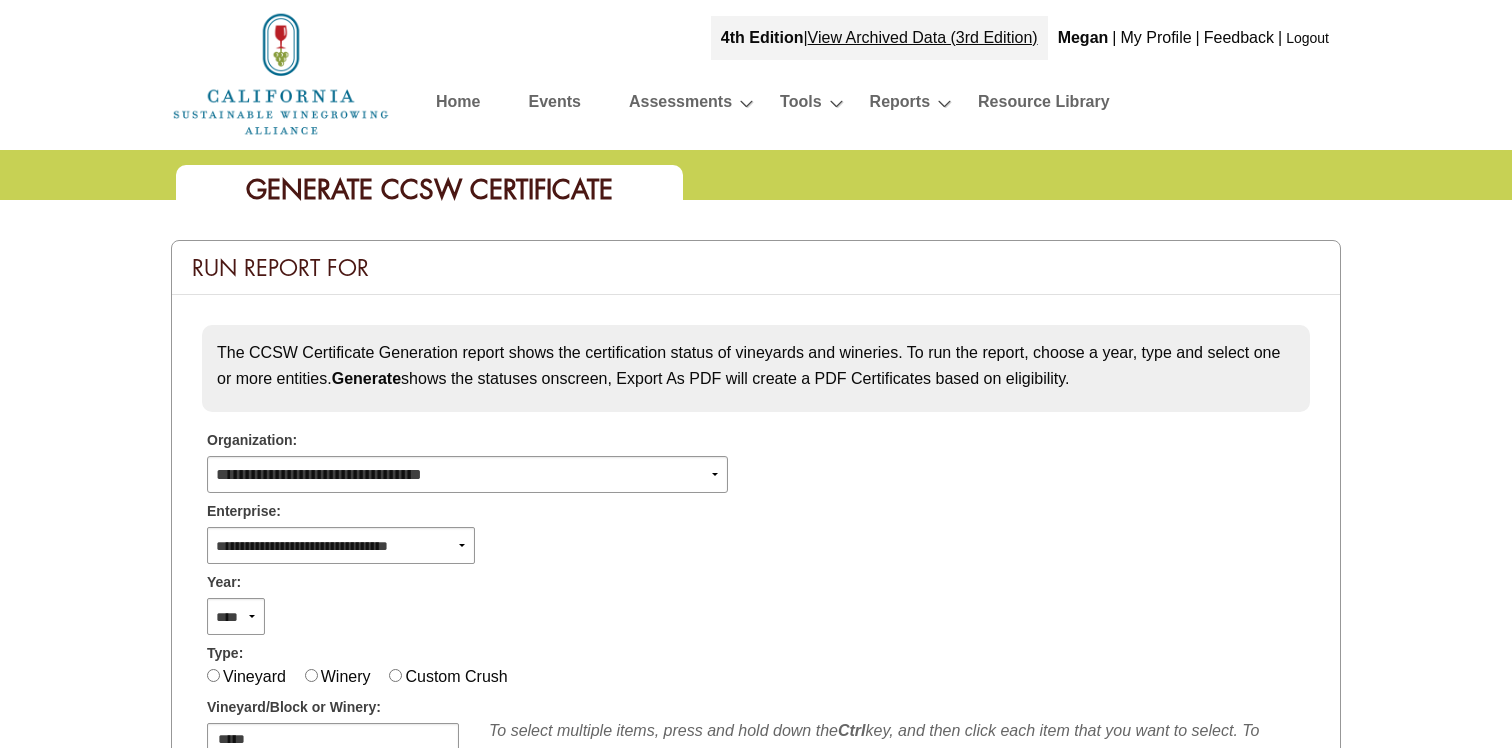 scroll, scrollTop: 0, scrollLeft: 0, axis: both 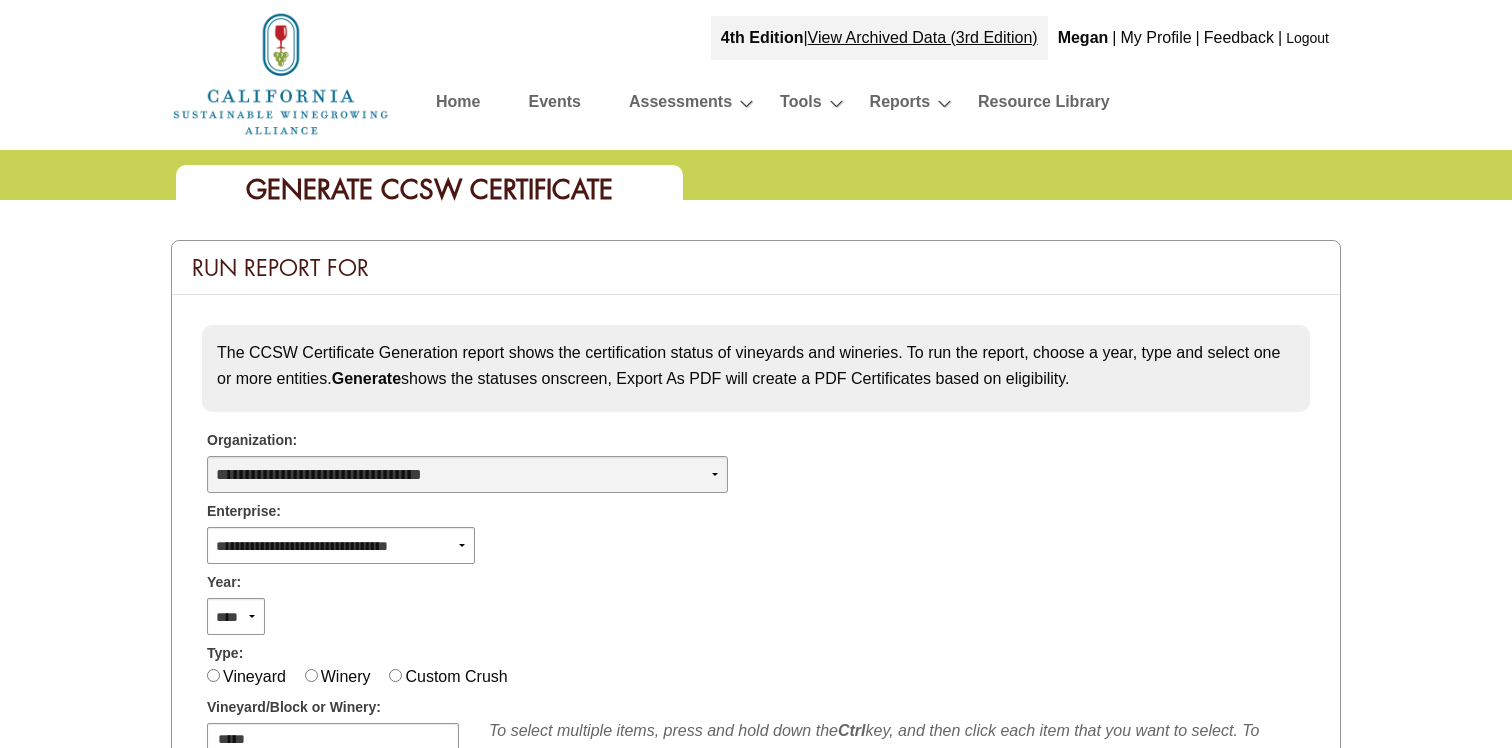 click on "**********" at bounding box center (467, 474) 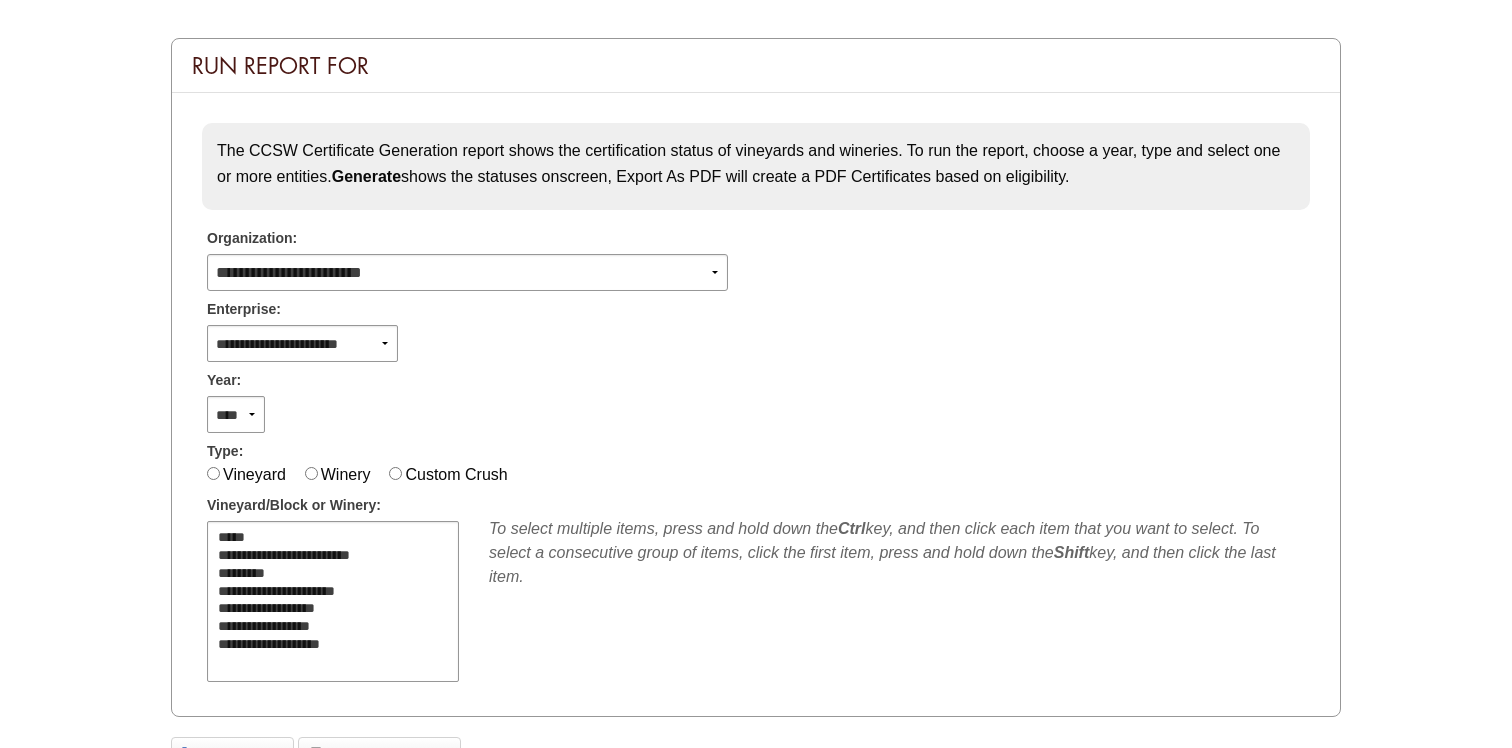 scroll, scrollTop: 203, scrollLeft: 0, axis: vertical 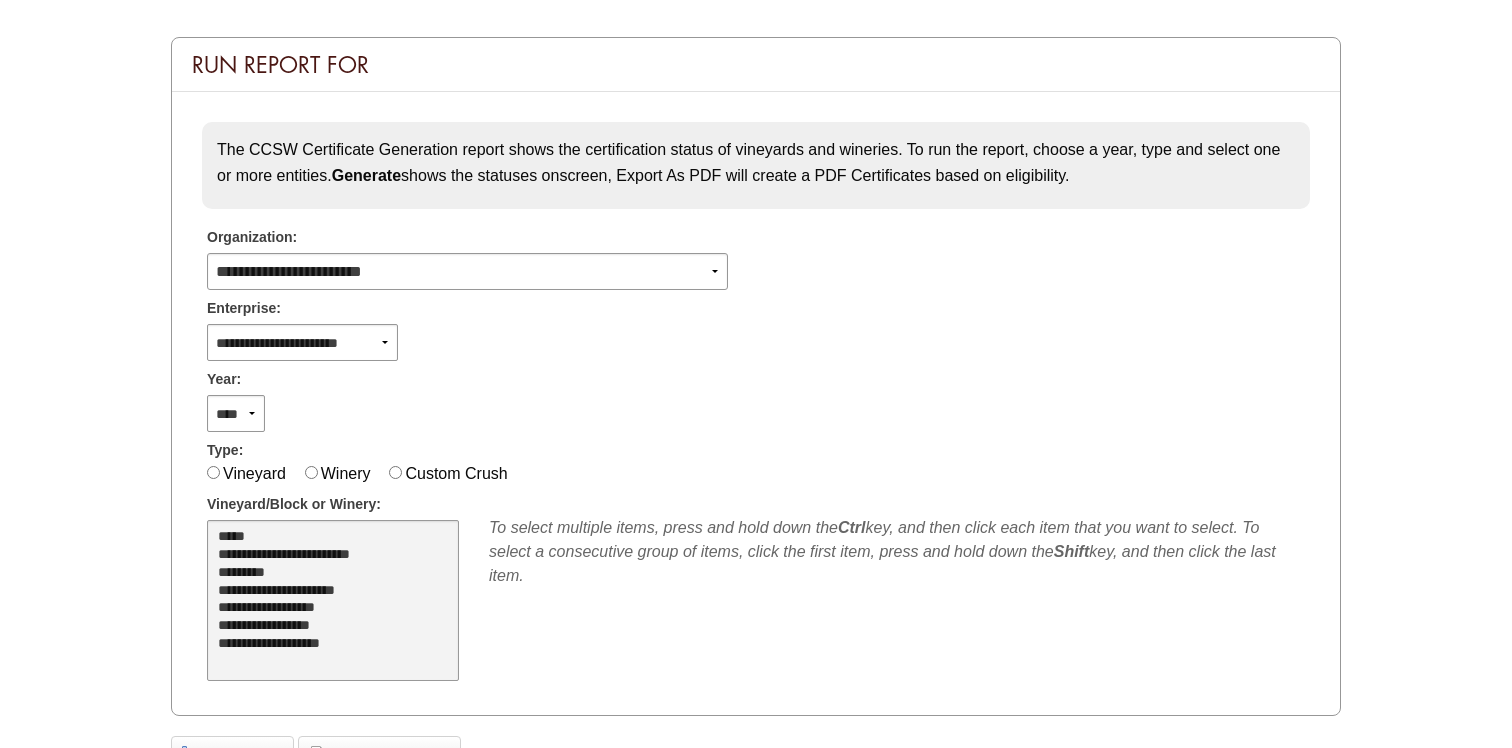 select on "**" 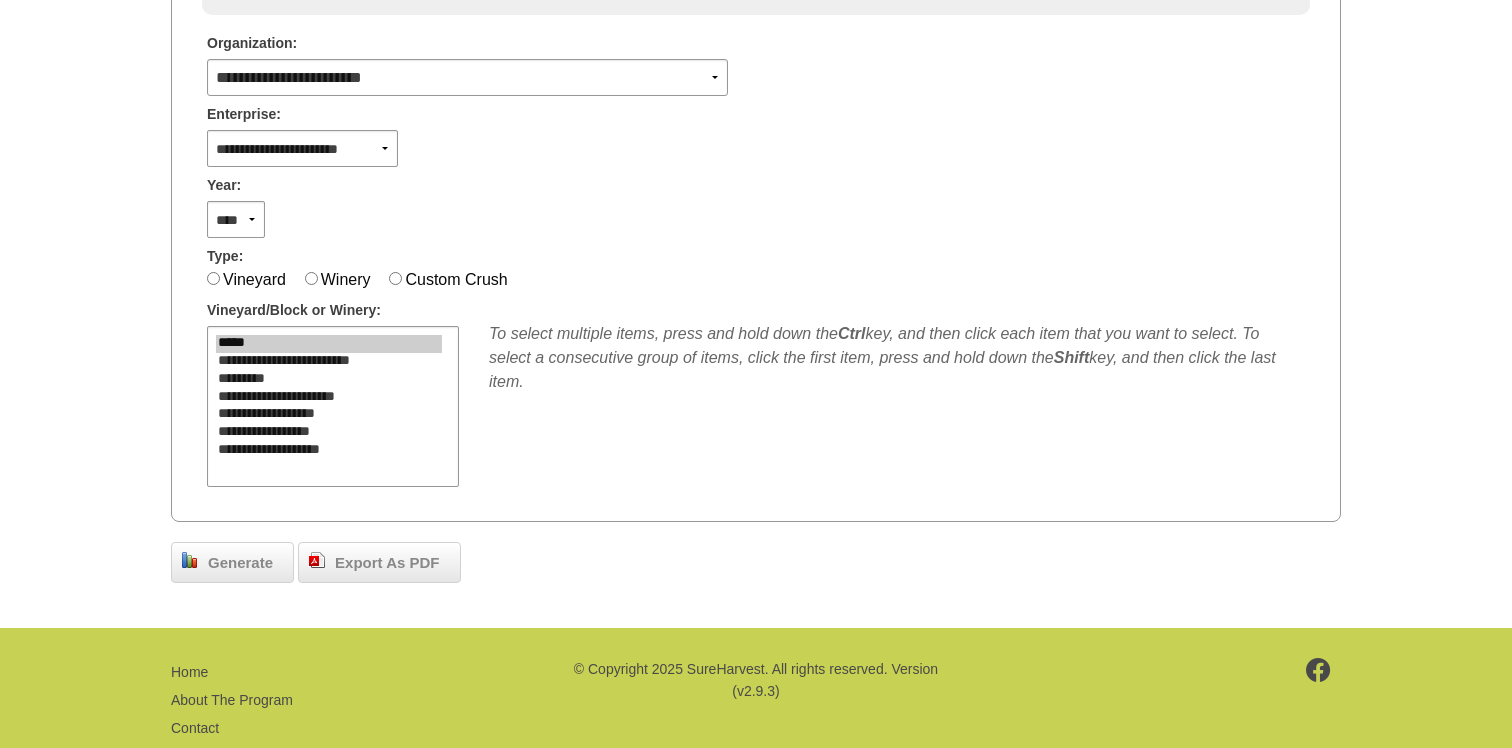 scroll, scrollTop: 438, scrollLeft: 0, axis: vertical 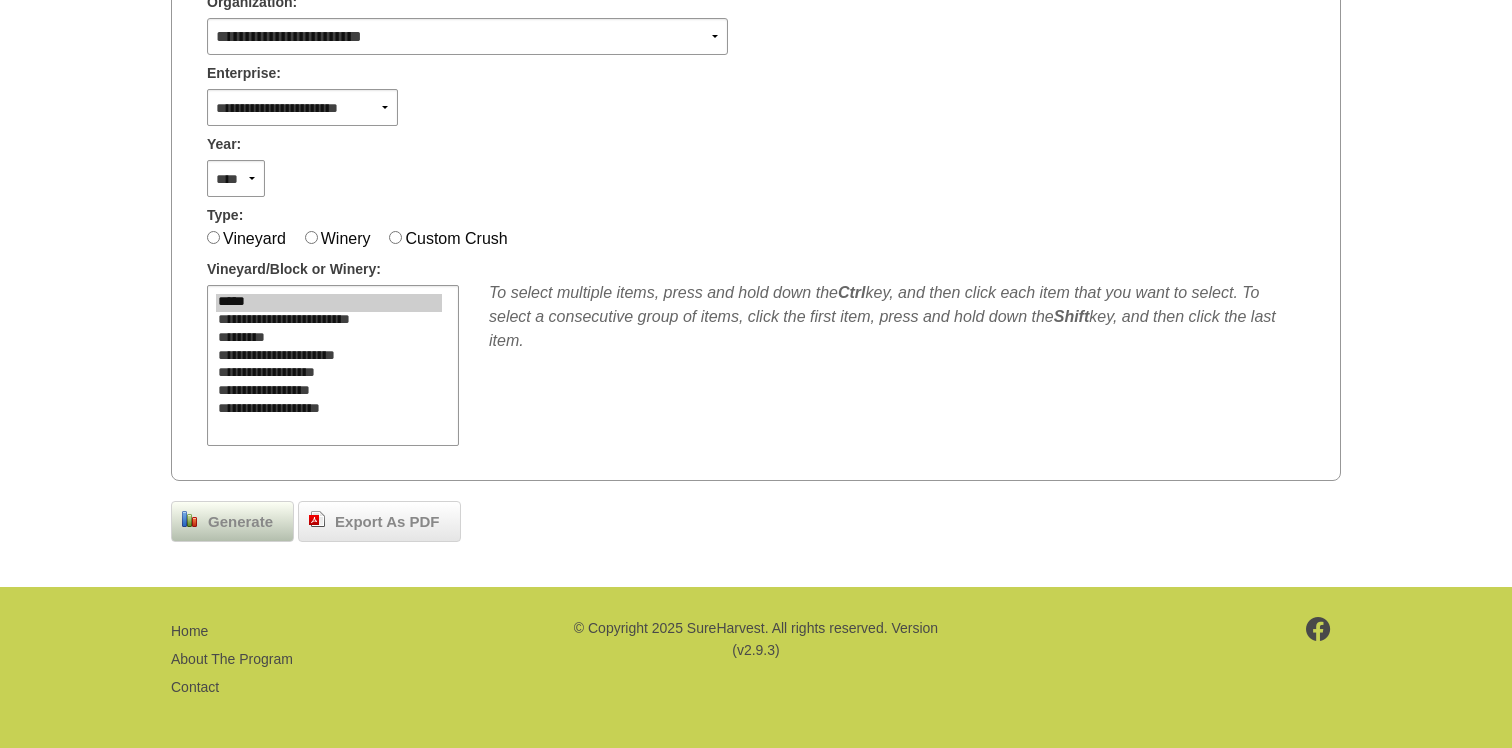 click on "Generate" at bounding box center (240, 522) 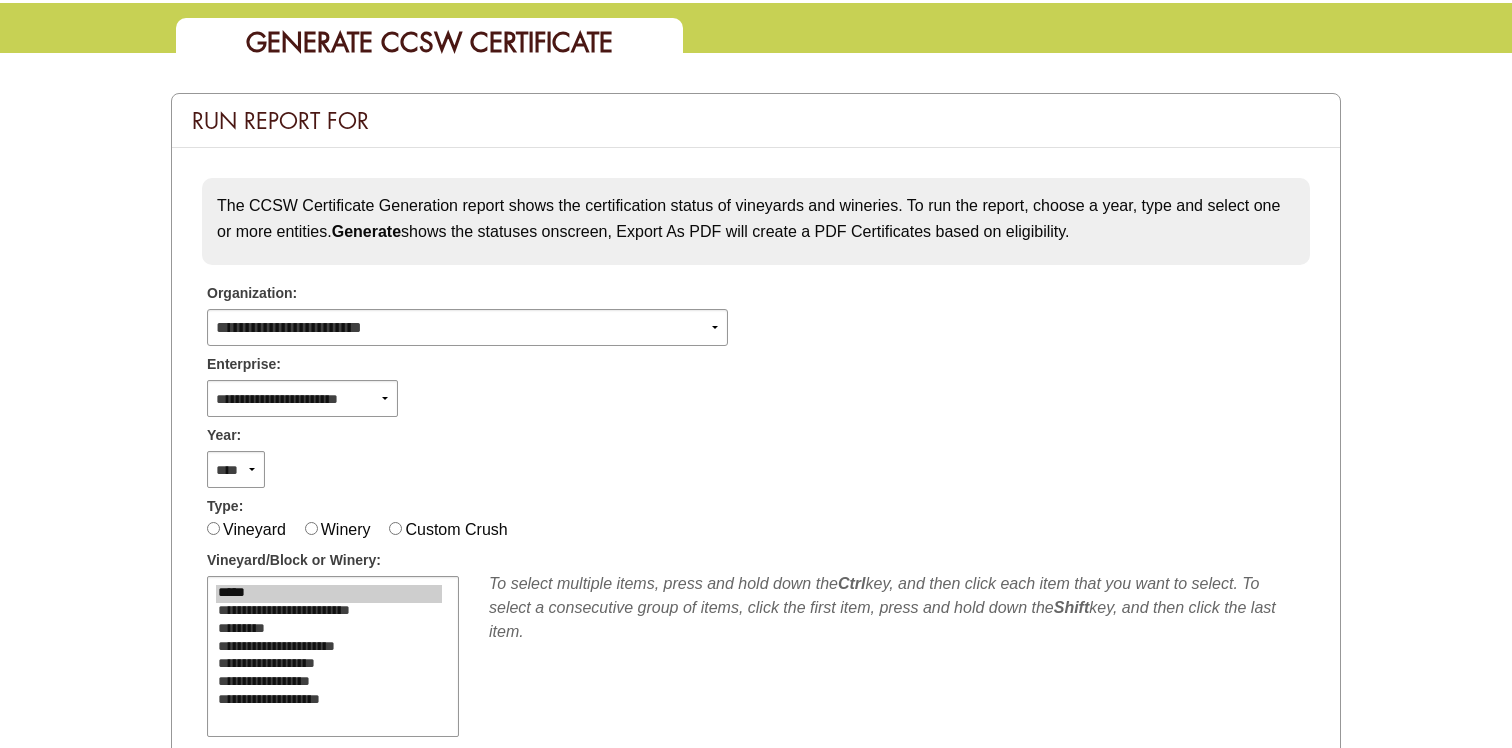 scroll, scrollTop: 0, scrollLeft: 0, axis: both 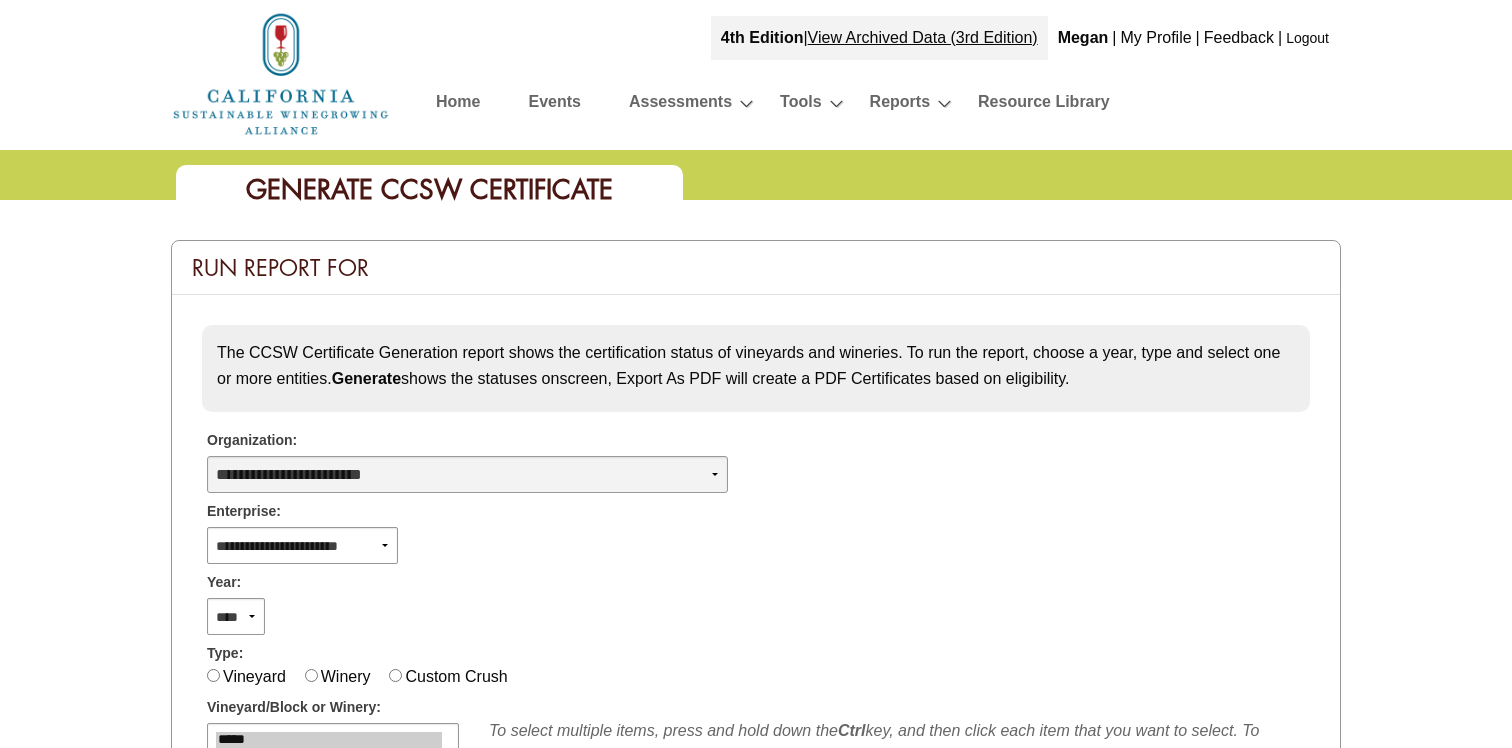 click on "**********" at bounding box center [467, 474] 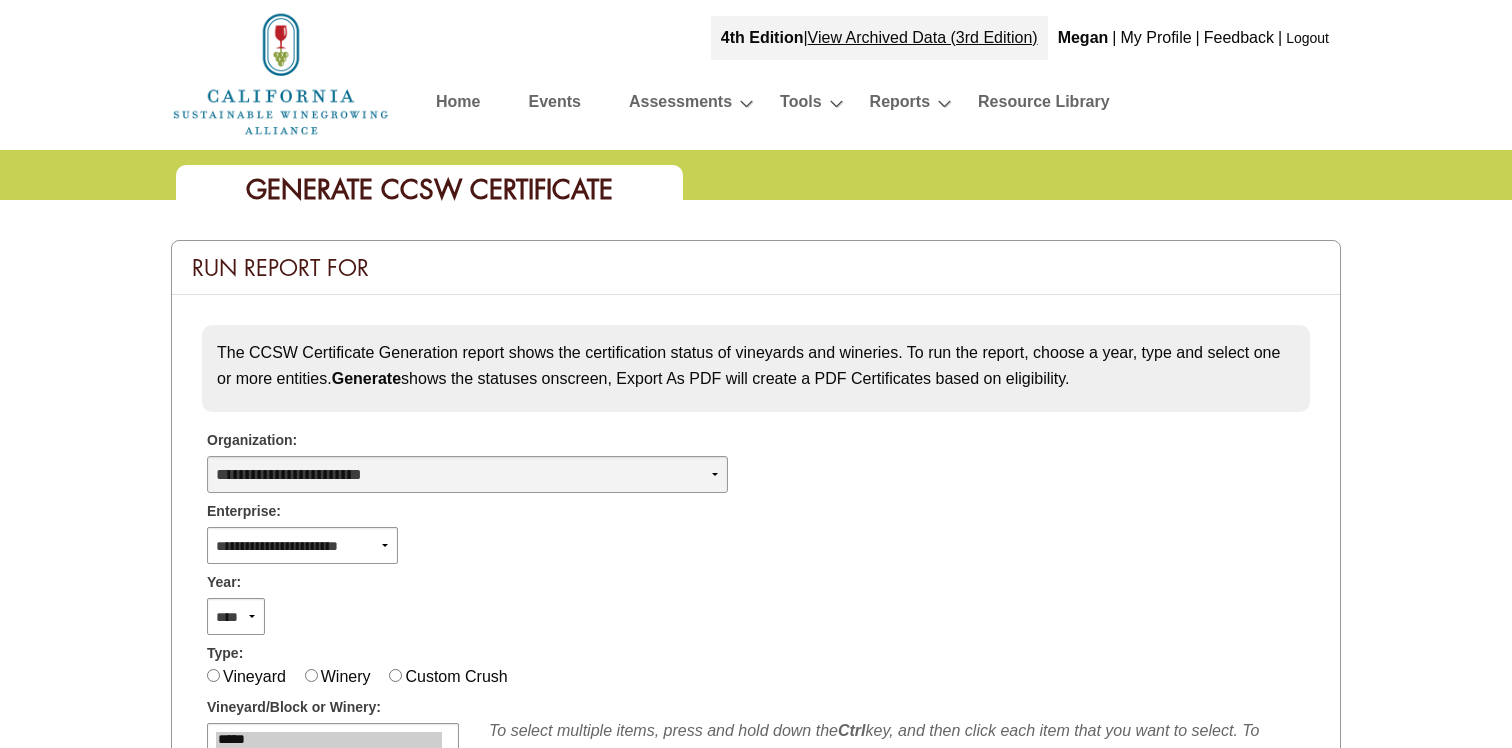 select on "***" 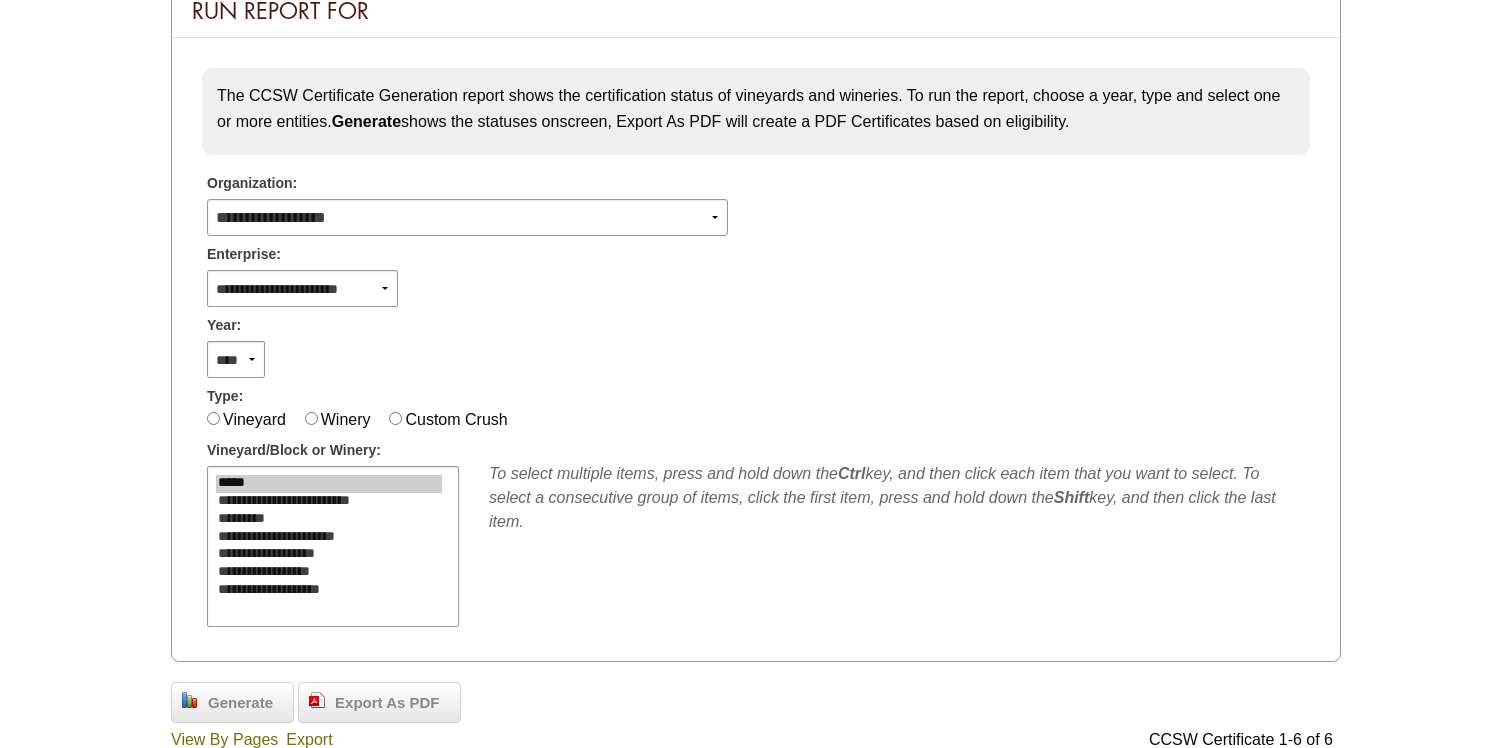 scroll, scrollTop: 341, scrollLeft: 0, axis: vertical 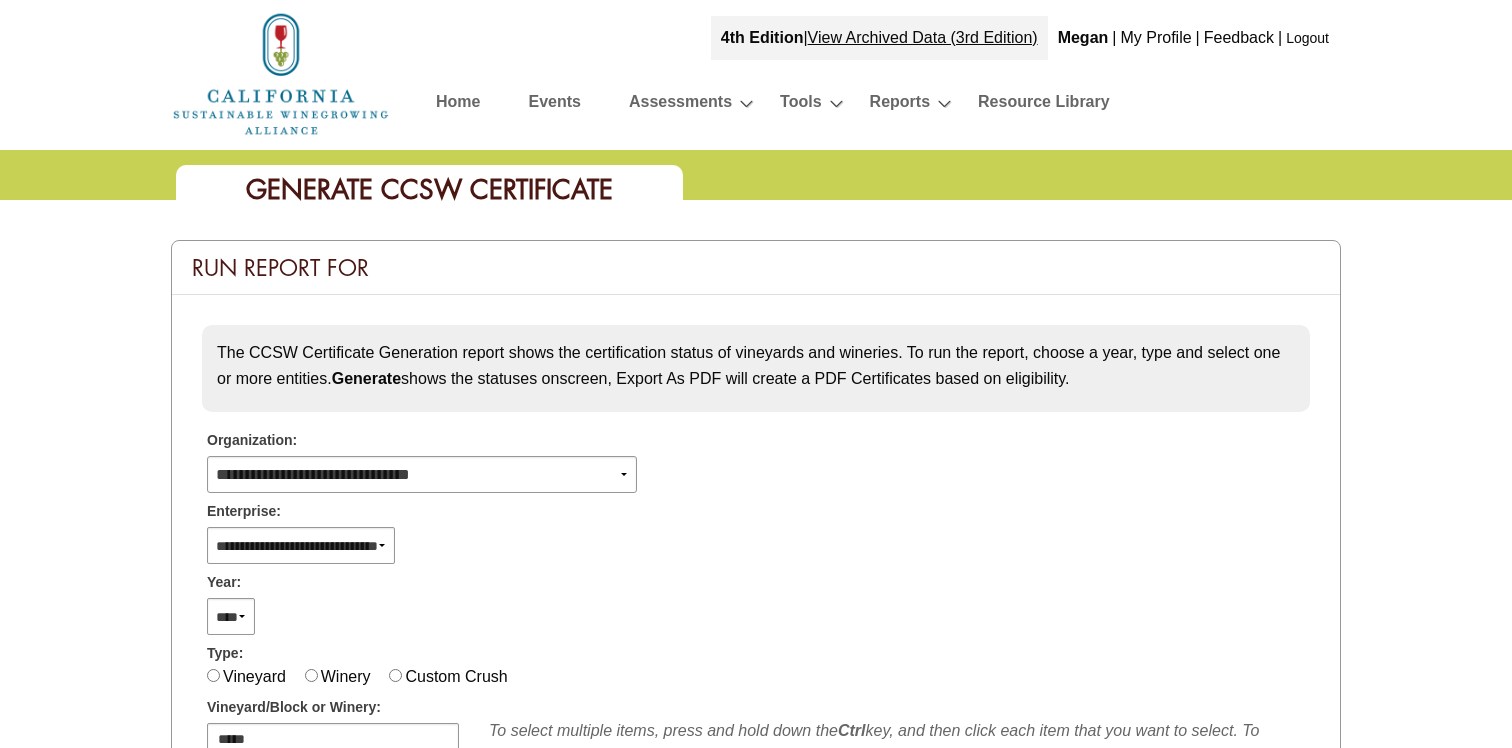 select 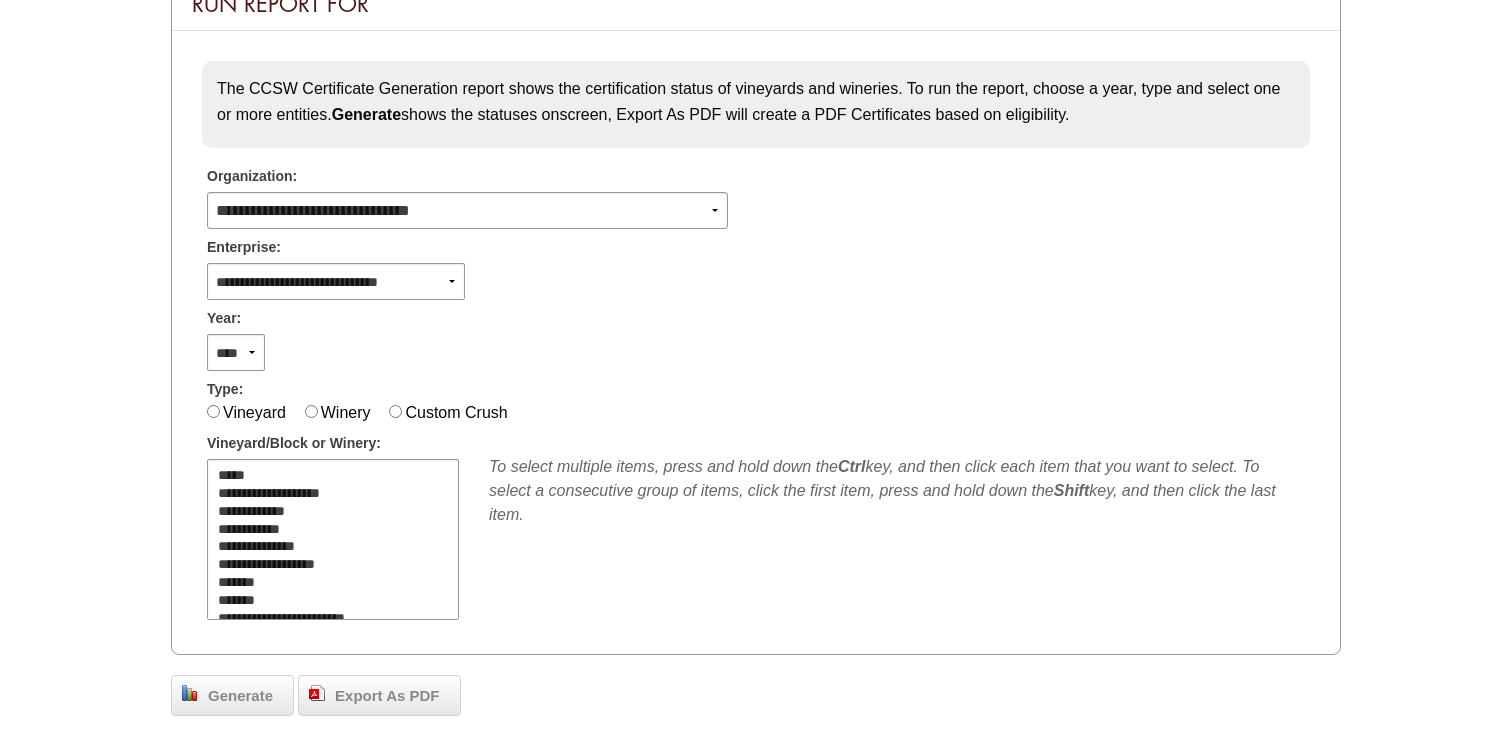 scroll, scrollTop: 438, scrollLeft: 0, axis: vertical 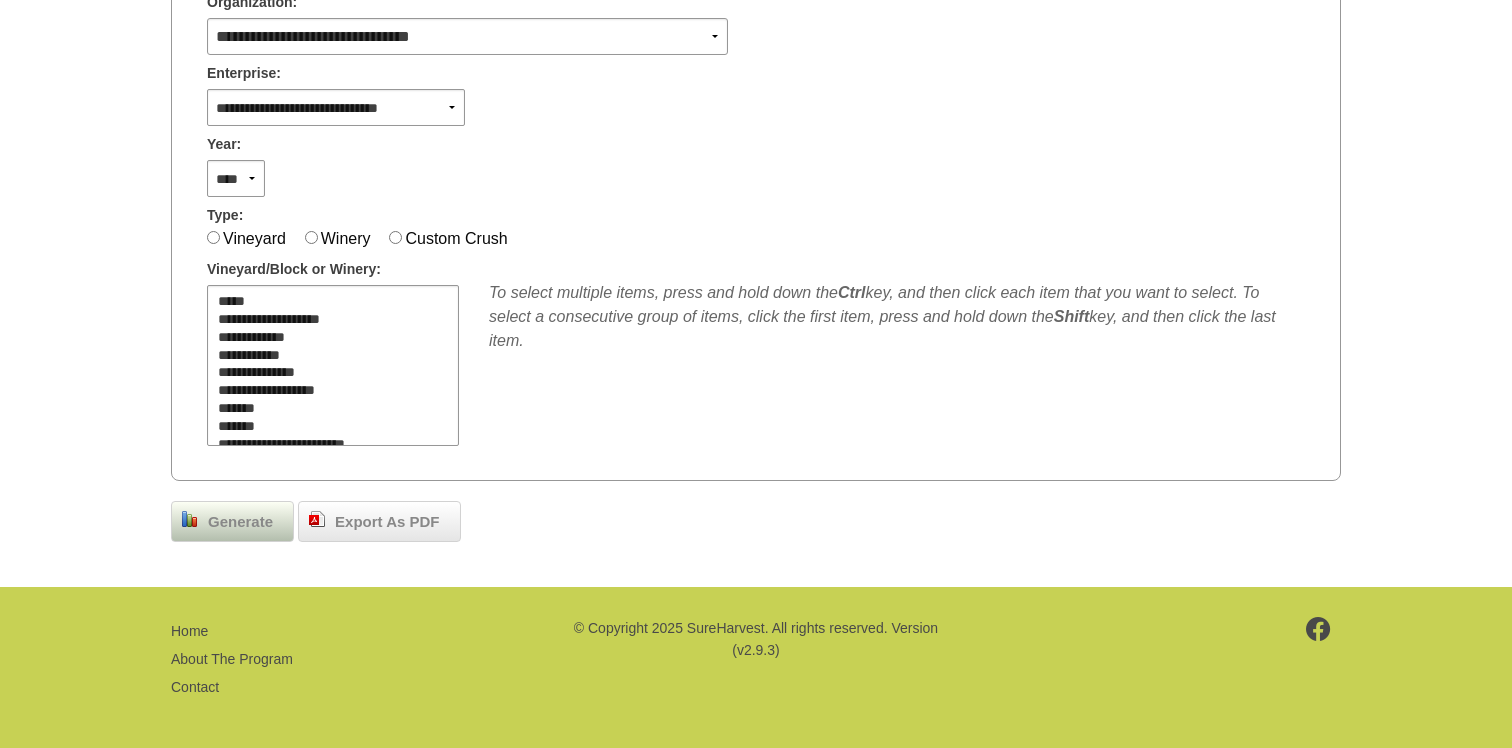 click on "Generate" at bounding box center [240, 522] 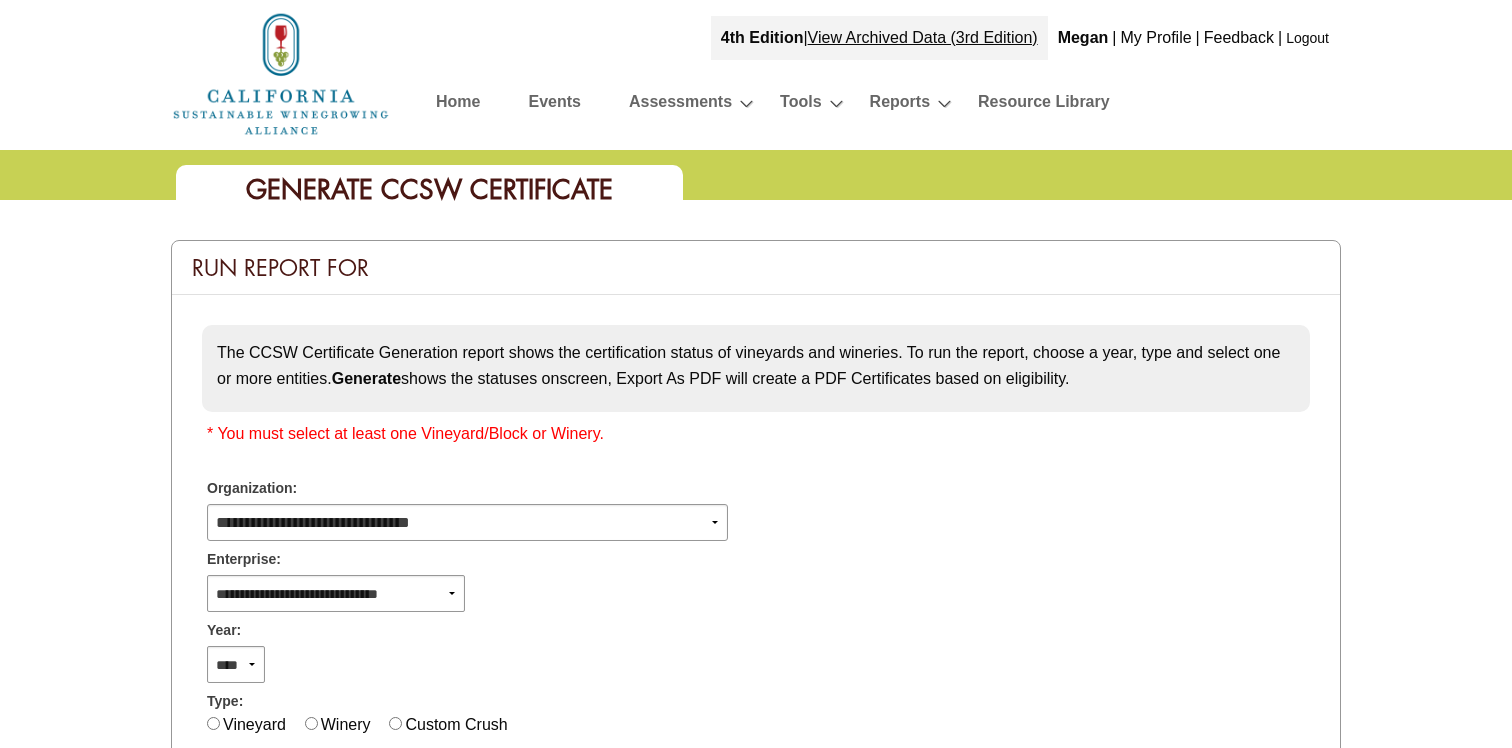 scroll, scrollTop: 438, scrollLeft: 0, axis: vertical 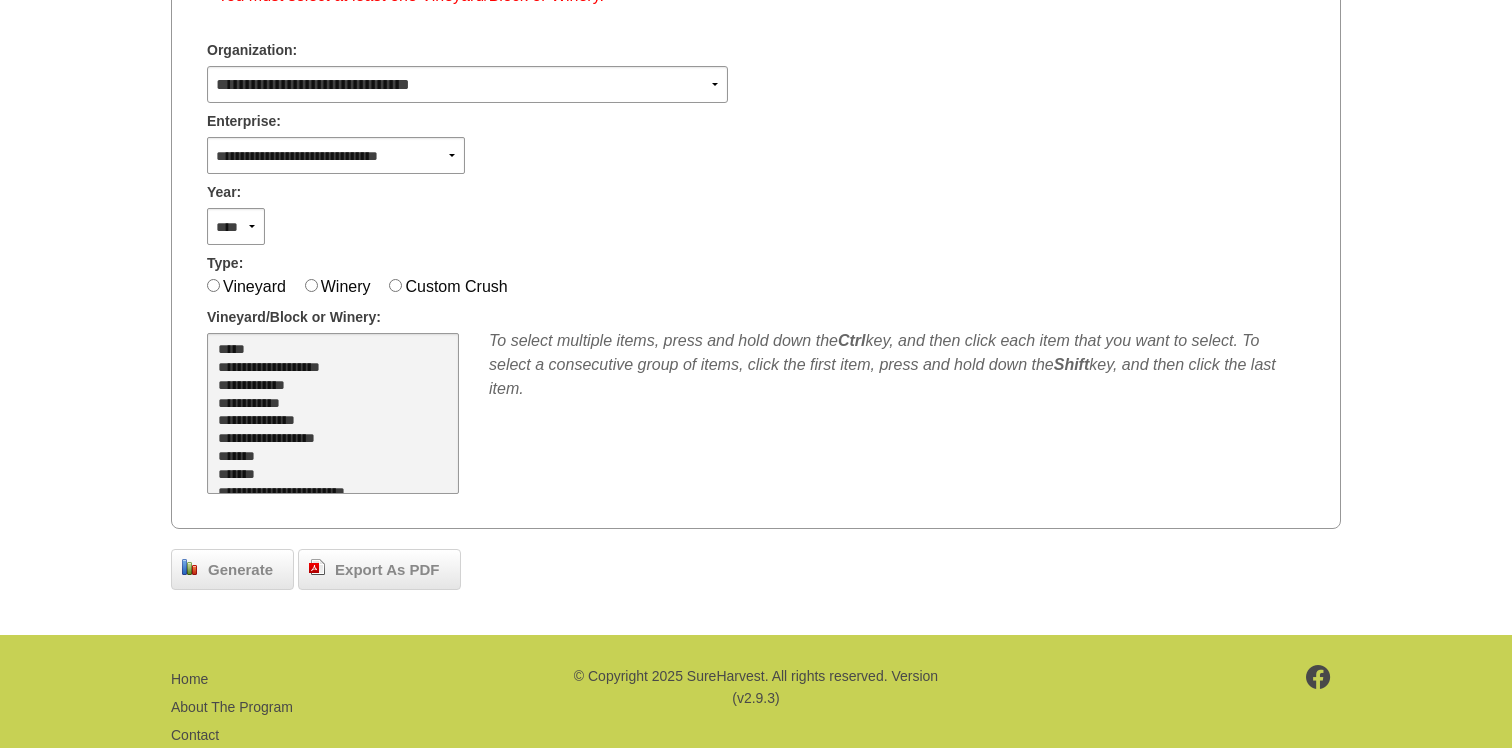 select on "**" 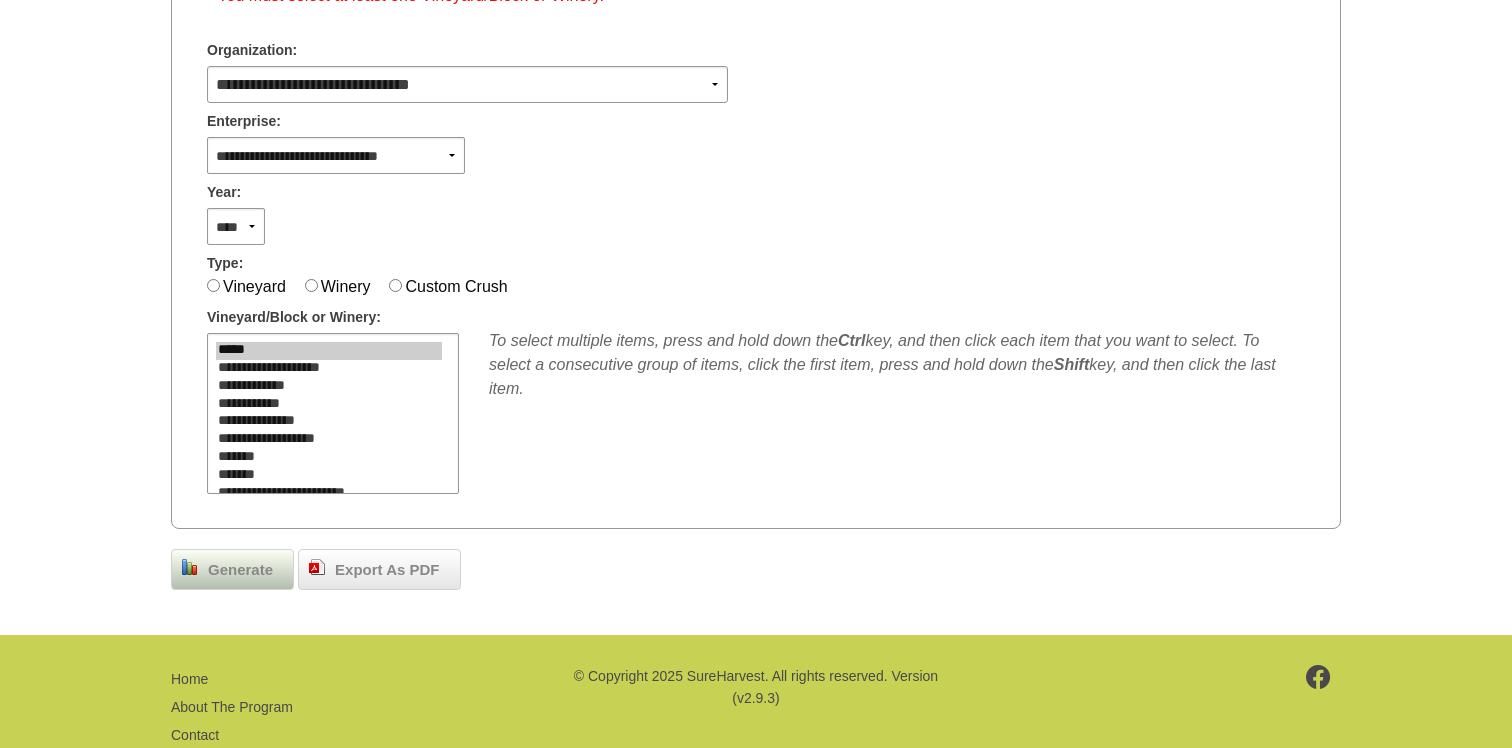 click on "Generate" at bounding box center (240, 570) 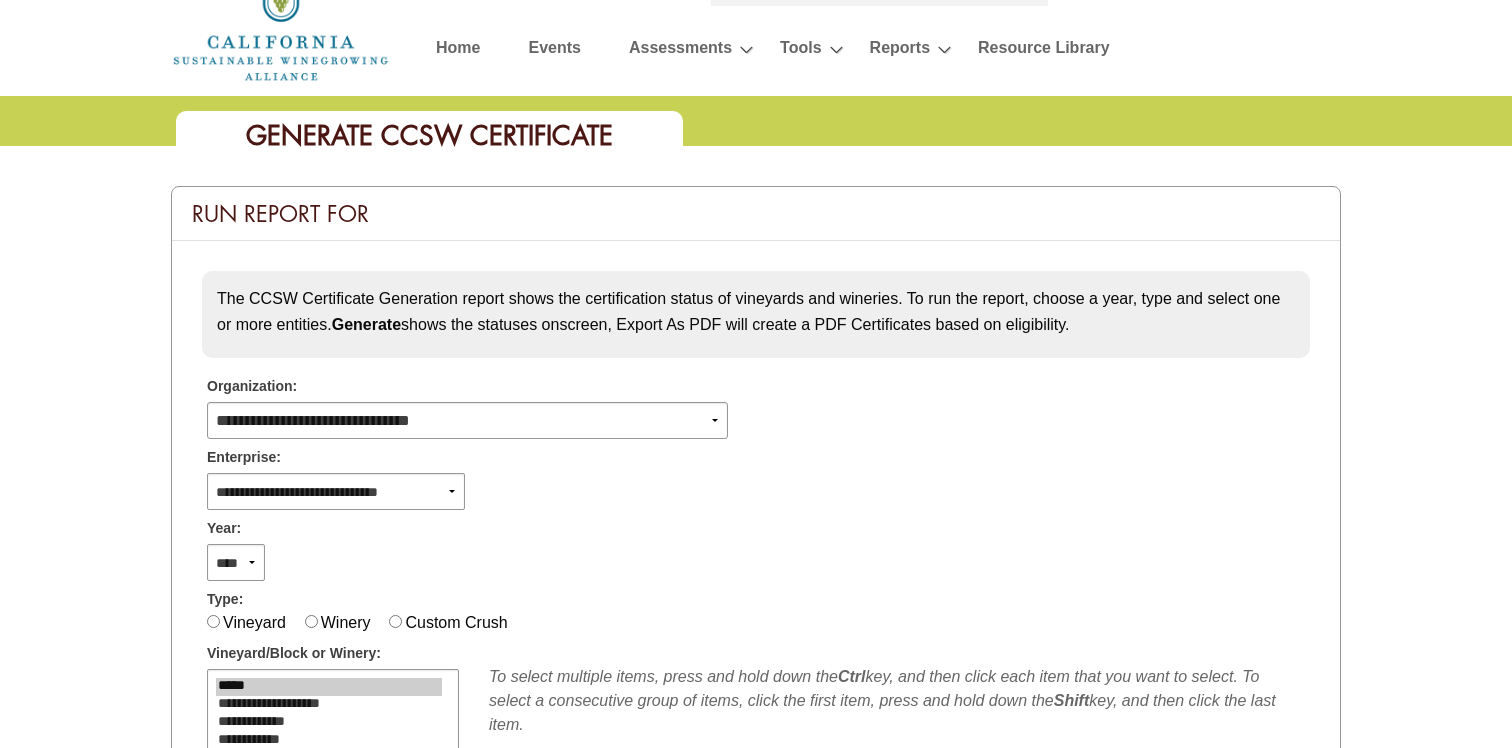 scroll, scrollTop: 0, scrollLeft: 0, axis: both 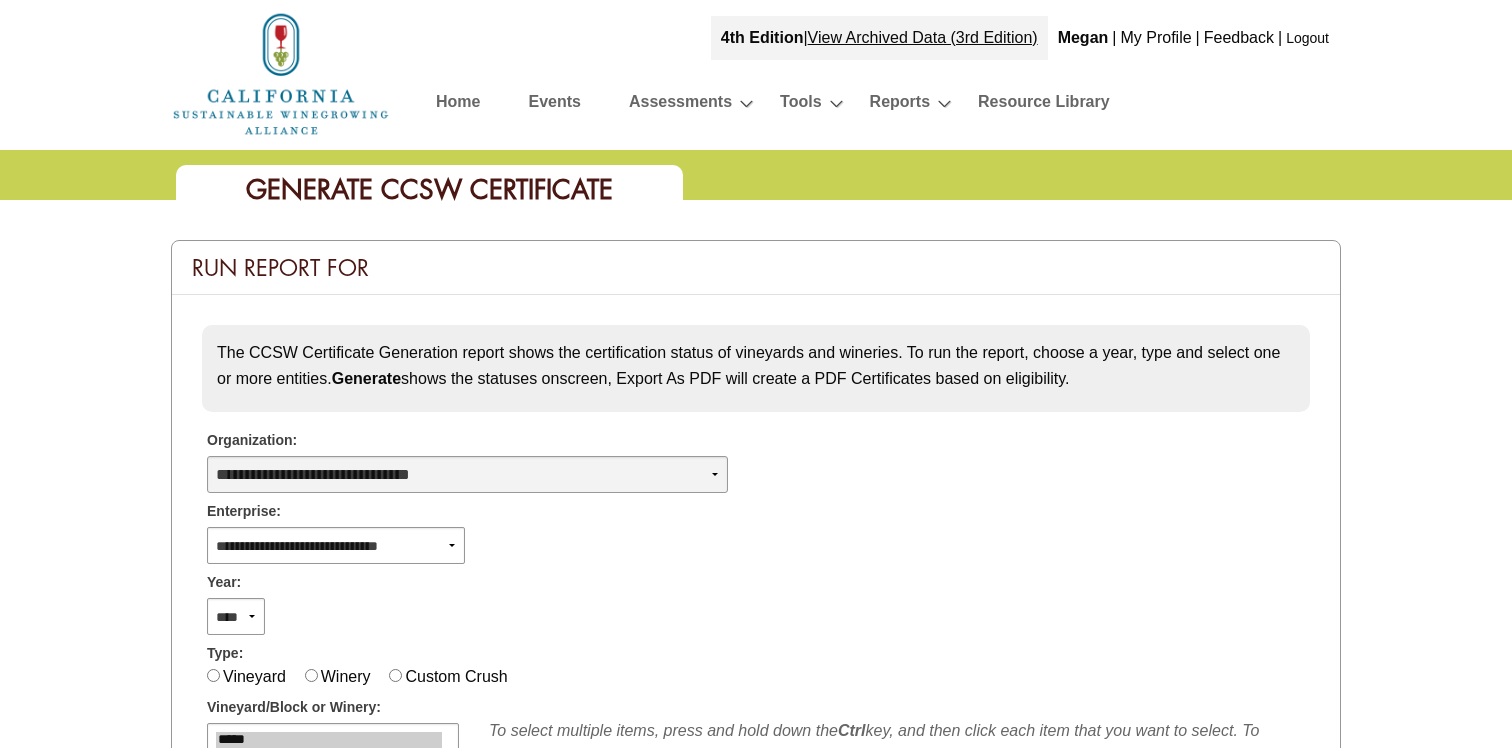 click on "**********" at bounding box center (467, 474) 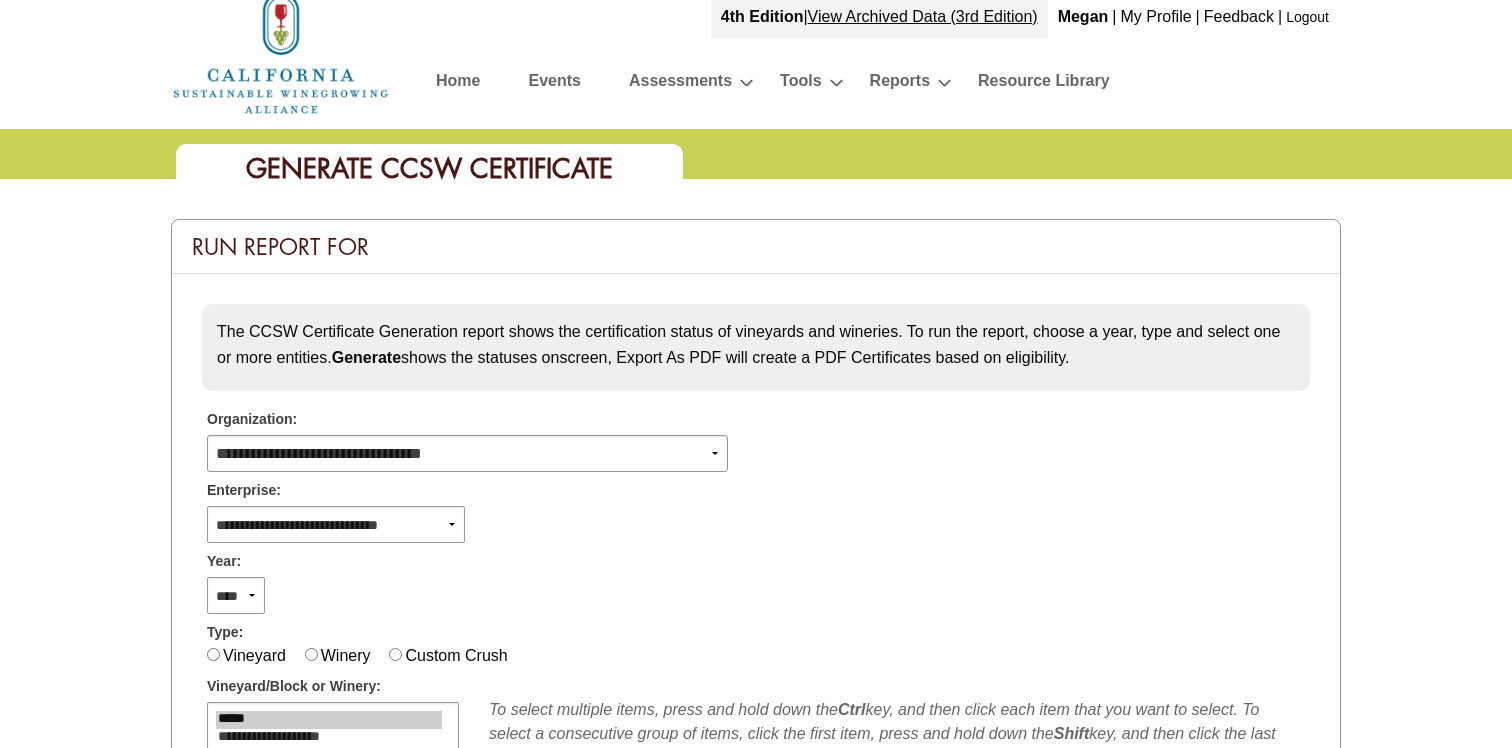 scroll, scrollTop: 27, scrollLeft: 0, axis: vertical 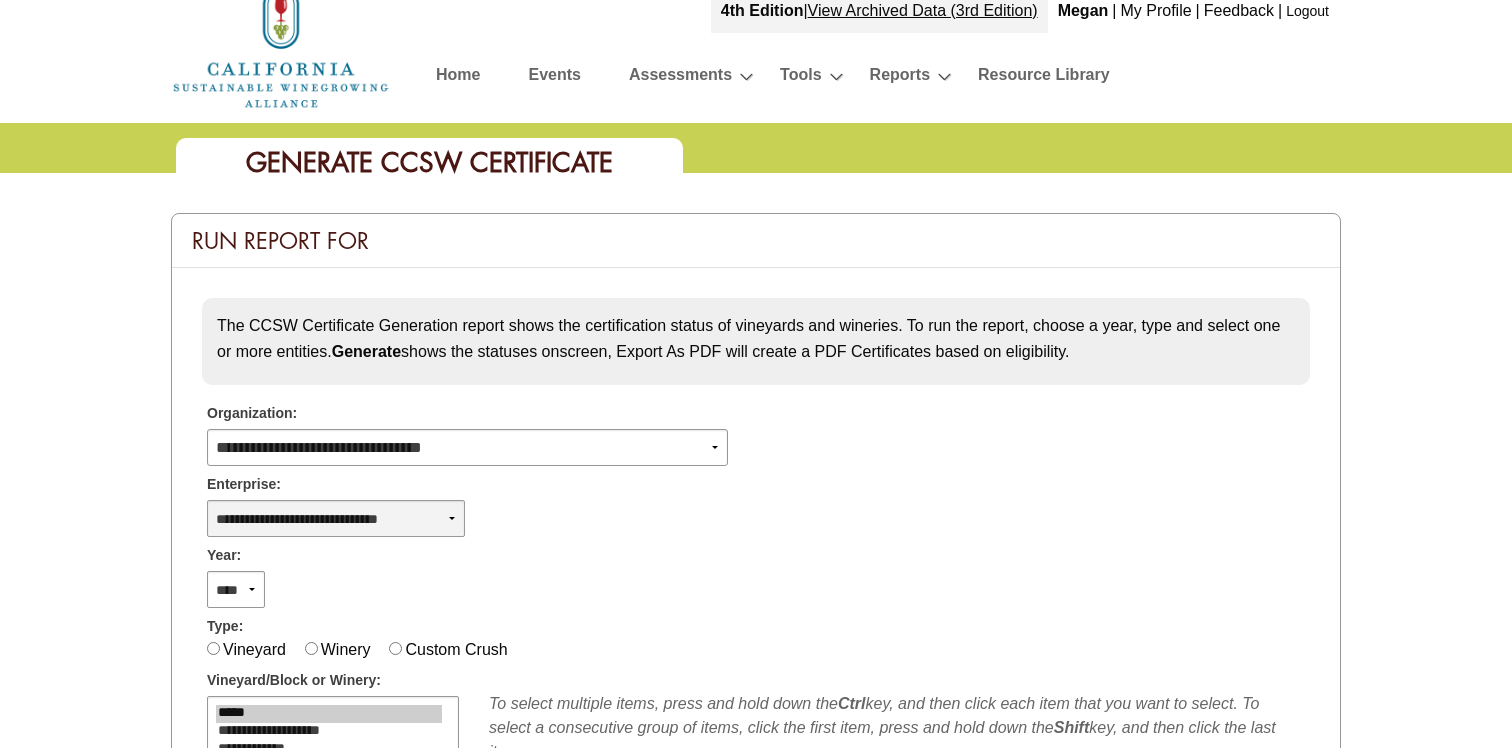 click on "**********" at bounding box center [336, 518] 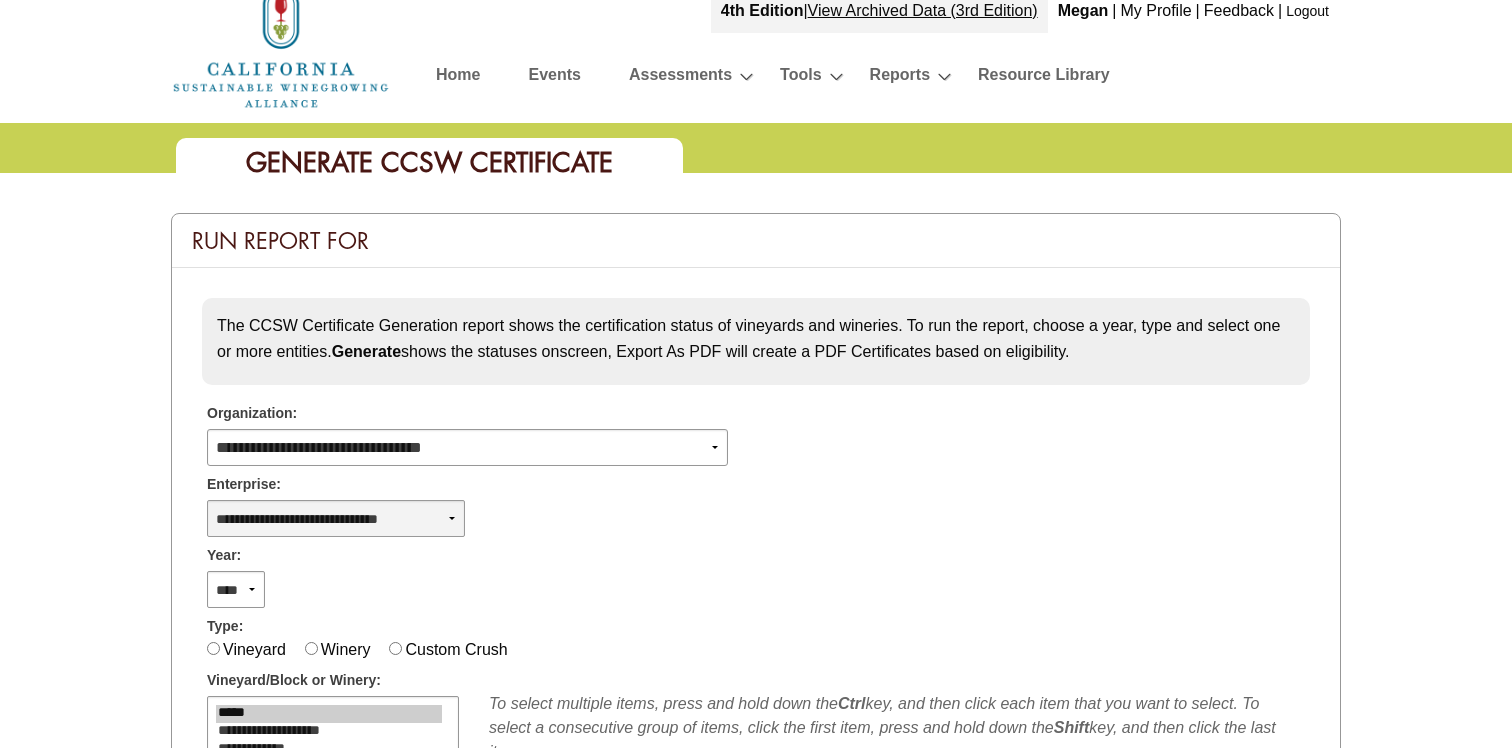 click on "**********" at bounding box center [336, 518] 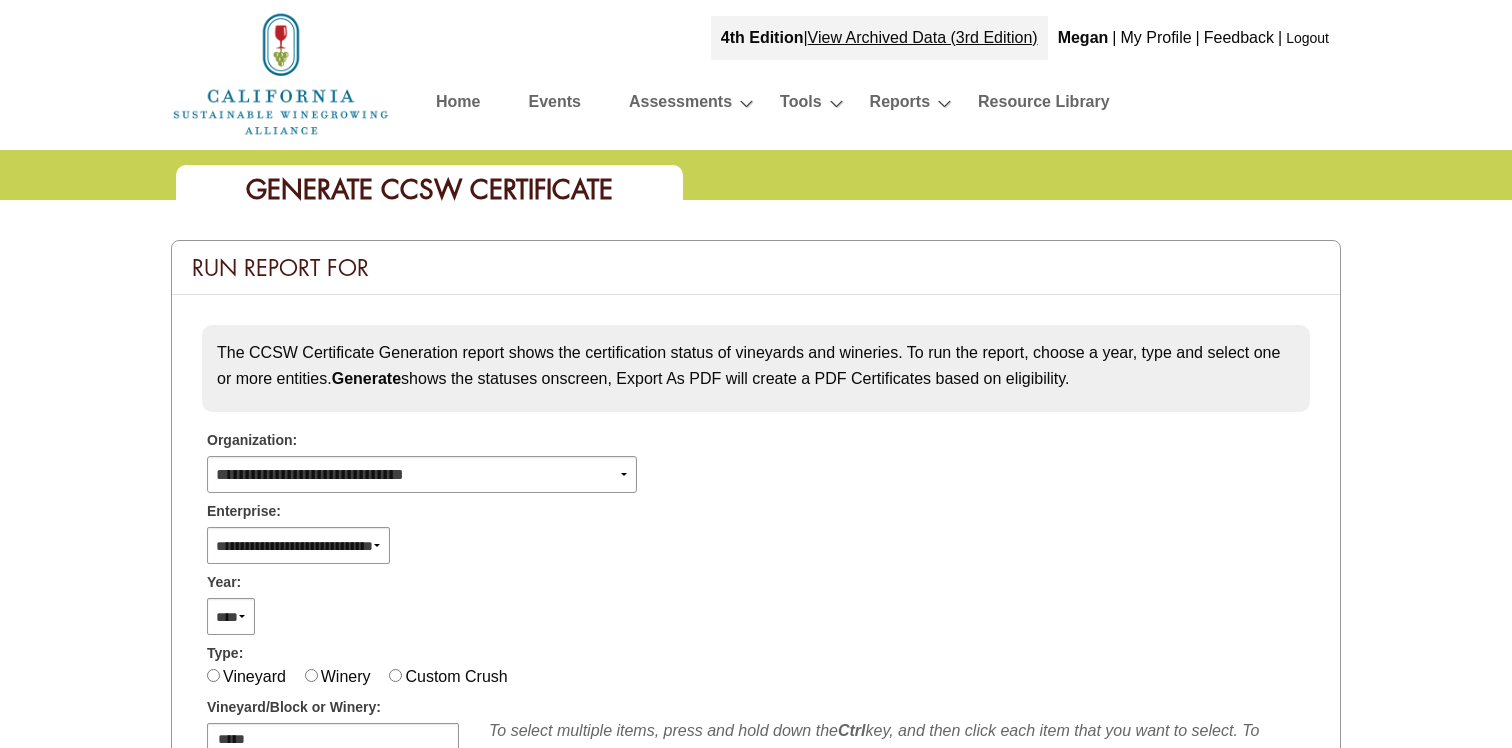 select 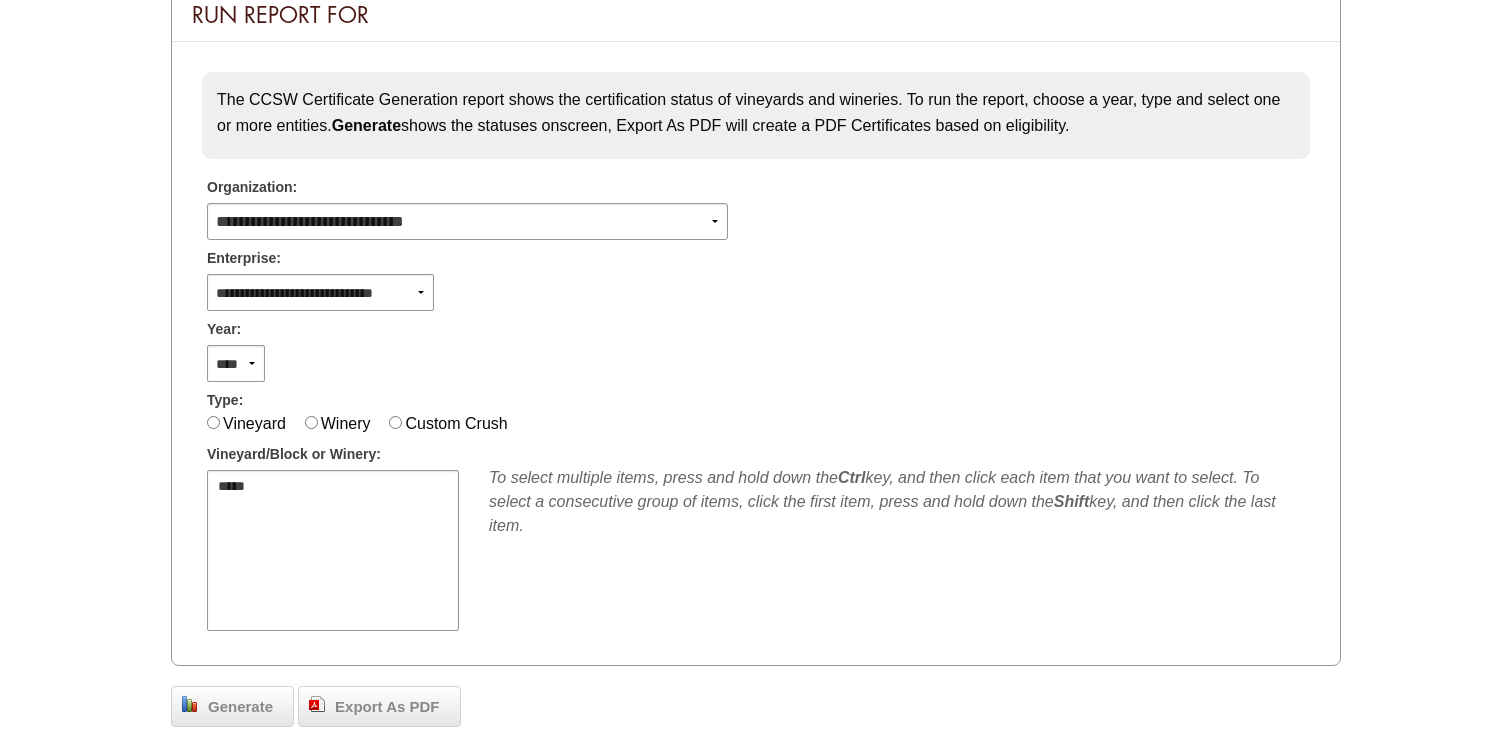 scroll, scrollTop: 438, scrollLeft: 0, axis: vertical 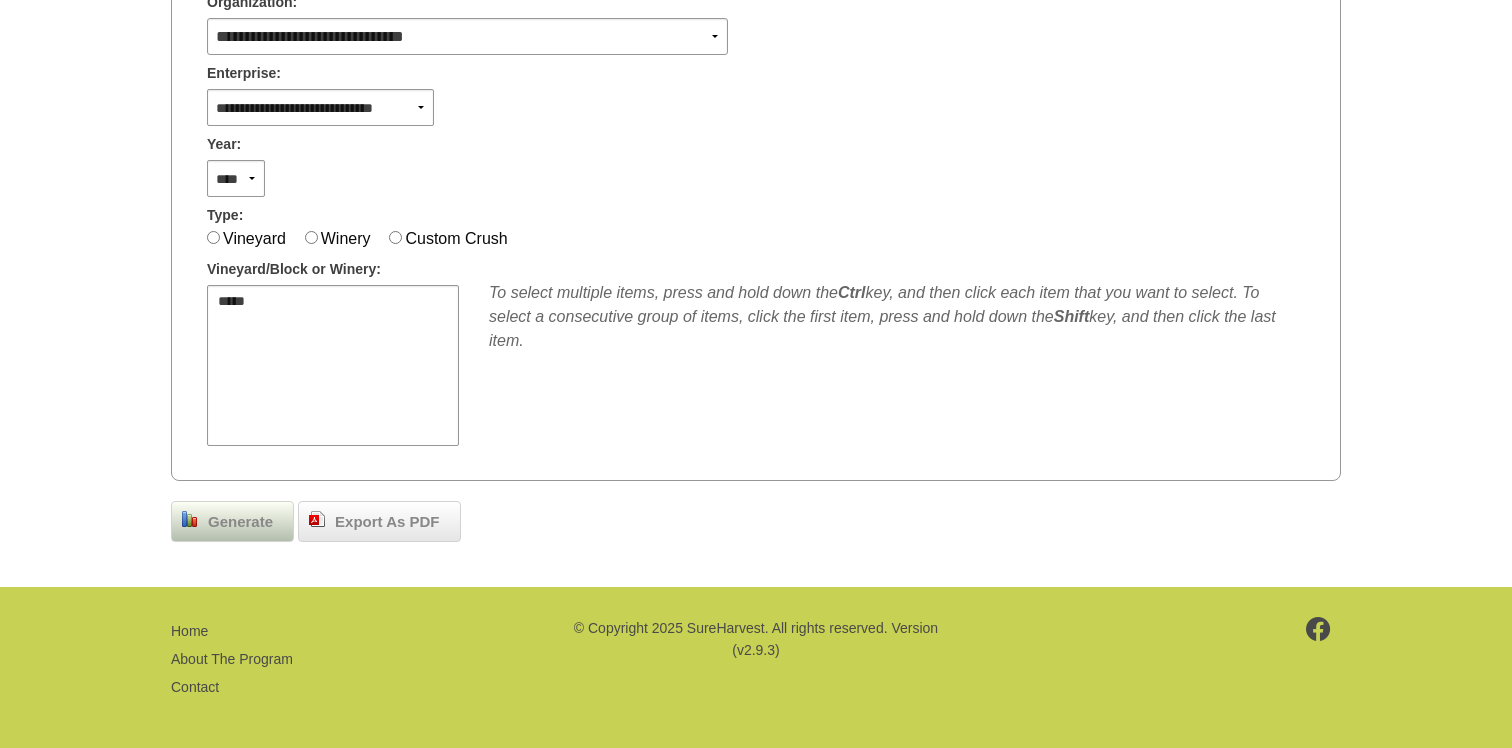 click on "Generate" at bounding box center (240, 522) 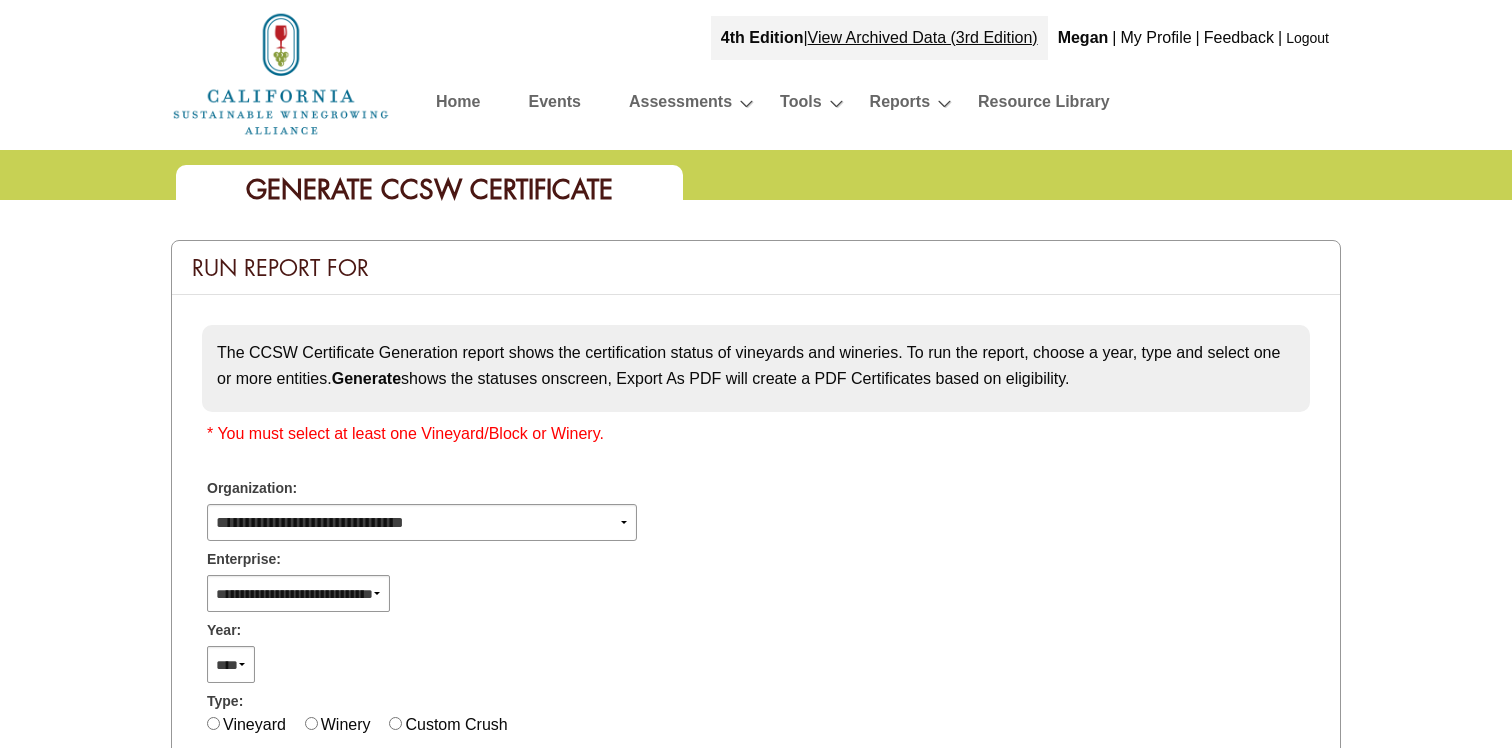 select 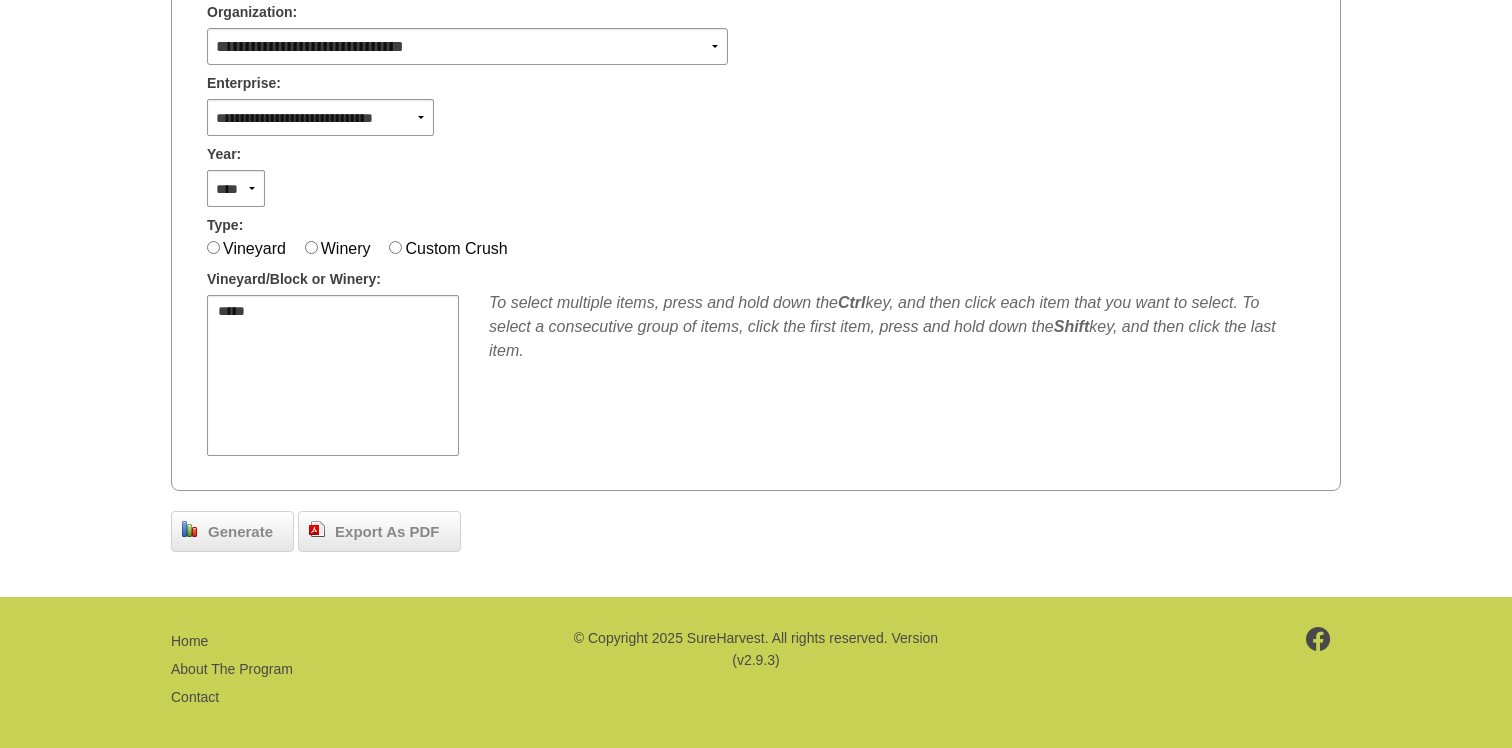 scroll, scrollTop: 478, scrollLeft: 0, axis: vertical 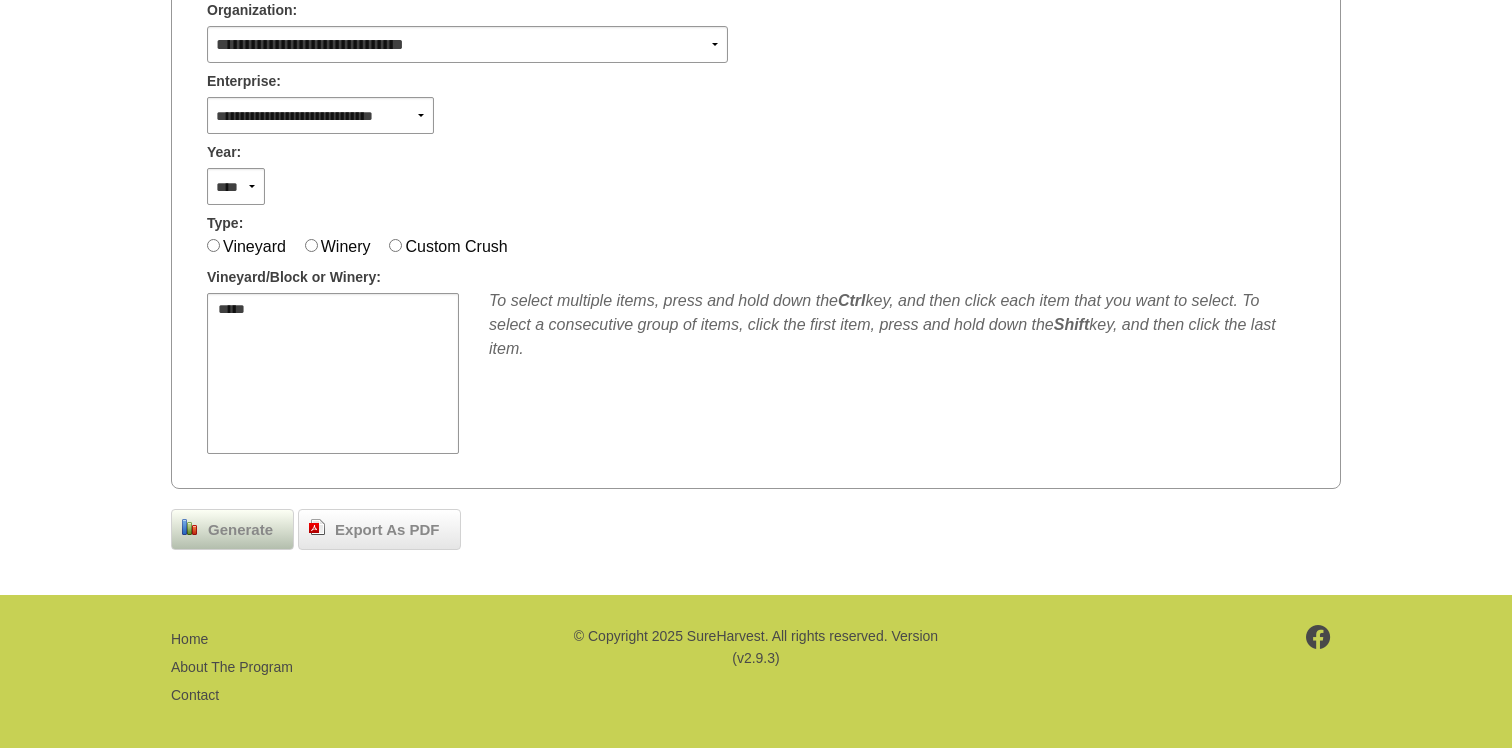 click on "Generate" at bounding box center (240, 530) 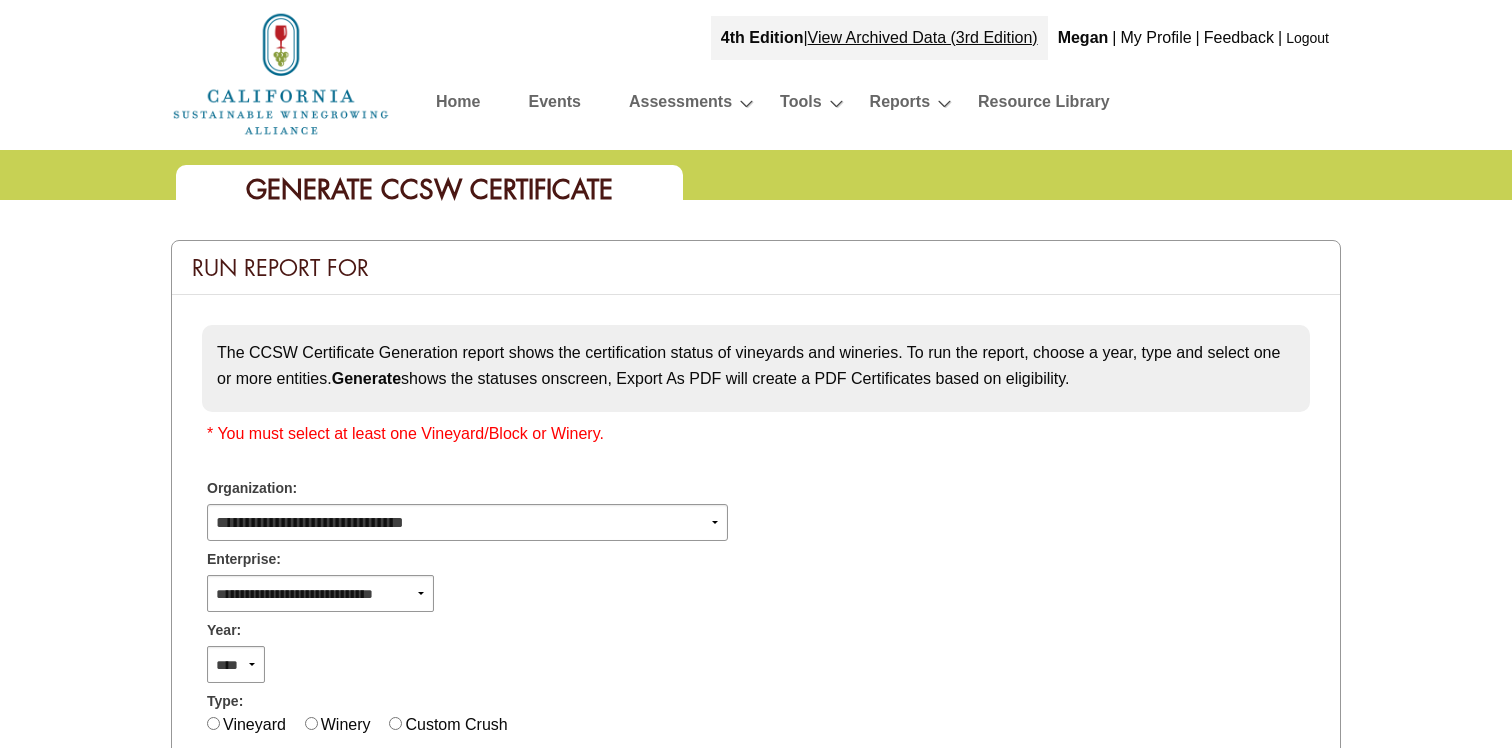 scroll, scrollTop: 478, scrollLeft: 0, axis: vertical 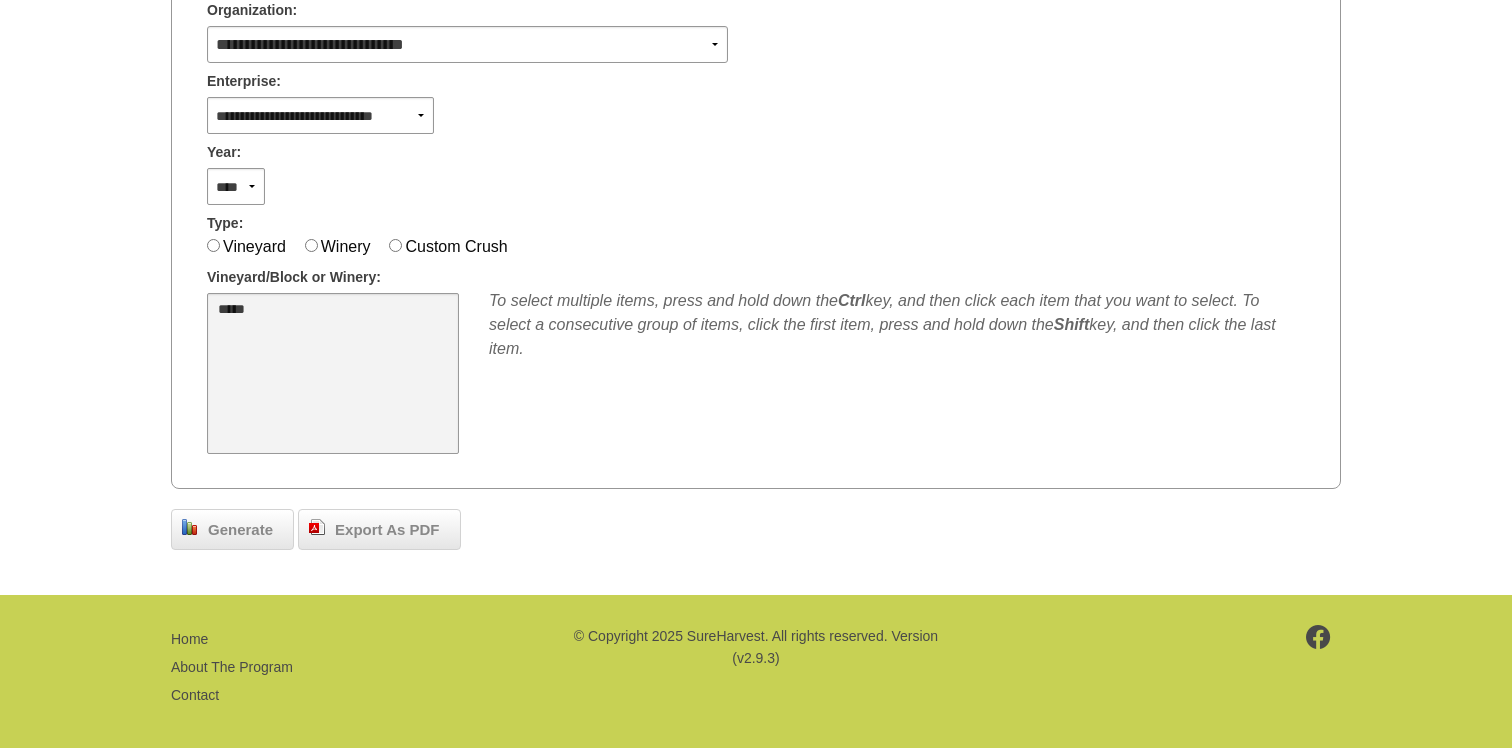 select on "**" 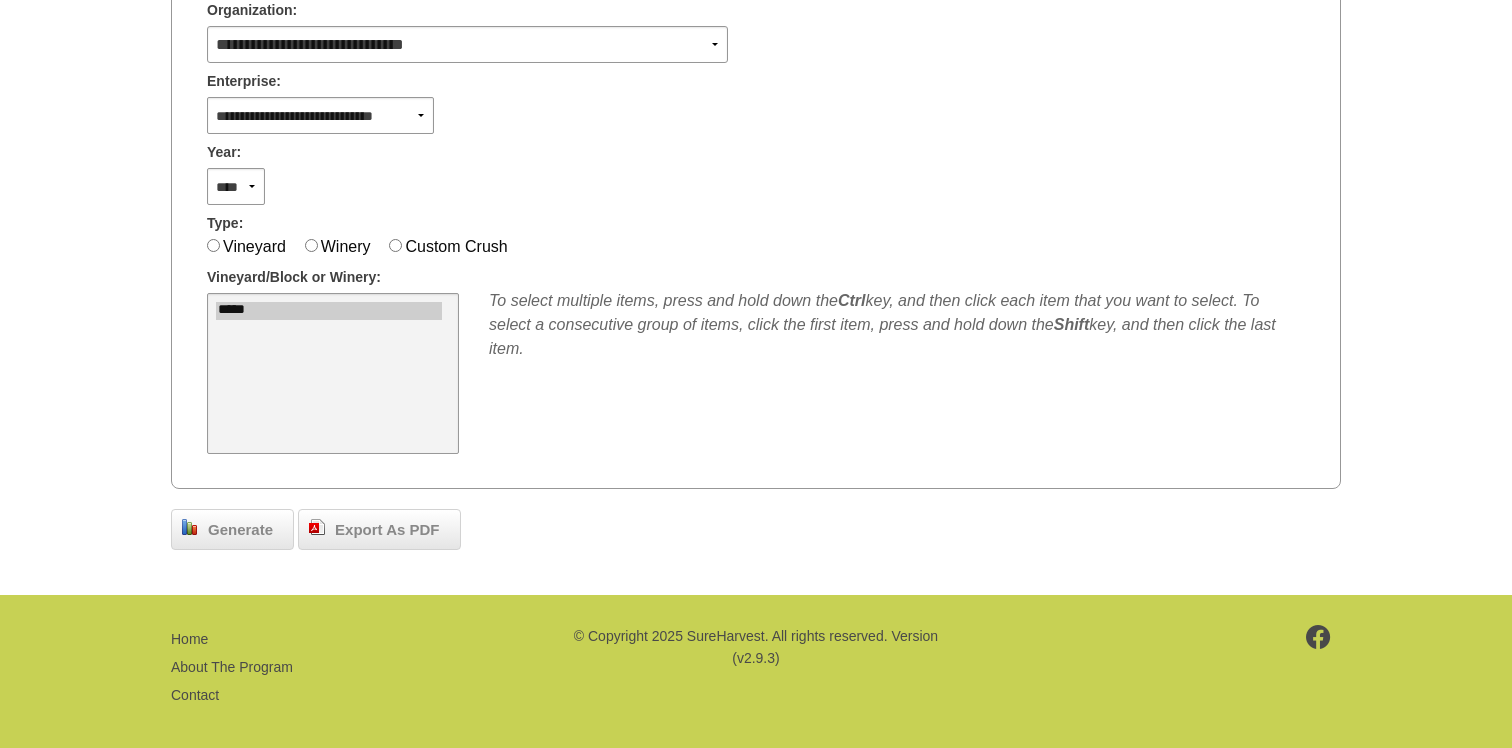 click on "*****" at bounding box center (329, 311) 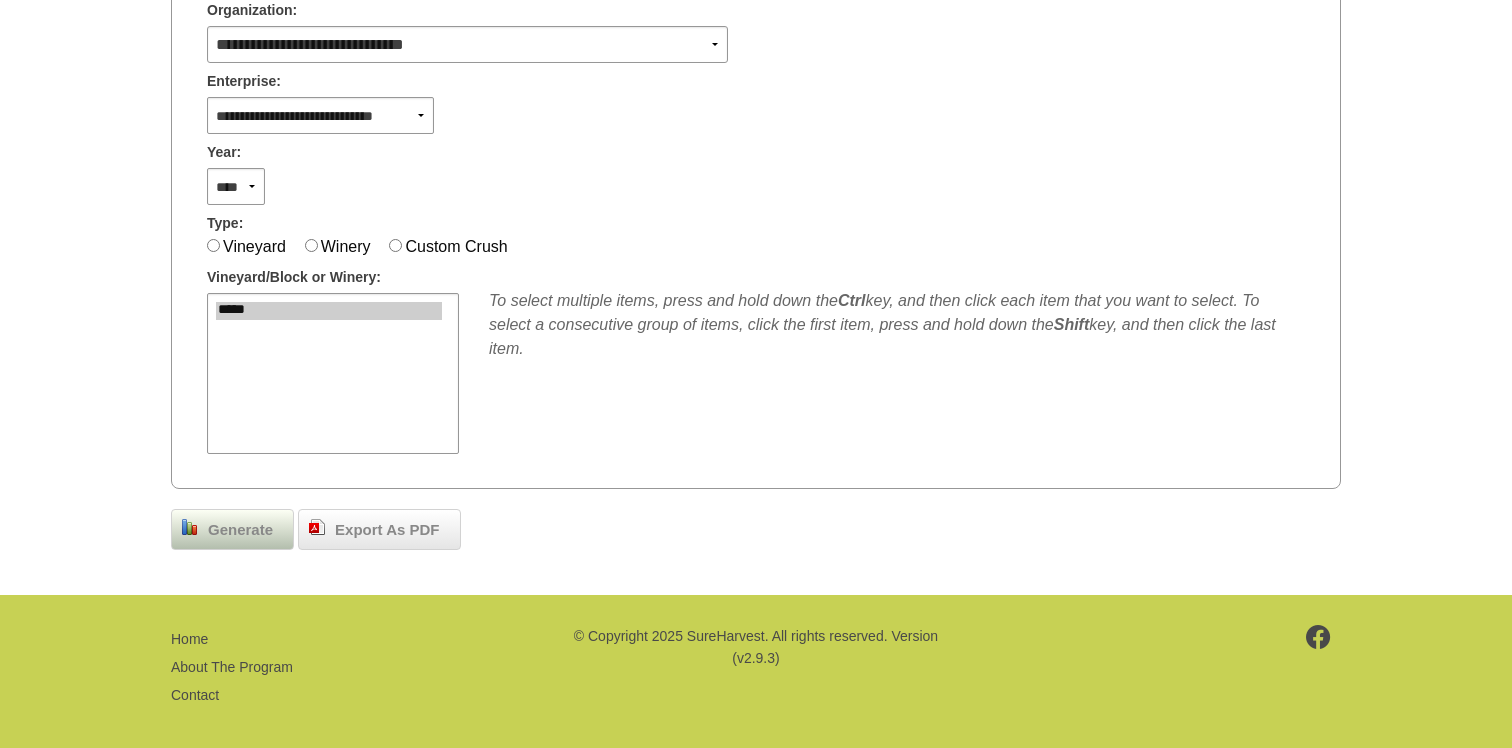 click on "Generate" at bounding box center (240, 530) 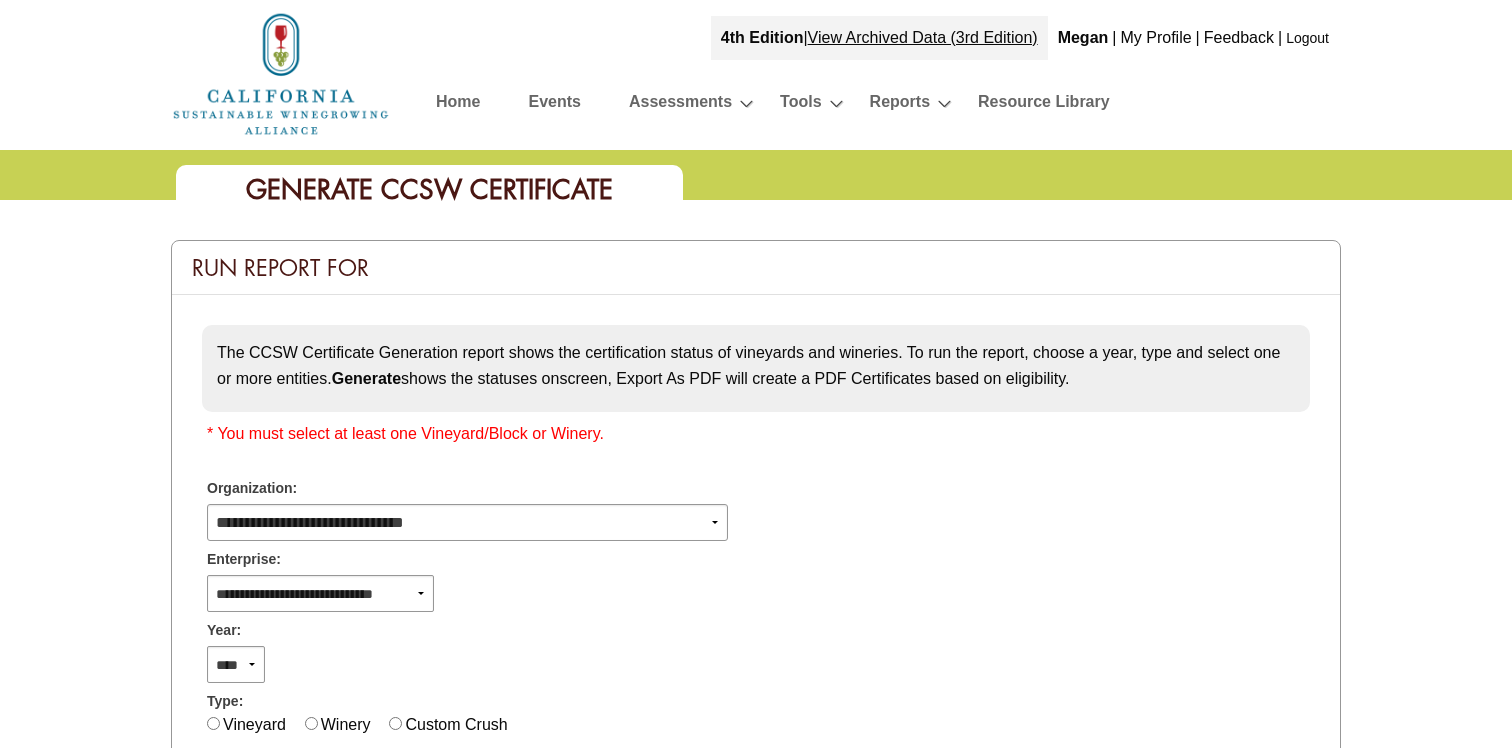 scroll, scrollTop: 478, scrollLeft: 0, axis: vertical 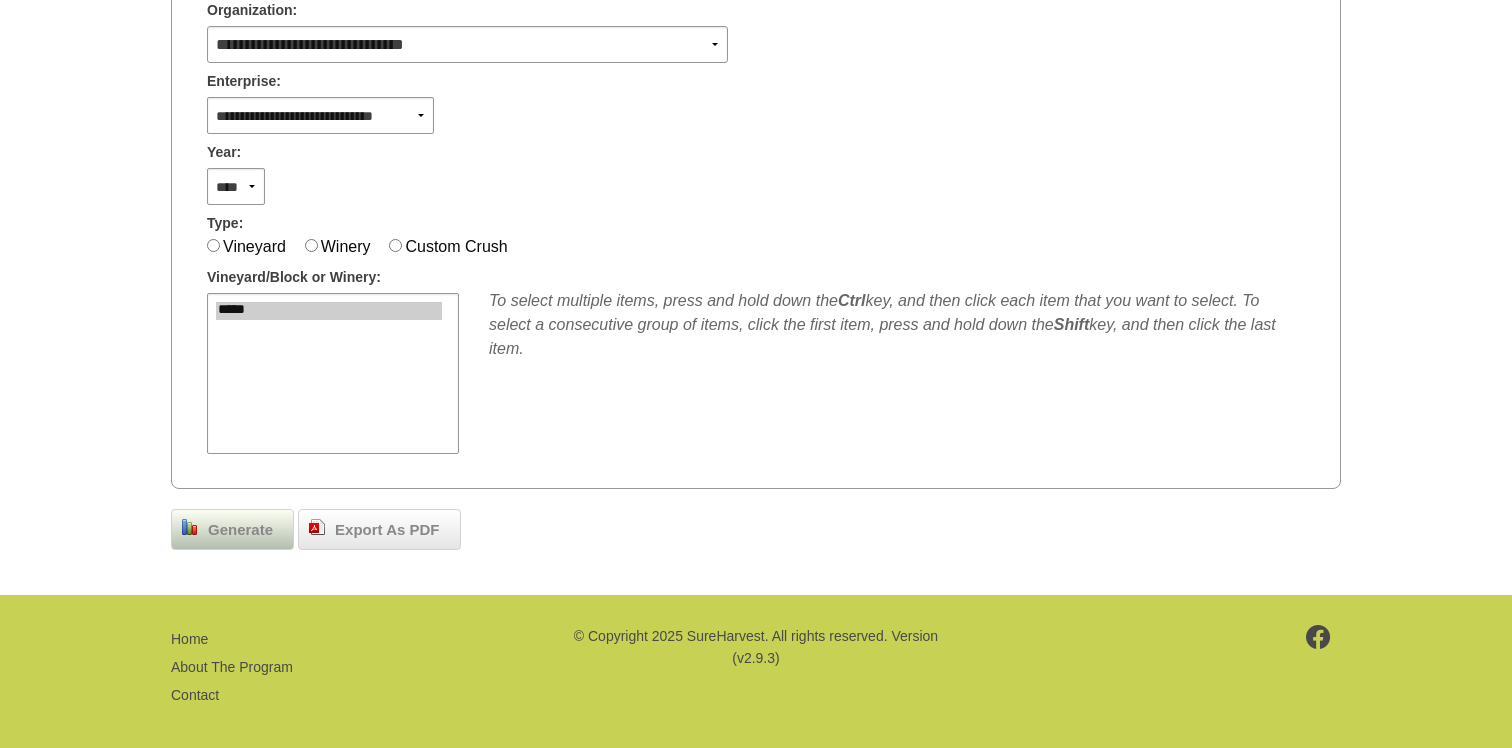 click on "Generate" at bounding box center (240, 530) 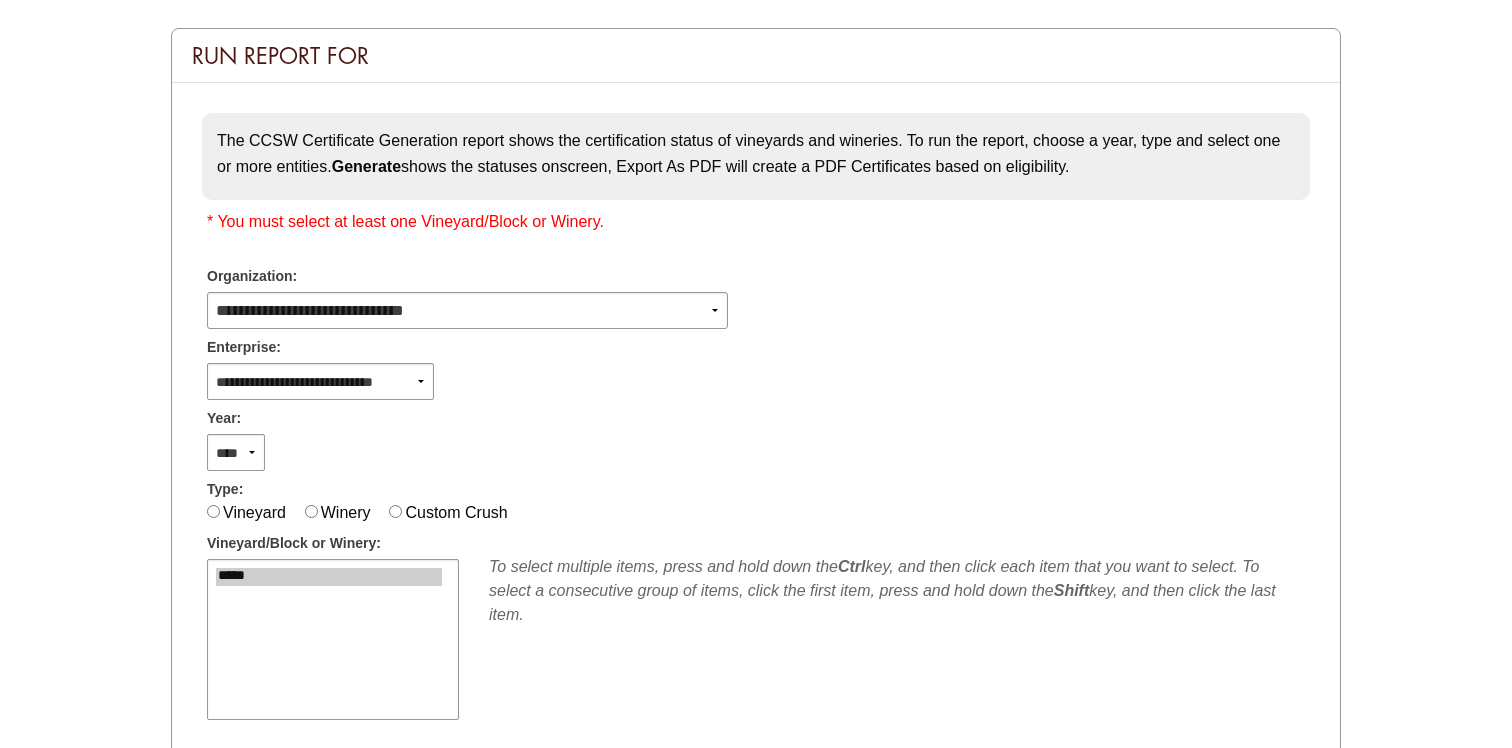 scroll, scrollTop: 238, scrollLeft: 0, axis: vertical 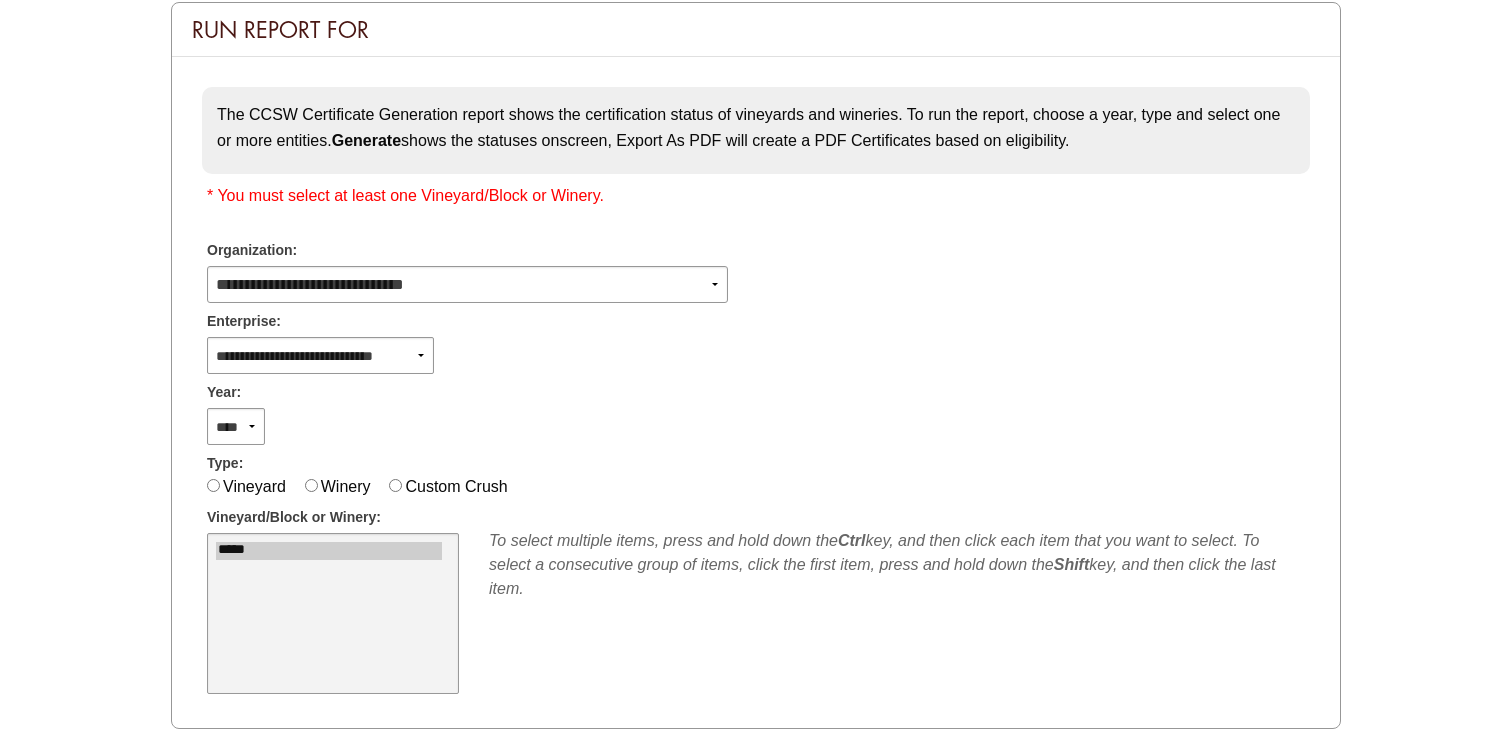 click on "*****" at bounding box center (329, 551) 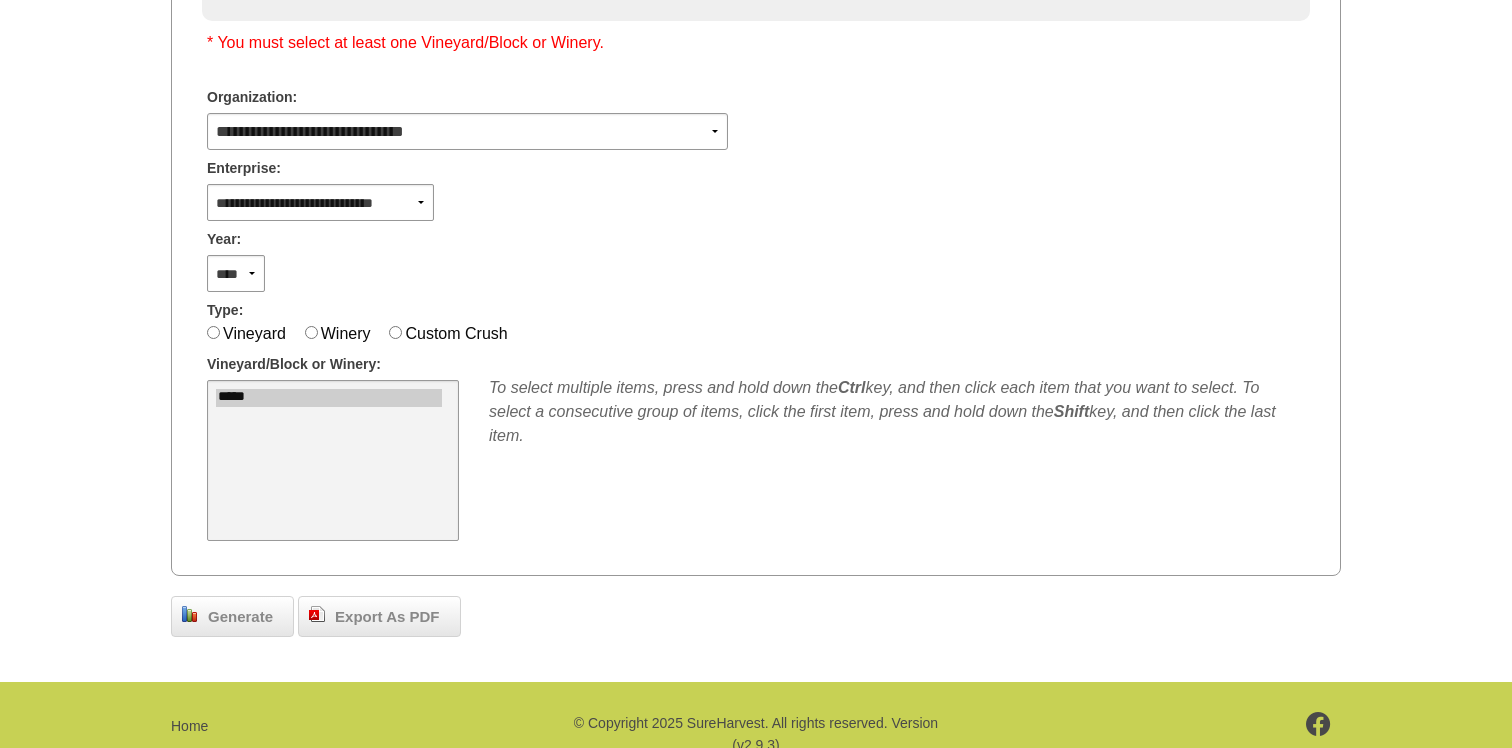 scroll, scrollTop: 407, scrollLeft: 0, axis: vertical 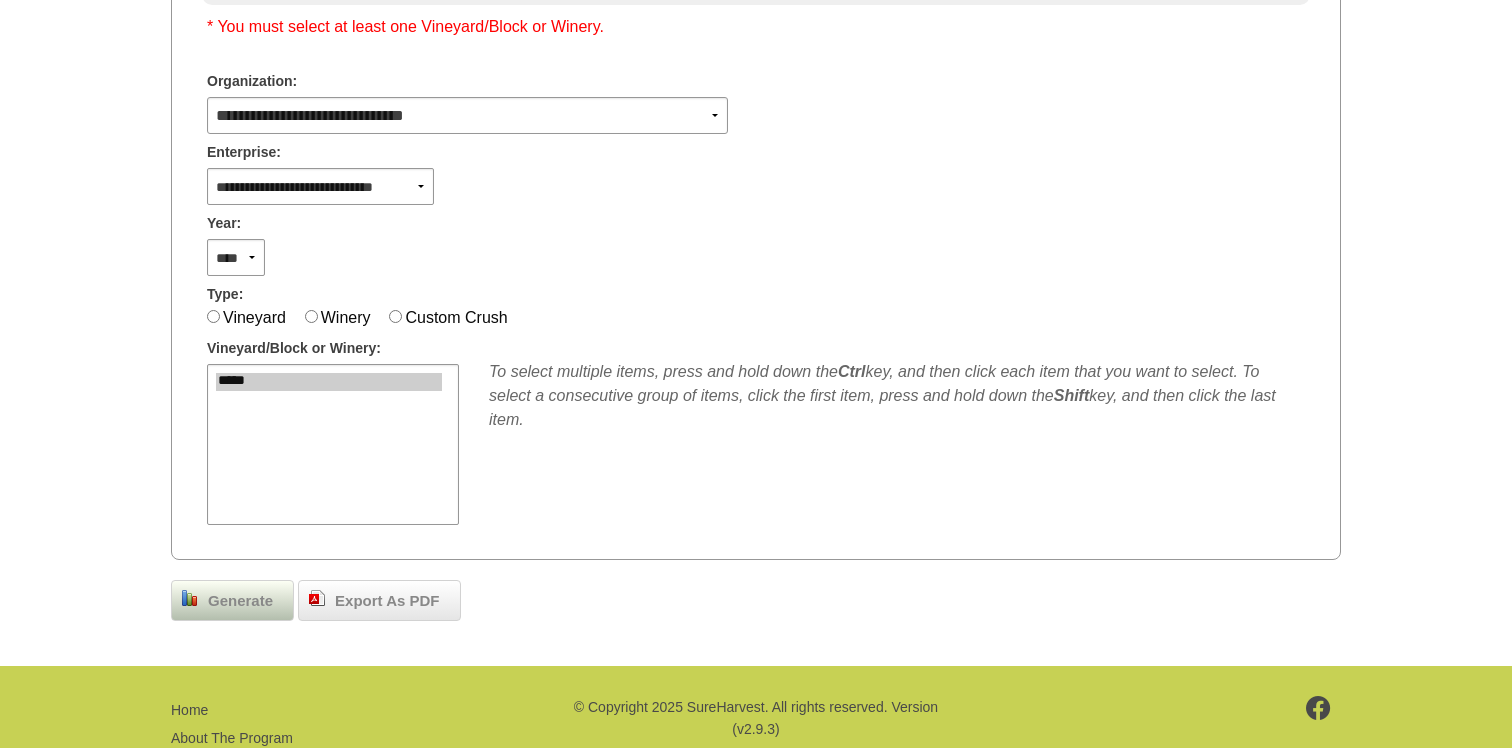 click on "Generate" at bounding box center (240, 601) 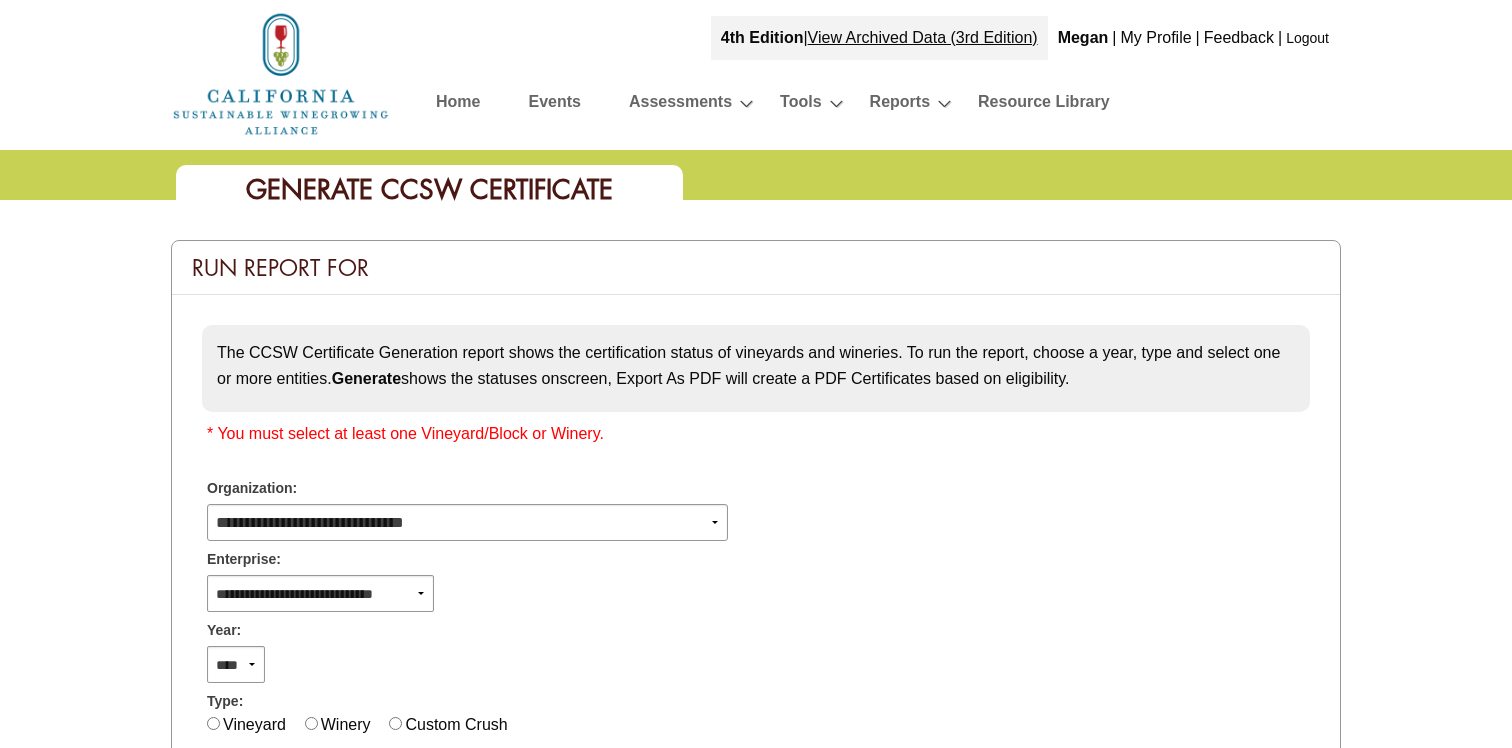 scroll, scrollTop: 407, scrollLeft: 0, axis: vertical 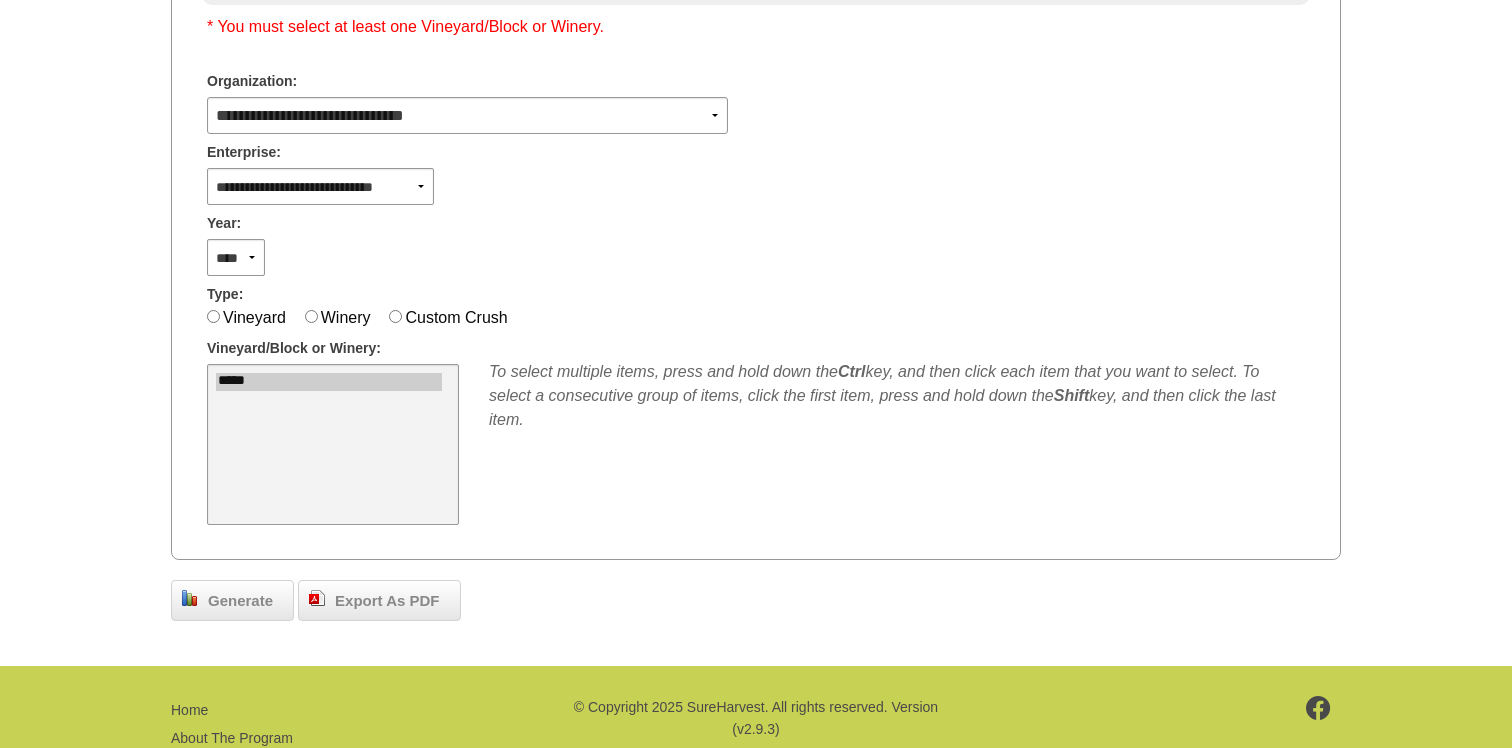 click on "*****" at bounding box center [329, 382] 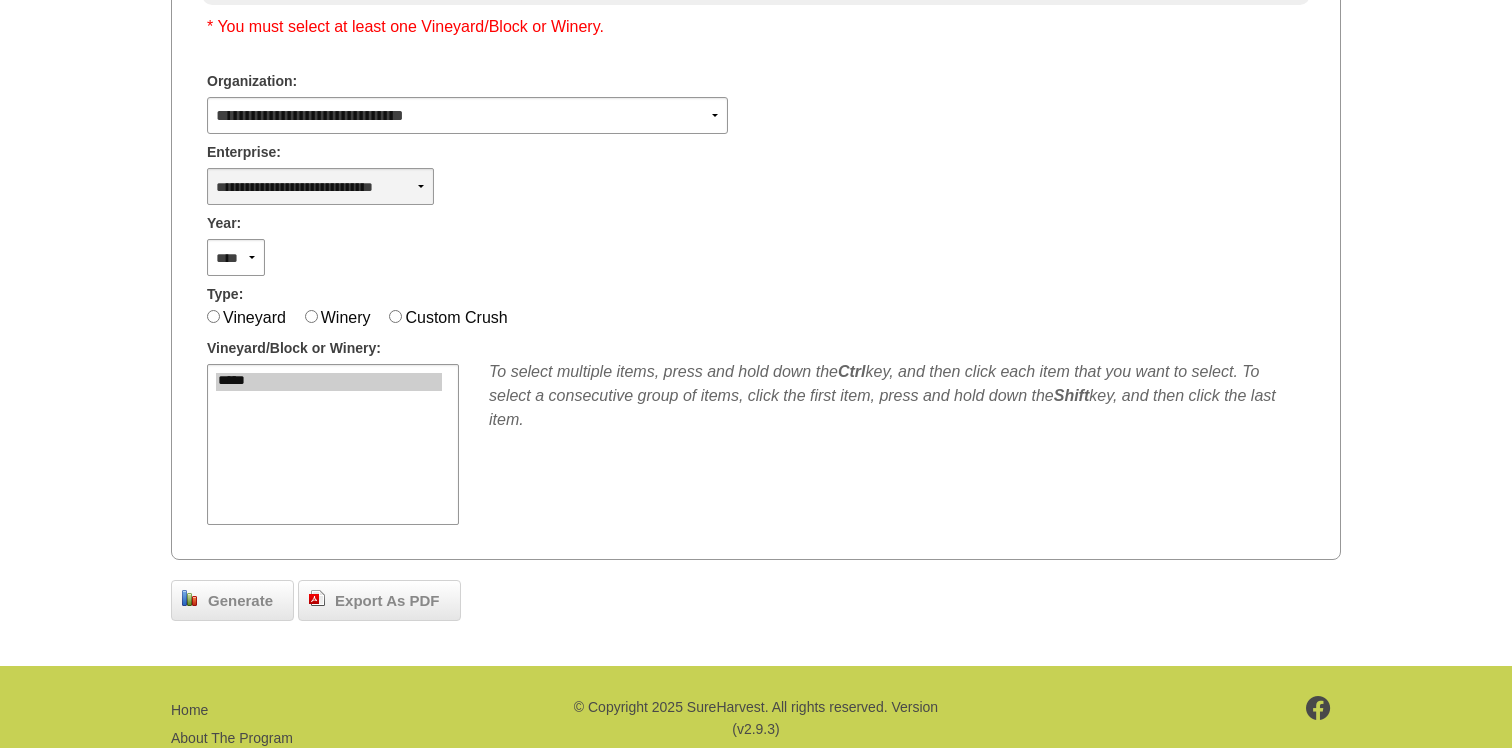 click on "**********" at bounding box center [320, 186] 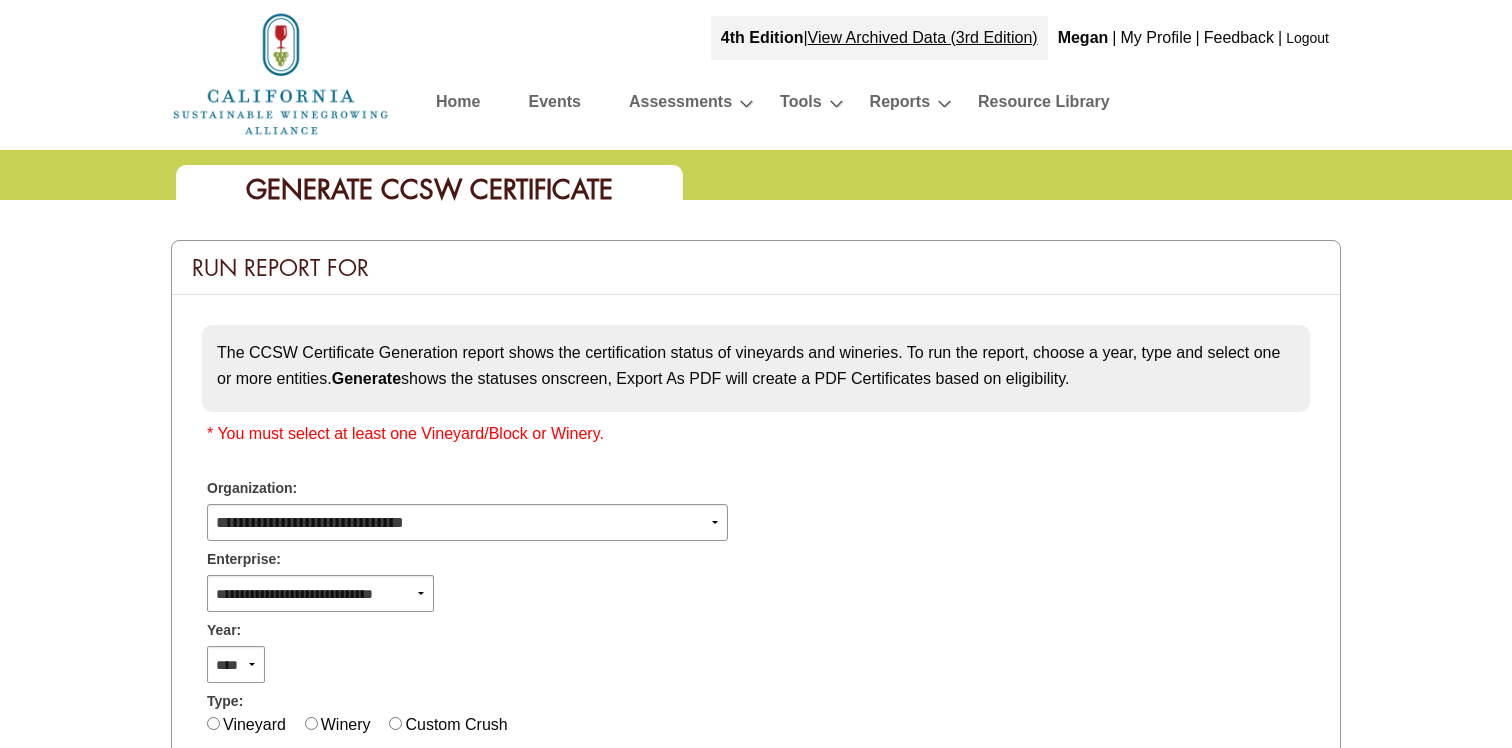 scroll, scrollTop: 407, scrollLeft: 0, axis: vertical 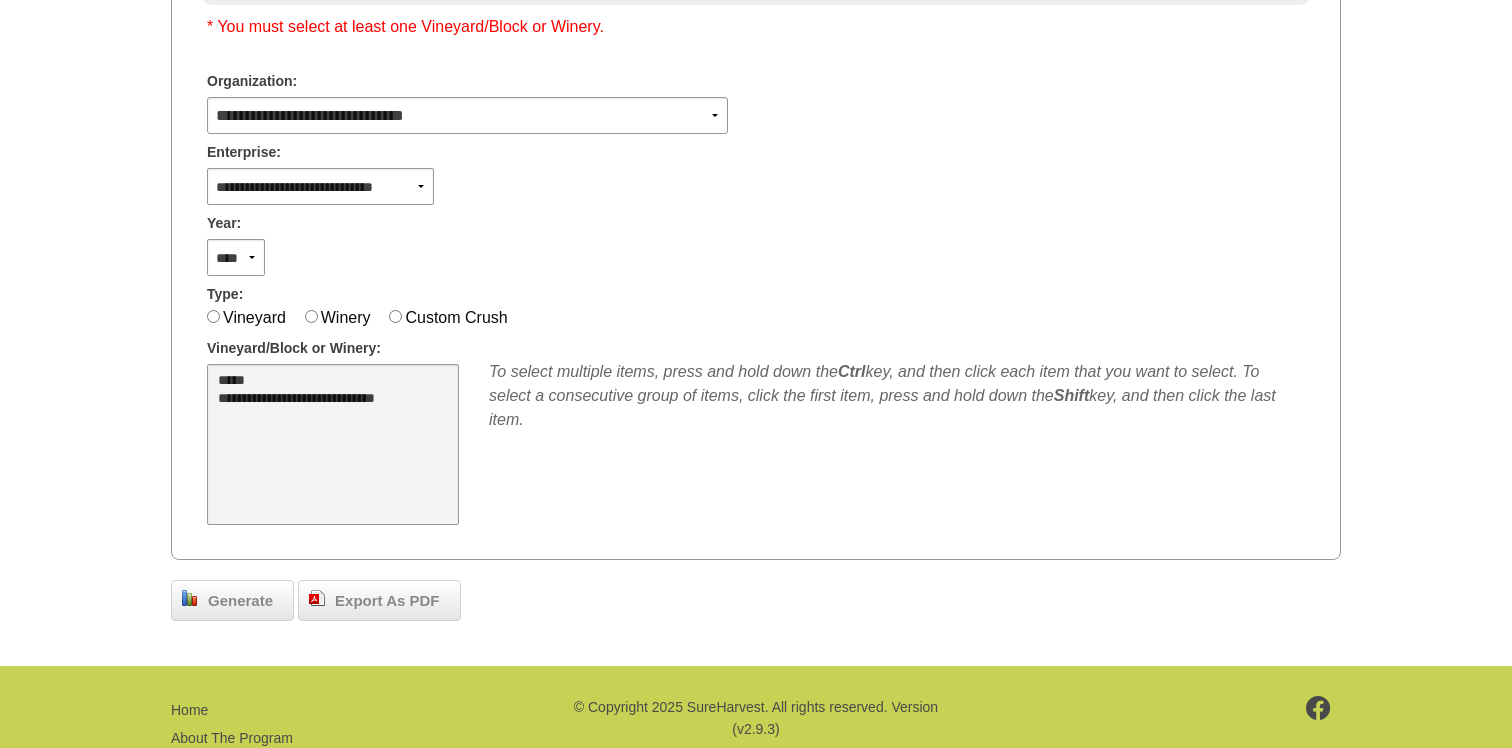 select on "****" 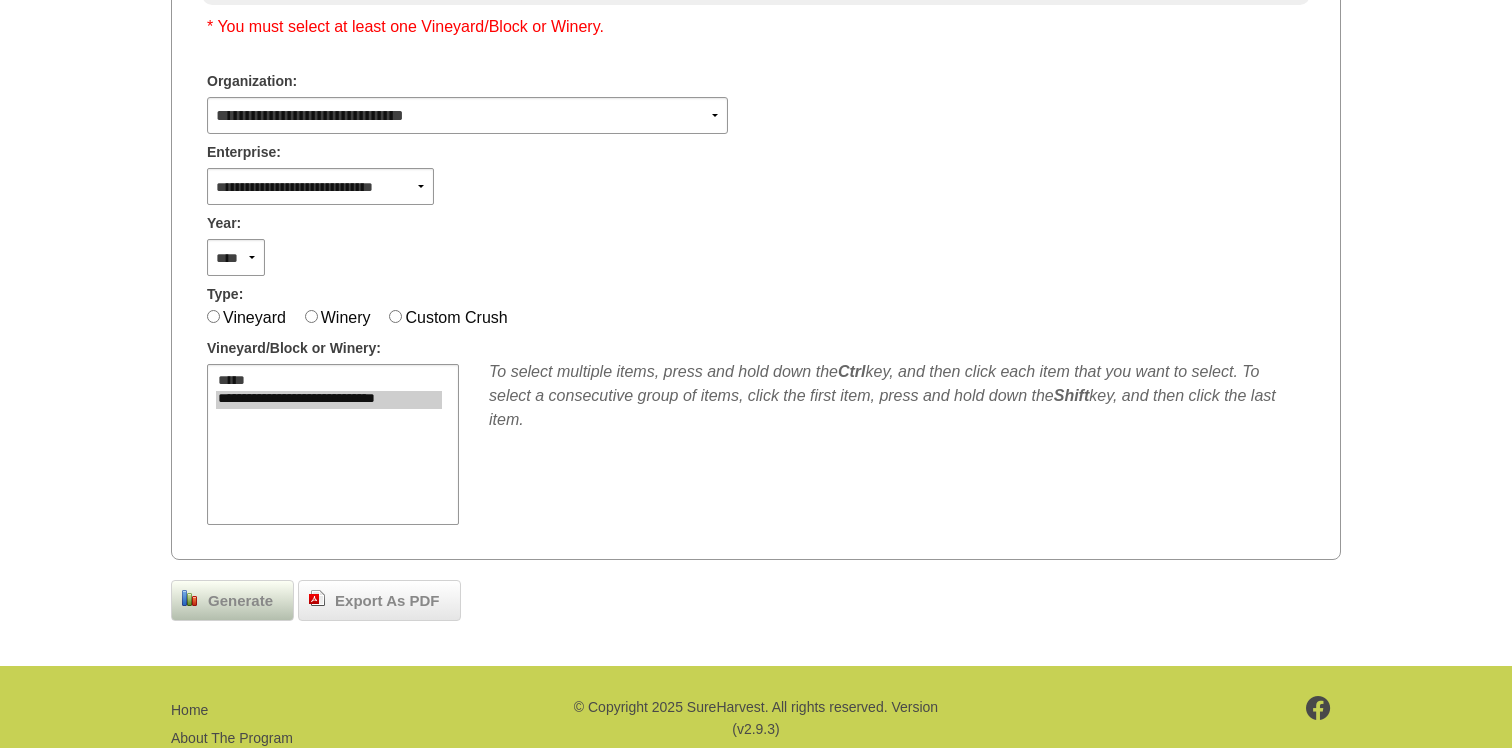 click on "Generate" at bounding box center (240, 601) 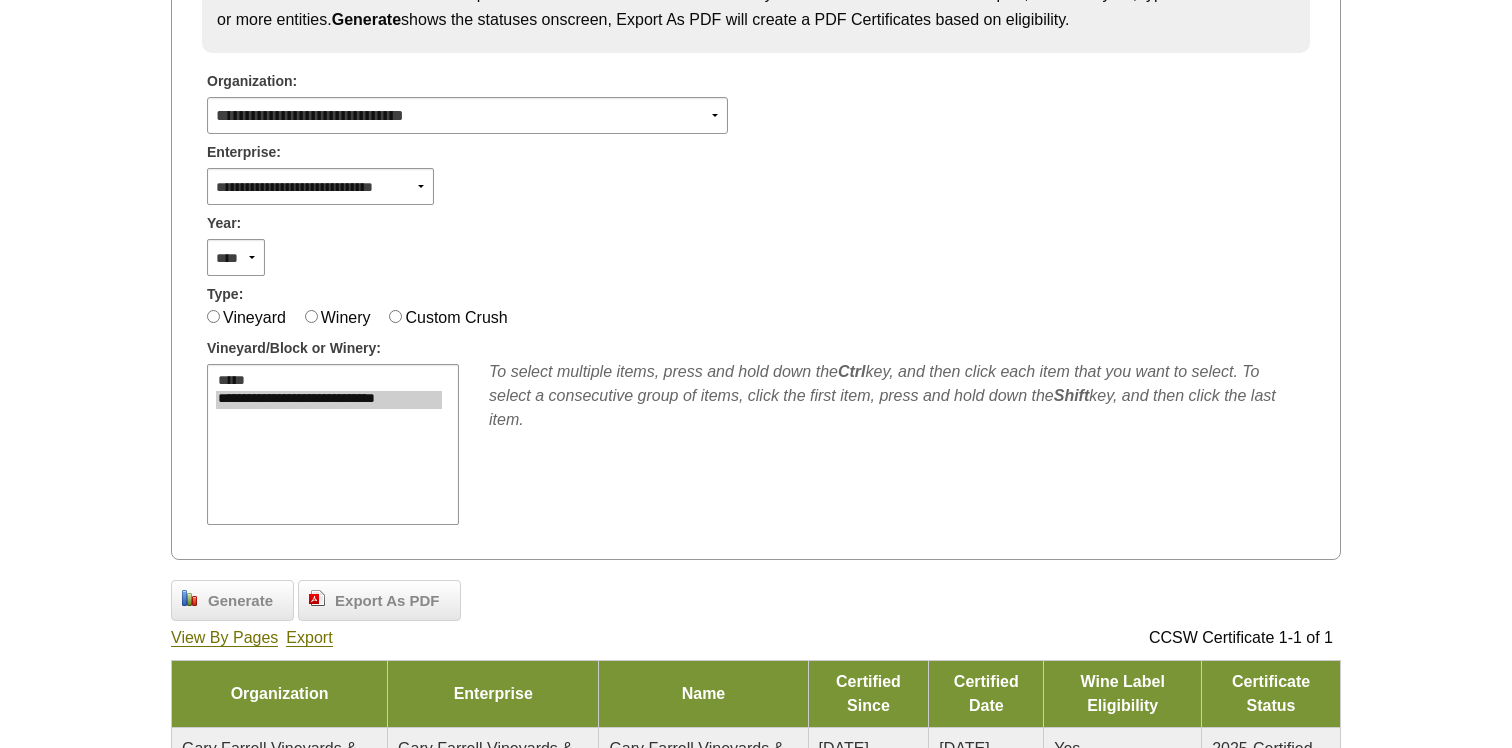 scroll, scrollTop: 273, scrollLeft: 0, axis: vertical 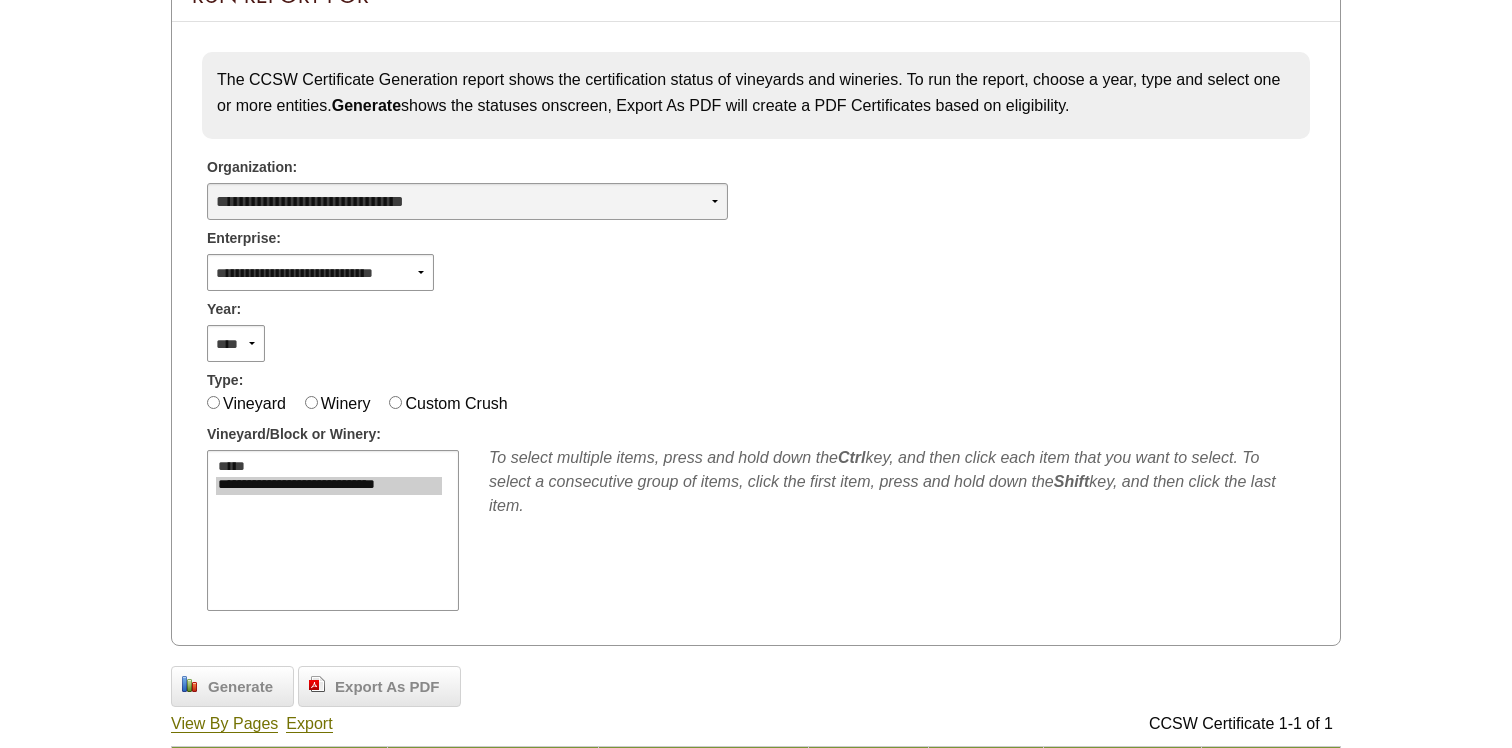 click on "**********" at bounding box center [467, 201] 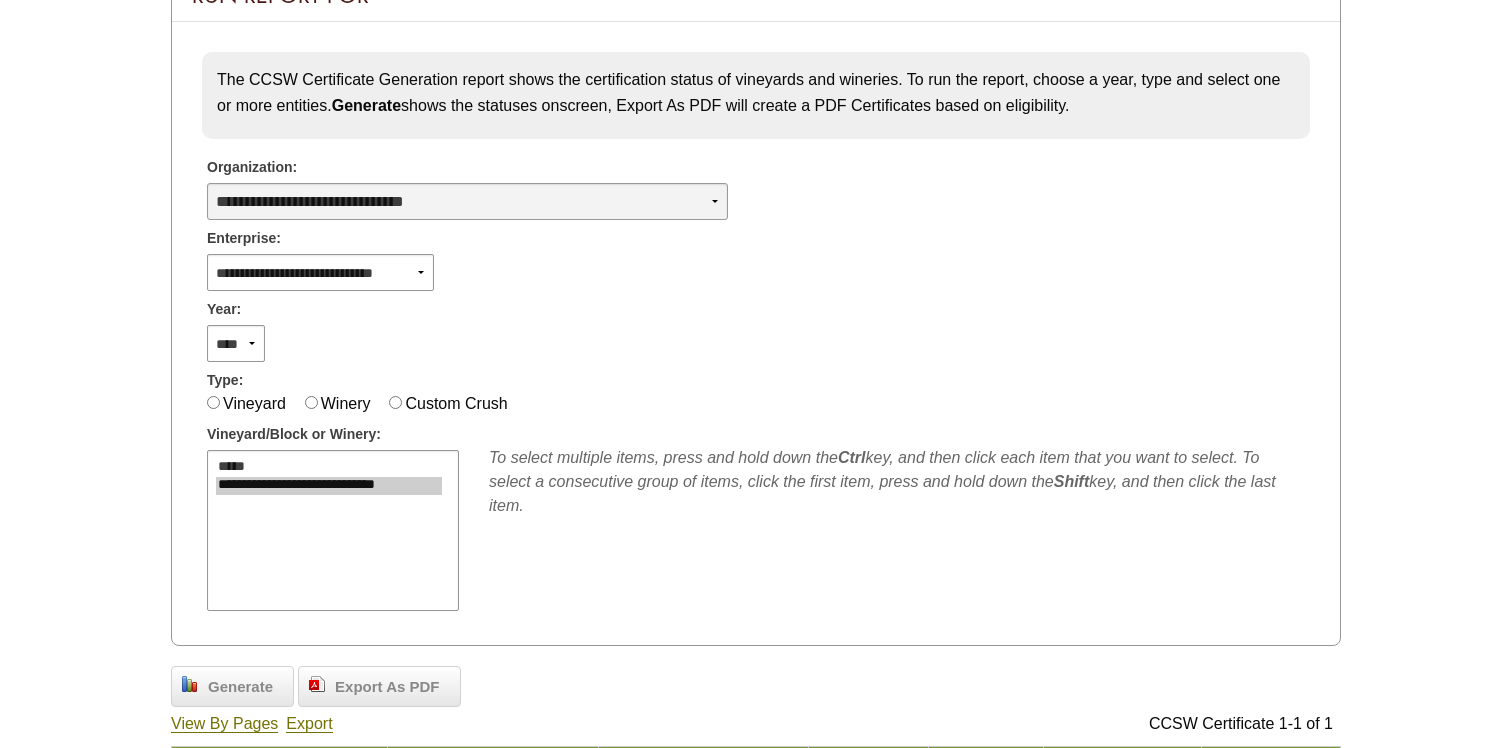 select on "***" 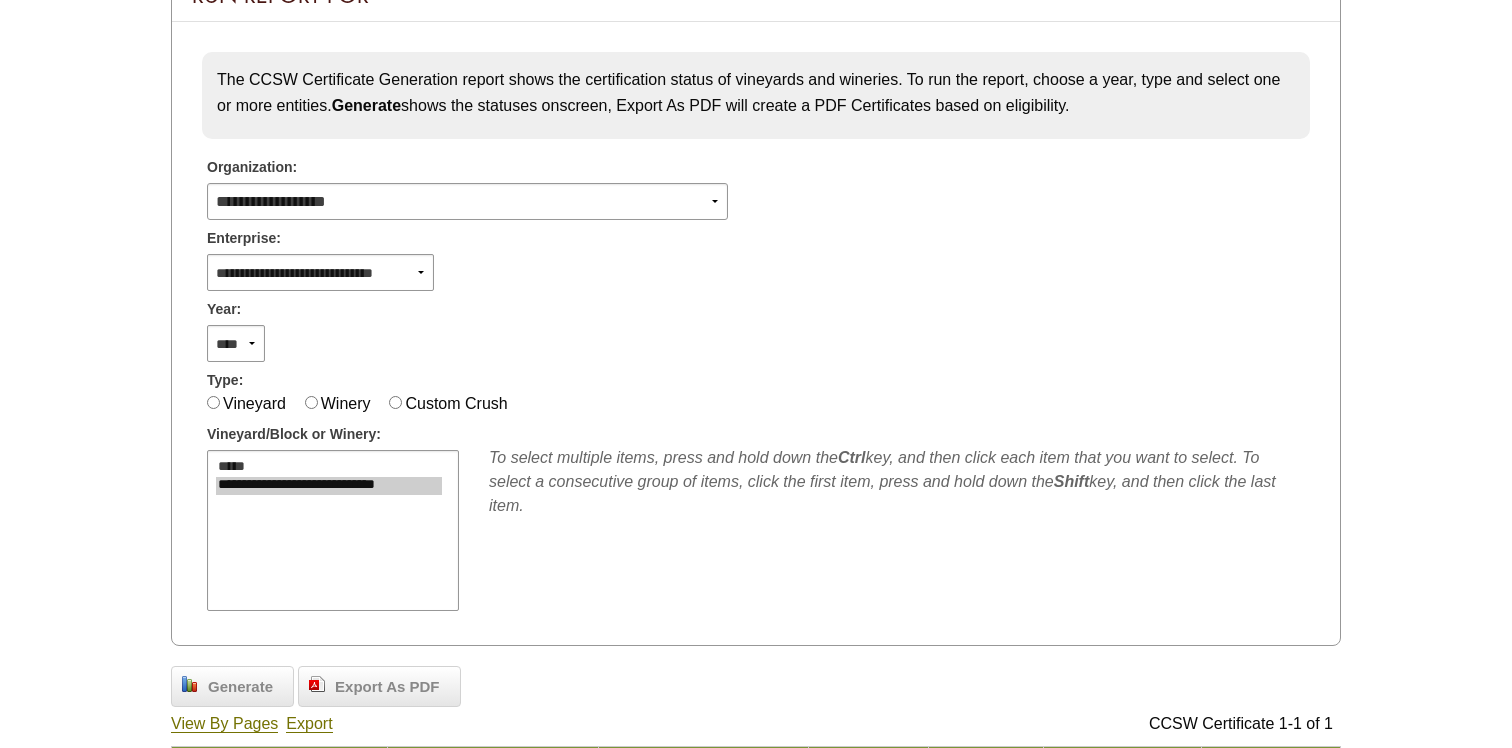 click on "****
****
****
****
****
****
****
****
****
****
****
****
****
****" at bounding box center (756, 341) 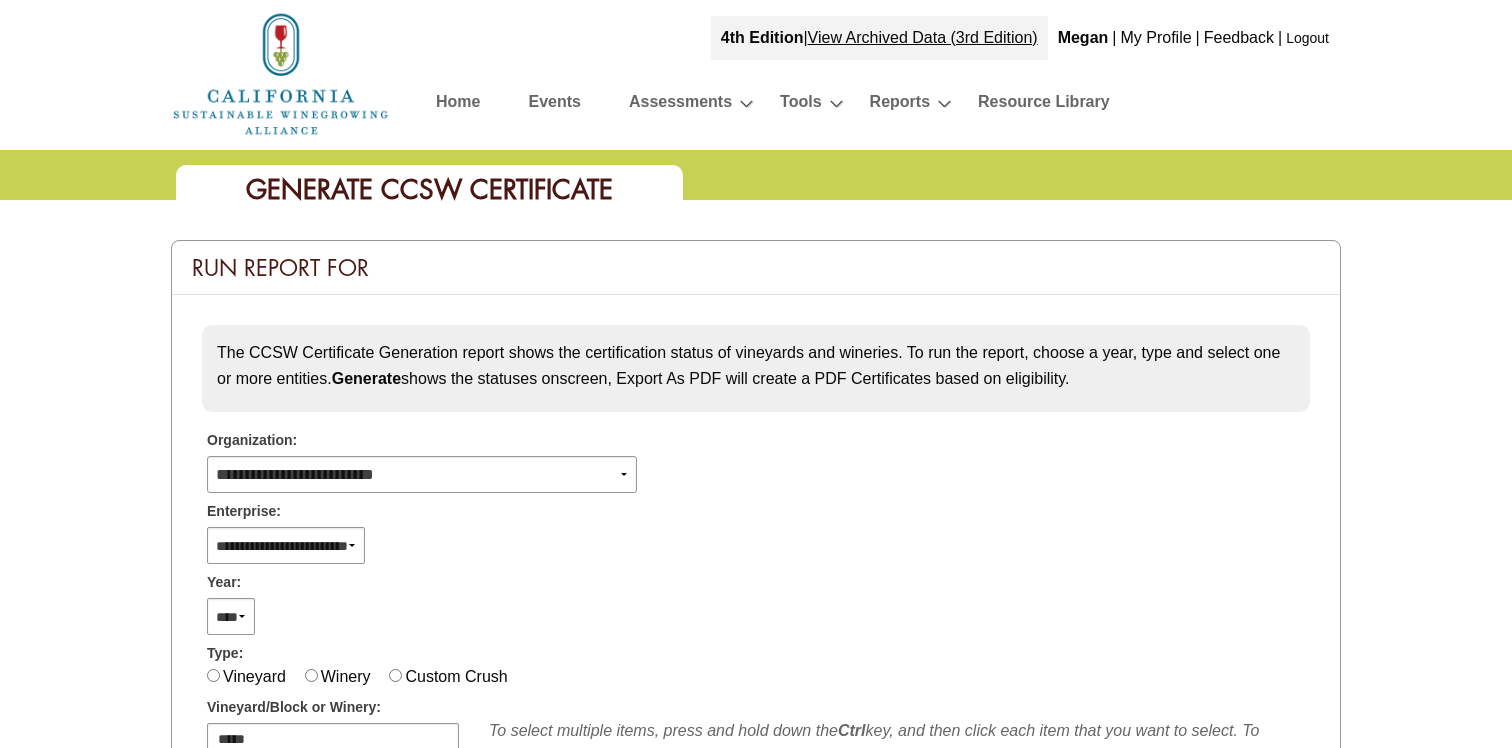 select 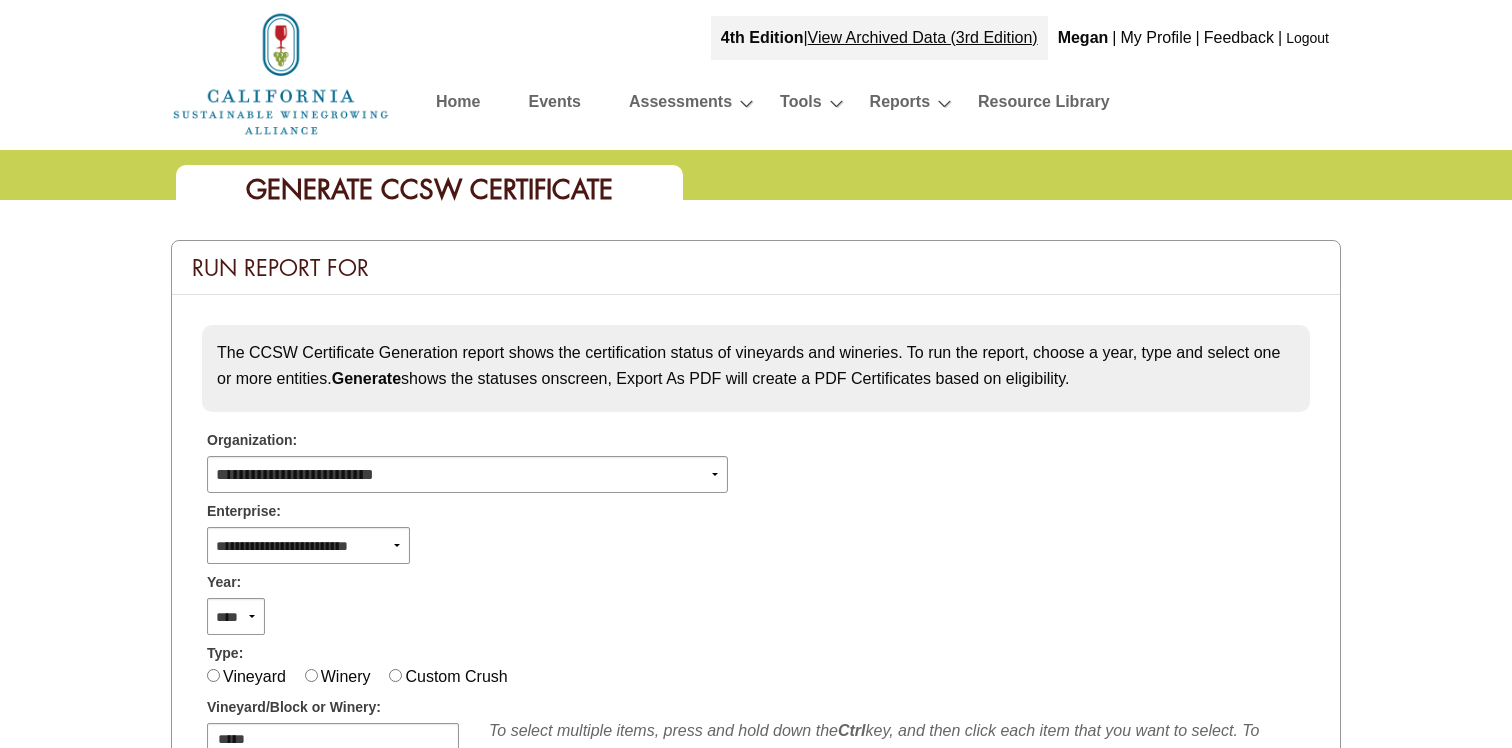 scroll, scrollTop: 273, scrollLeft: 0, axis: vertical 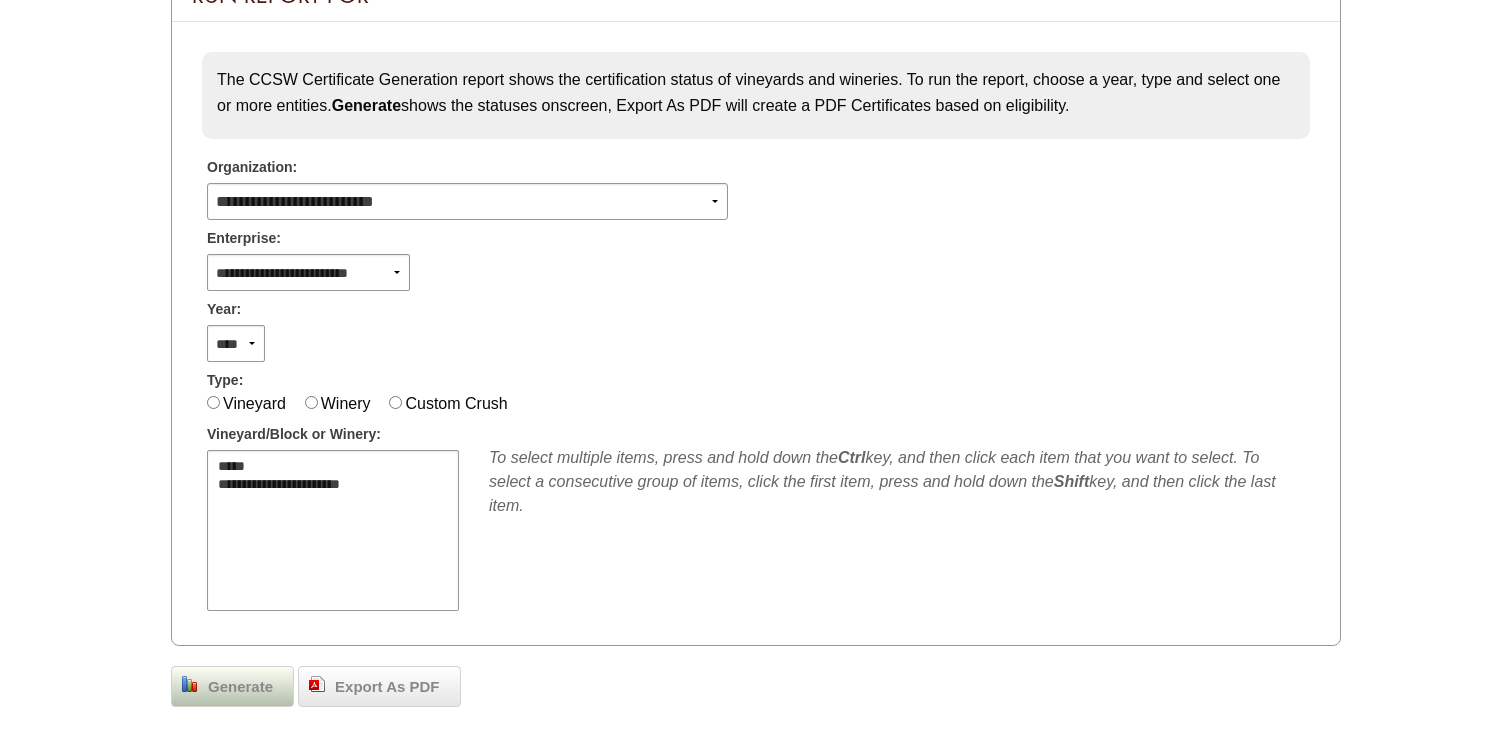 click on "Generate" at bounding box center (240, 687) 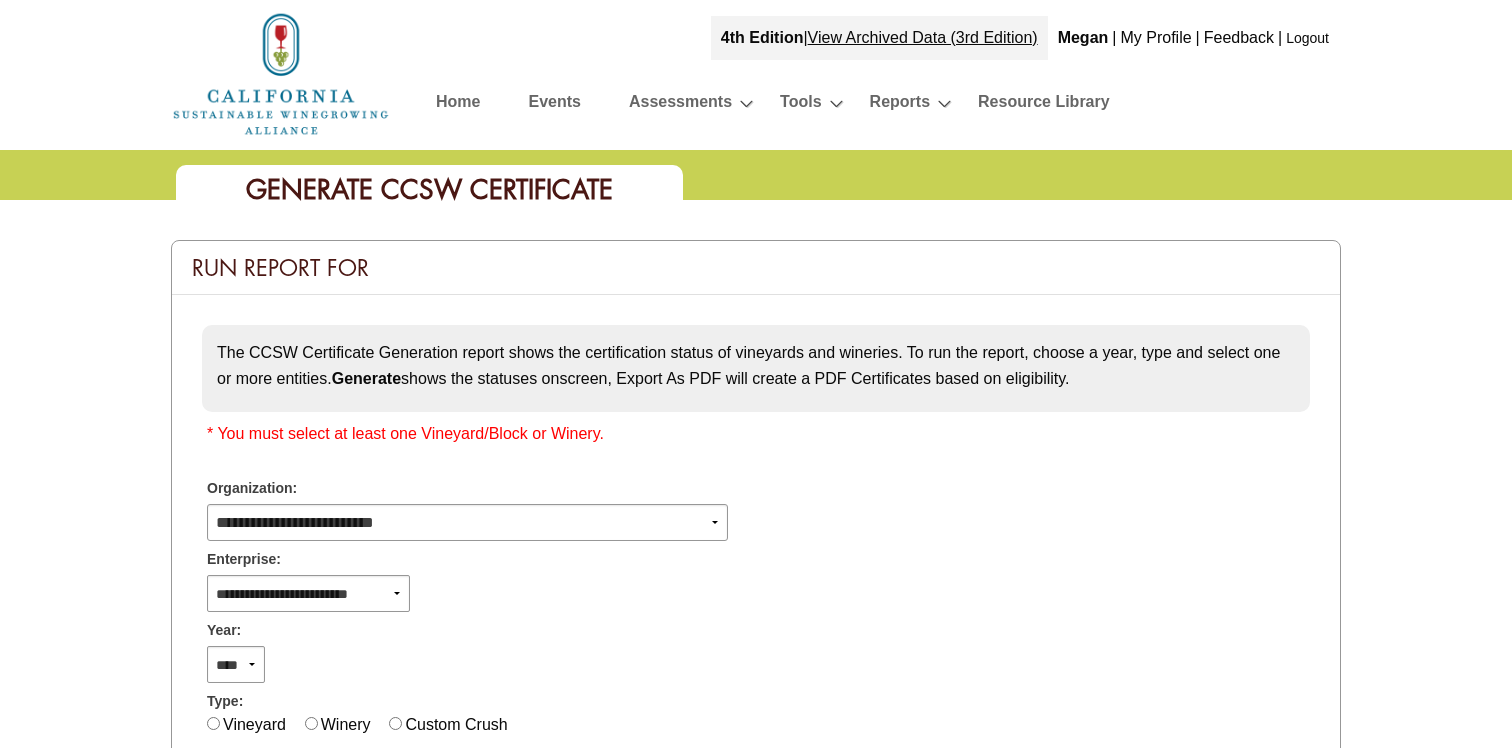 scroll, scrollTop: 273, scrollLeft: 0, axis: vertical 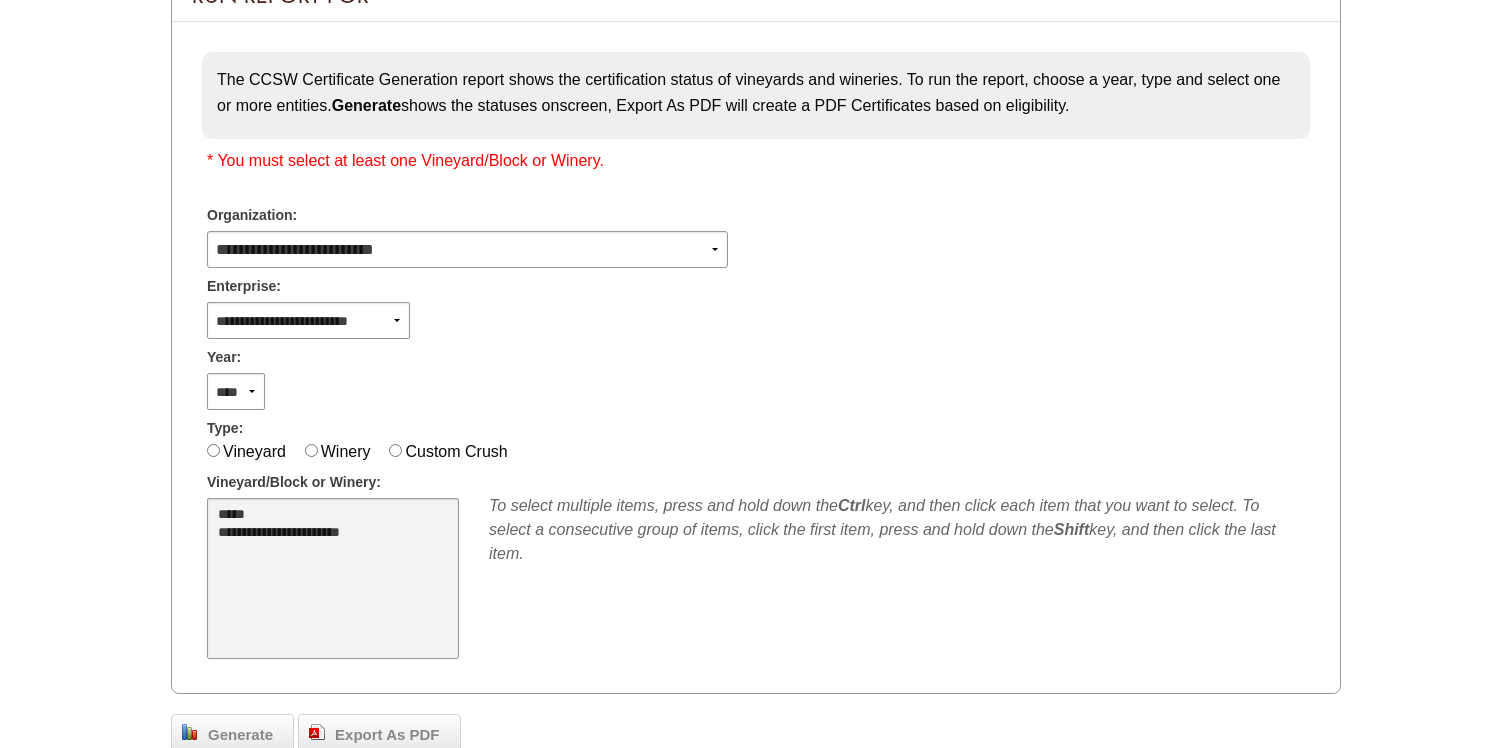 select on "****" 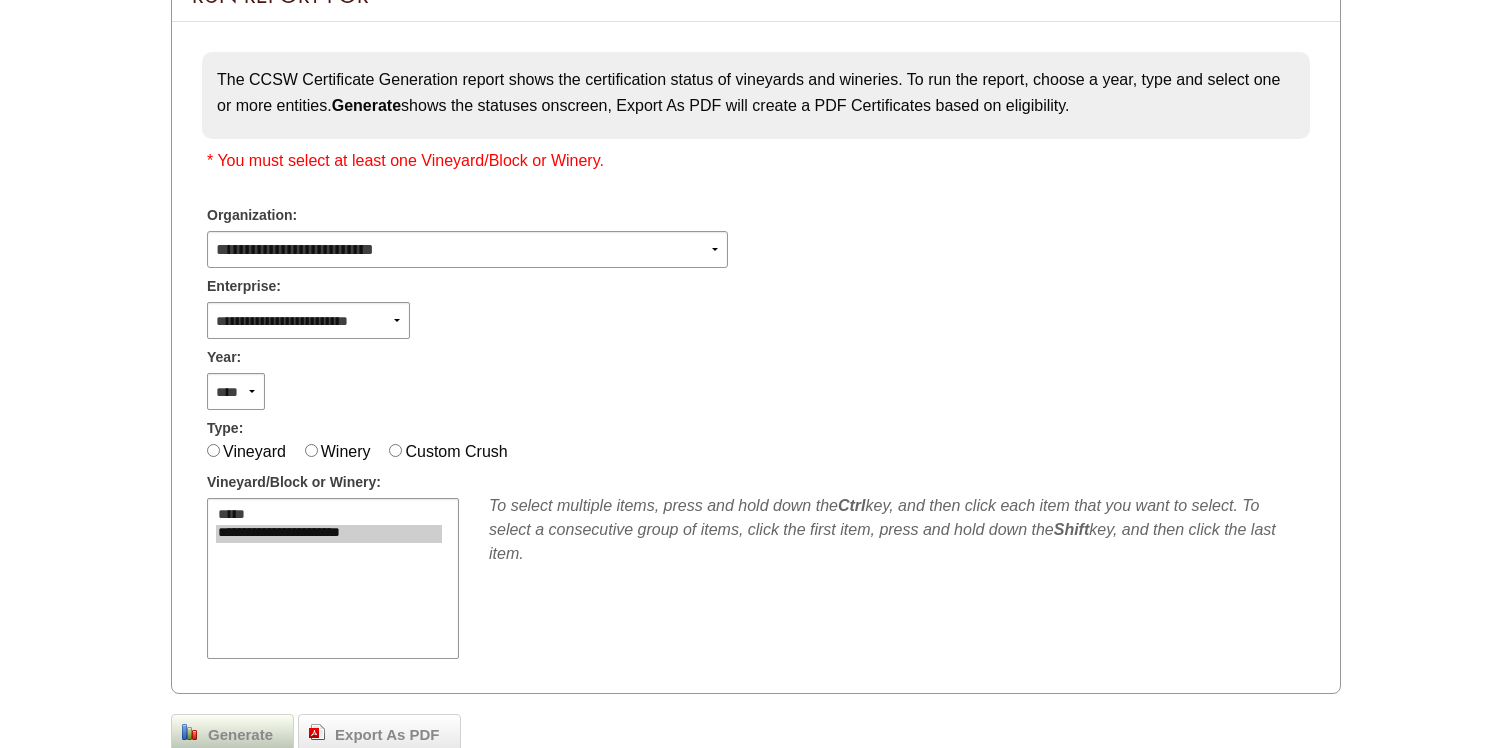 click on "Generate" at bounding box center (240, 735) 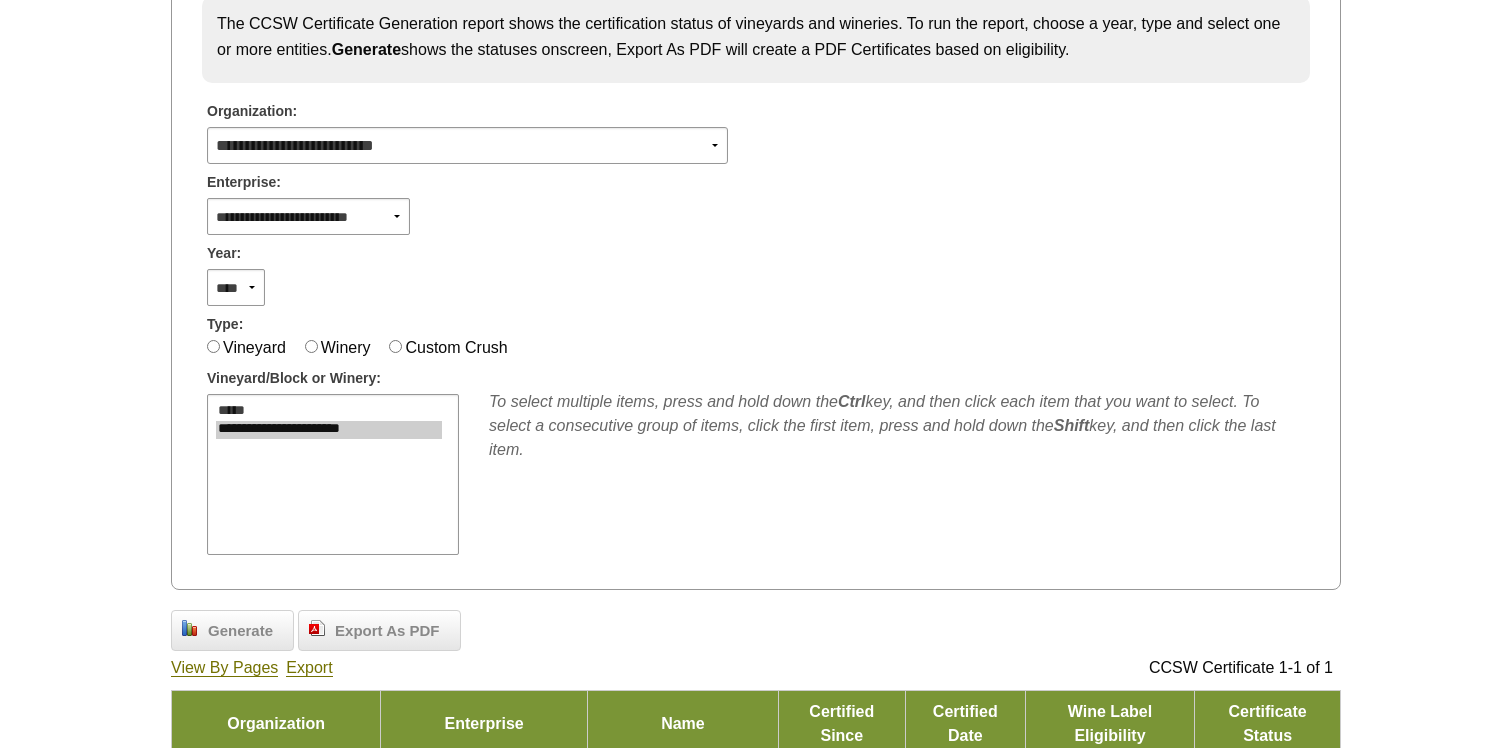 scroll, scrollTop: 307, scrollLeft: 0, axis: vertical 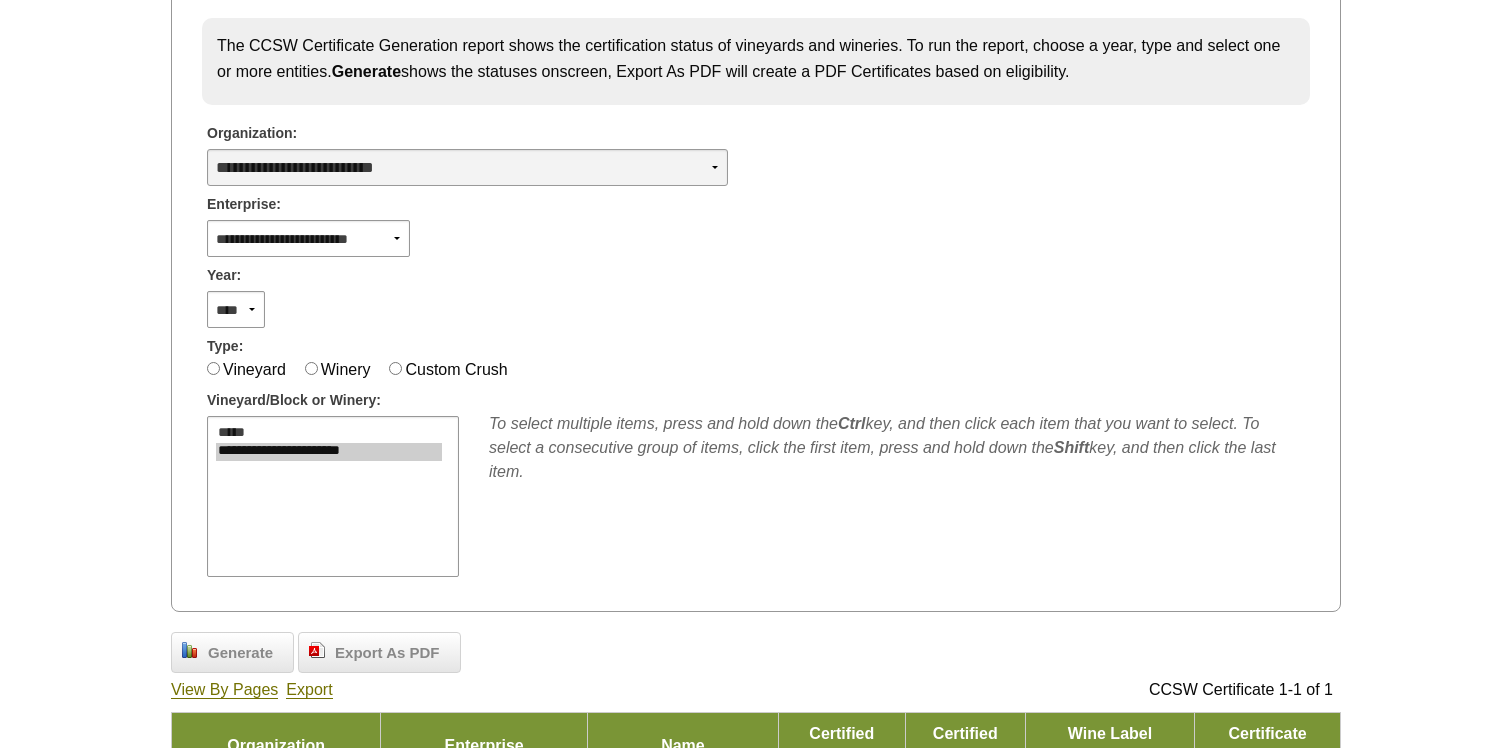 click on "**********" at bounding box center (467, 167) 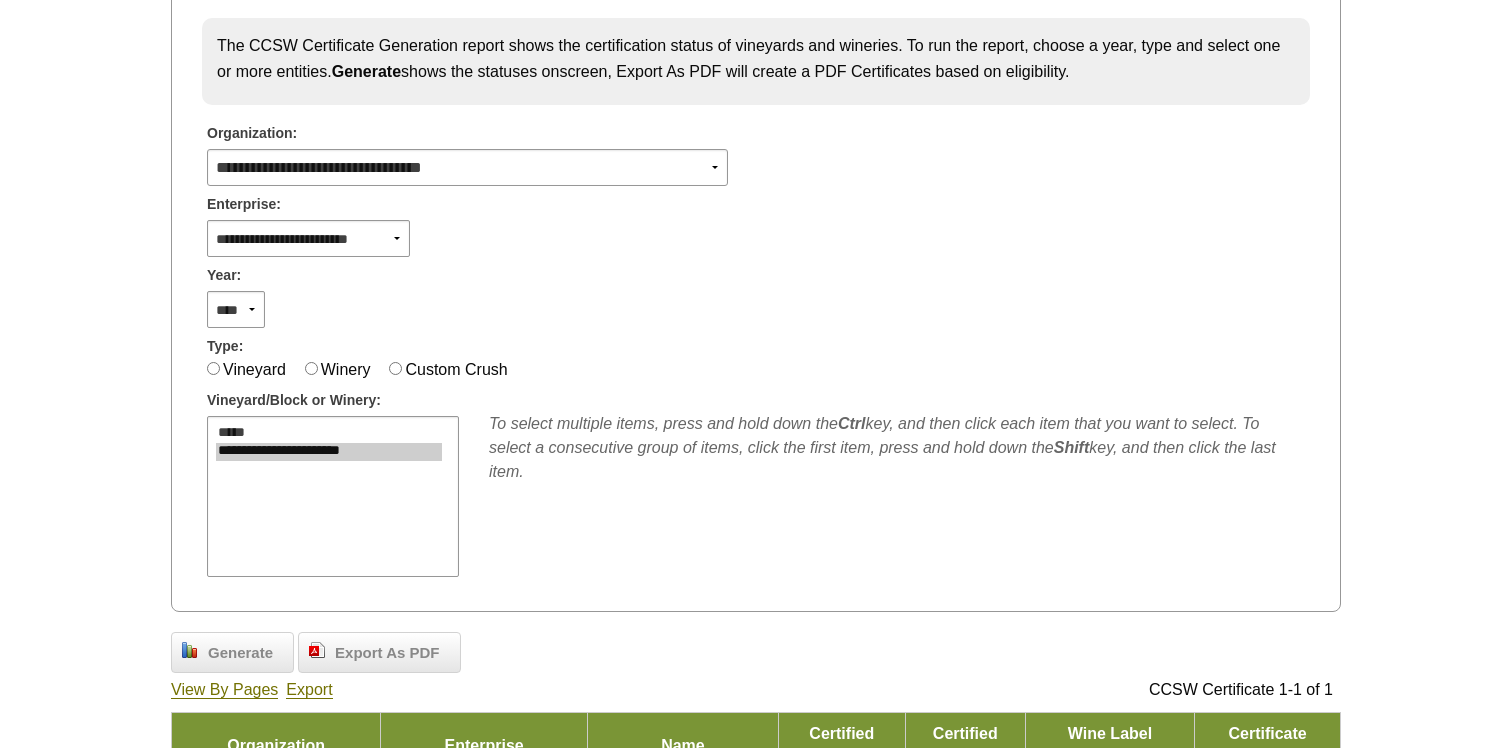 click on "Type:" at bounding box center [756, 343] 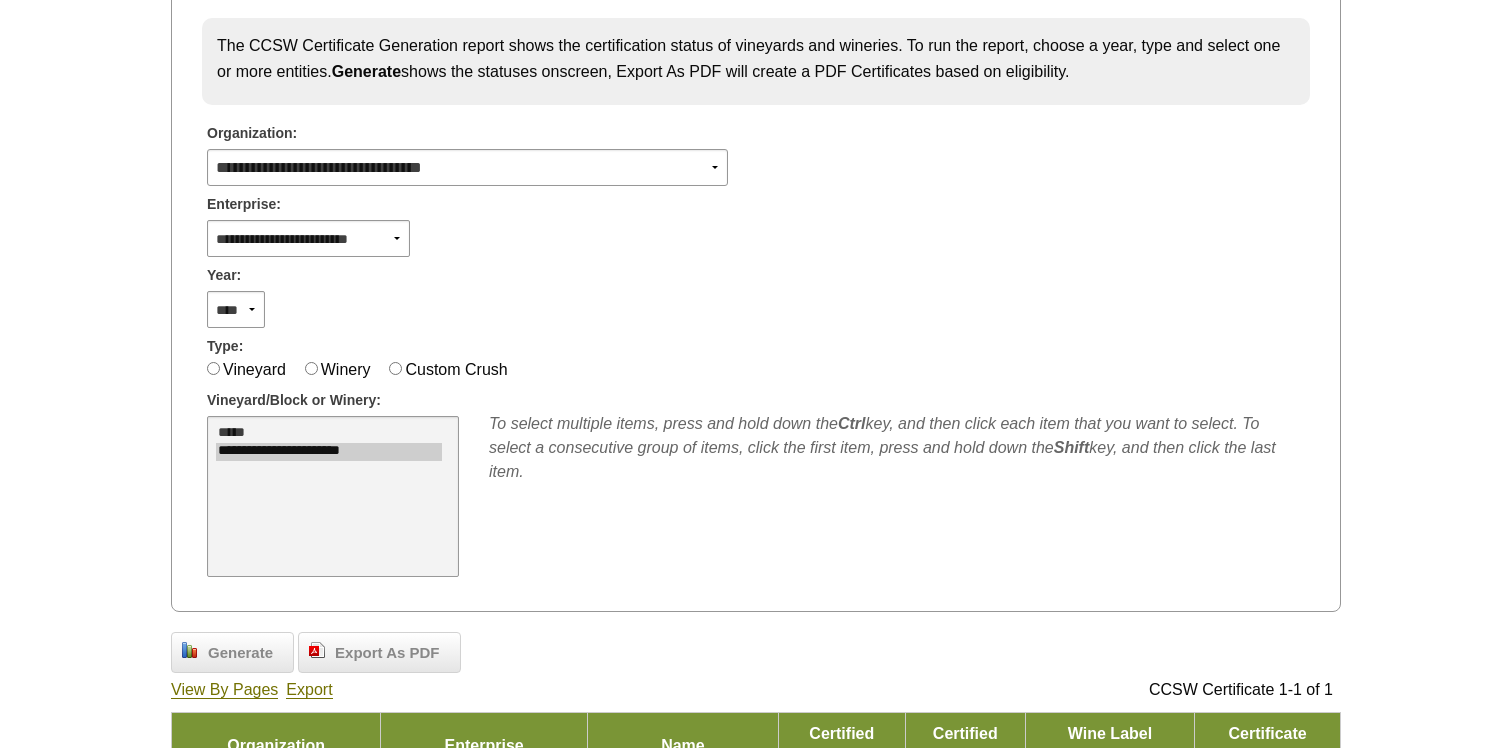 select on "**" 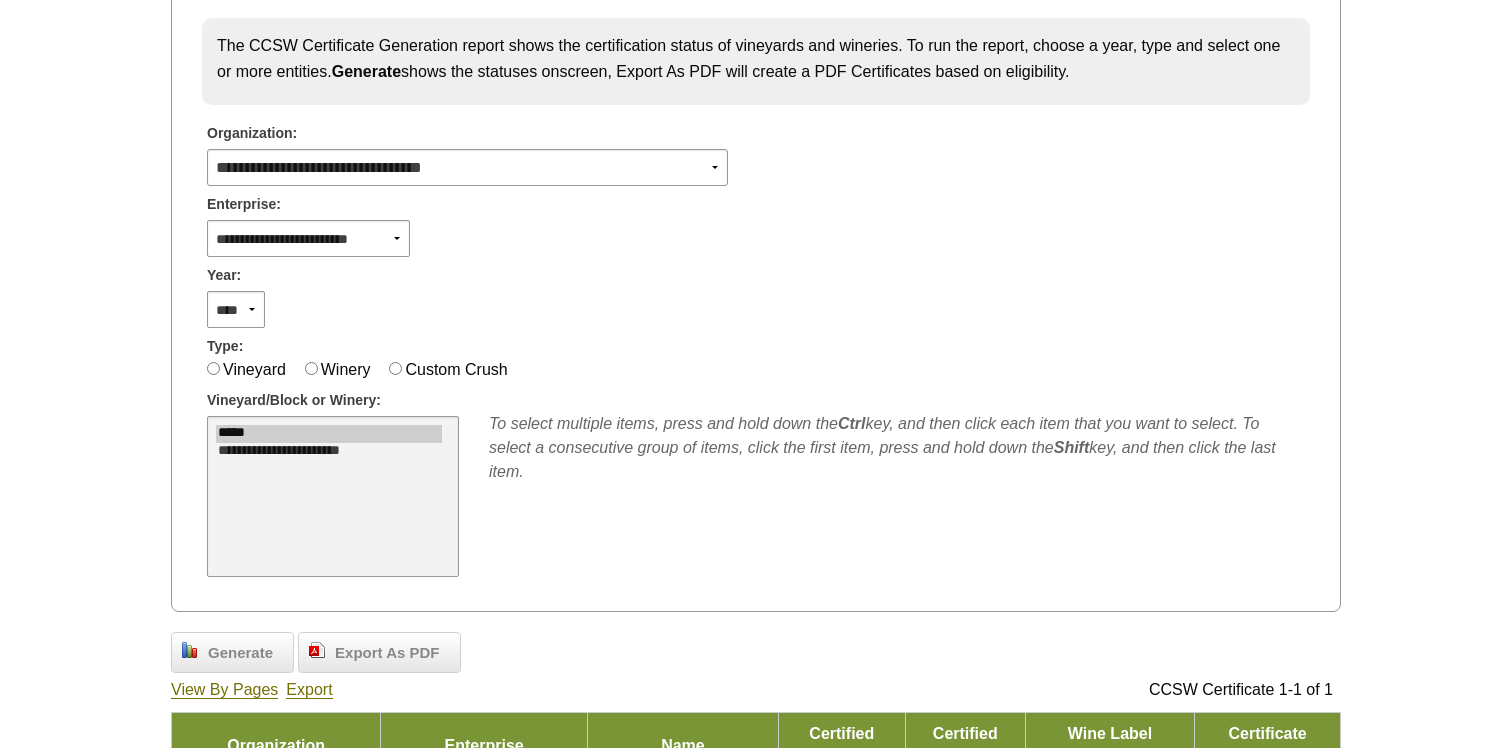 click on "*****" at bounding box center (329, 434) 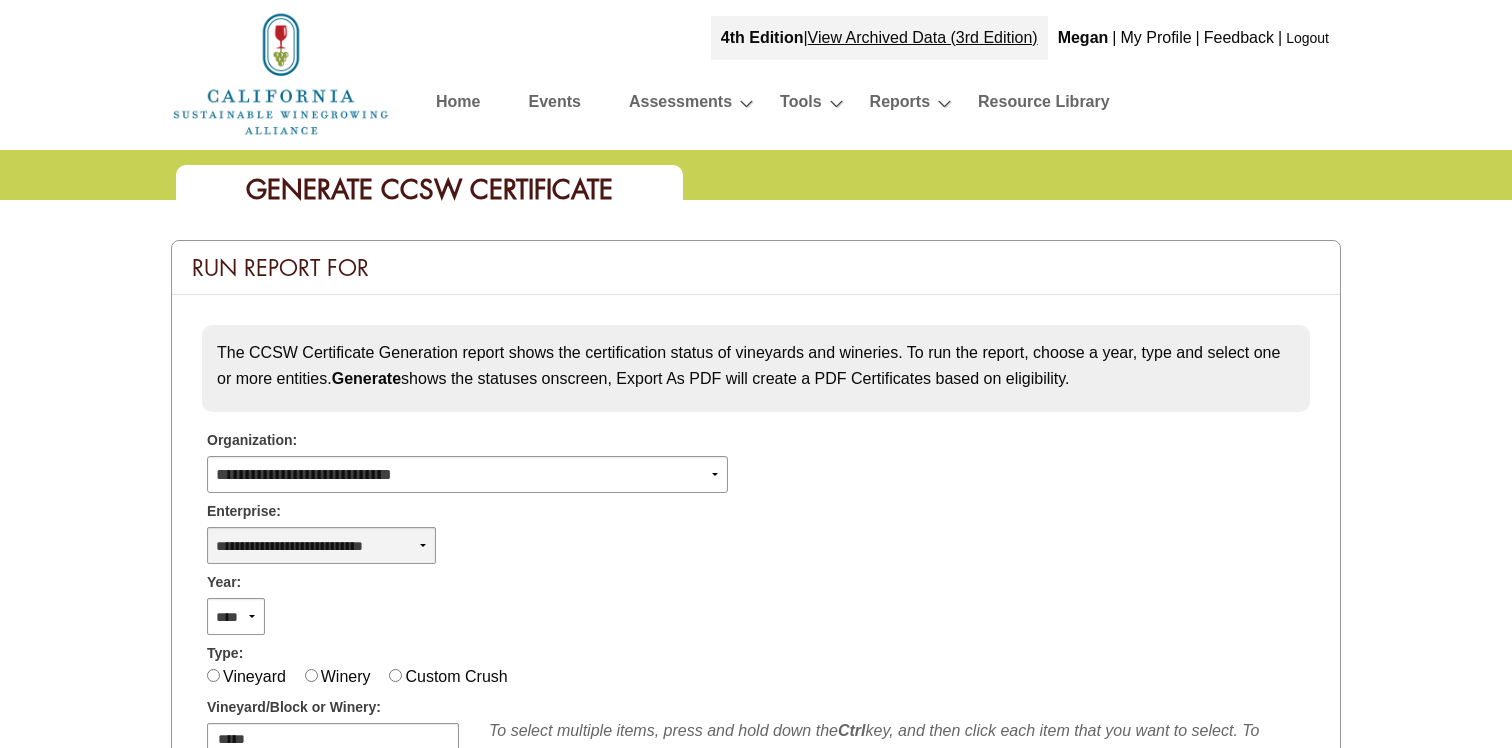 scroll, scrollTop: 307, scrollLeft: 0, axis: vertical 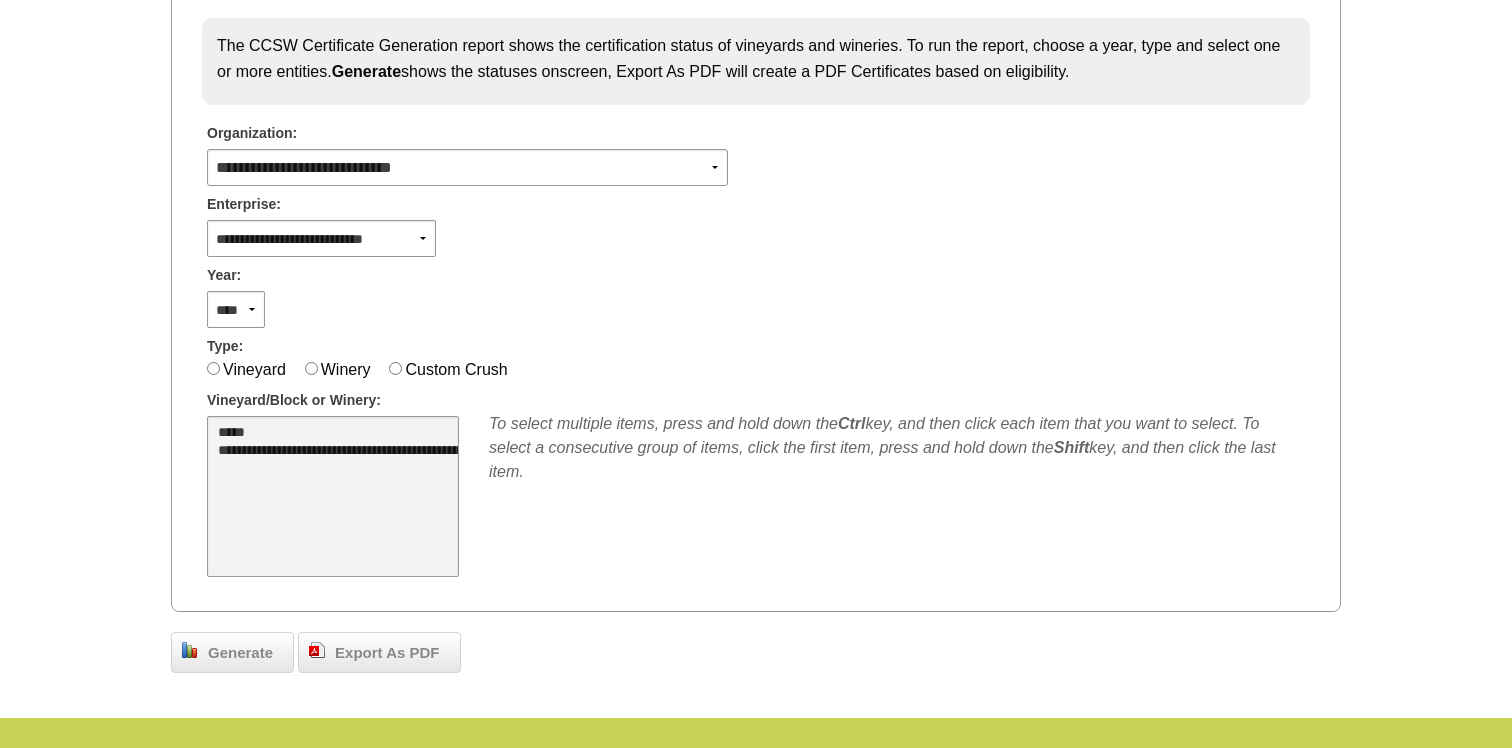 select on "****" 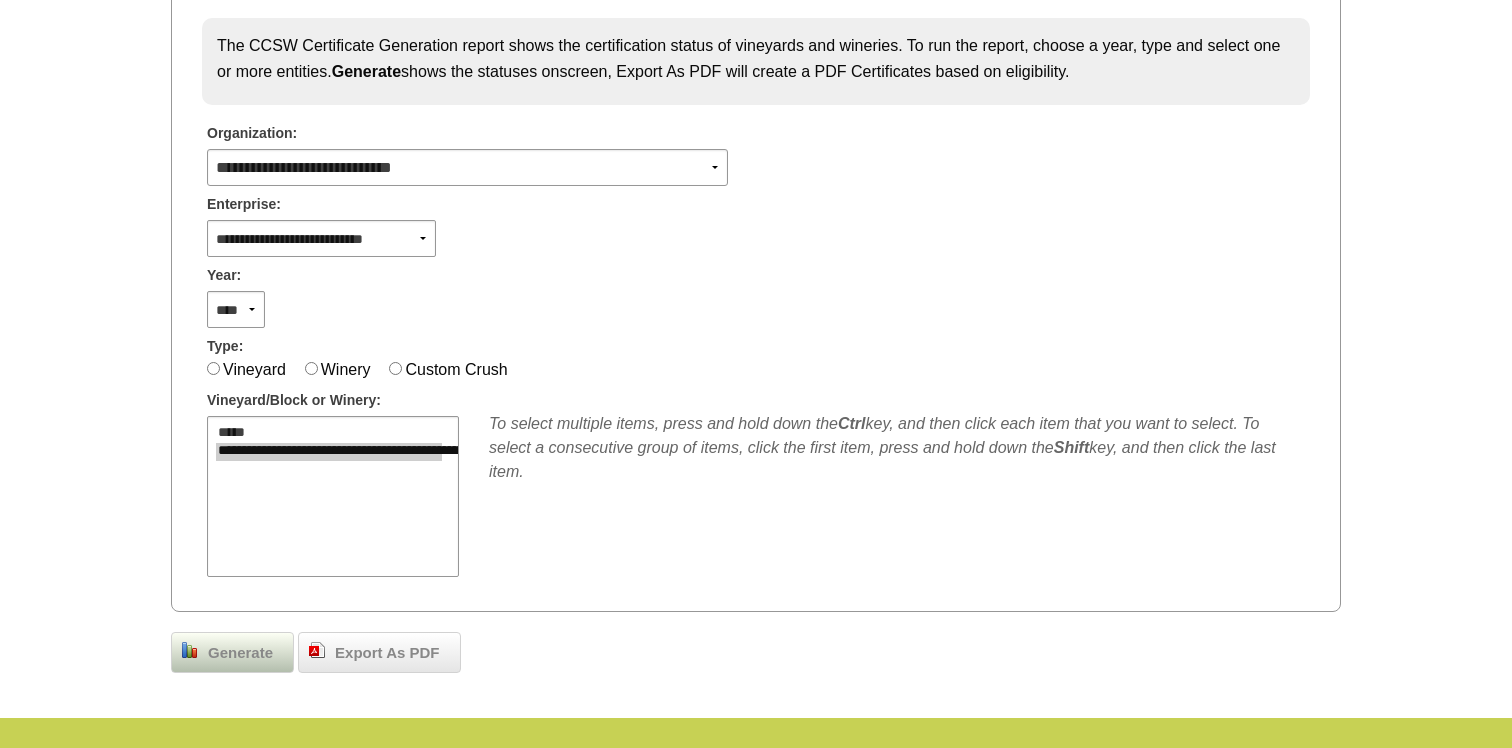 click on "Generate" at bounding box center [240, 653] 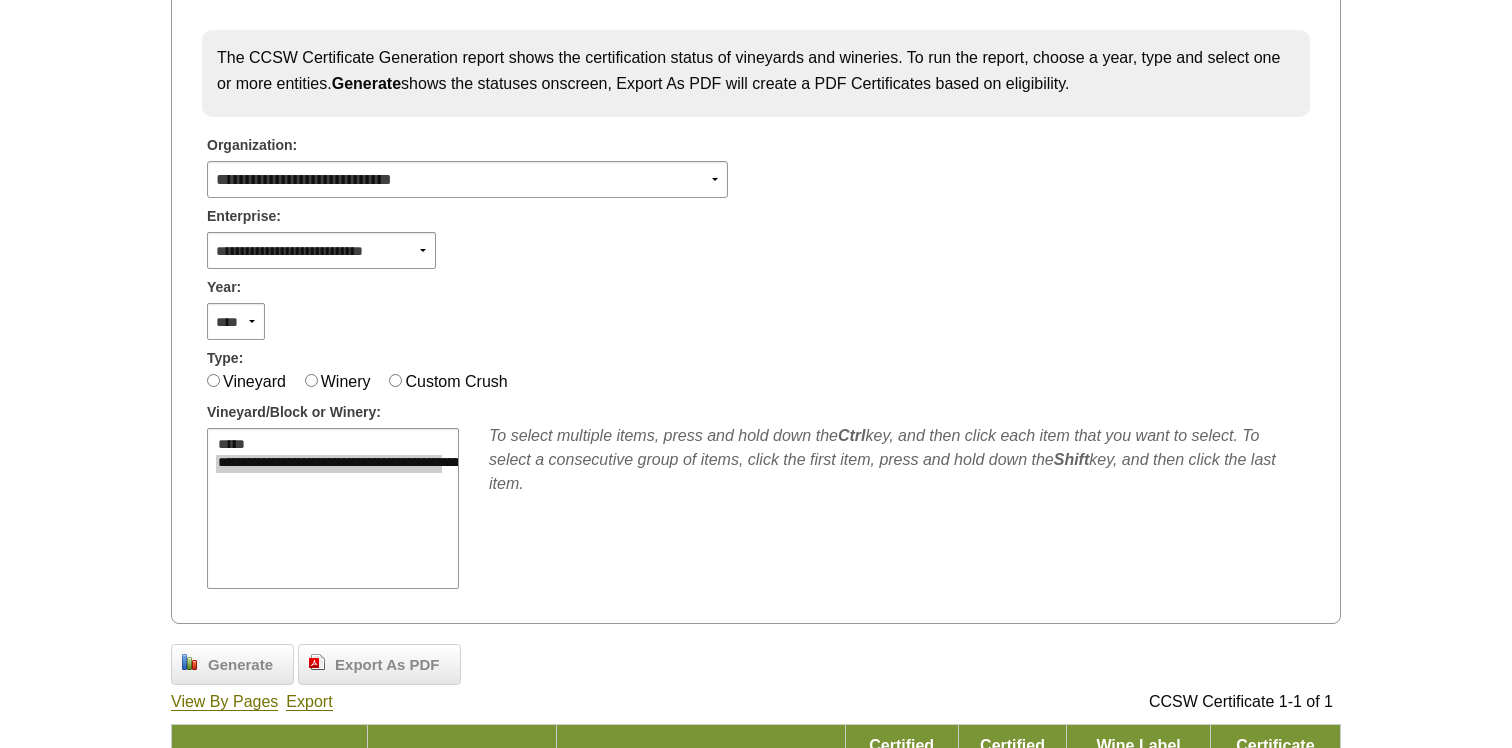scroll, scrollTop: 264, scrollLeft: 0, axis: vertical 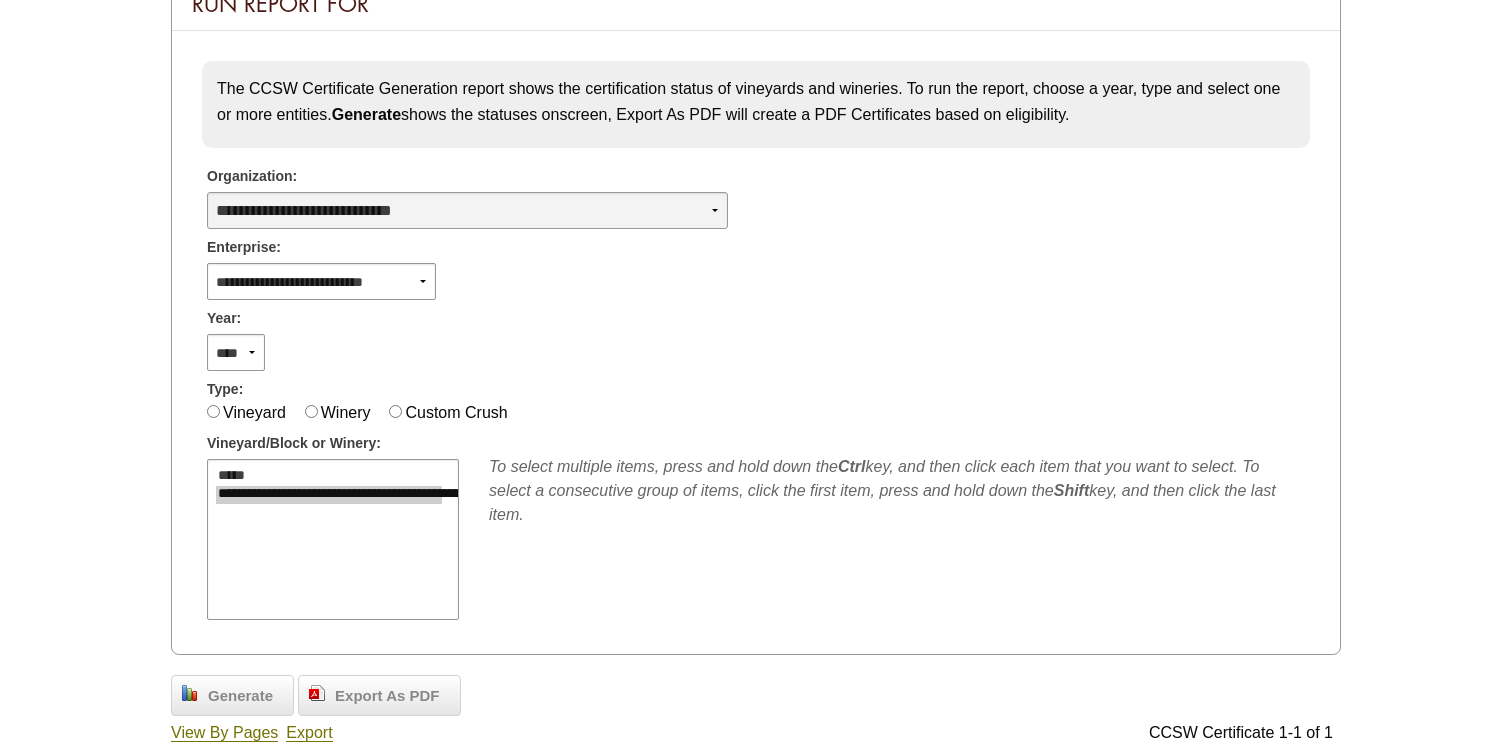 click on "**********" at bounding box center (467, 210) 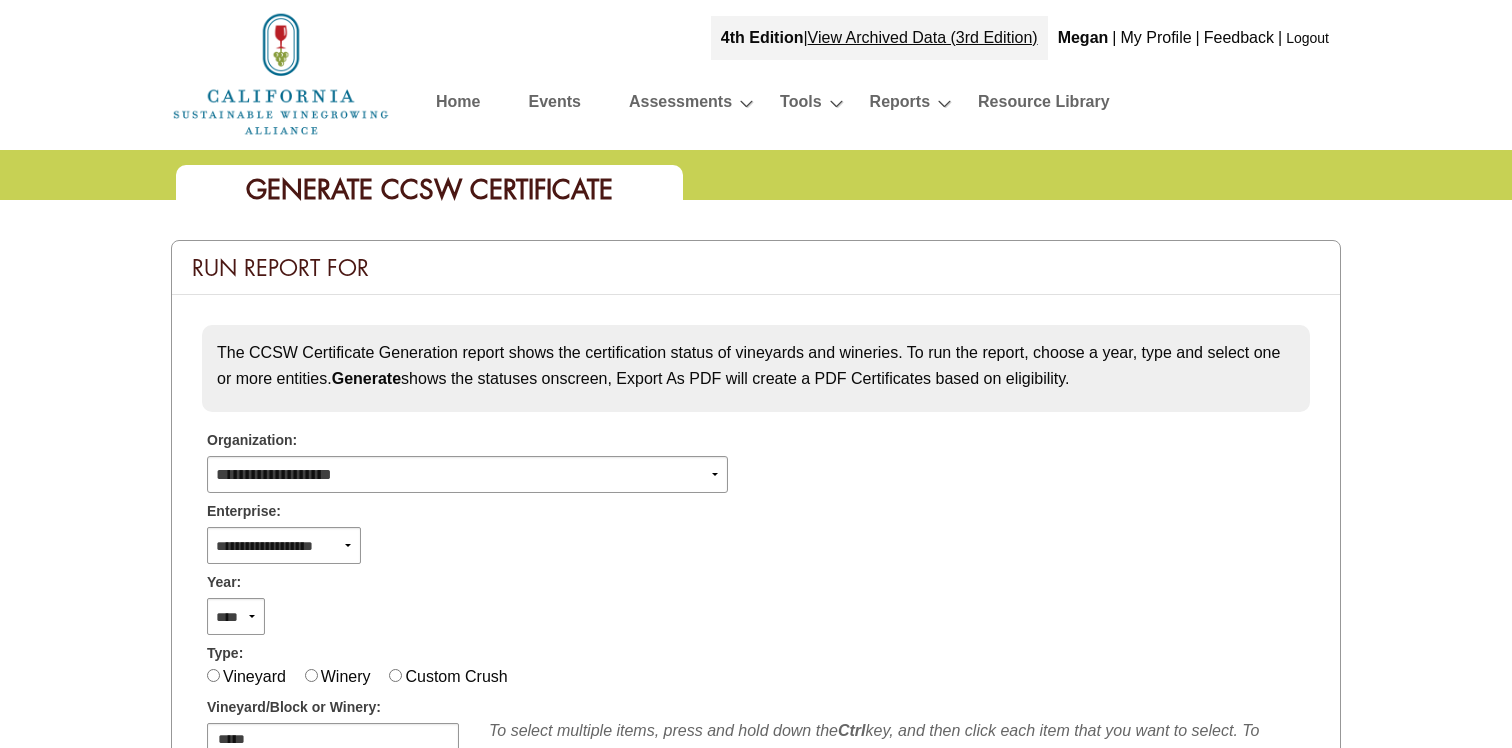 scroll, scrollTop: 264, scrollLeft: 0, axis: vertical 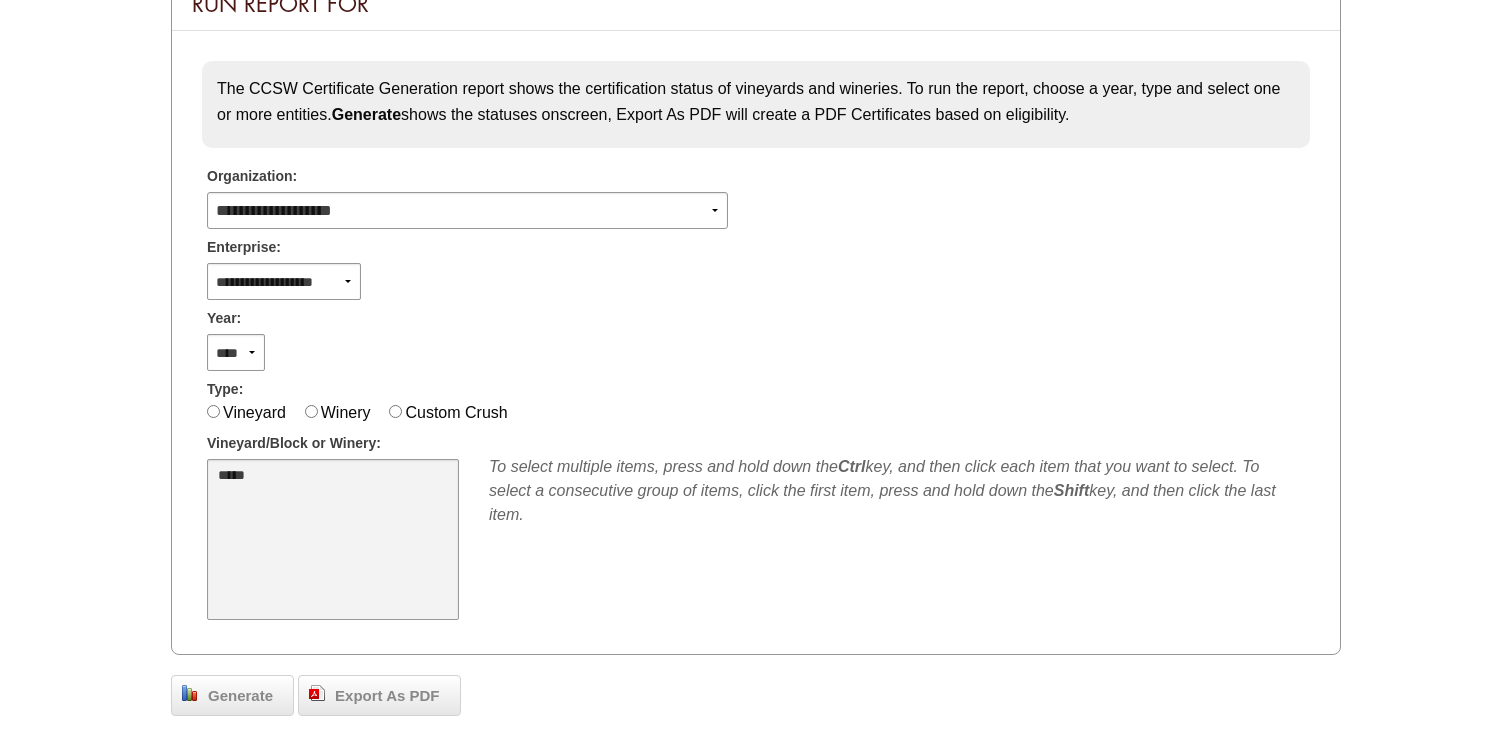 select on "**" 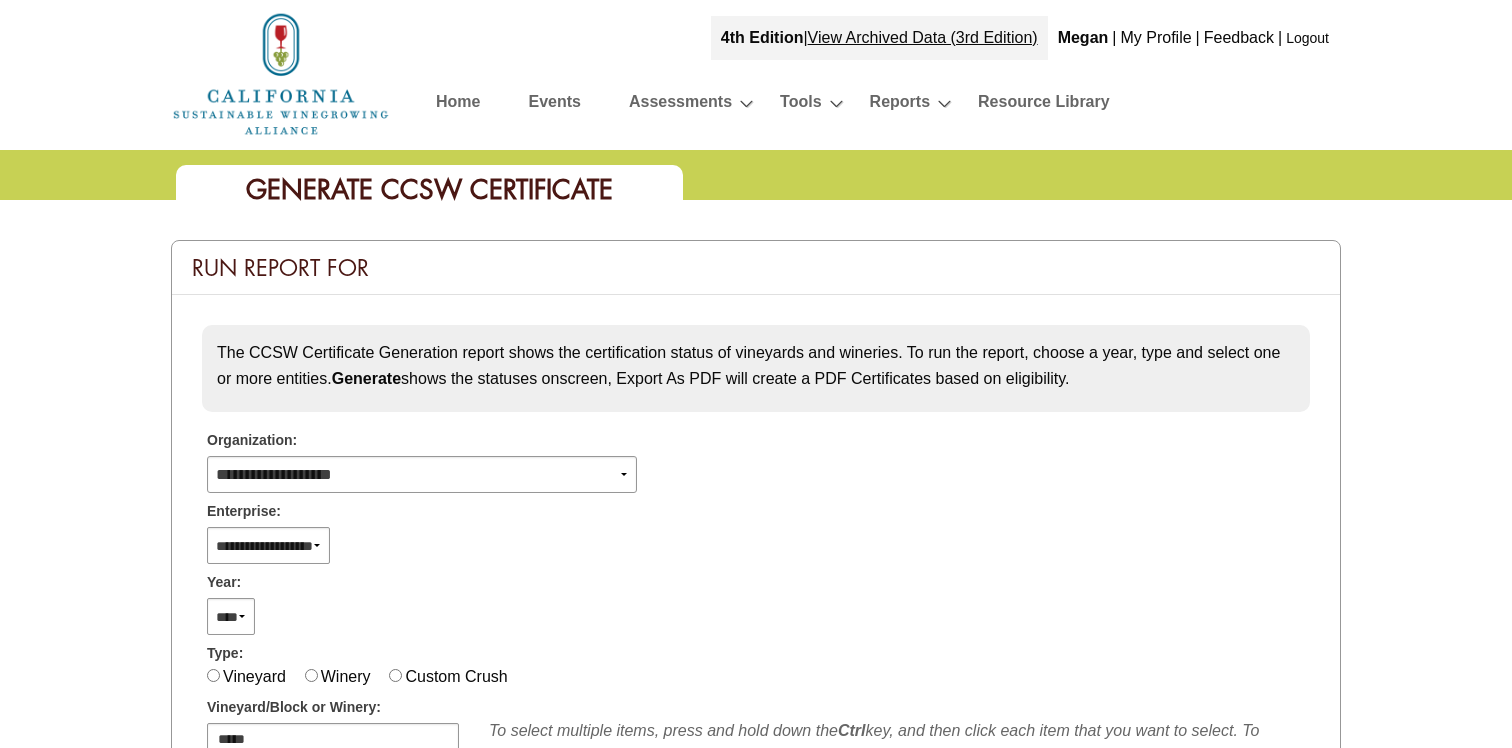 select 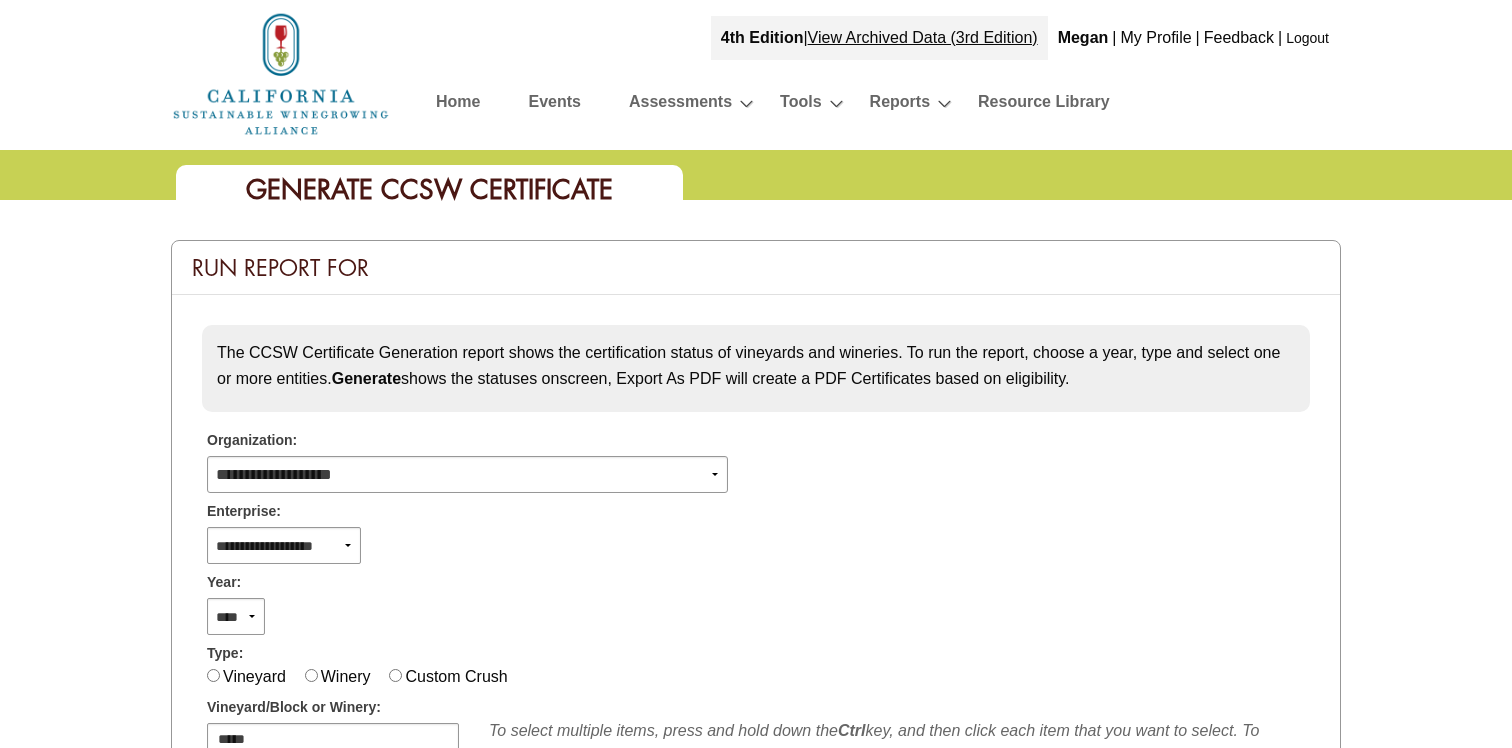 scroll, scrollTop: 264, scrollLeft: 0, axis: vertical 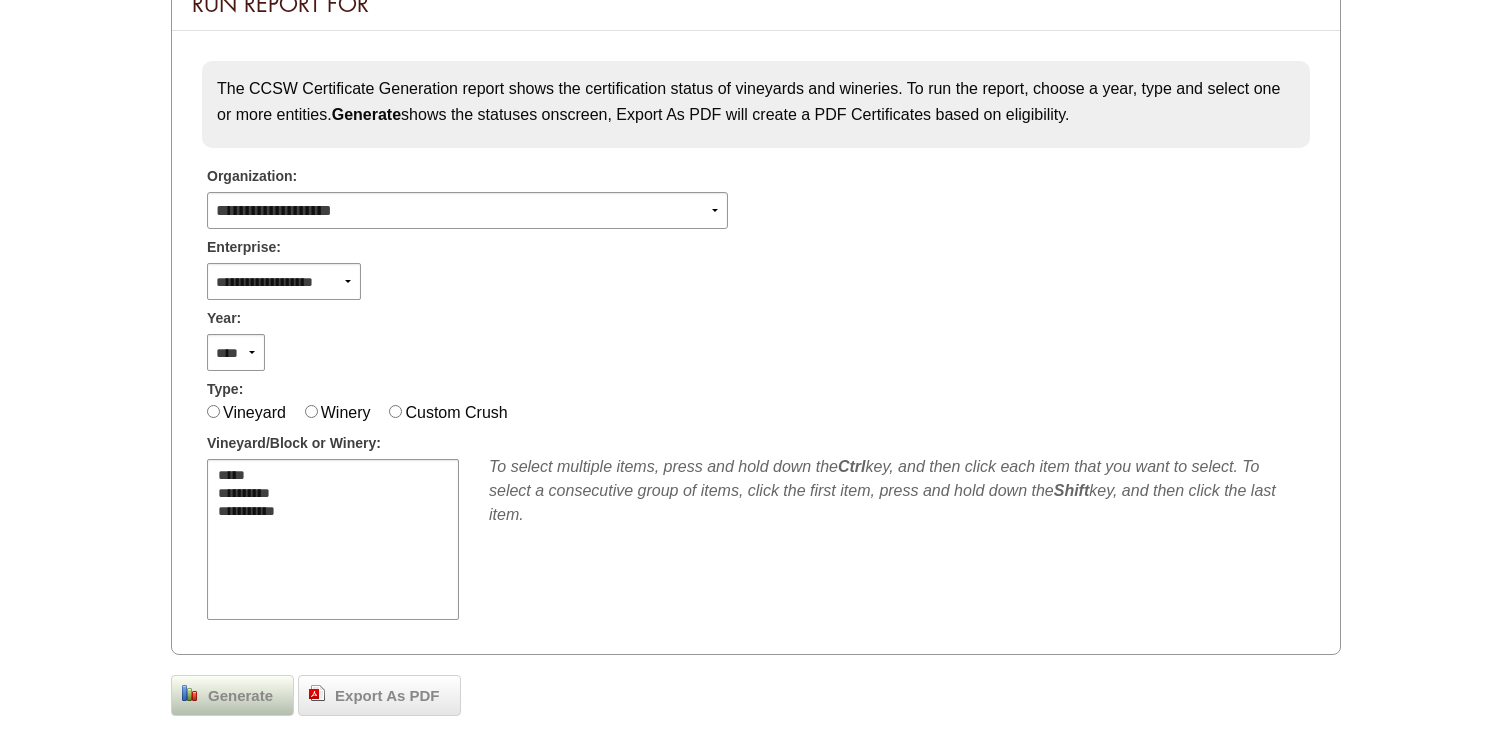 click on "Generate" at bounding box center [240, 696] 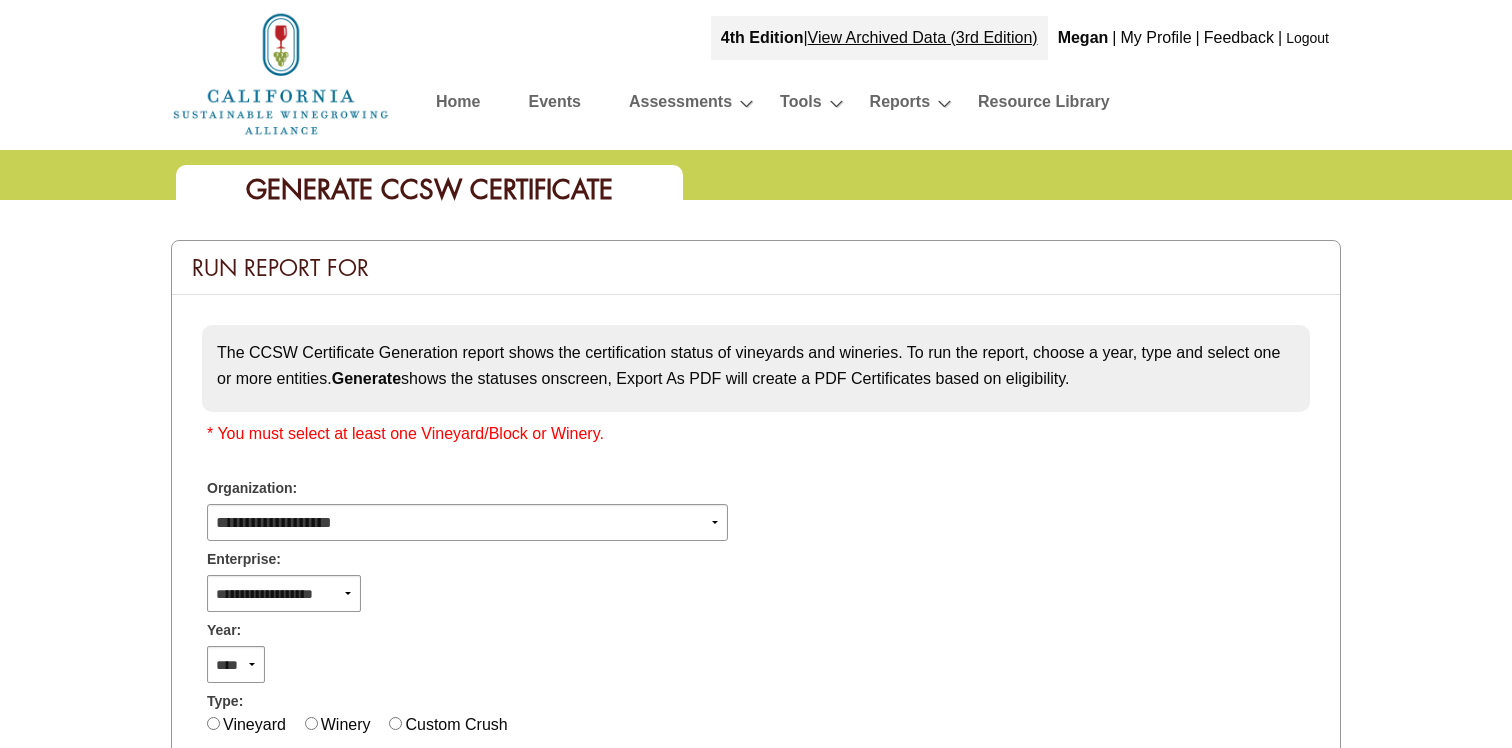 scroll, scrollTop: 264, scrollLeft: 0, axis: vertical 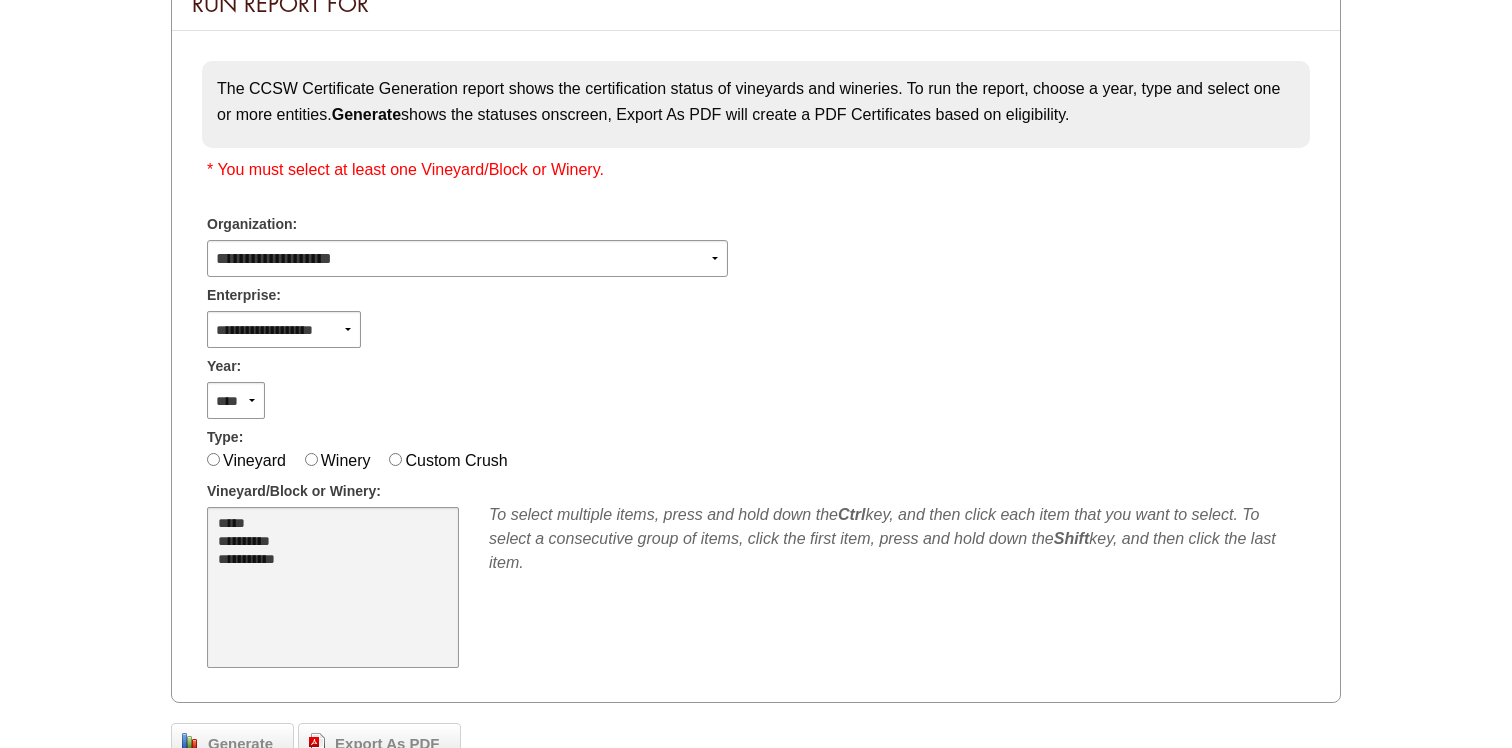 select on "**" 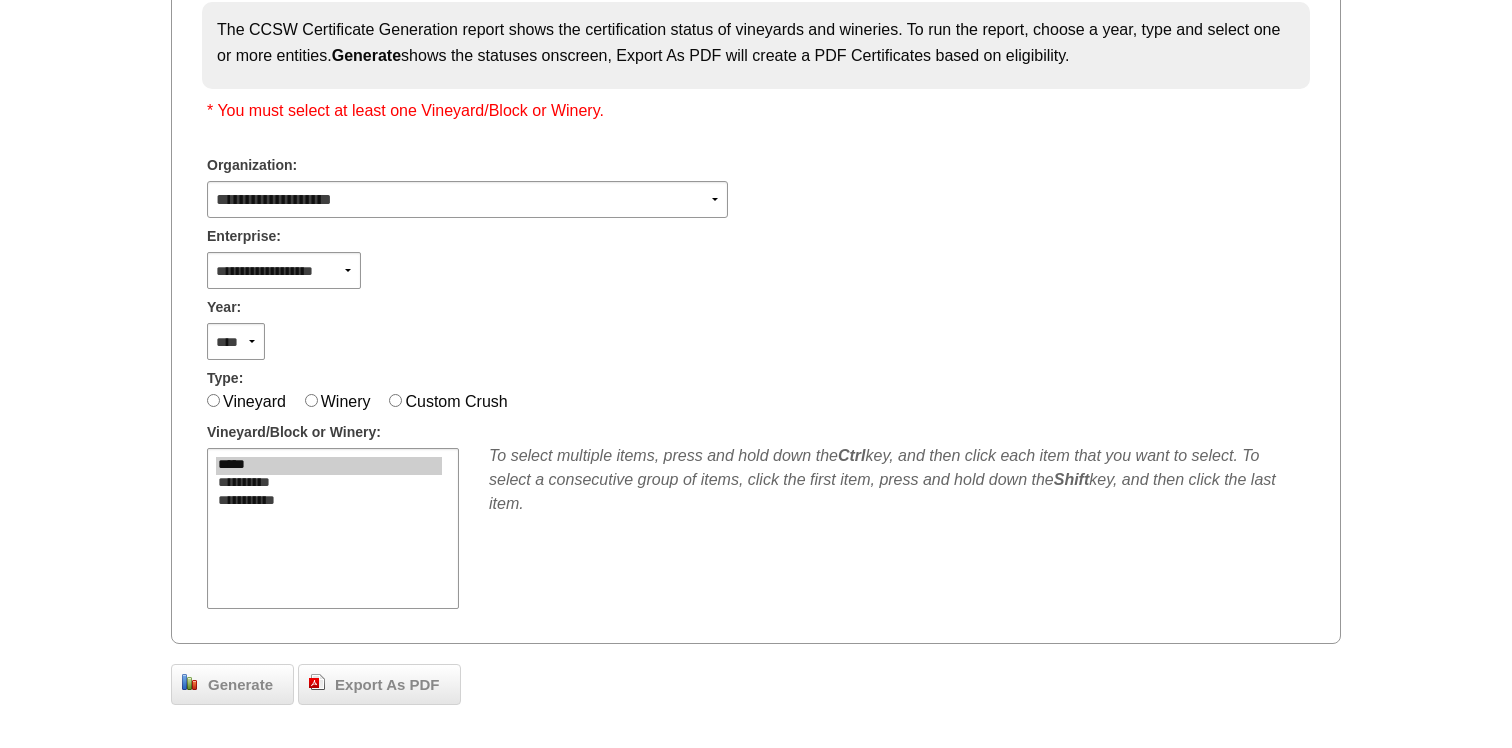 scroll, scrollTop: 336, scrollLeft: 0, axis: vertical 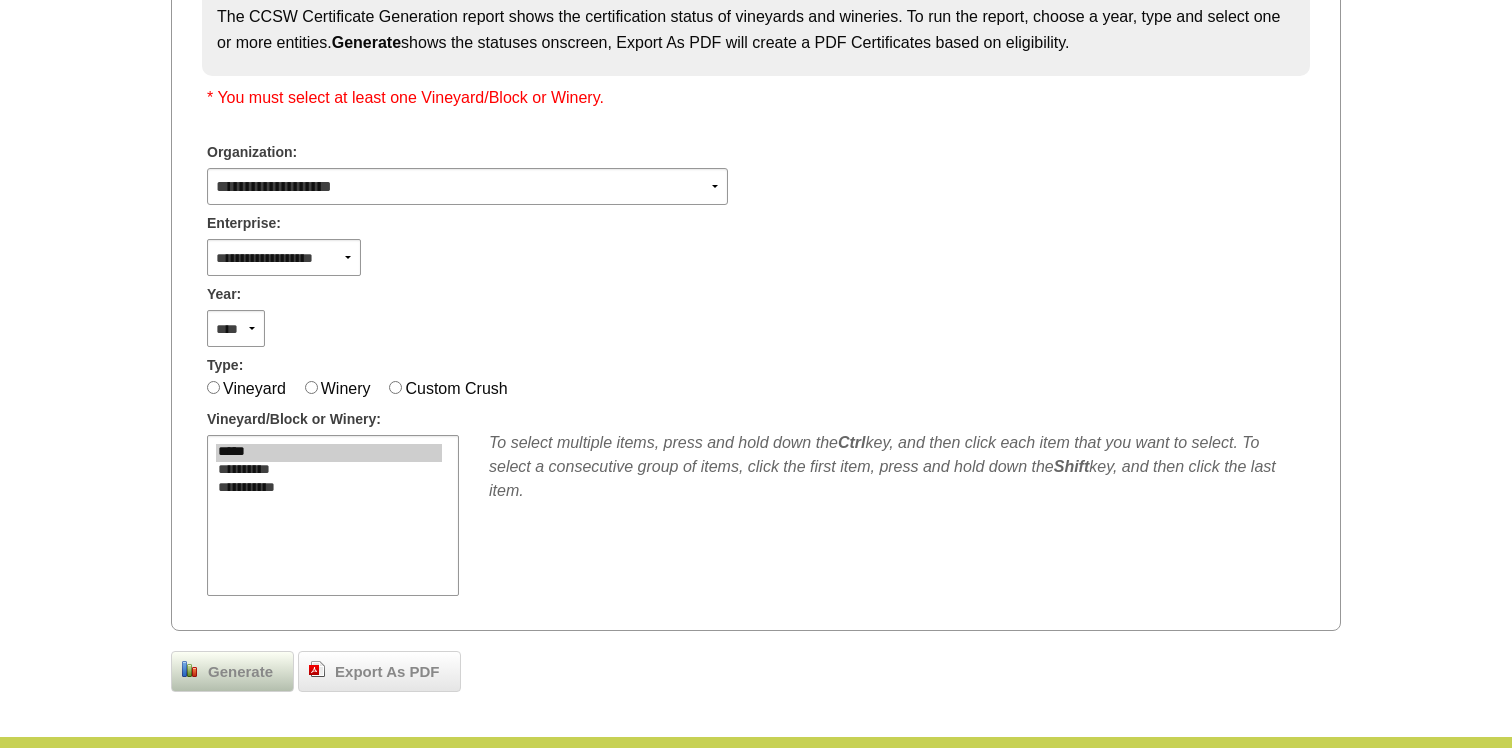 click on "Generate" at bounding box center (240, 672) 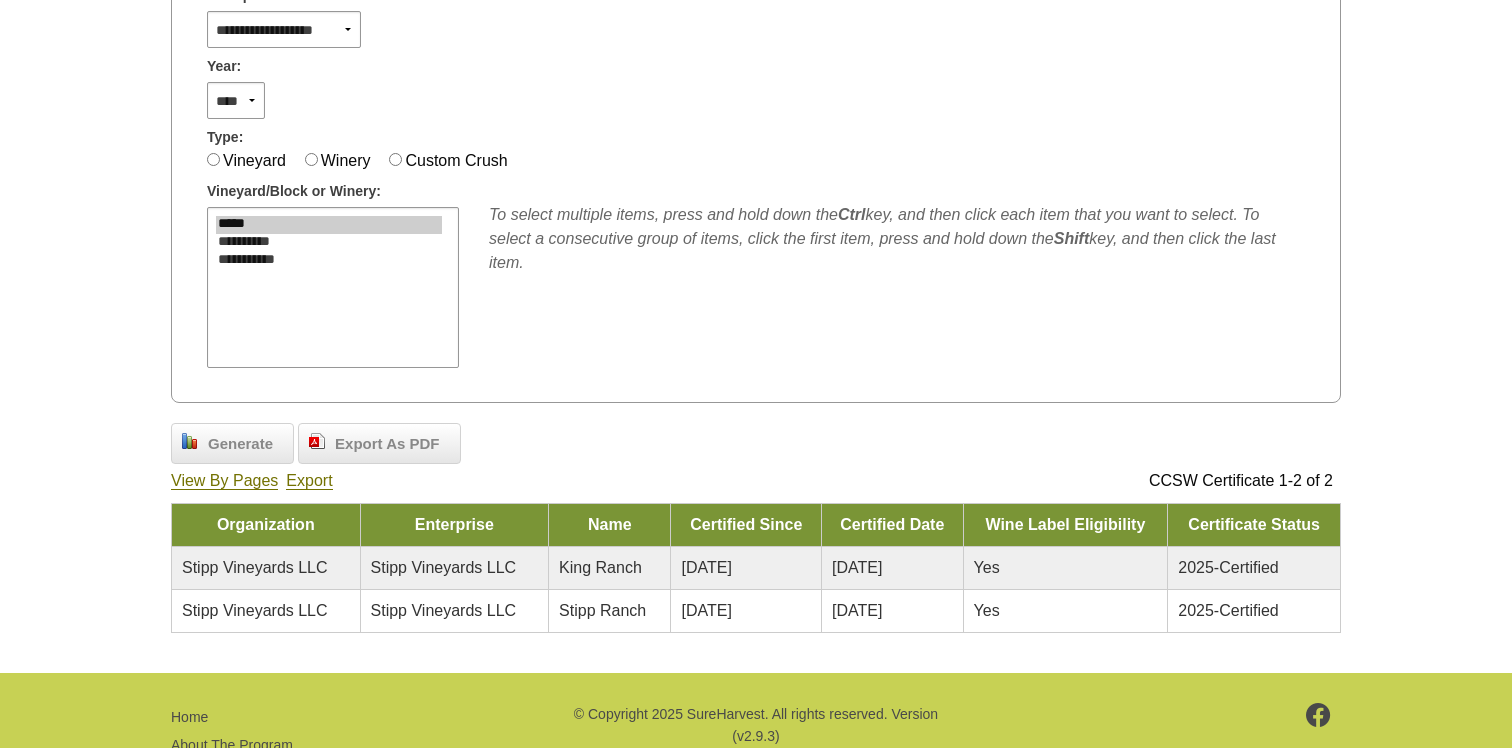 scroll, scrollTop: 407, scrollLeft: 0, axis: vertical 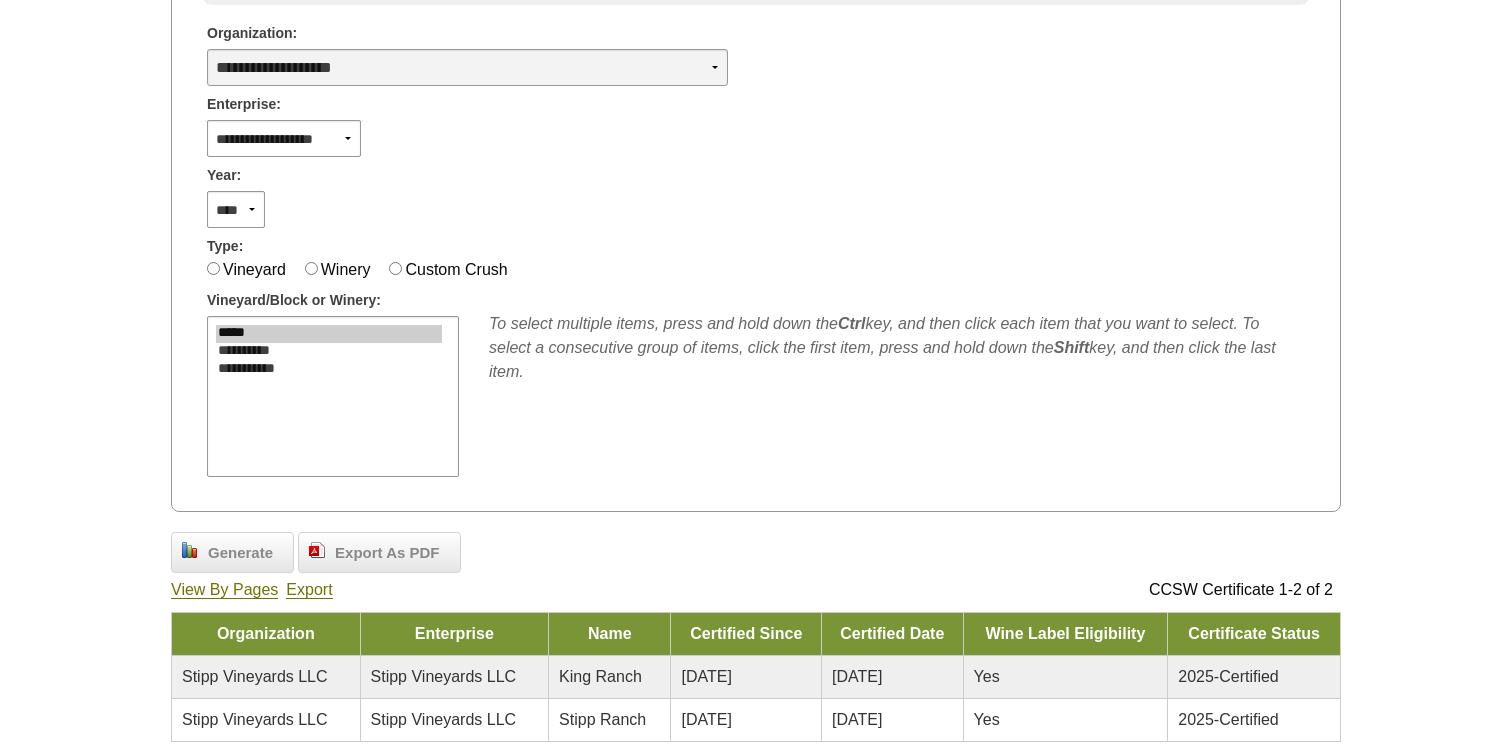click on "**********" at bounding box center (467, 67) 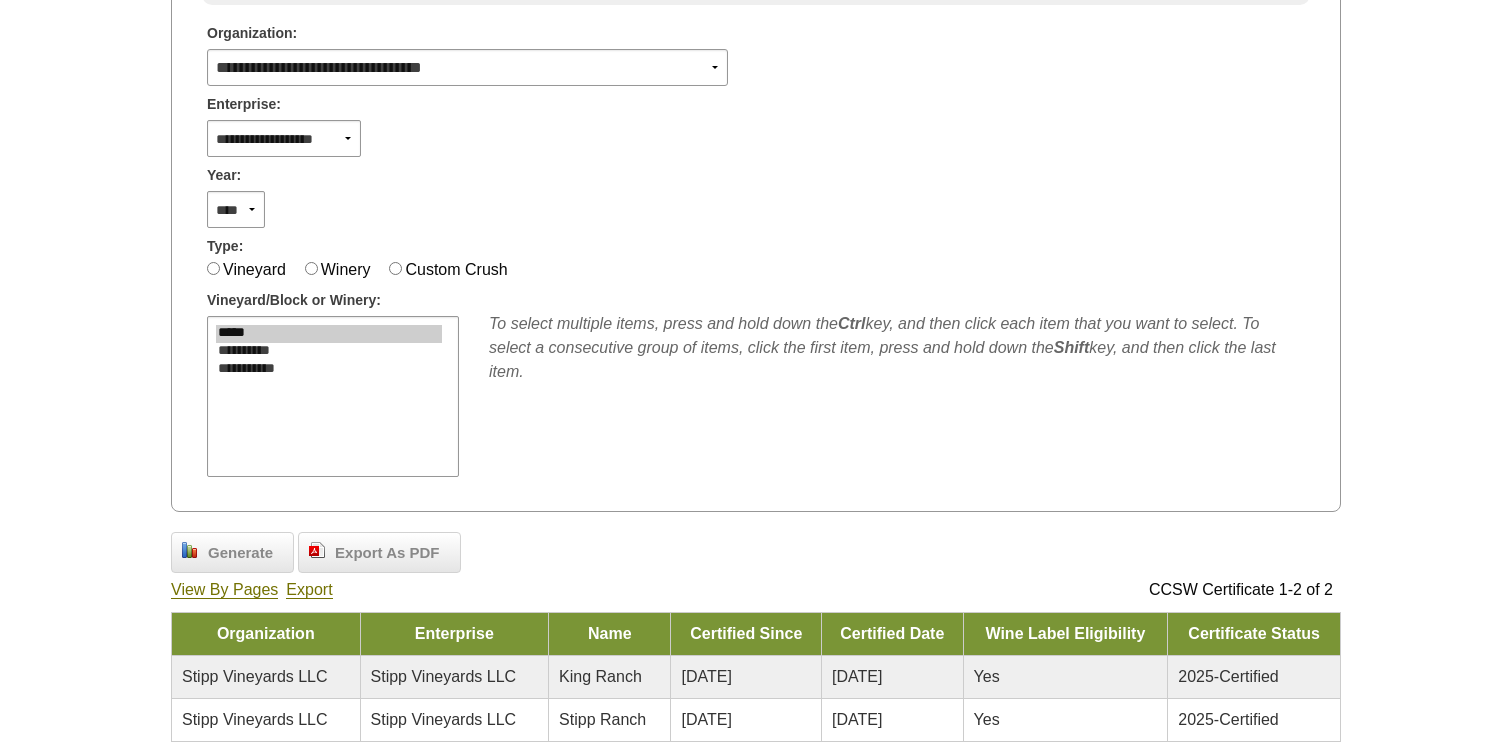 click on "To select multiple items, press and hold down the  Ctrl  key, and then click each item that you want to select. To select a consecutive group of items, click the first item, press and hold down the  Shift  key, and then click the last item." at bounding box center (897, 396) 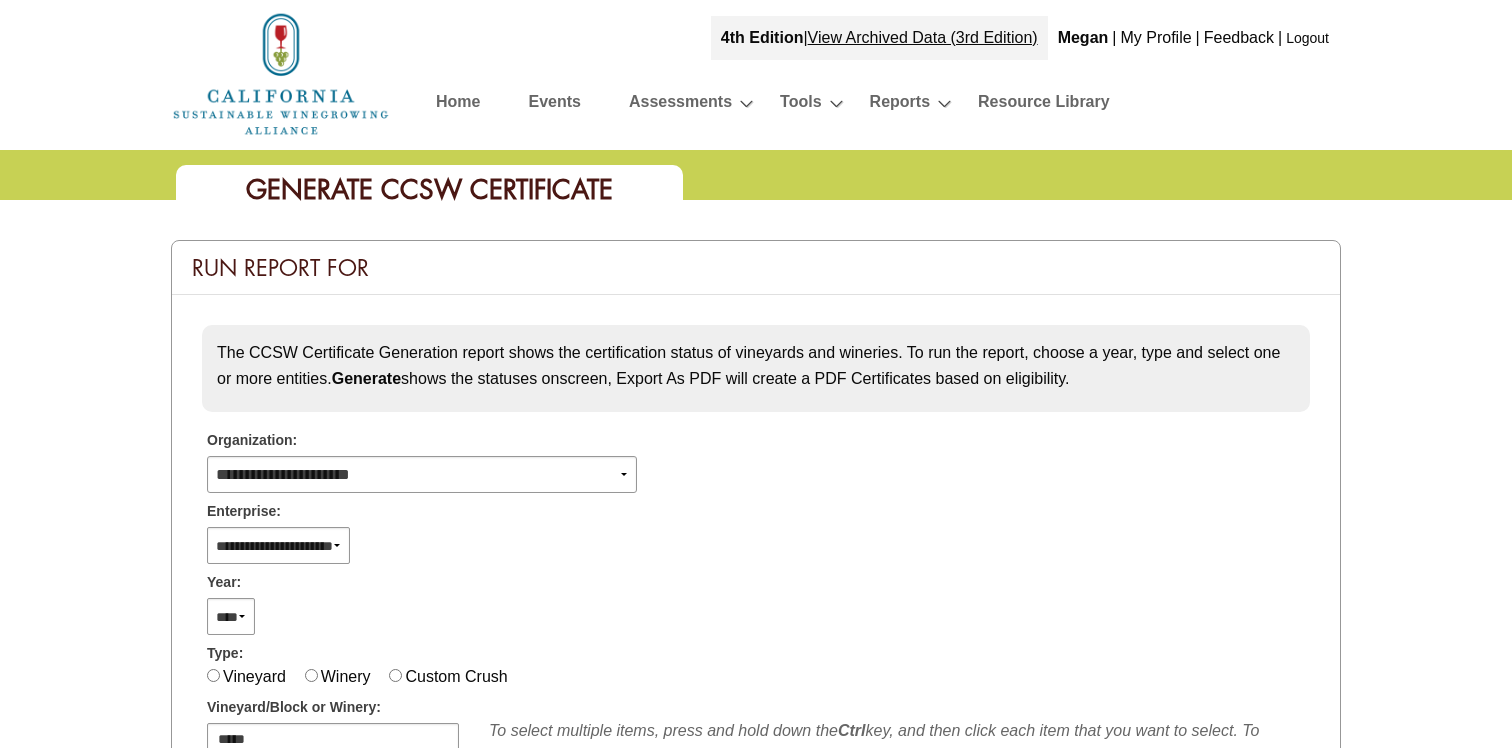 select 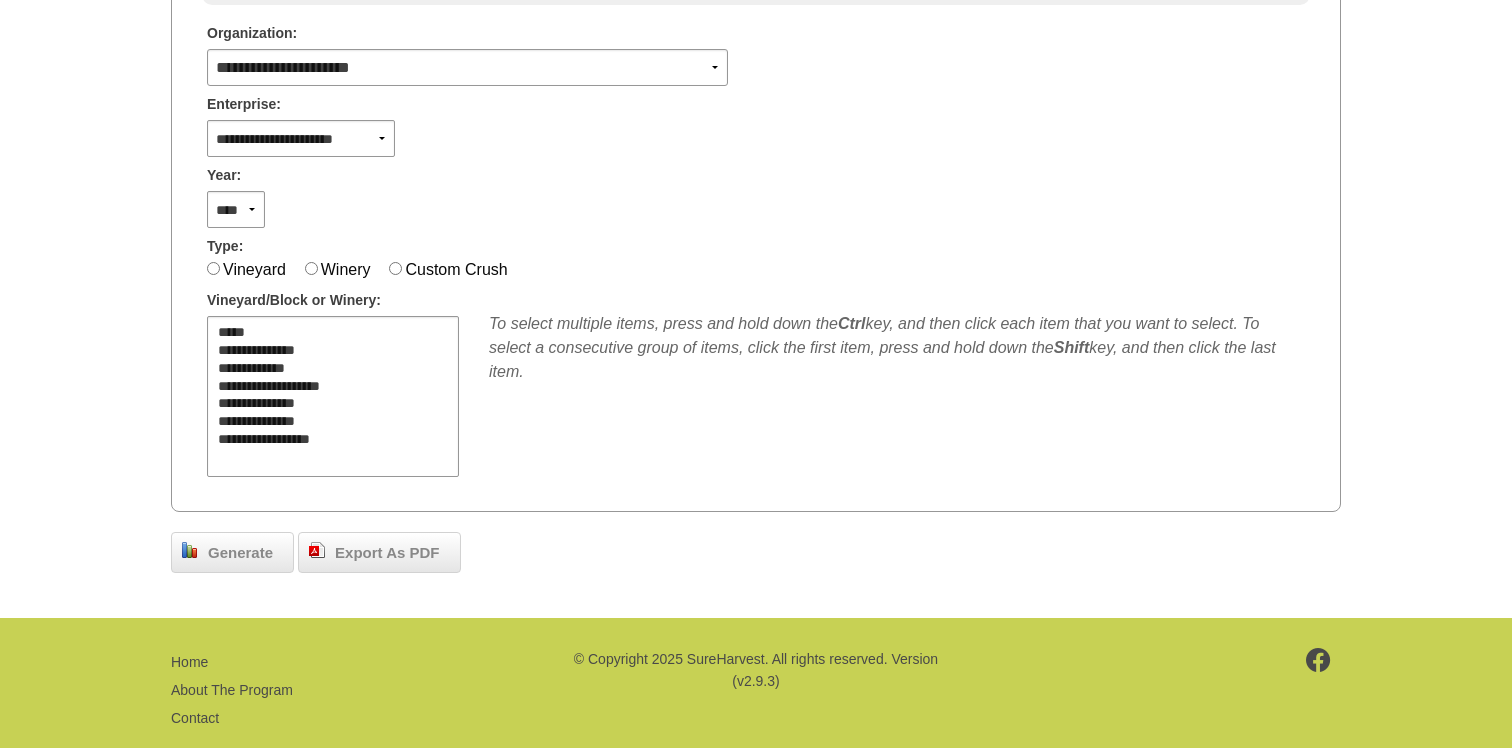 scroll, scrollTop: 408, scrollLeft: 0, axis: vertical 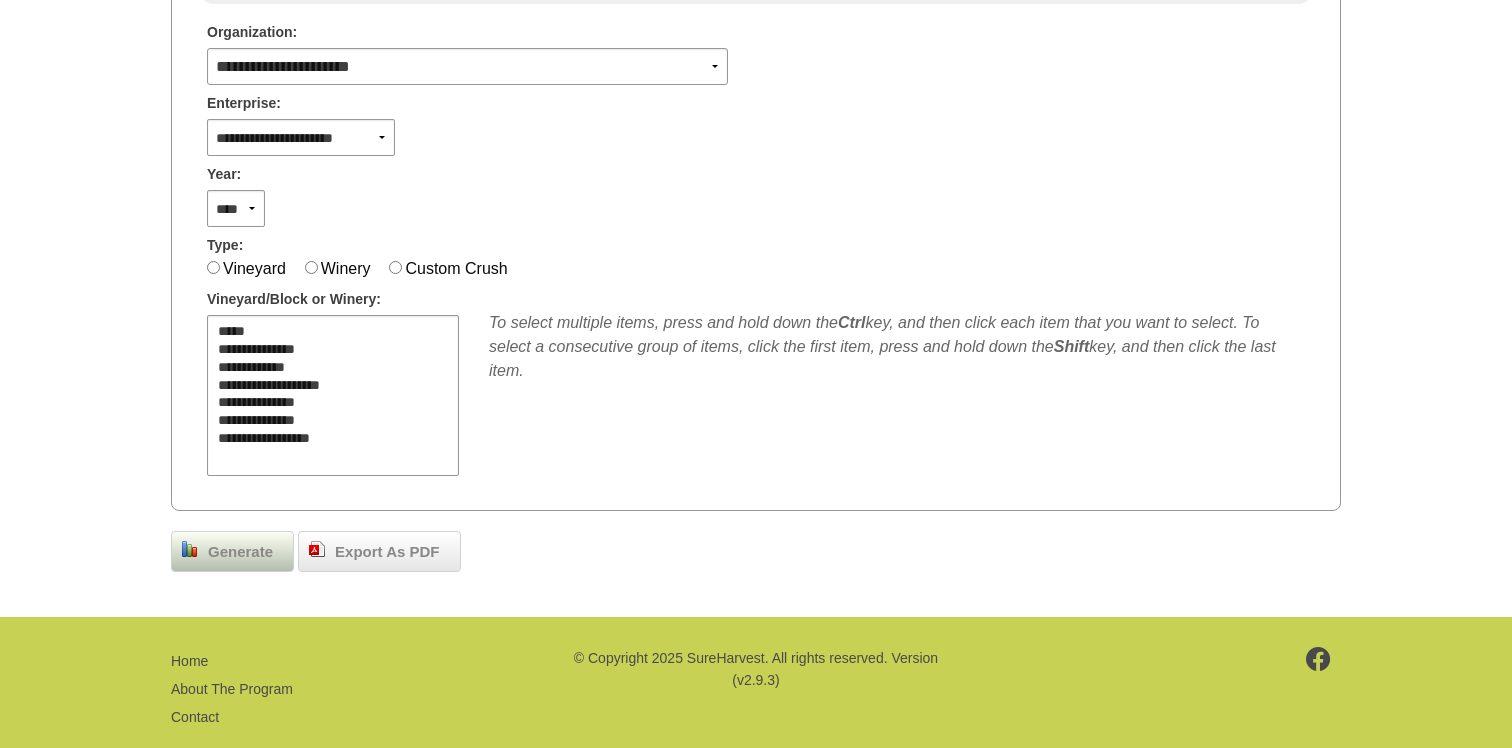 click on "Generate" at bounding box center (240, 552) 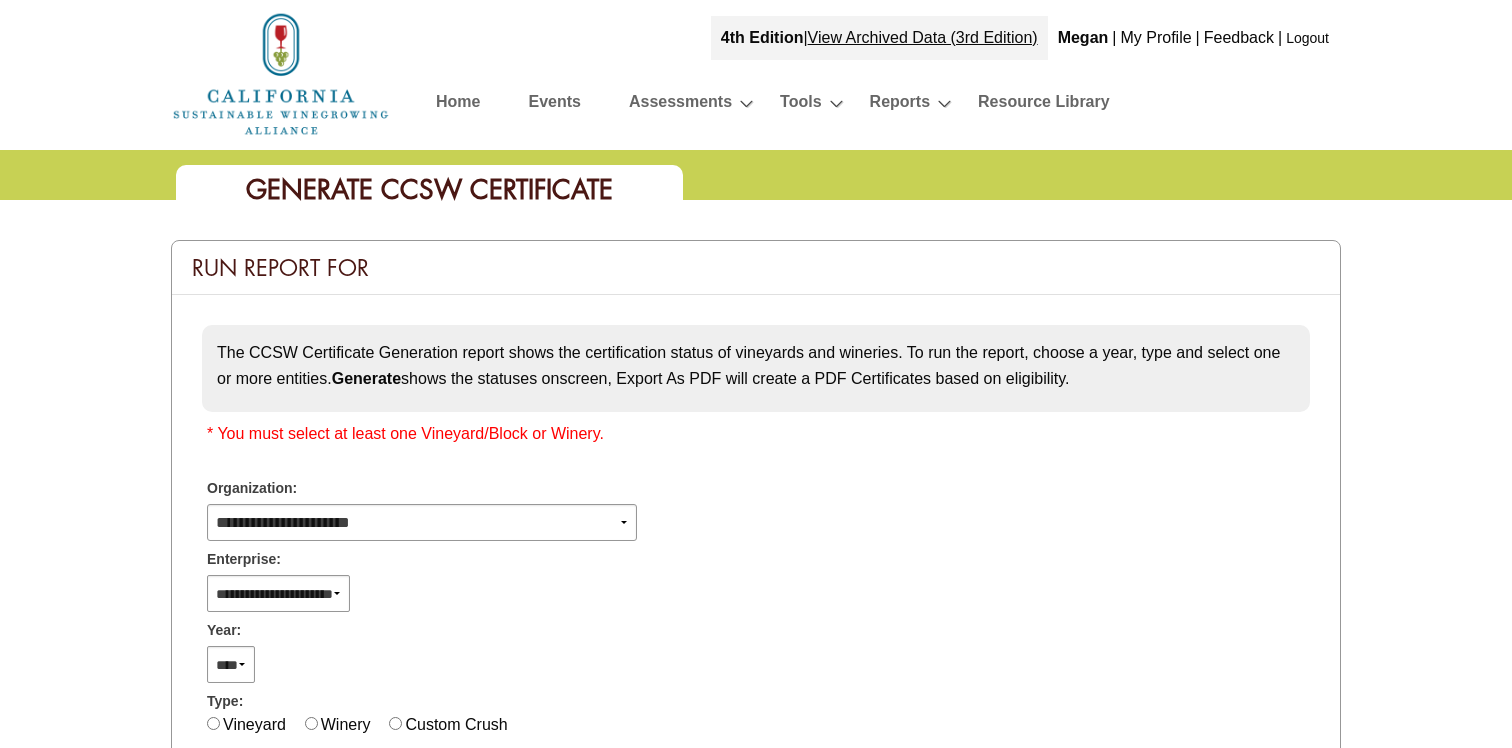 select 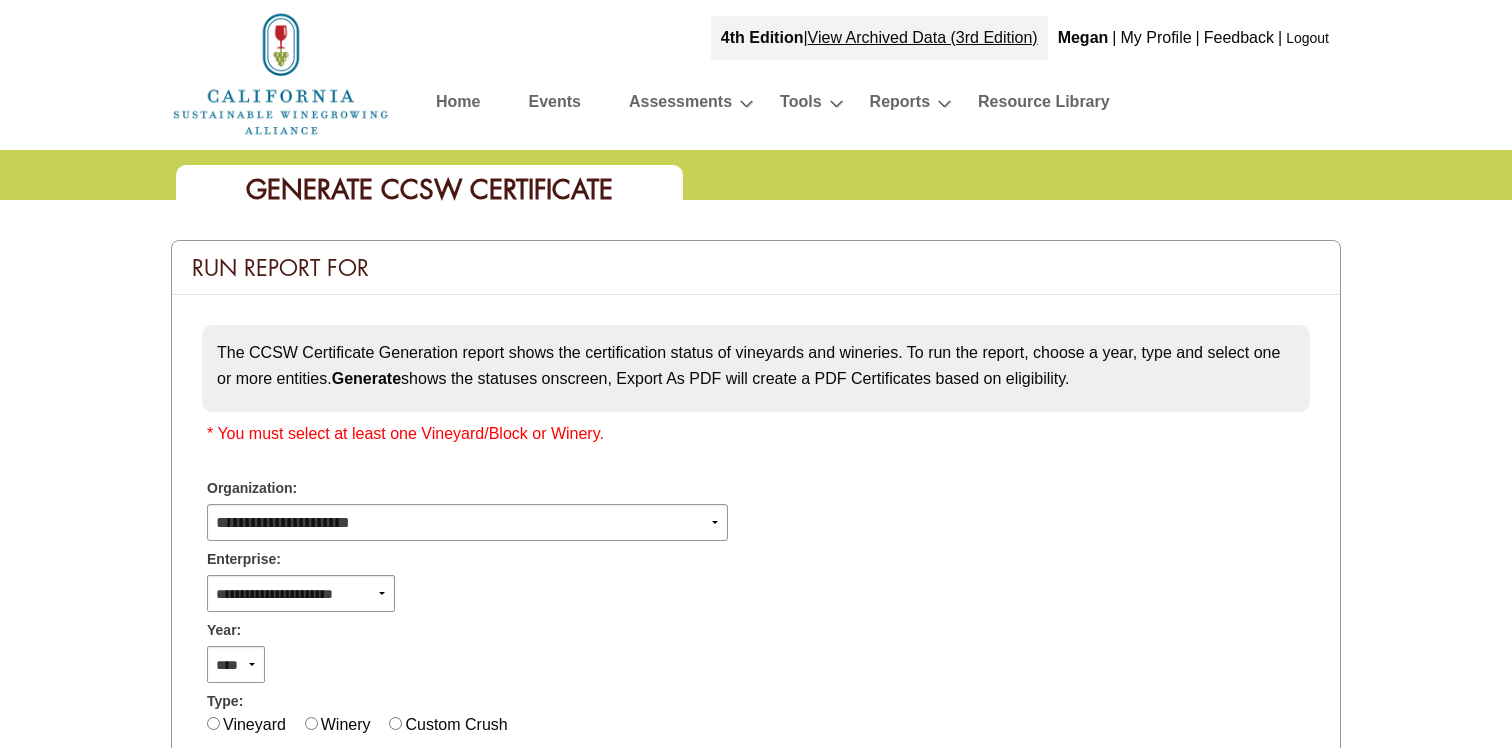 scroll, scrollTop: 408, scrollLeft: 0, axis: vertical 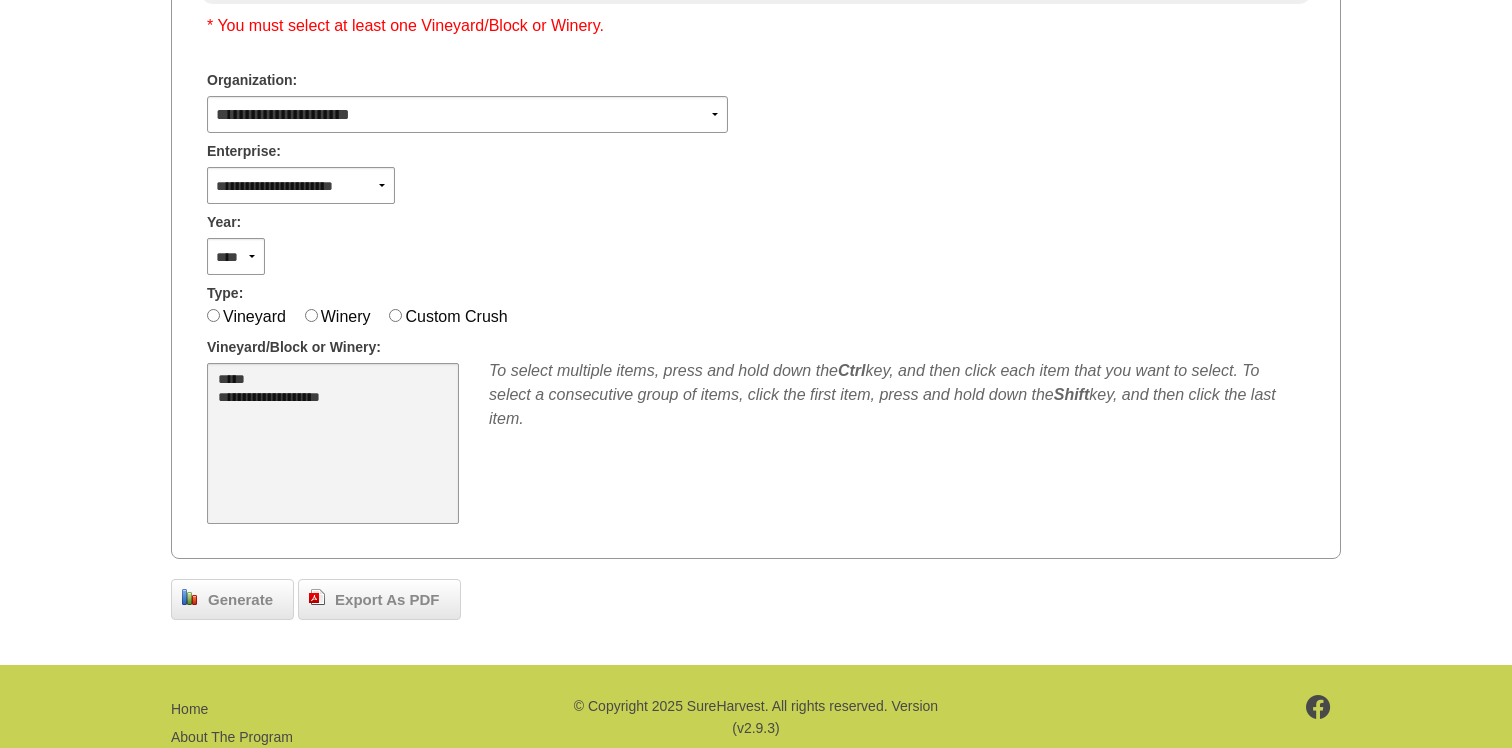 select on "***" 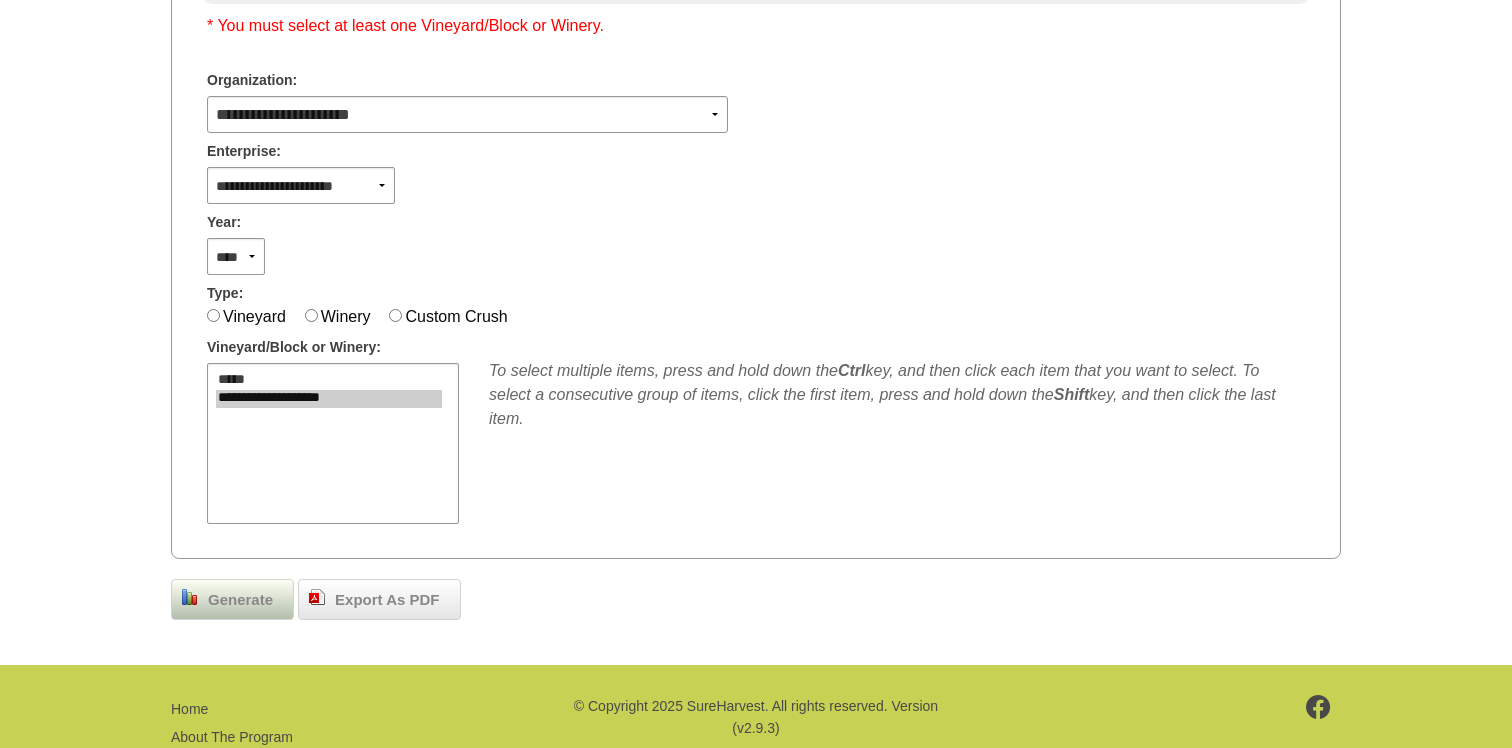 click on "Generate" at bounding box center [240, 600] 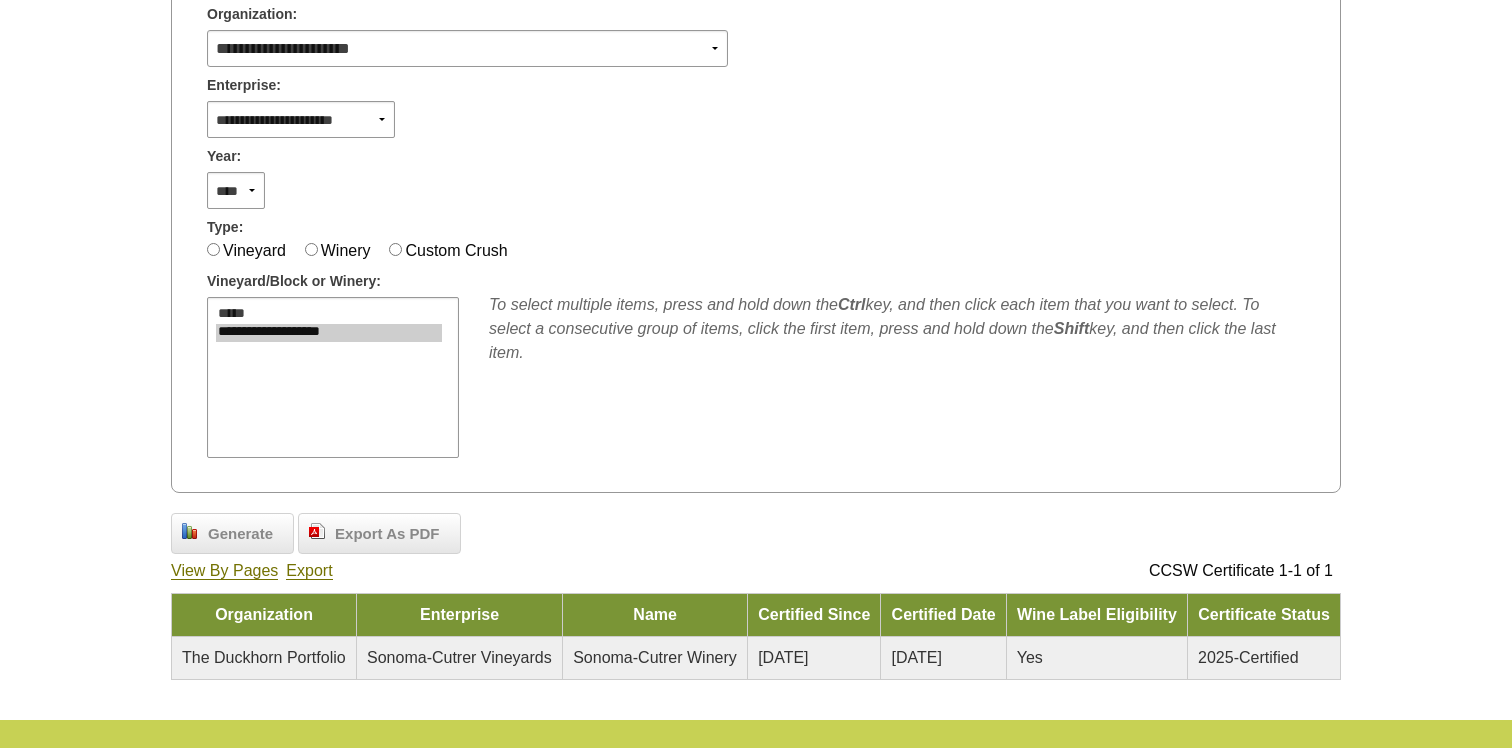 scroll, scrollTop: 422, scrollLeft: 0, axis: vertical 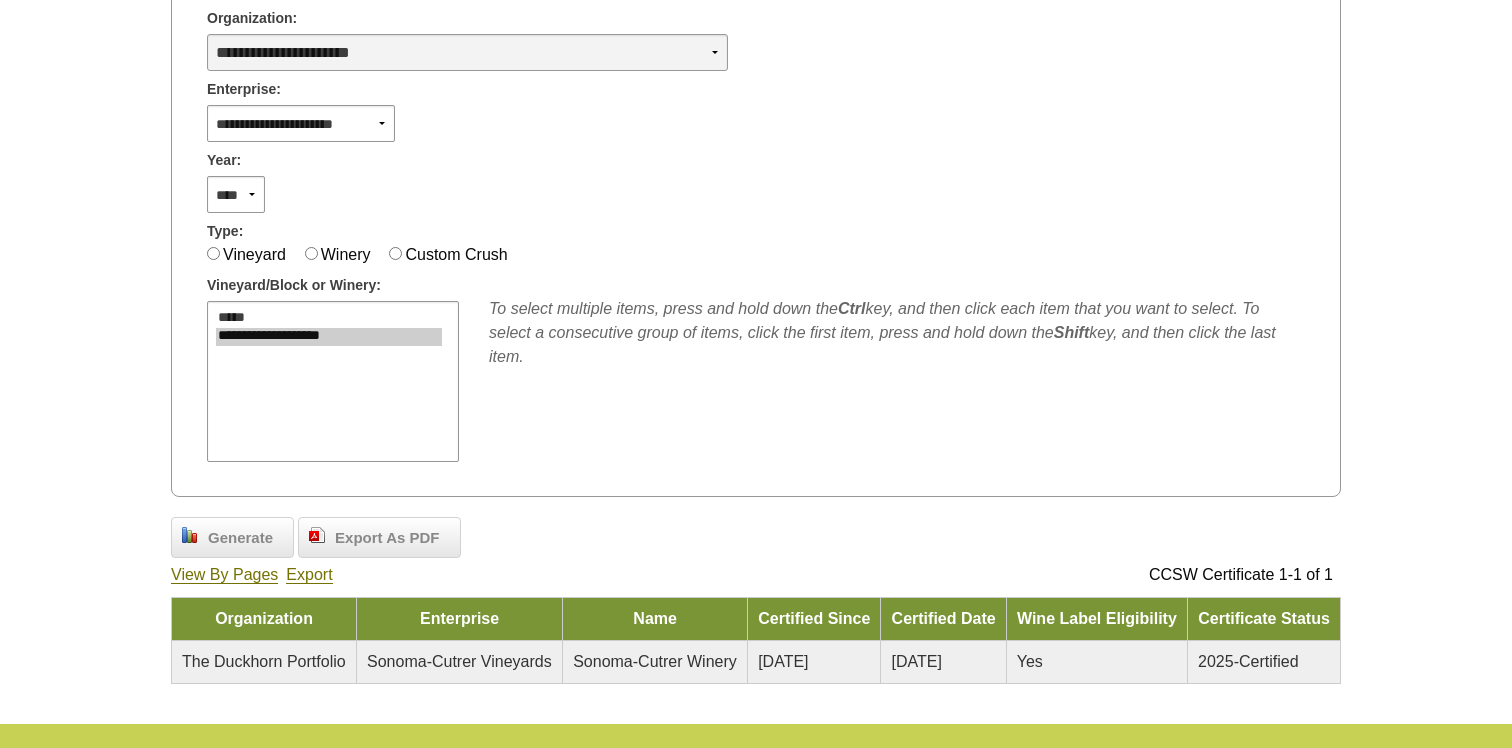 click on "**********" at bounding box center [467, 52] 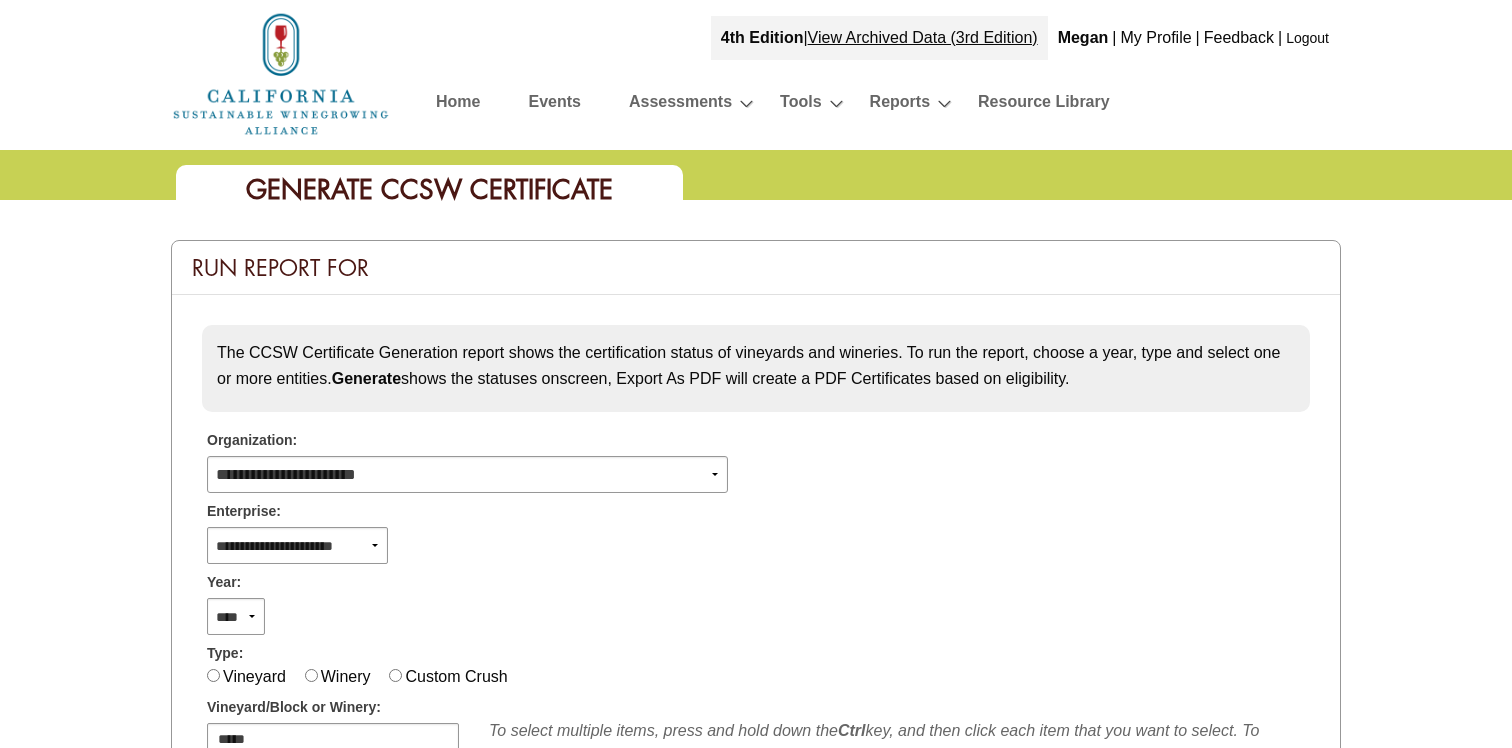 scroll, scrollTop: 422, scrollLeft: 0, axis: vertical 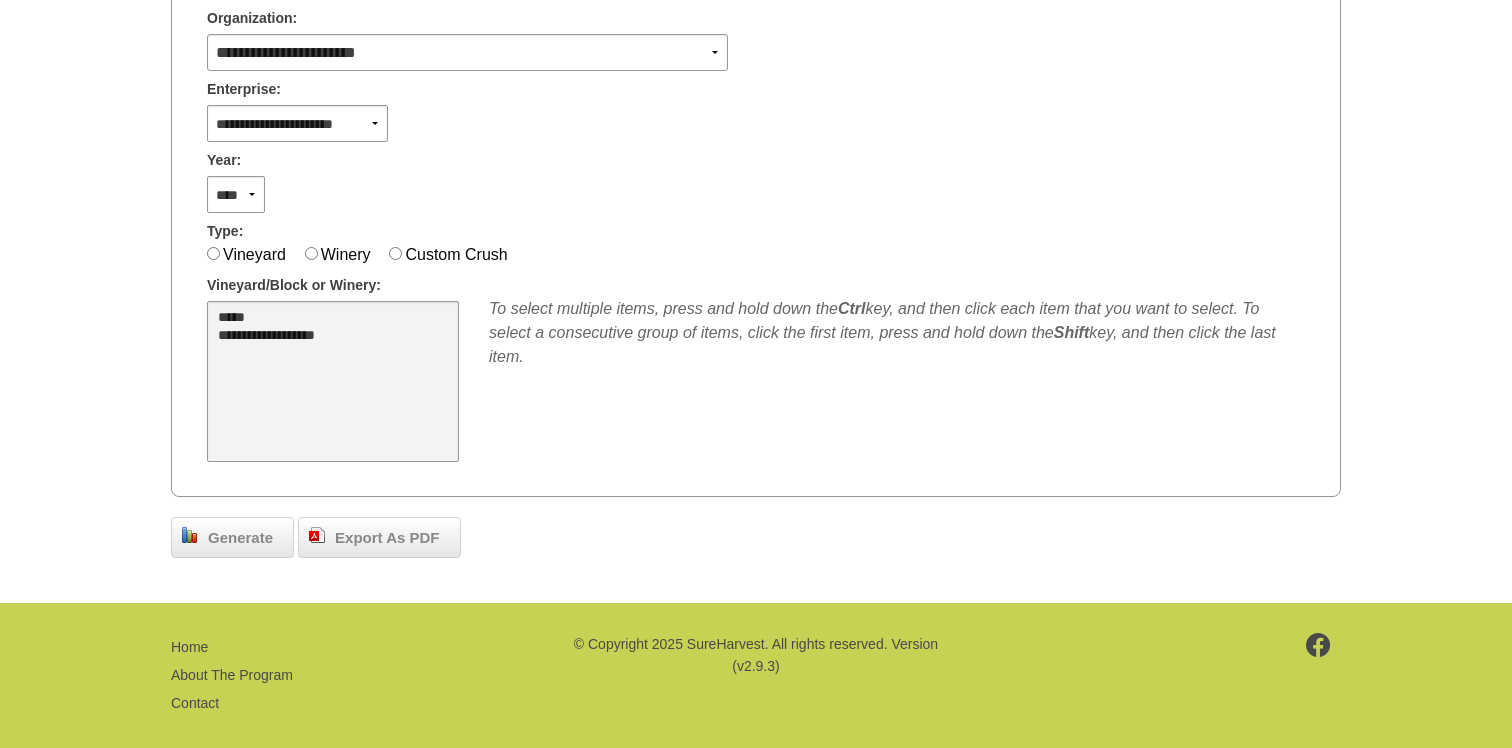 select on "****" 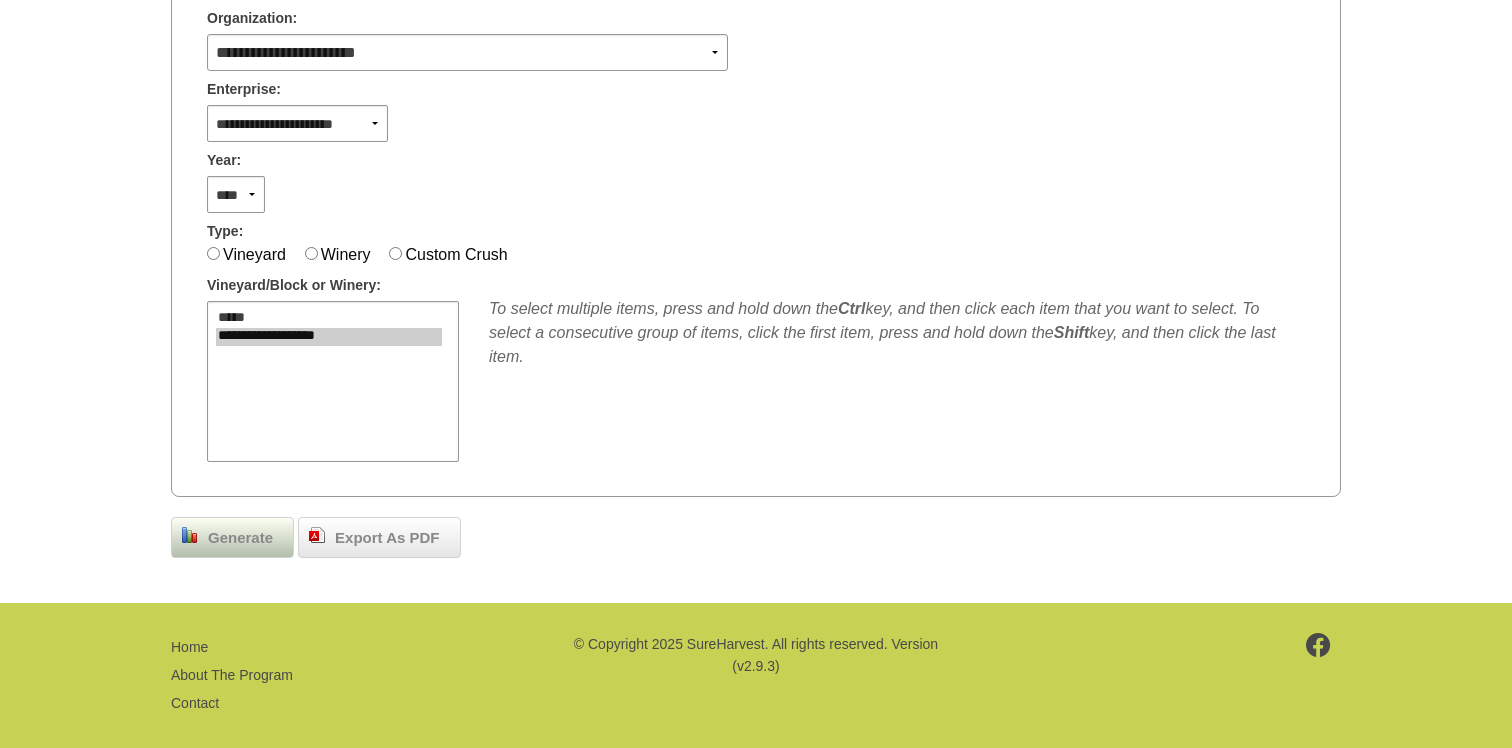 click on "Generate" at bounding box center (232, 538) 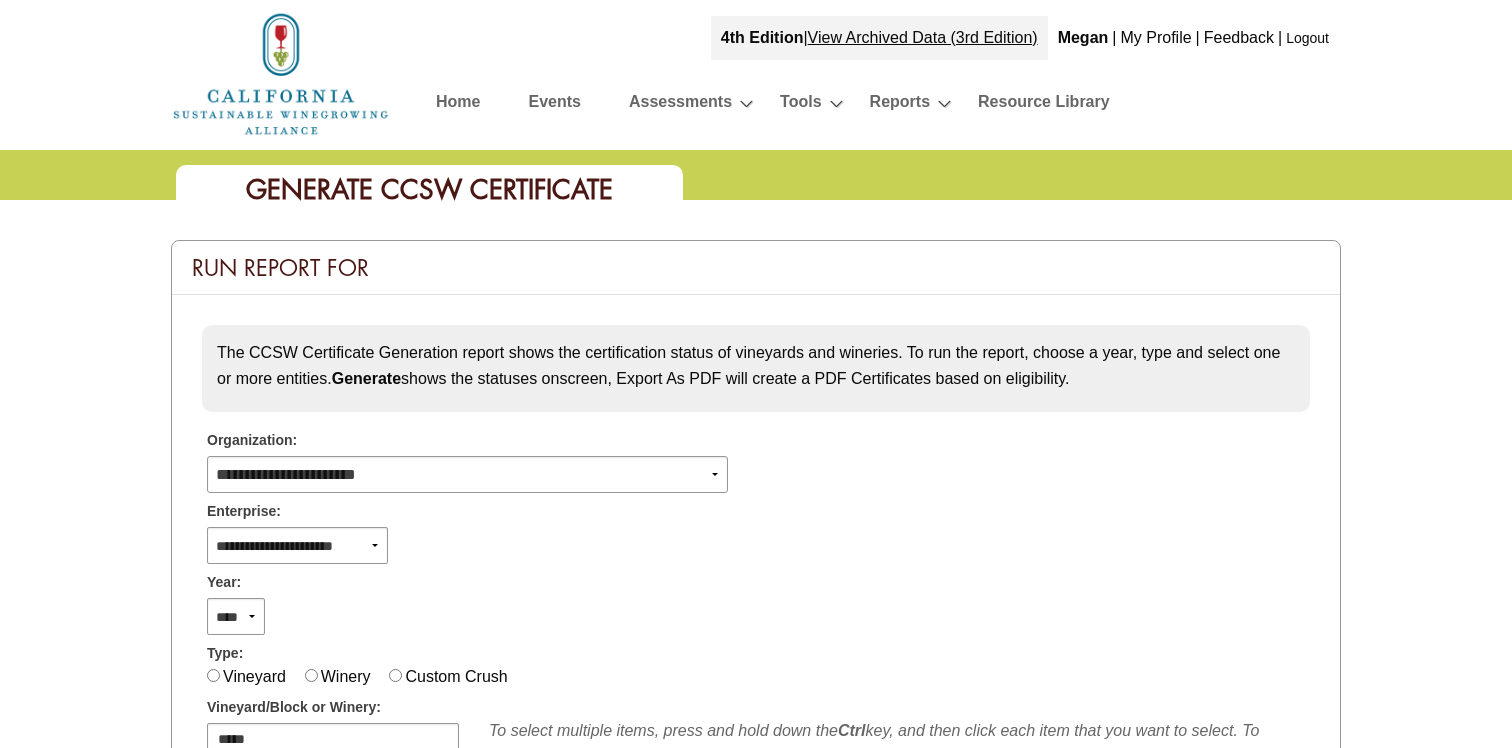scroll, scrollTop: 422, scrollLeft: 0, axis: vertical 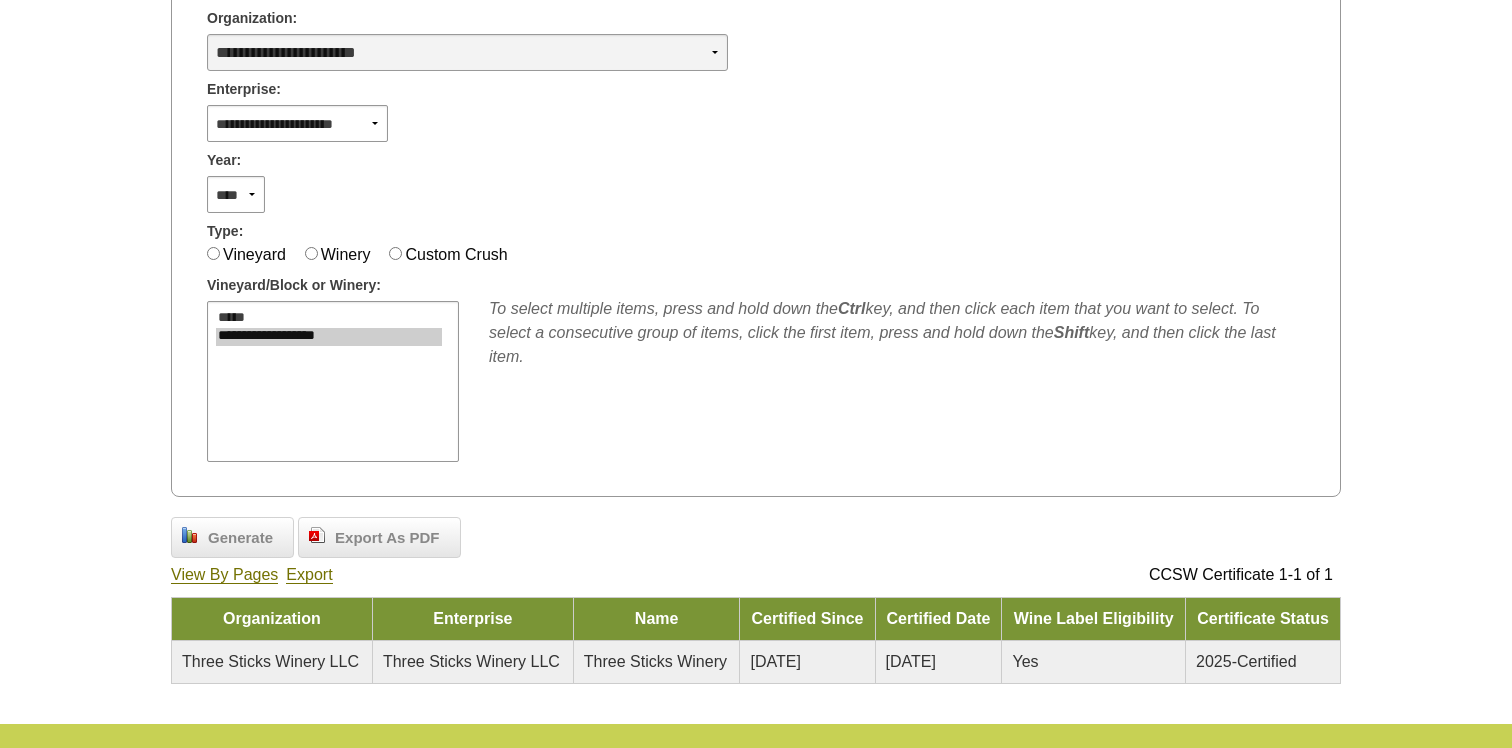 click on "**********" at bounding box center (467, 52) 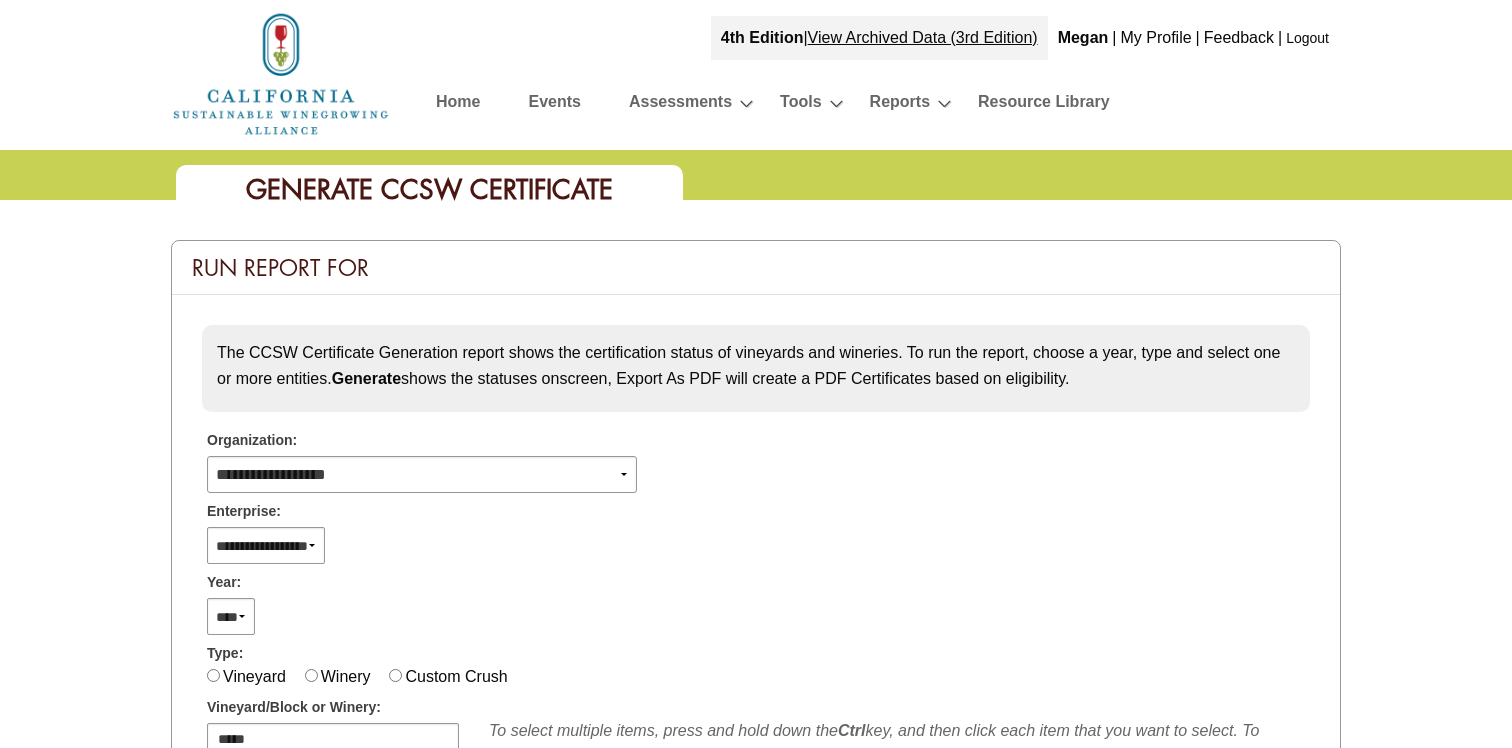 select 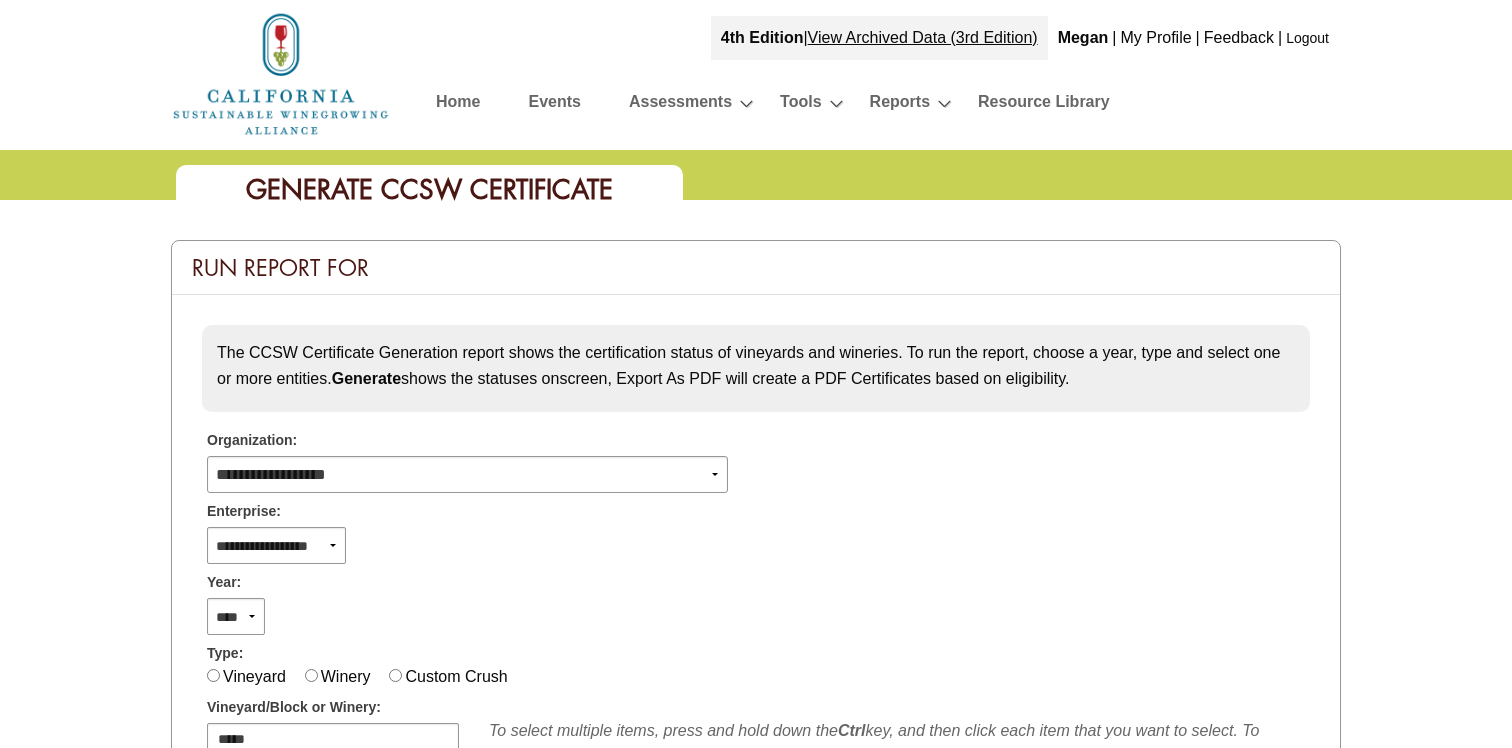 scroll, scrollTop: 422, scrollLeft: 0, axis: vertical 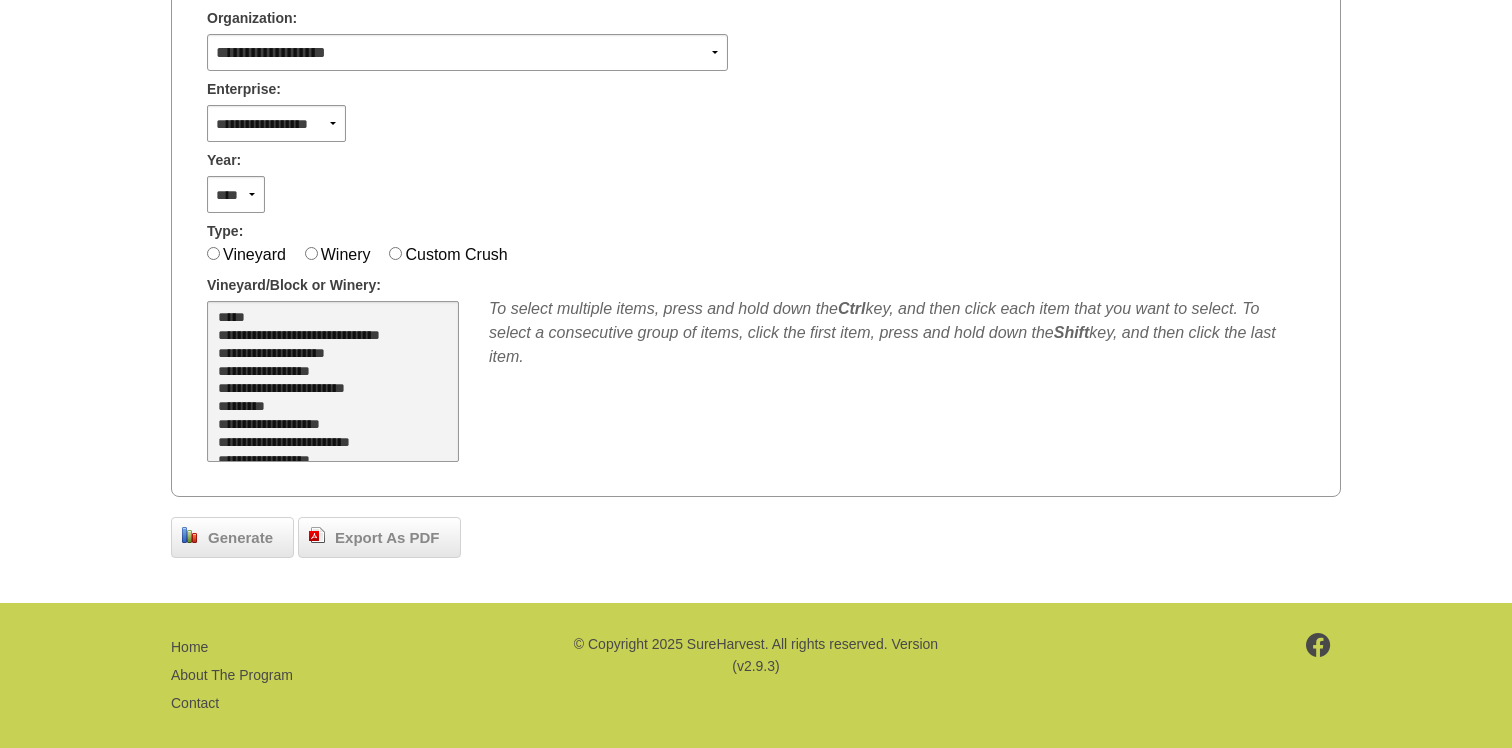 select on "**" 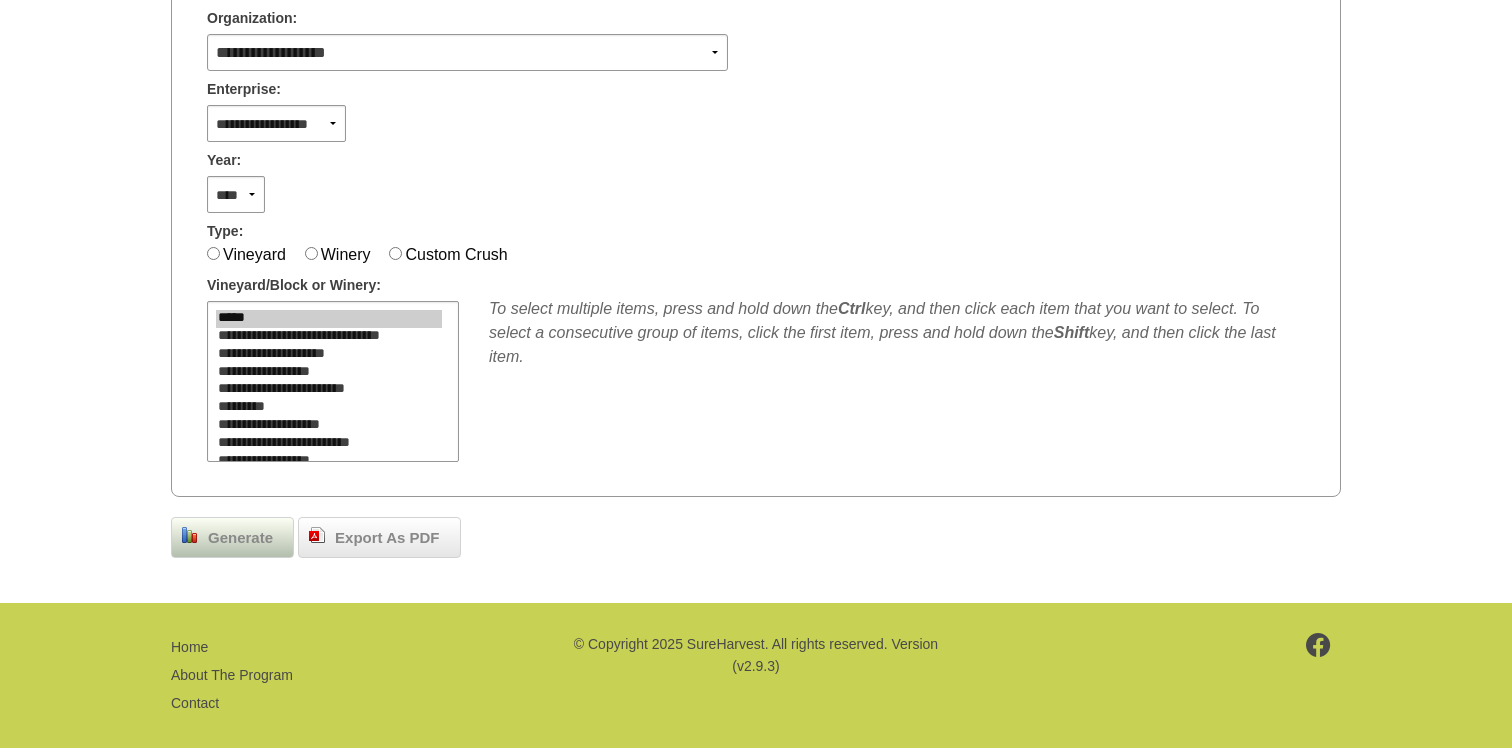 click on "Generate" at bounding box center (240, 538) 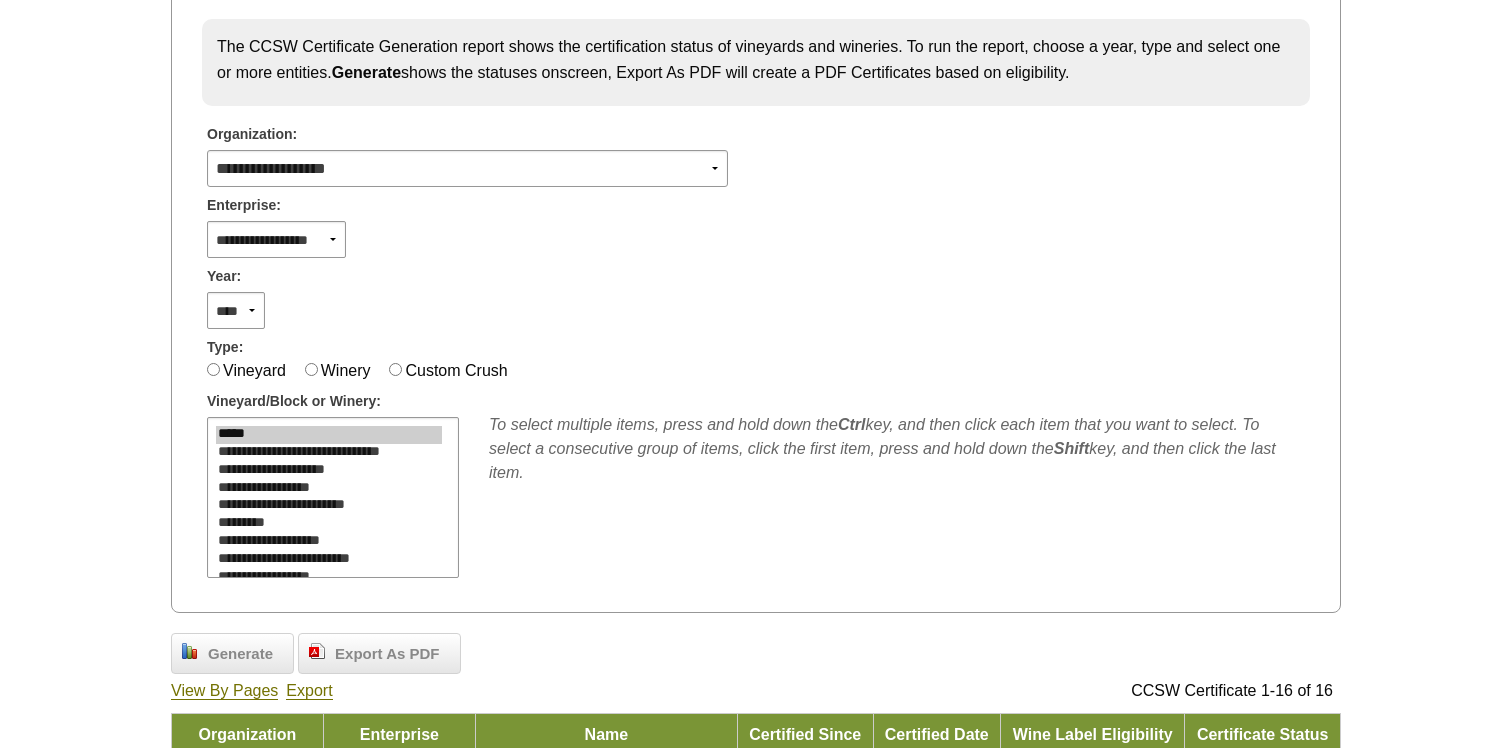 scroll, scrollTop: 0, scrollLeft: 0, axis: both 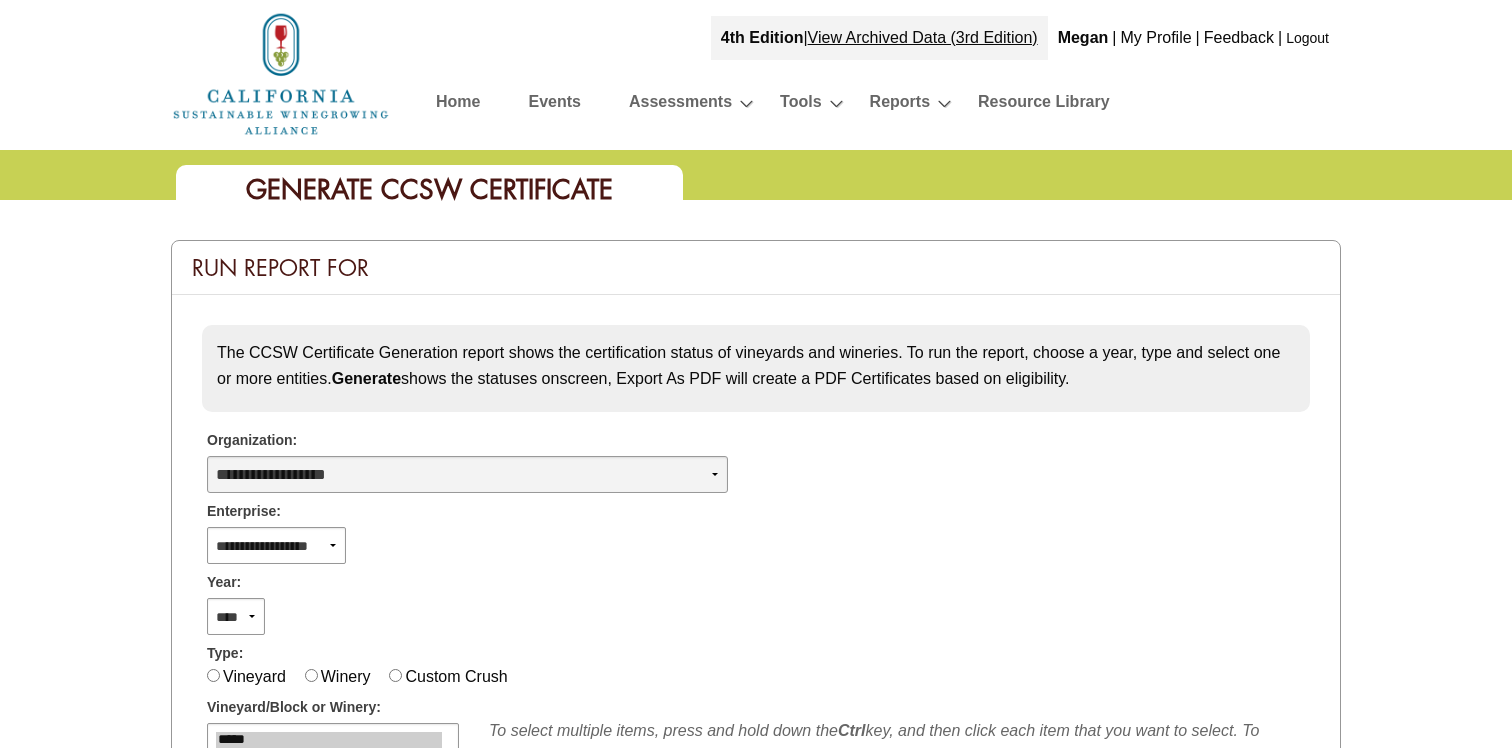 click on "**********" at bounding box center (467, 474) 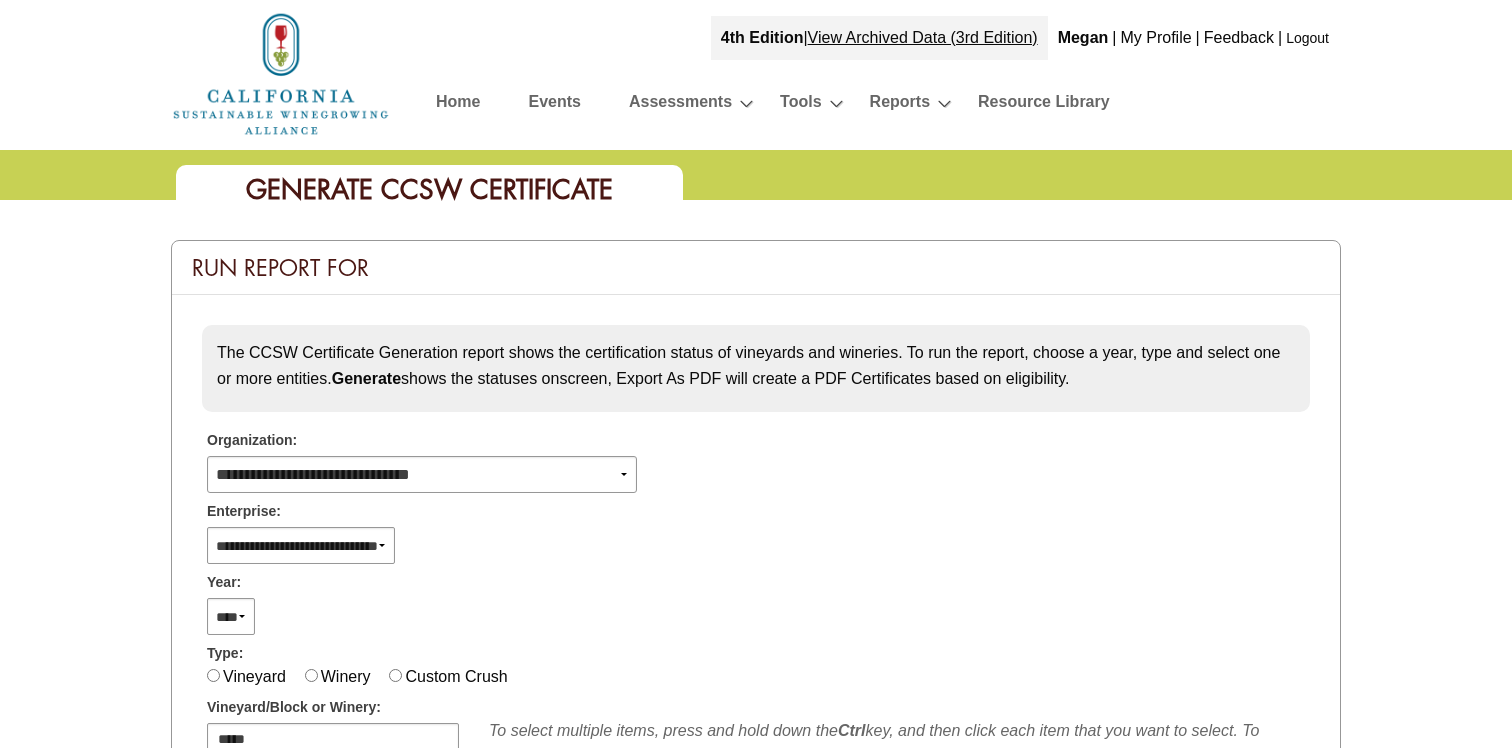 select 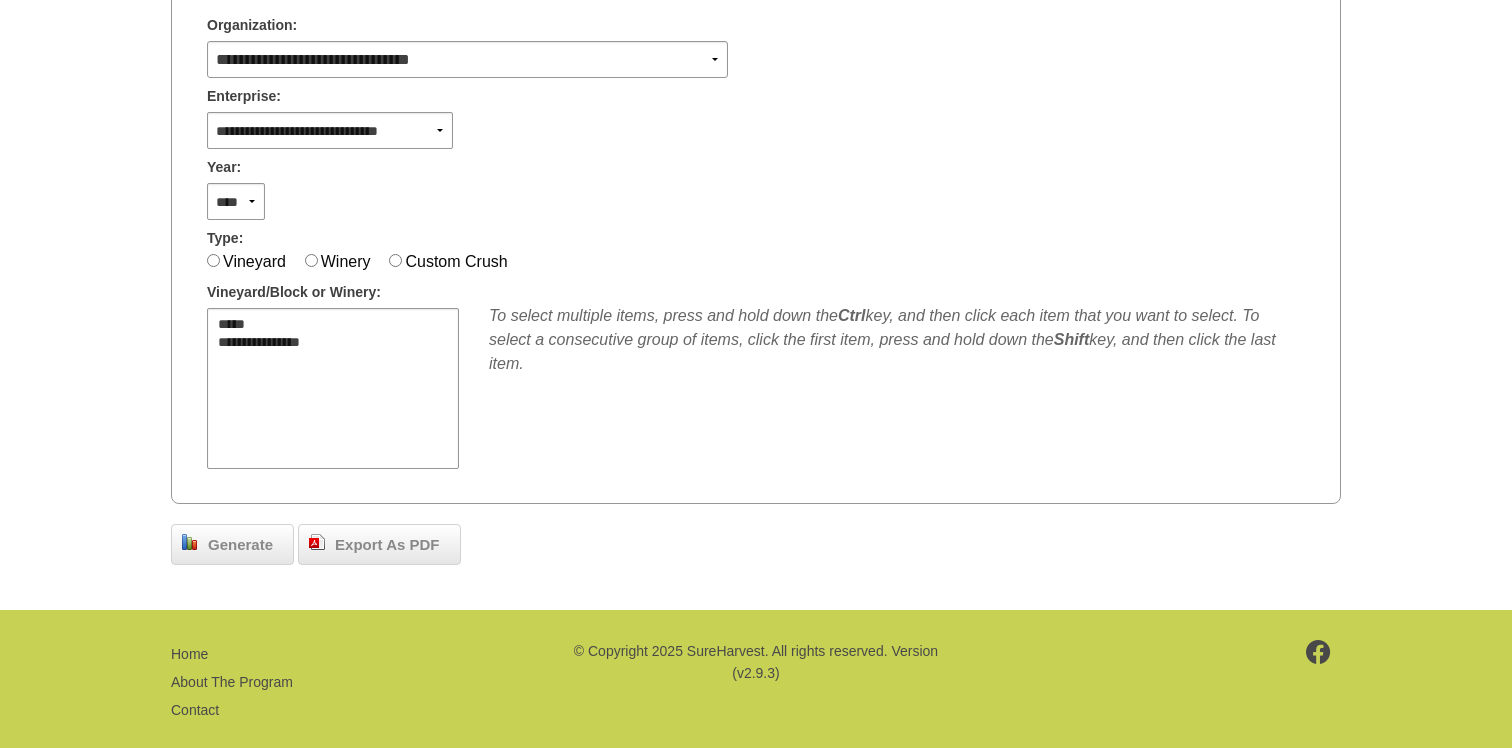scroll, scrollTop: 438, scrollLeft: 0, axis: vertical 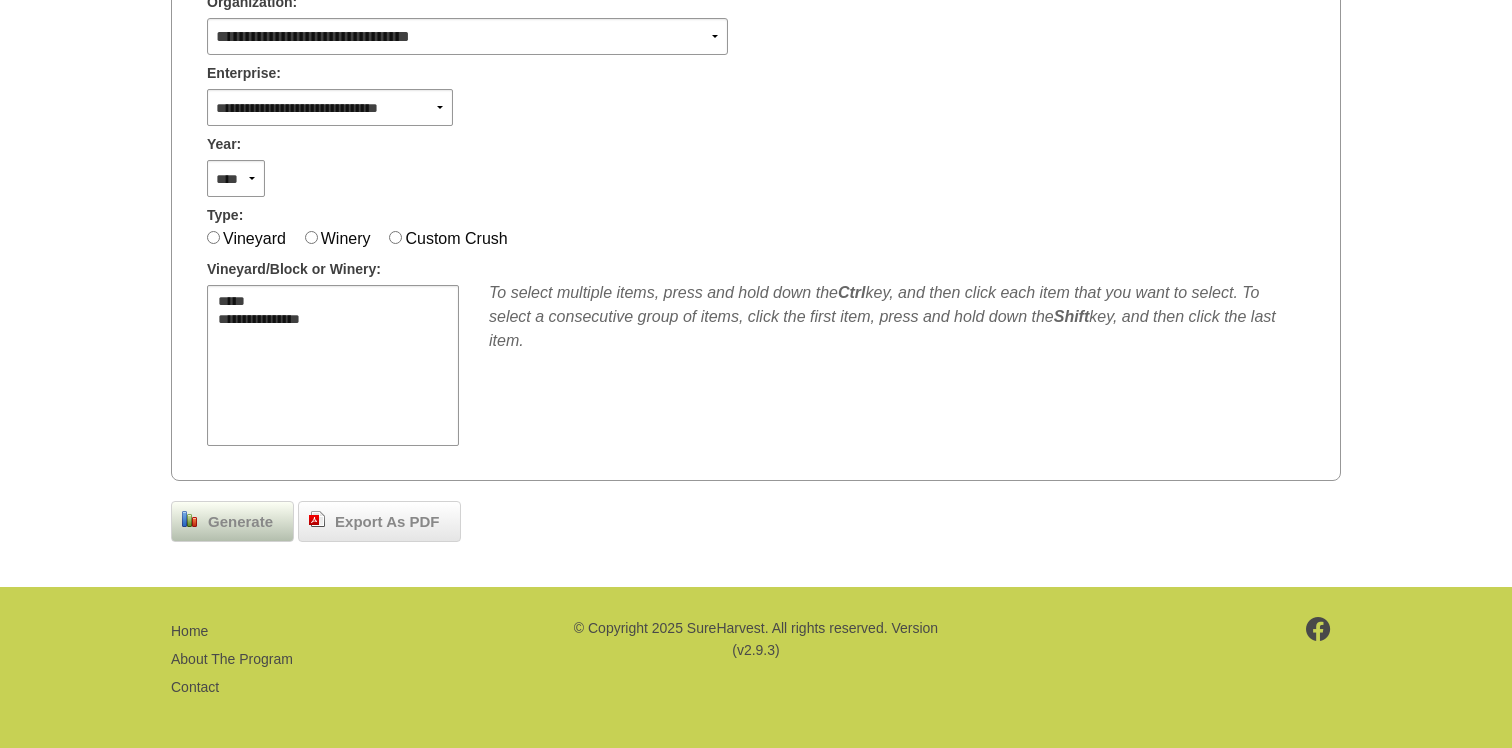 click on "Generate" at bounding box center [240, 522] 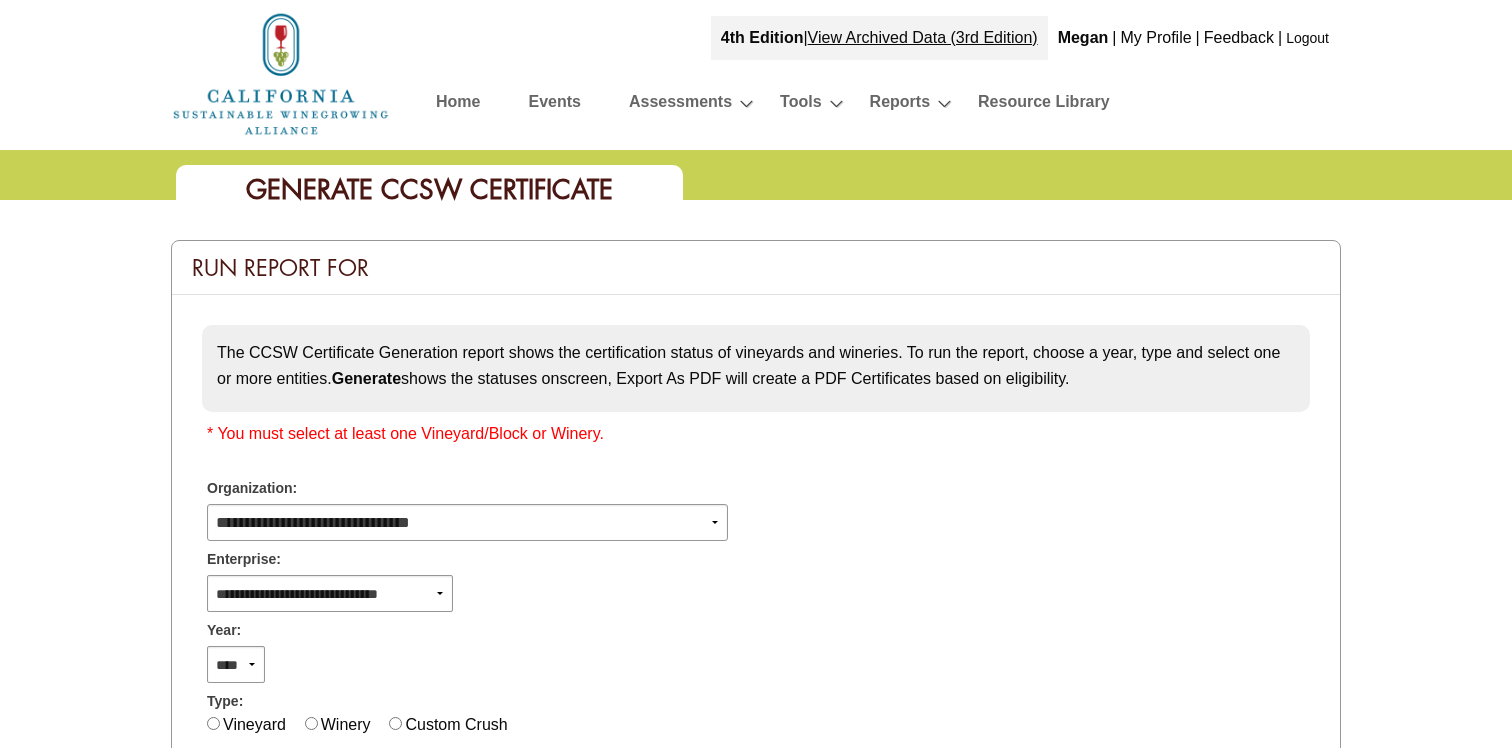 scroll, scrollTop: 438, scrollLeft: 0, axis: vertical 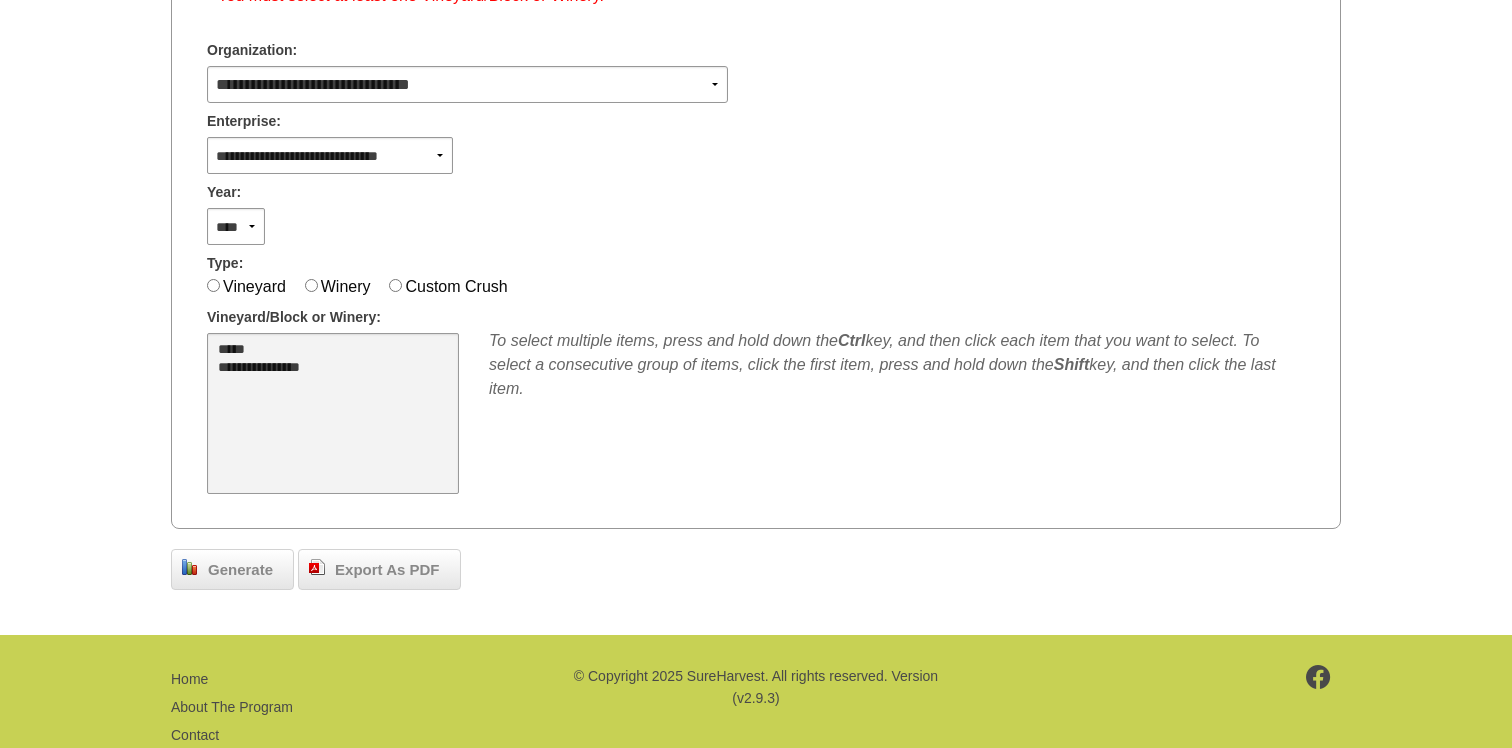 select on "****" 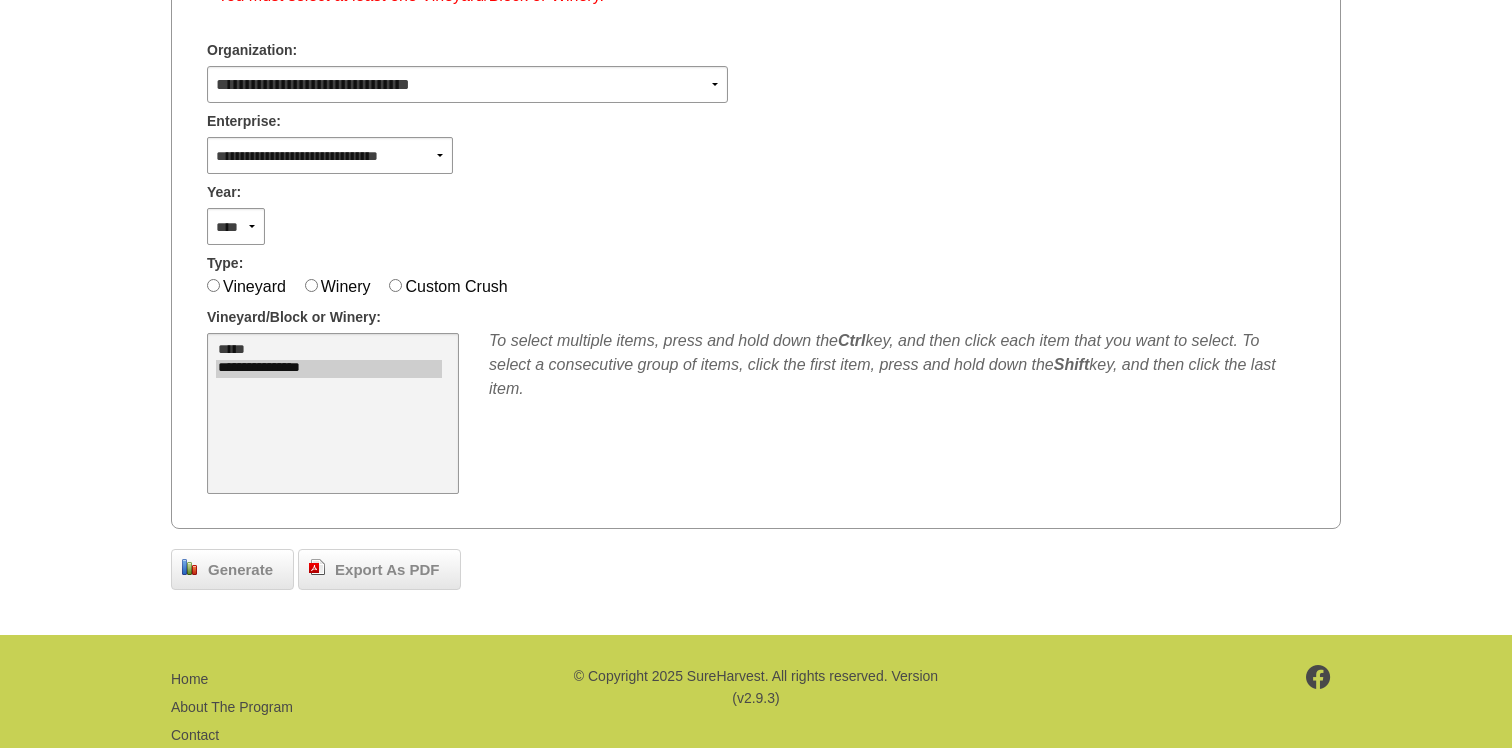 click on "**********" at bounding box center (329, 369) 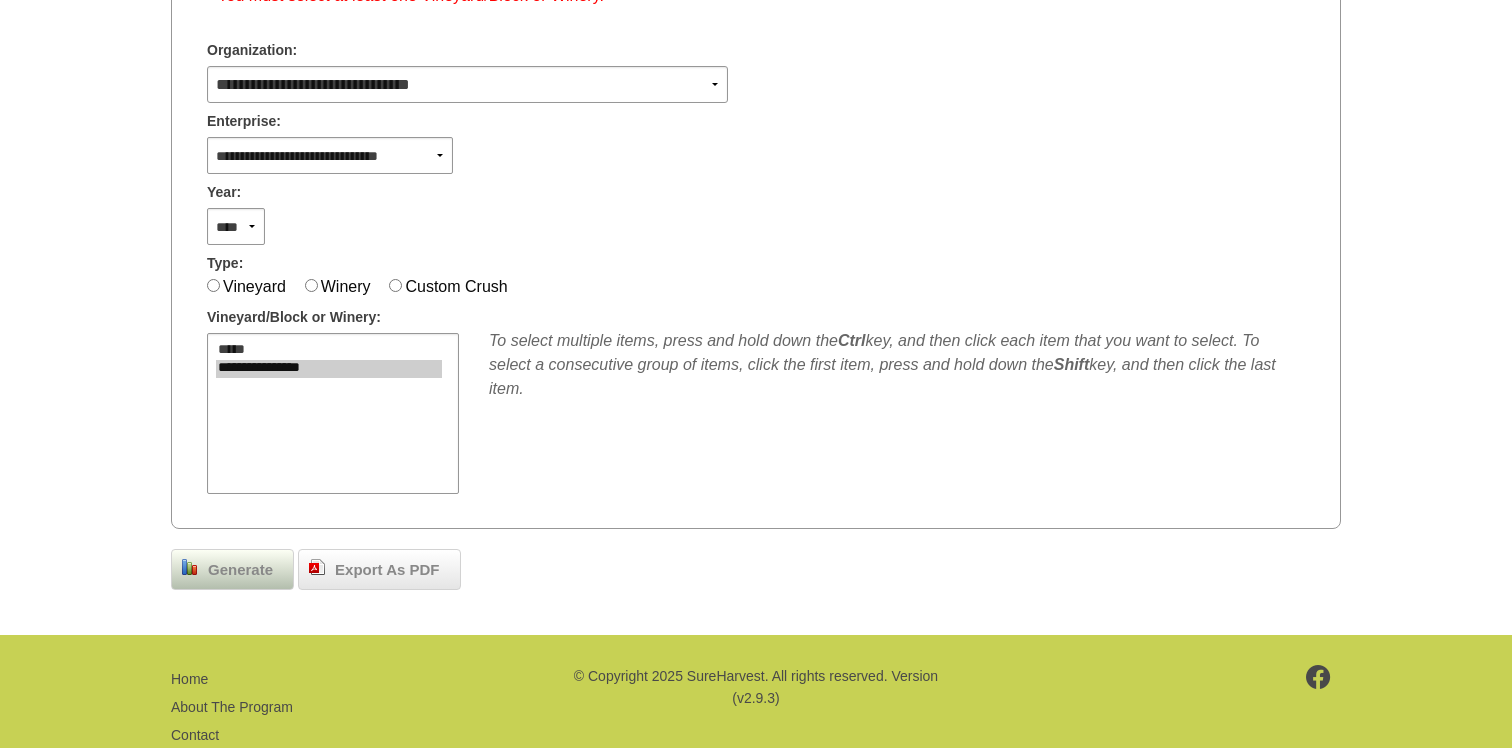 click on "Generate" at bounding box center [240, 570] 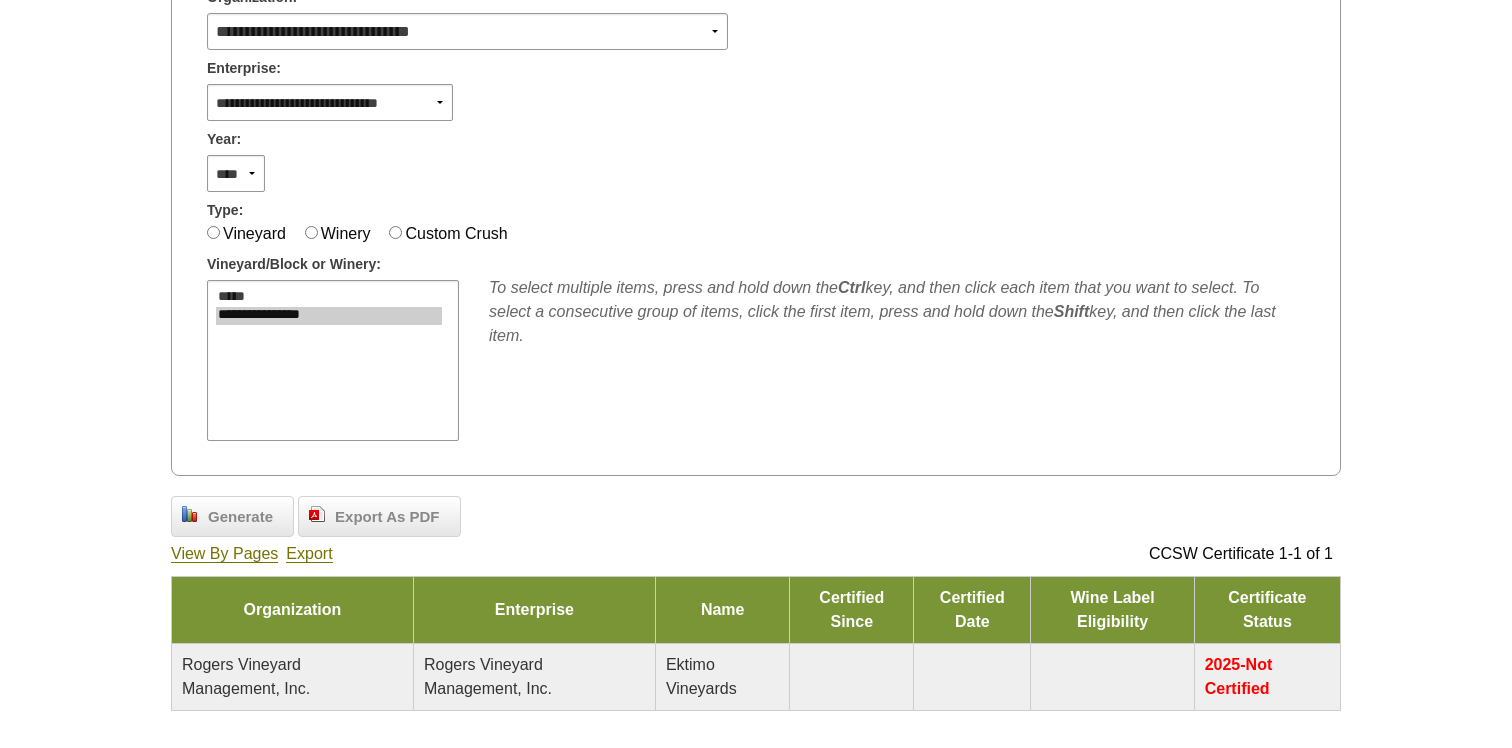 scroll, scrollTop: 383, scrollLeft: 0, axis: vertical 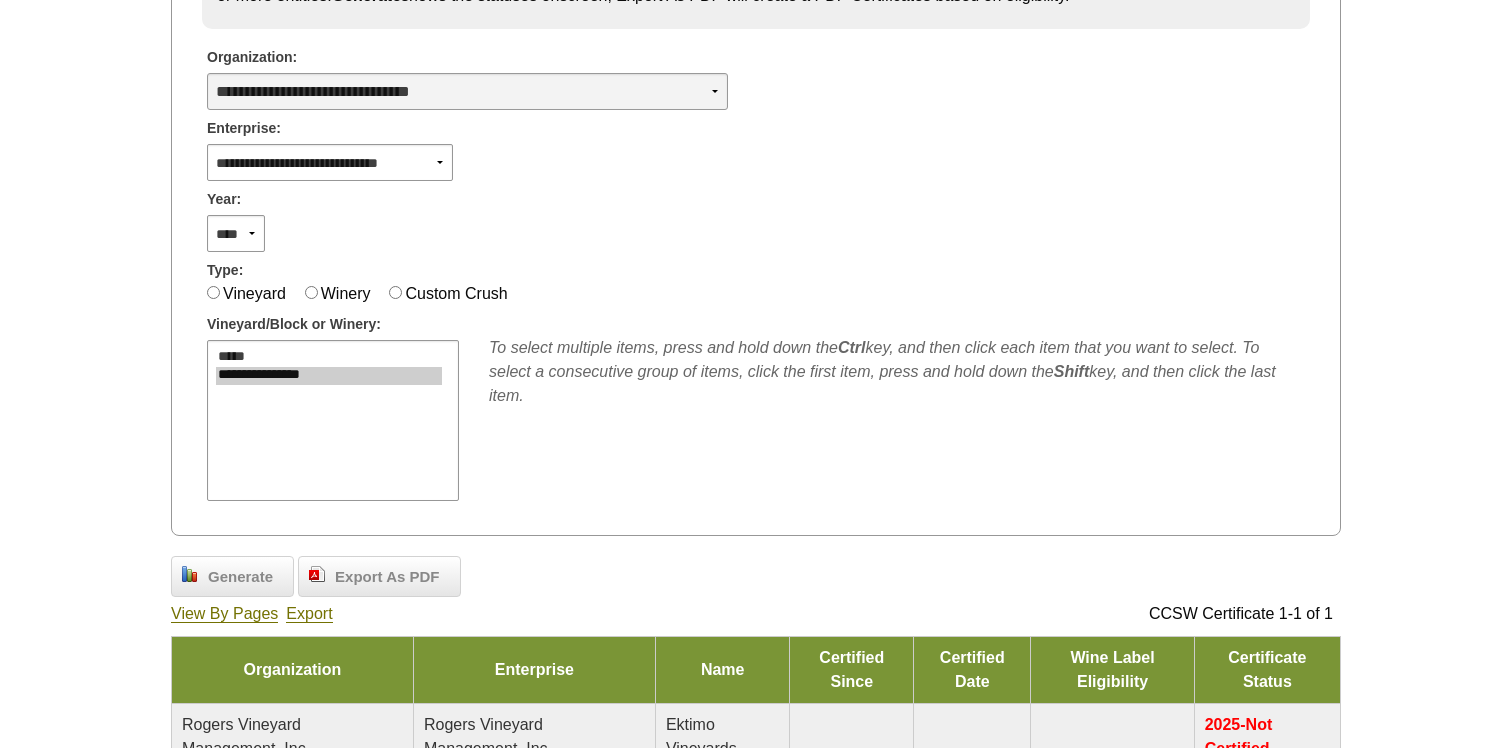 click on "**********" at bounding box center (467, 91) 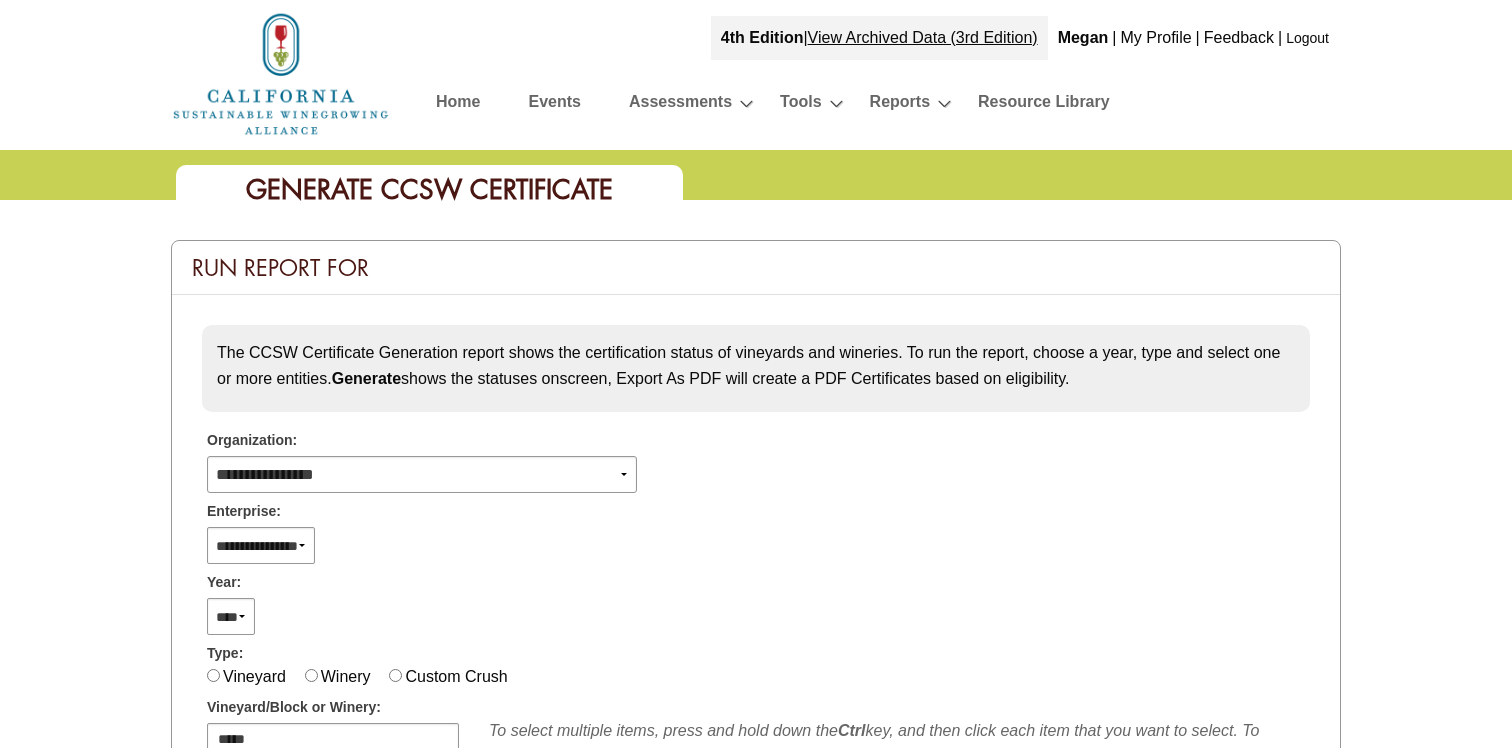 select 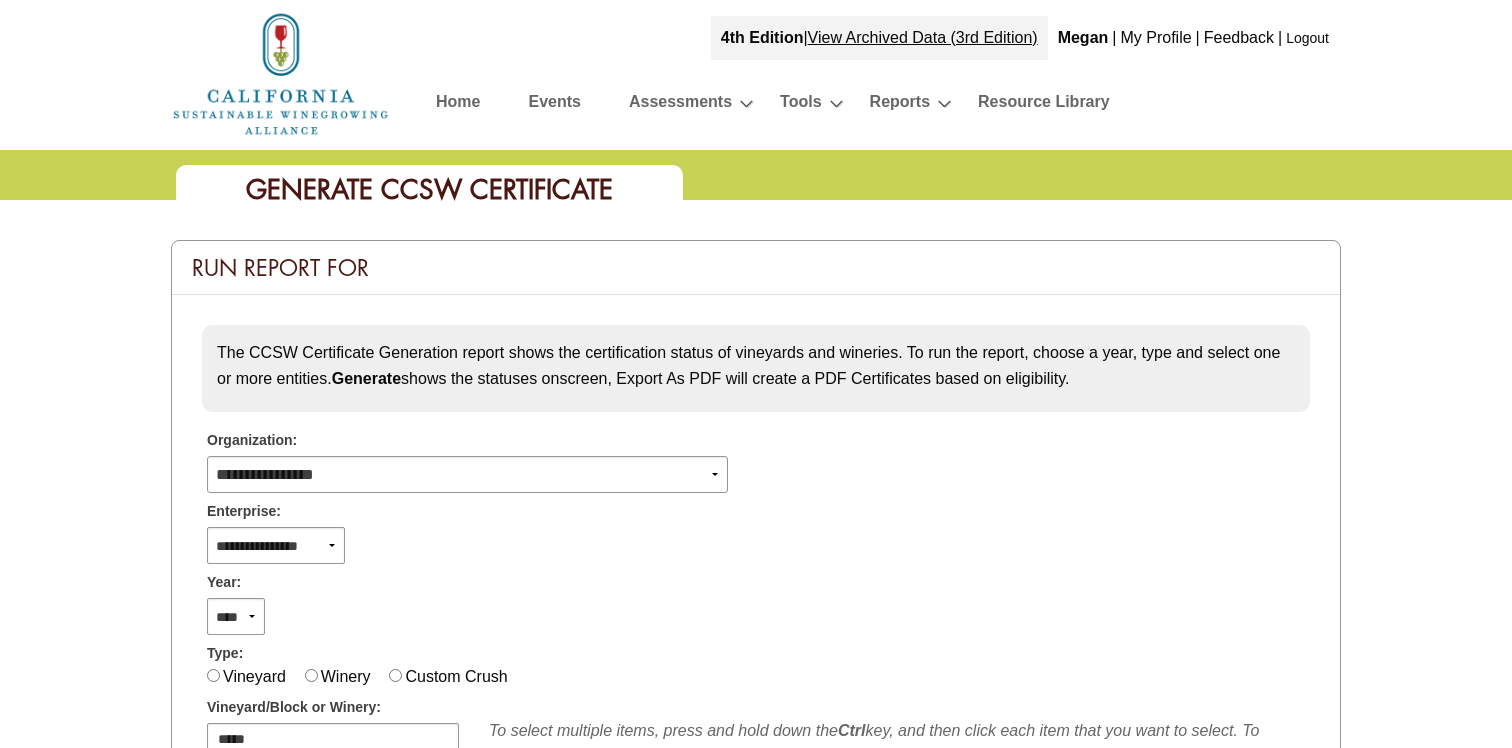 scroll, scrollTop: 383, scrollLeft: 0, axis: vertical 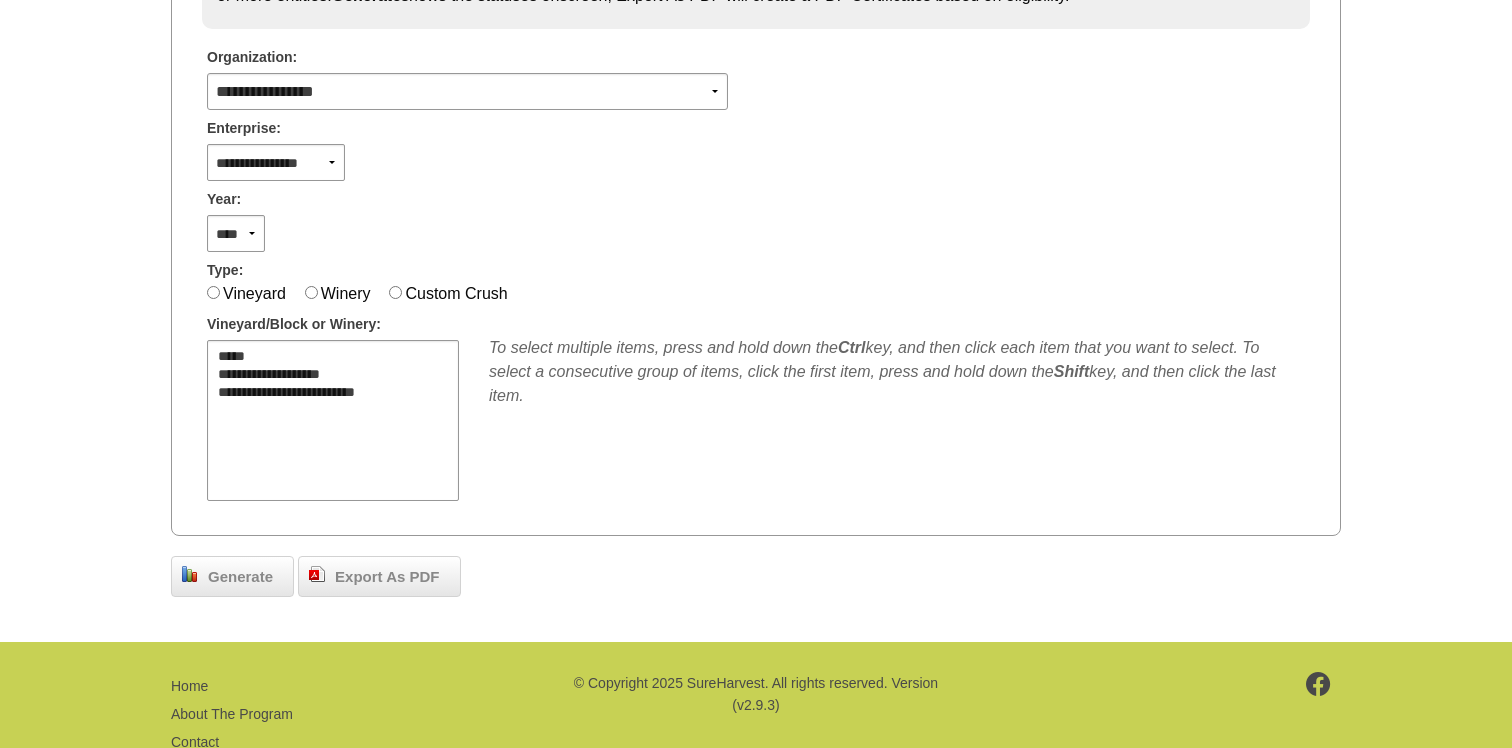 click on "****
****
****
****
****
****
****
****
****
****
****
****
****
****" at bounding box center (756, 231) 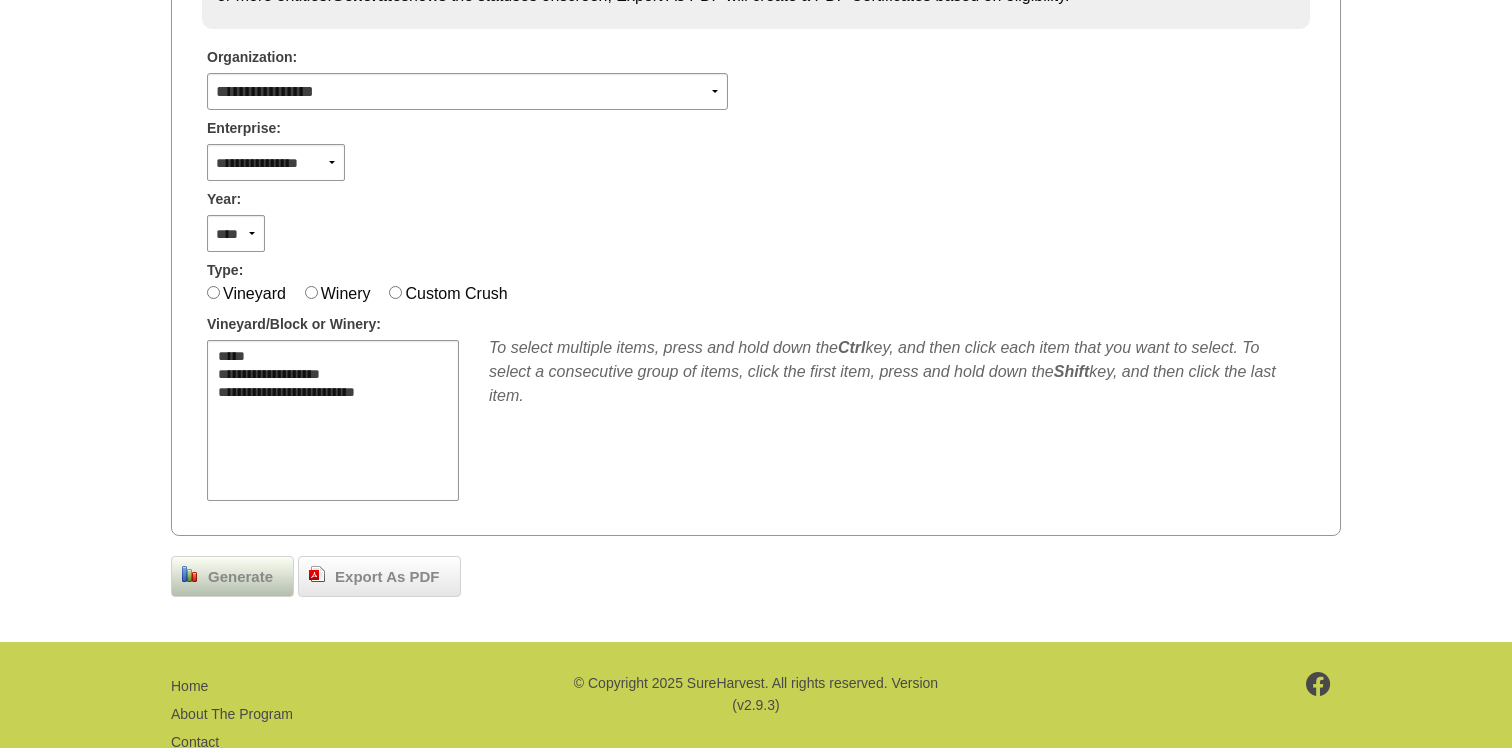 click on "Generate" at bounding box center (240, 577) 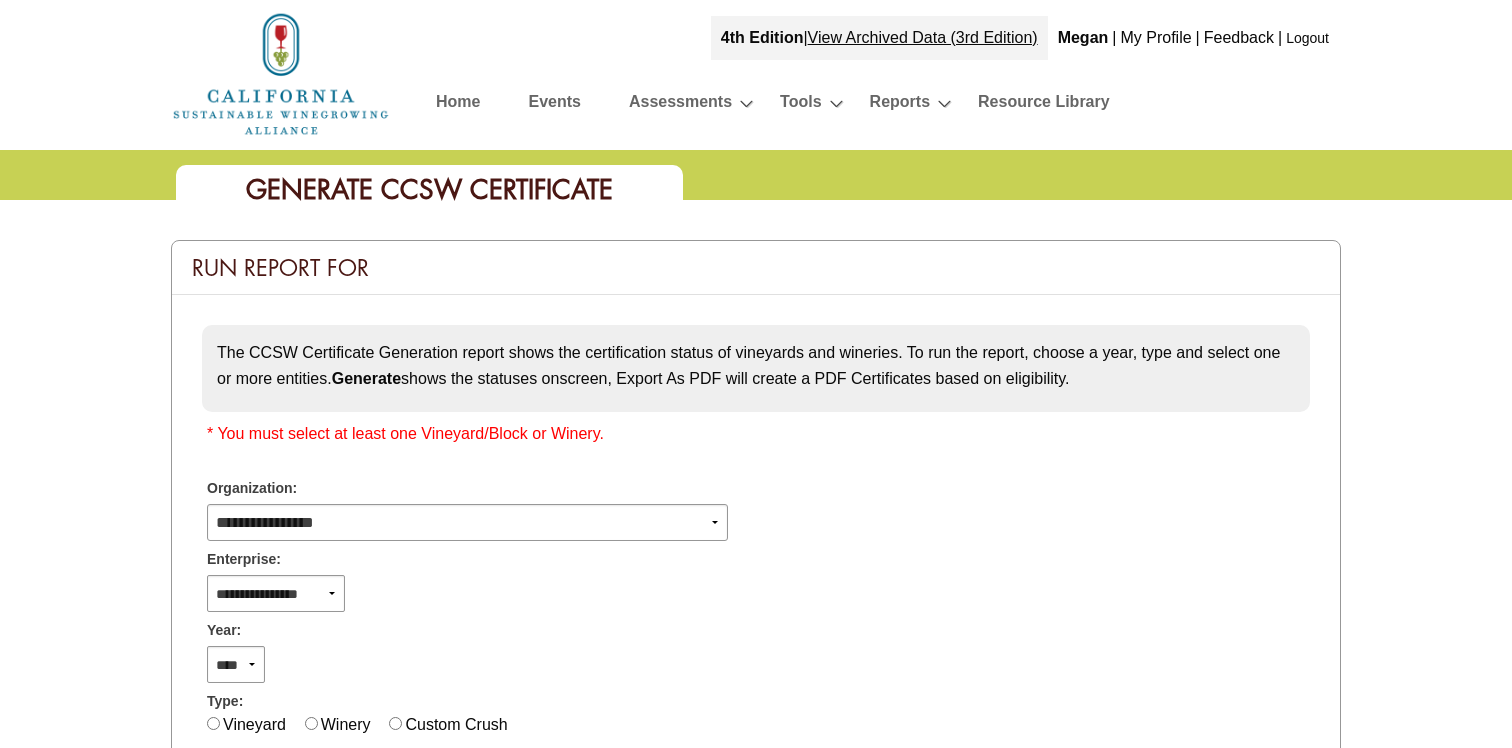 scroll, scrollTop: 383, scrollLeft: 0, axis: vertical 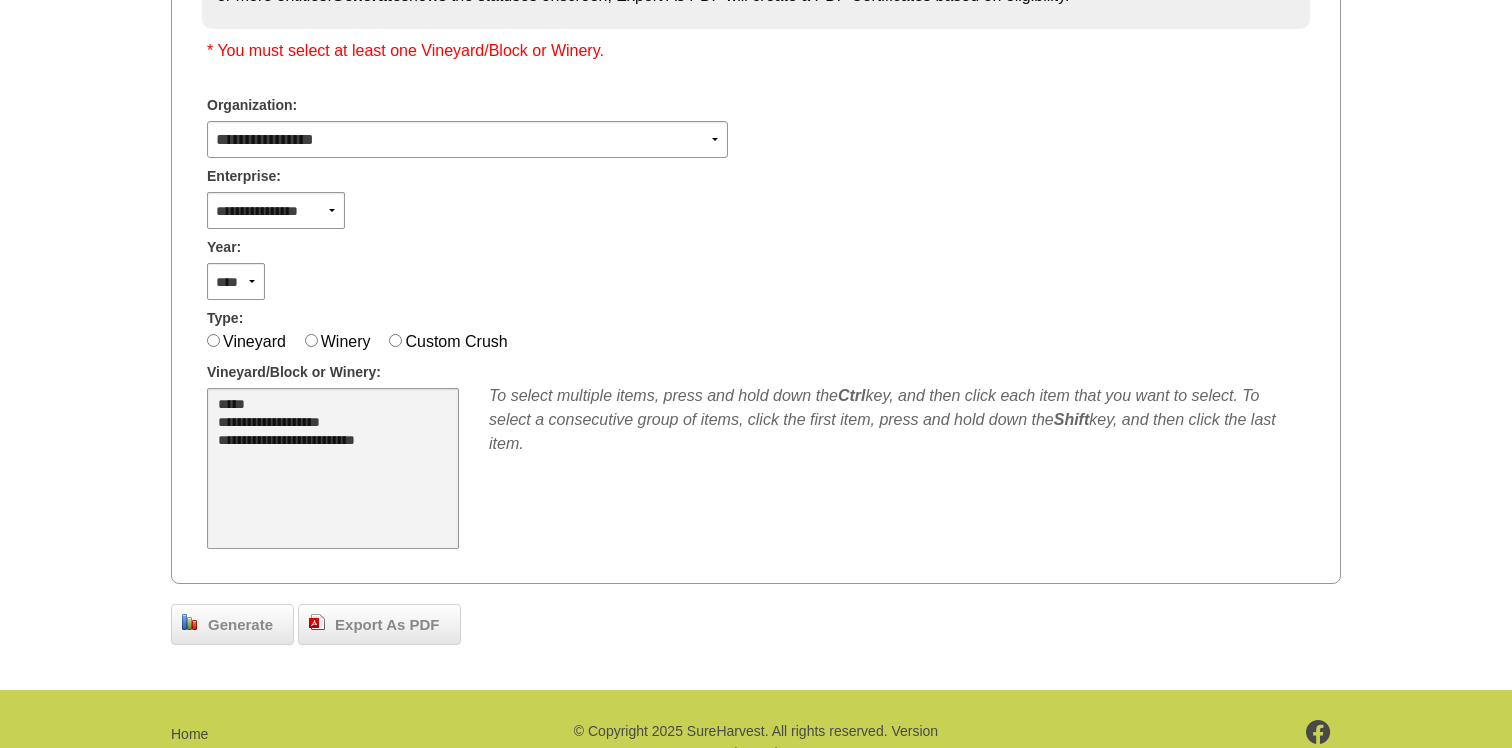 select on "**" 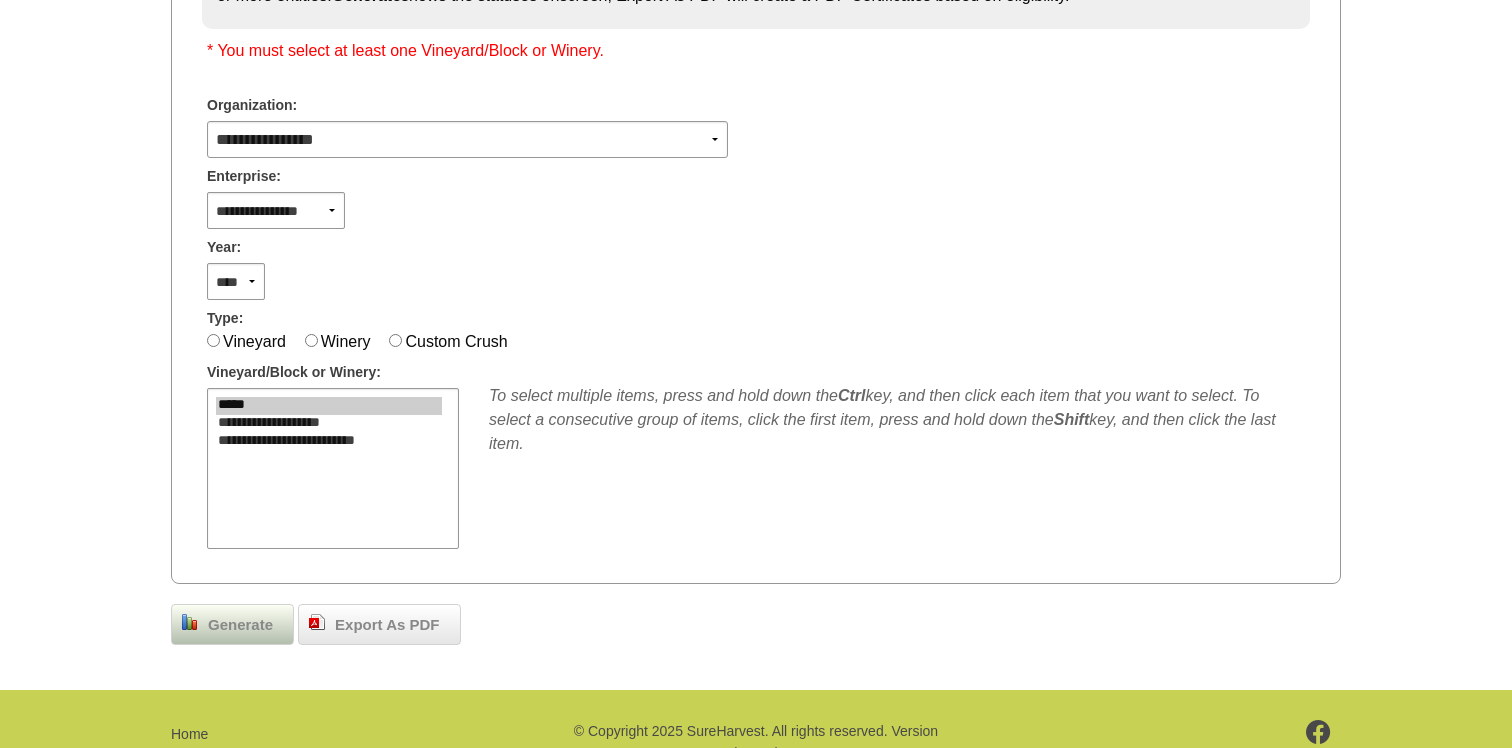 click on "Generate" at bounding box center [240, 625] 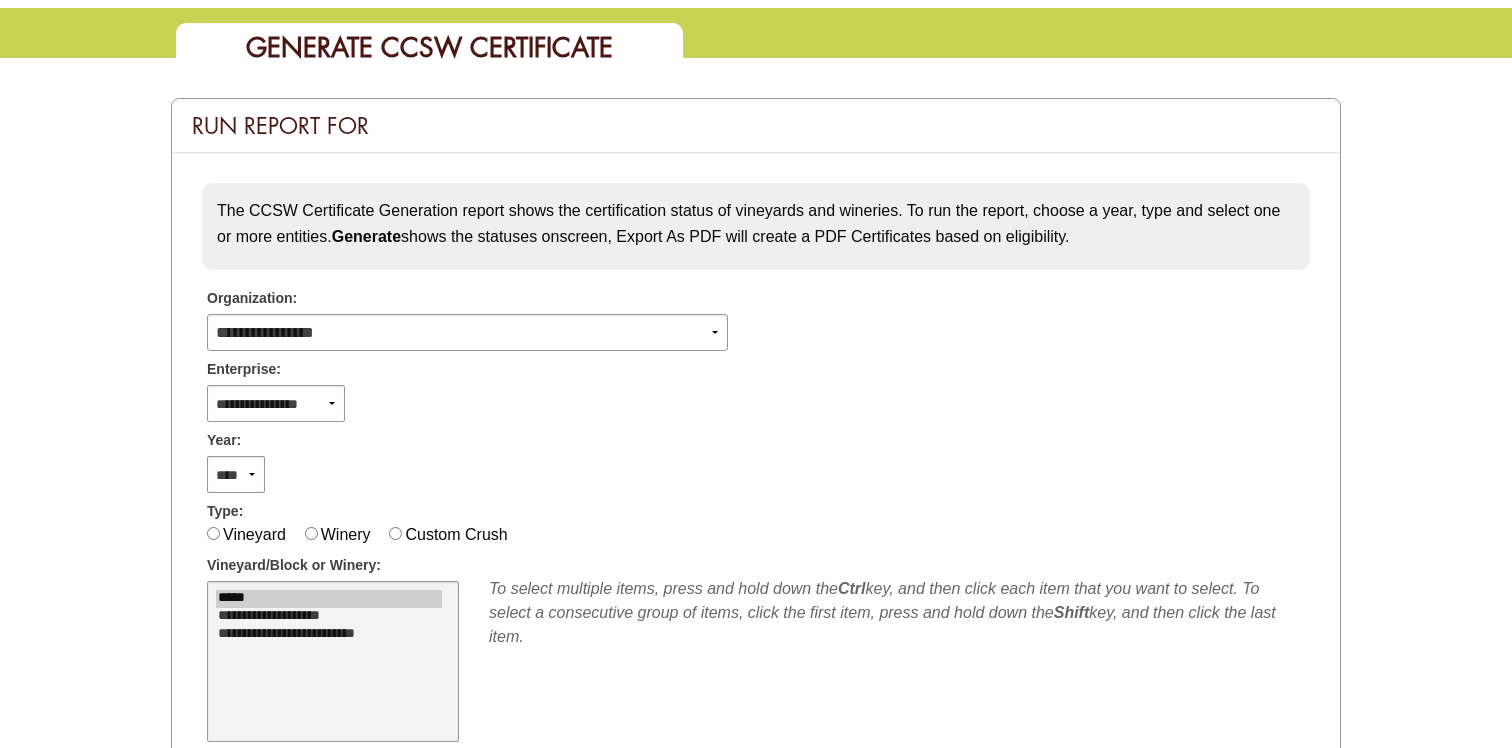scroll, scrollTop: 0, scrollLeft: 0, axis: both 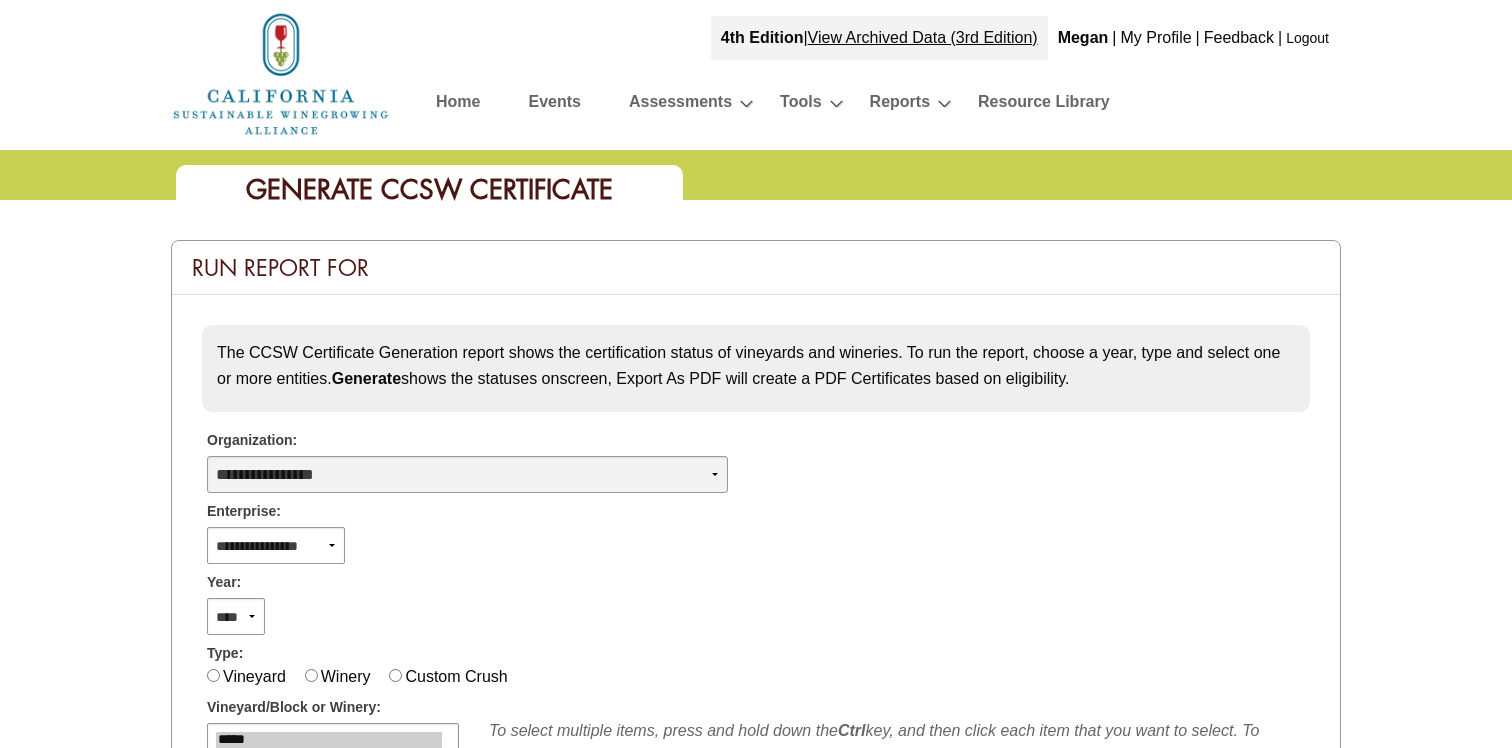 click on "**********" at bounding box center (467, 474) 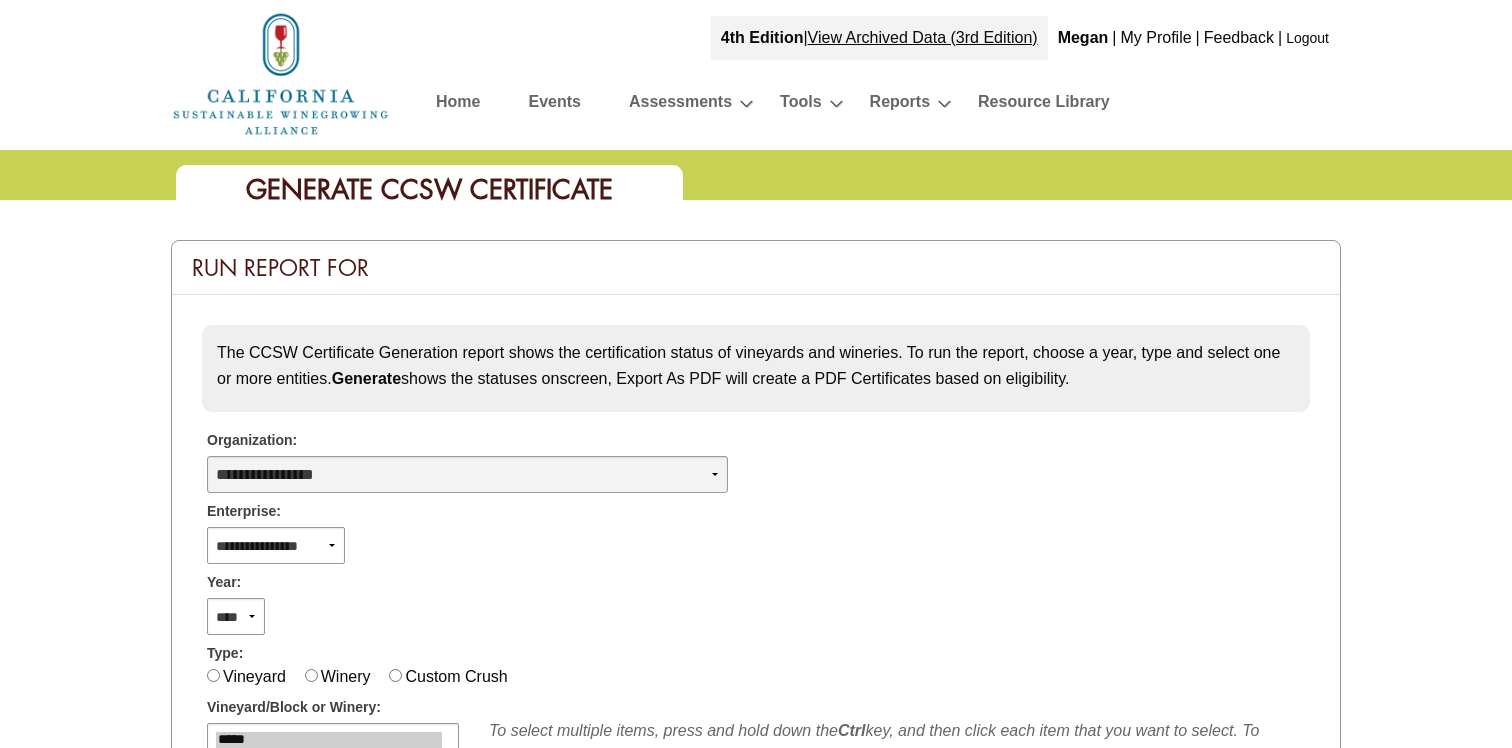 select on "****" 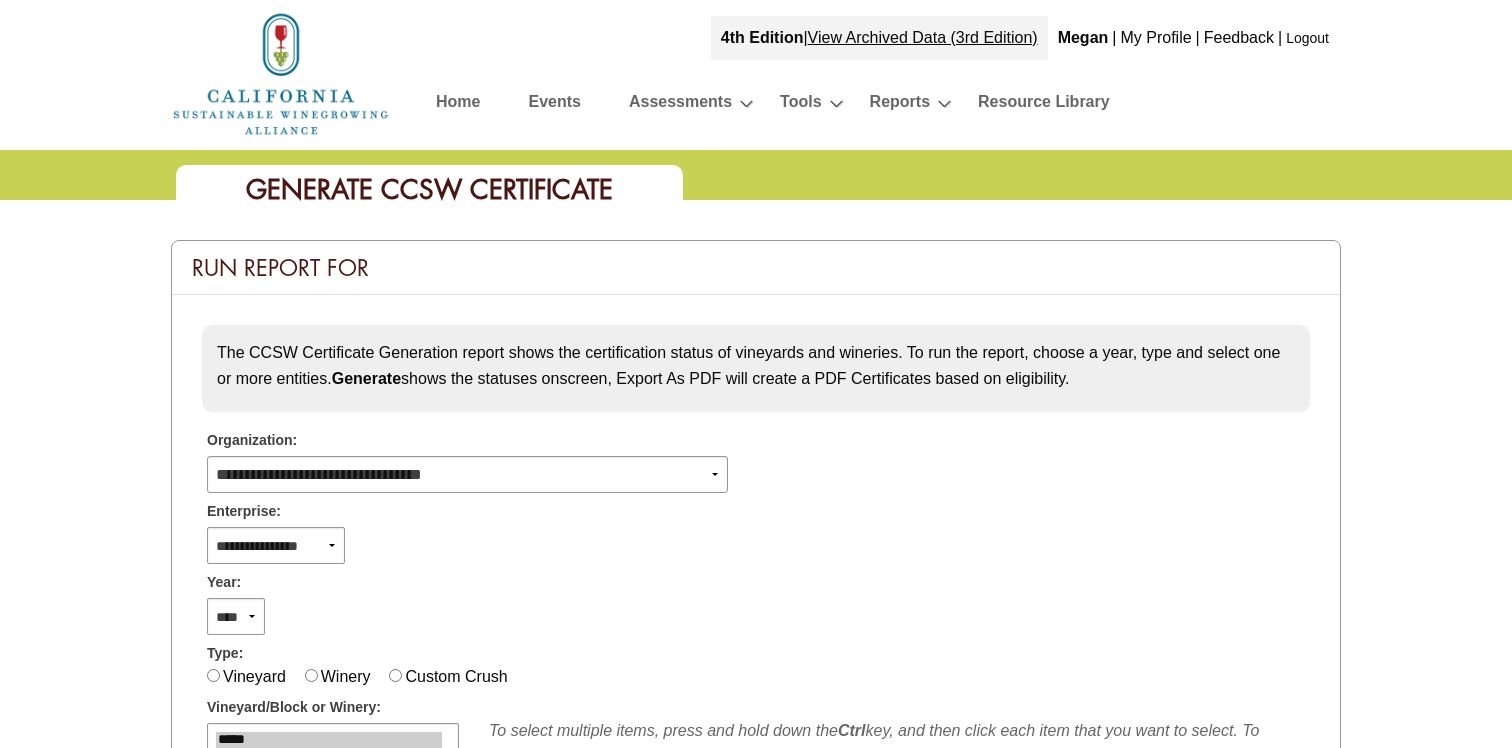 click on "**********" at bounding box center (756, 543) 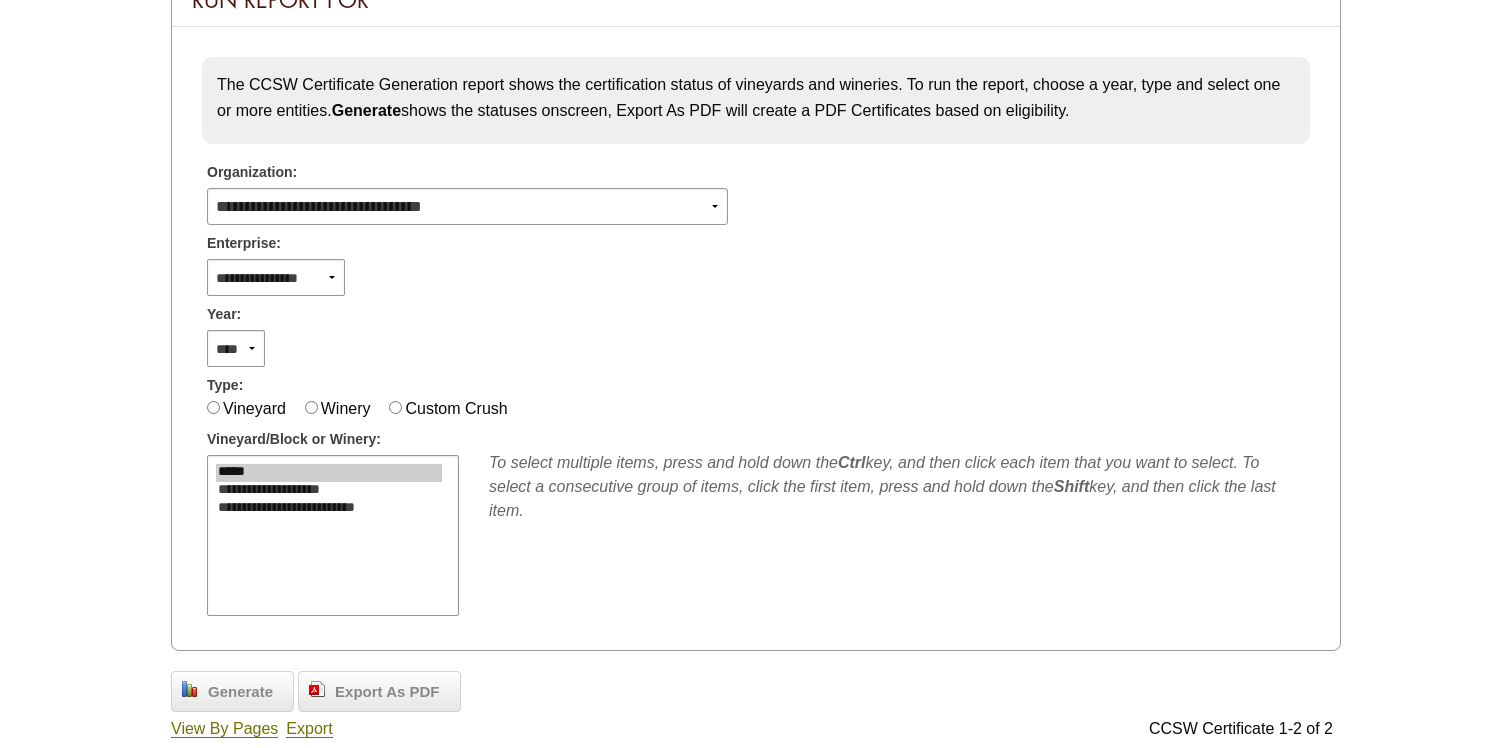 scroll, scrollTop: 269, scrollLeft: 0, axis: vertical 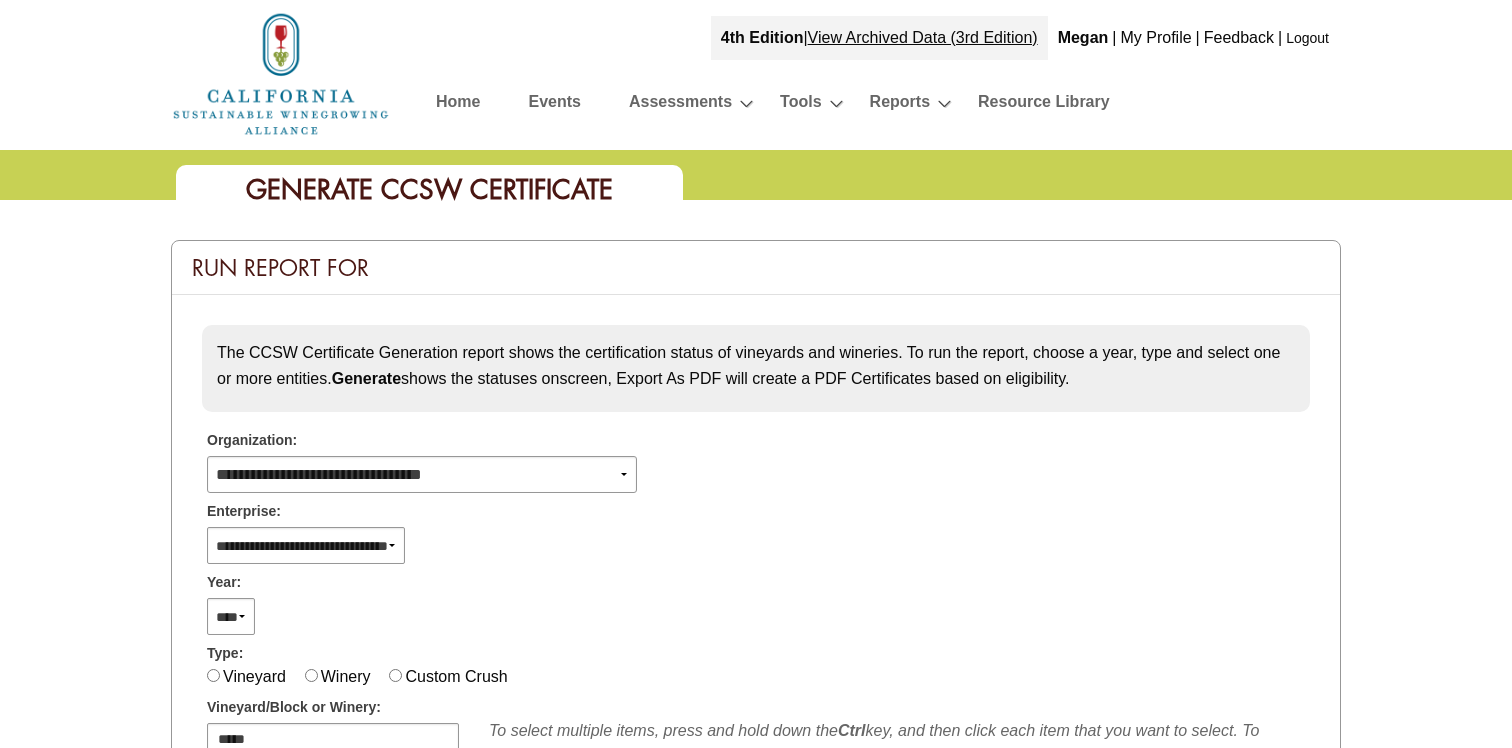 select 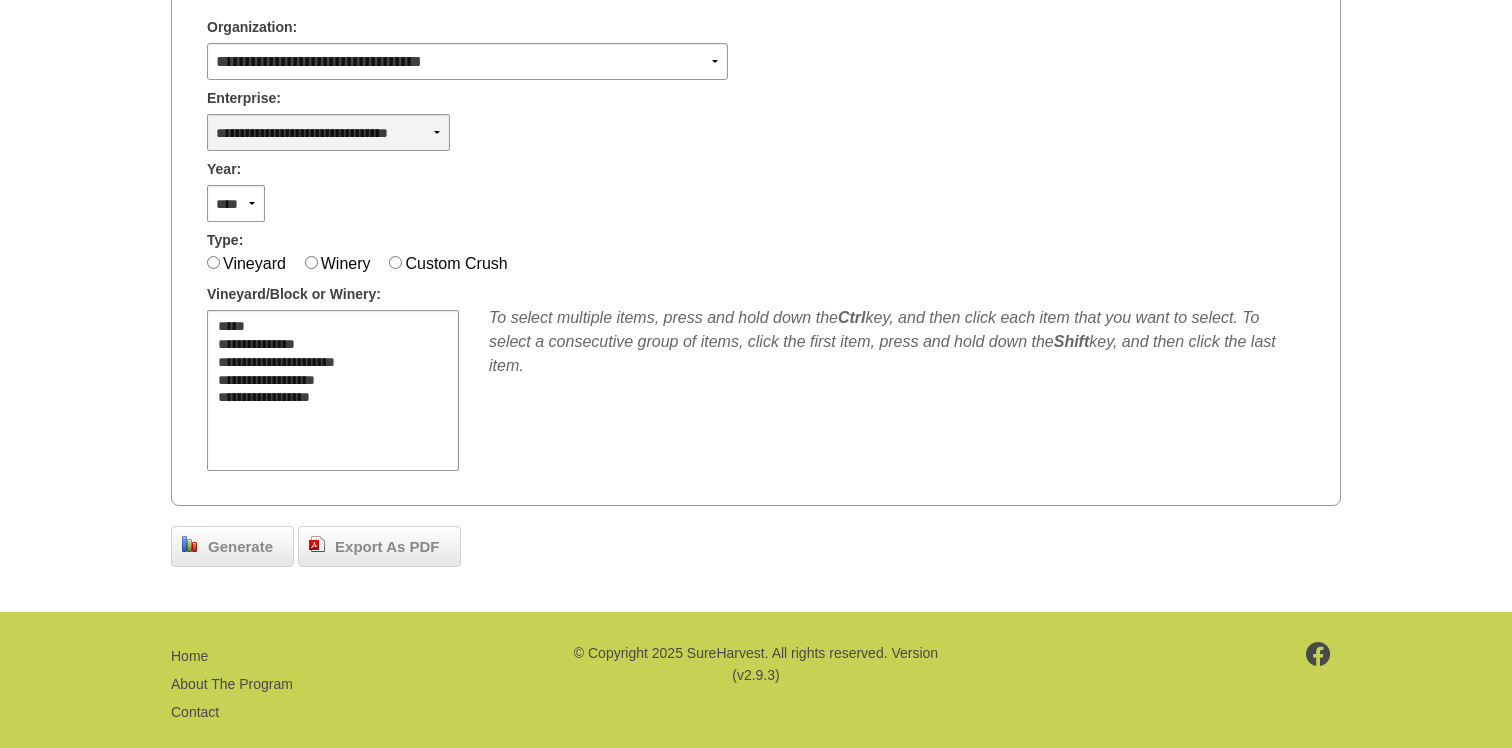 scroll, scrollTop: 421, scrollLeft: 0, axis: vertical 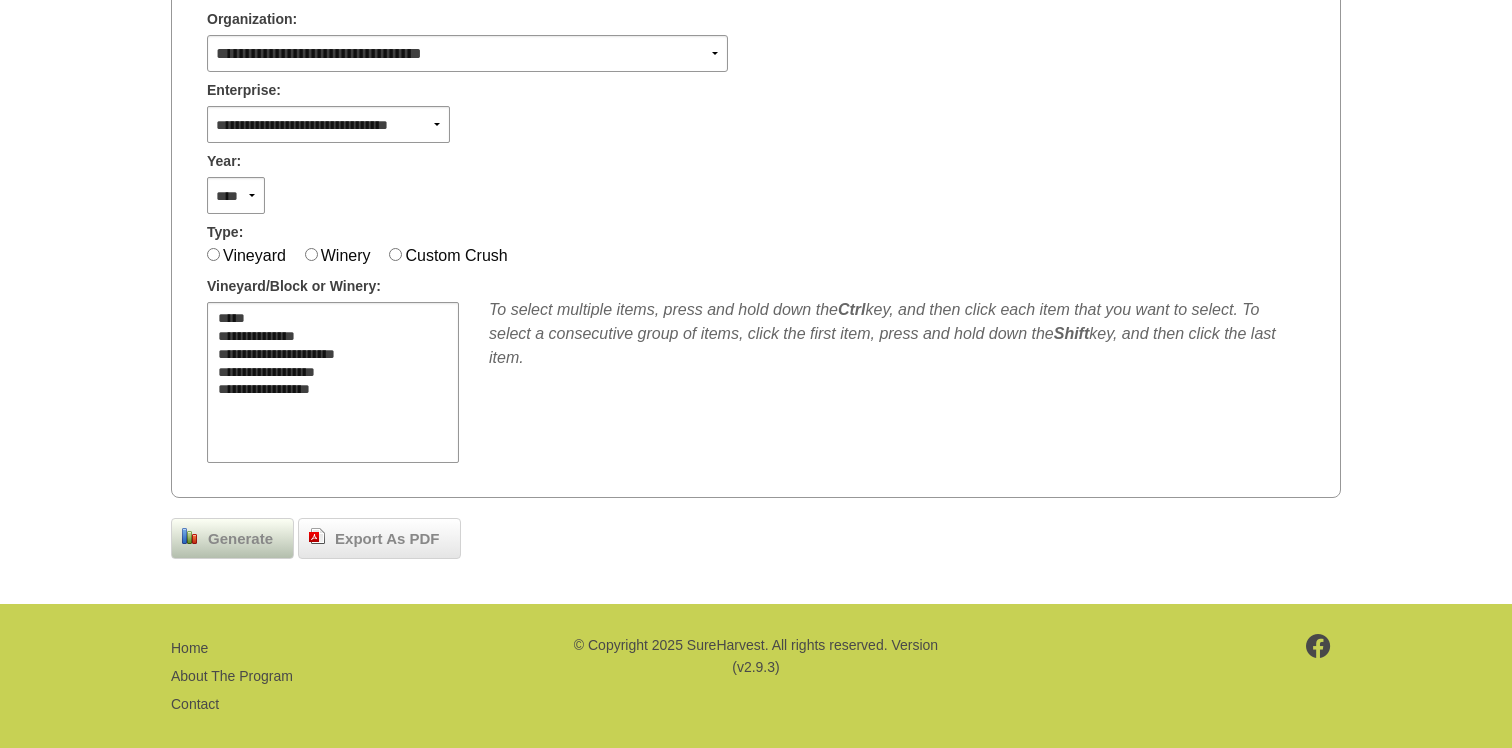 click on "Generate" at bounding box center [240, 539] 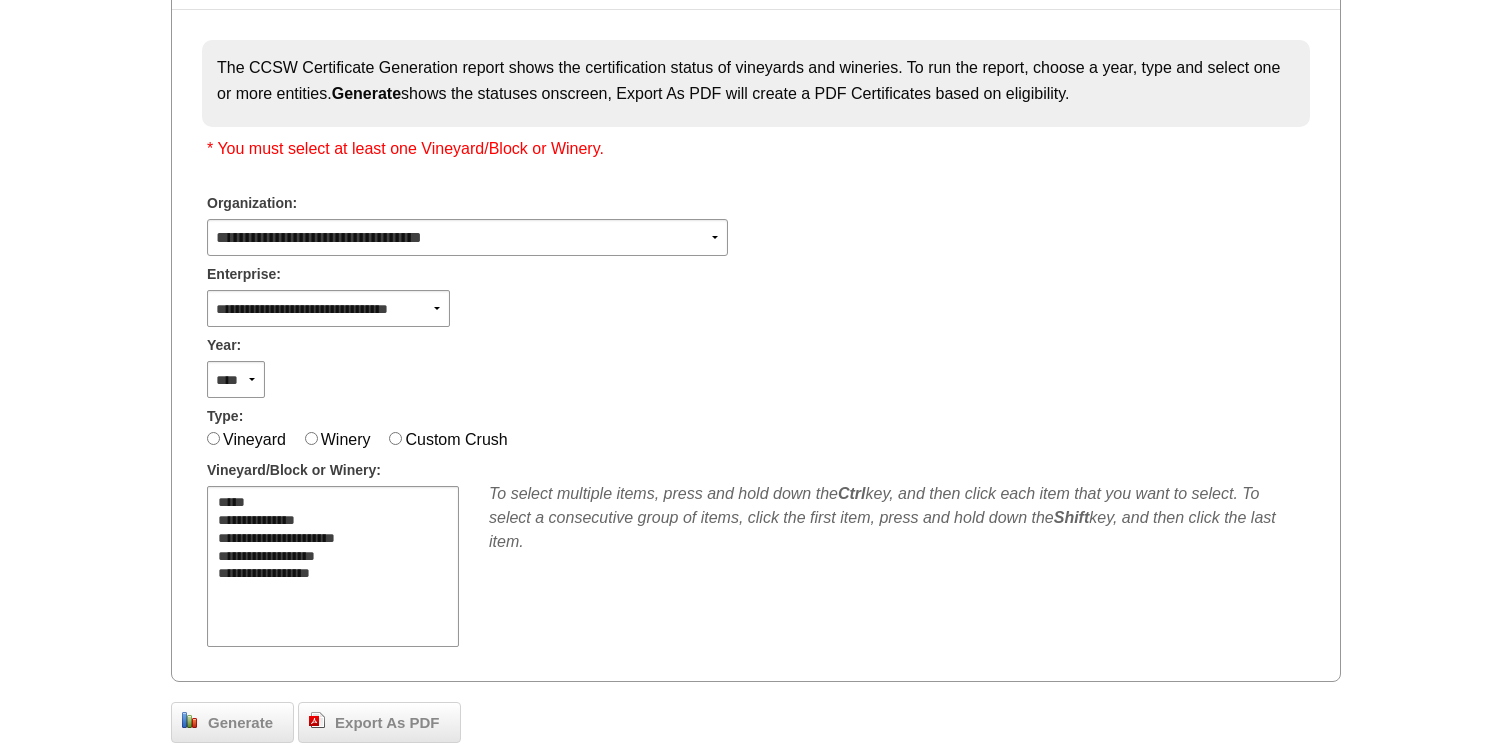scroll, scrollTop: 261, scrollLeft: 0, axis: vertical 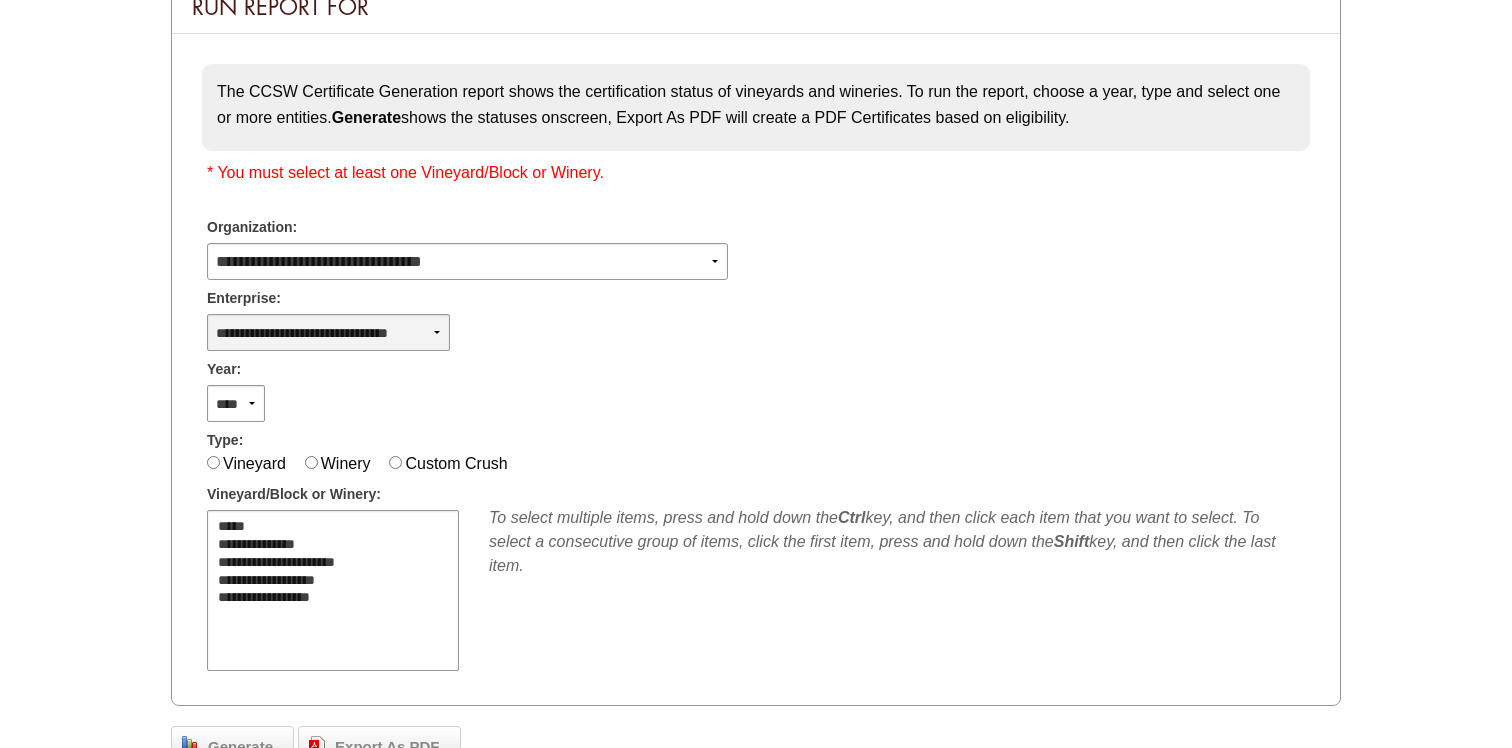 click on "**********" at bounding box center [328, 332] 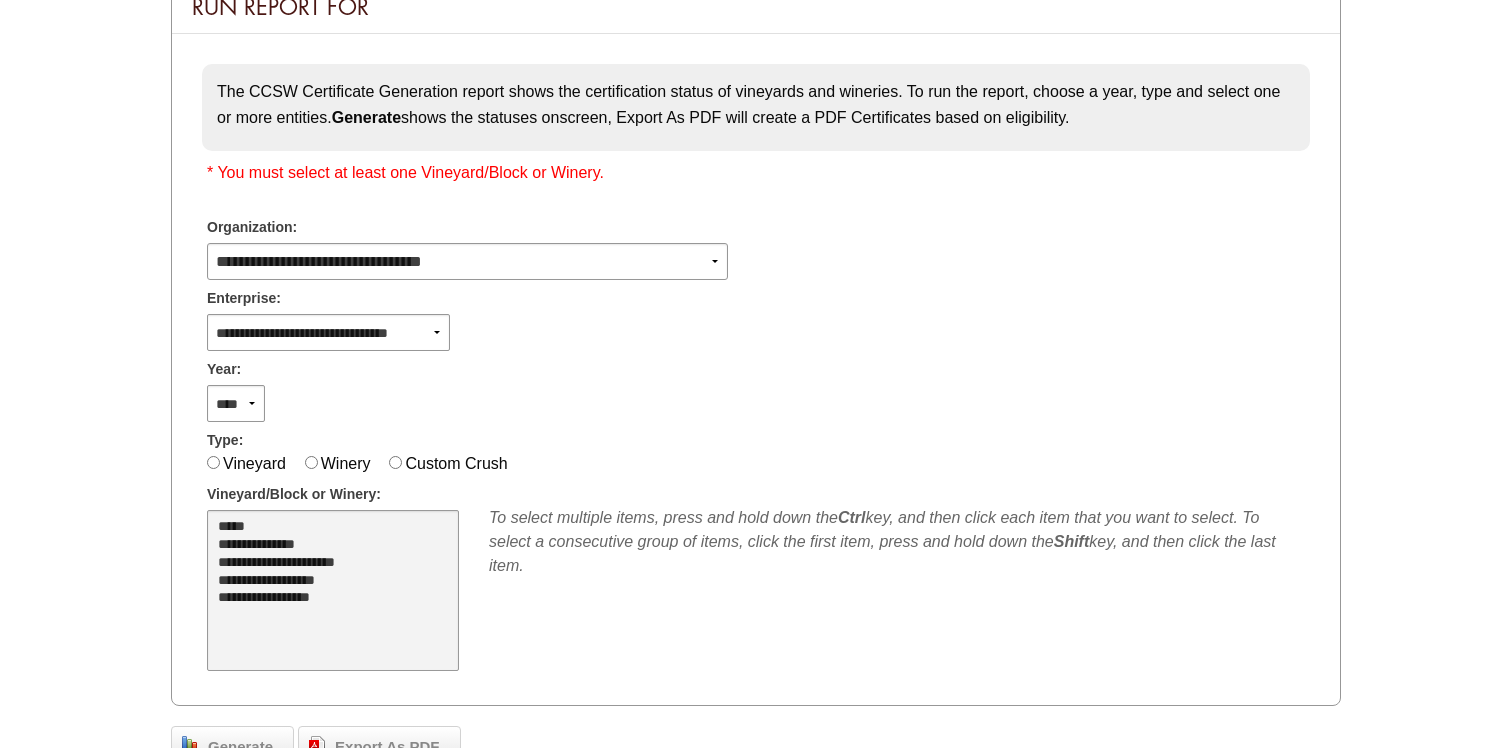 select on "**" 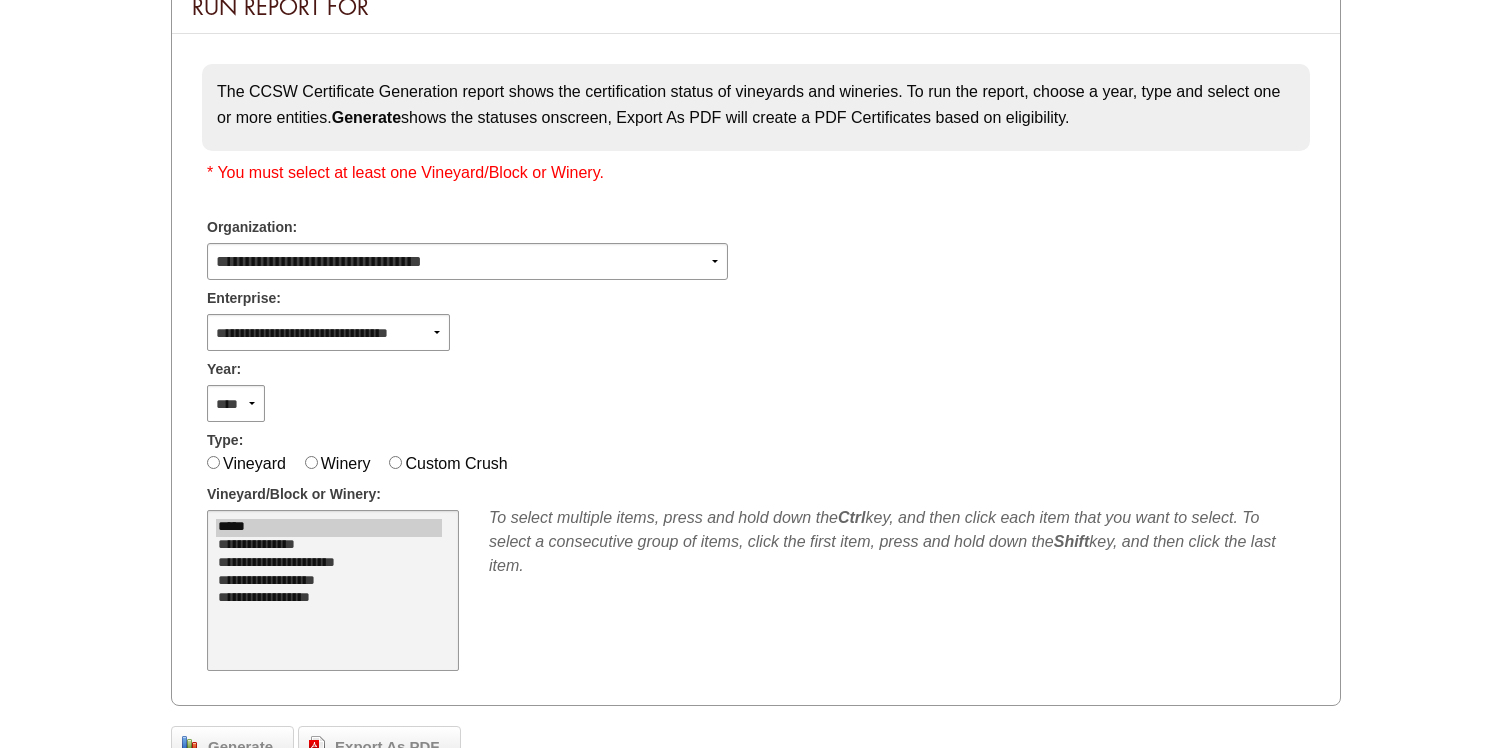 click on "*****" at bounding box center [329, 528] 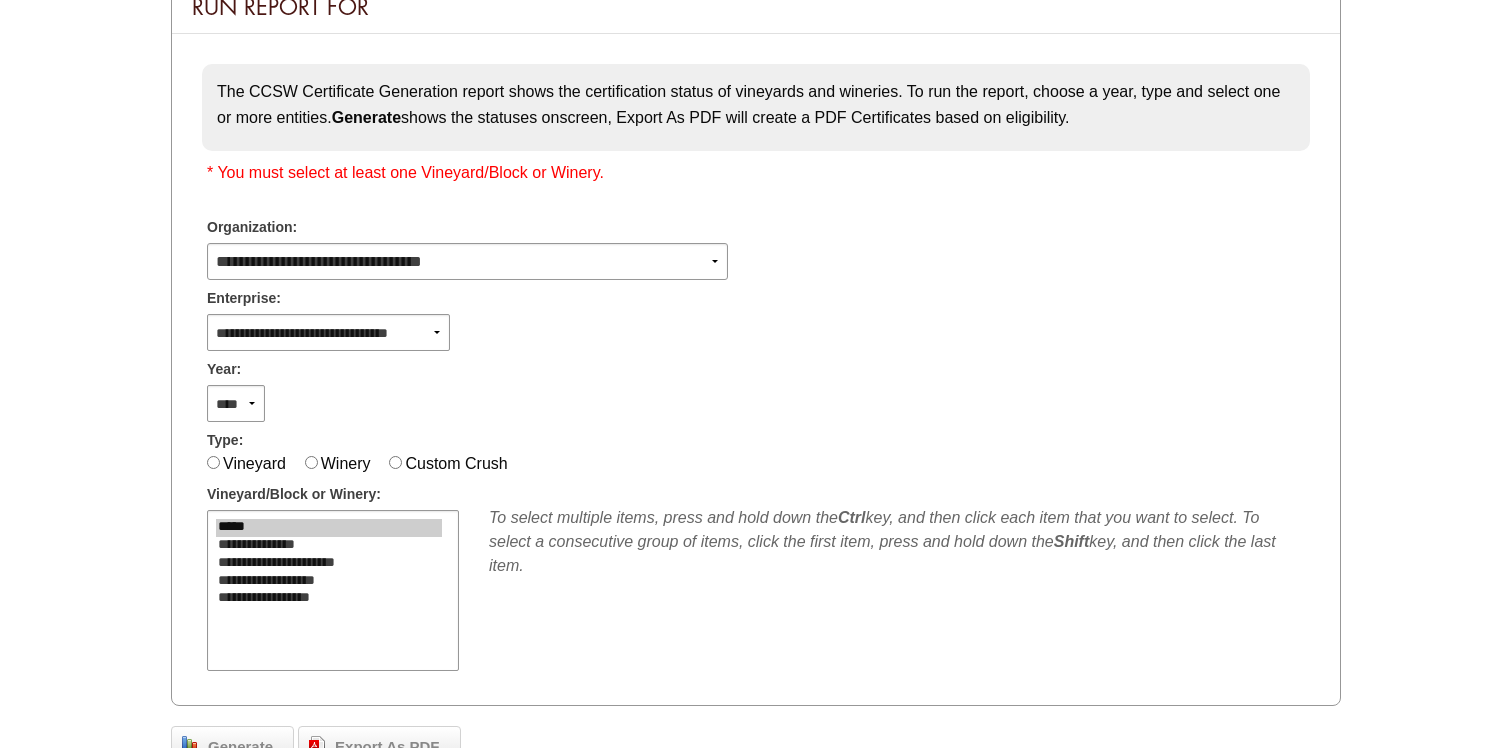 click on "****
****
****
****
****
****
****
****
****
****
****
****
****
****" at bounding box center (756, 401) 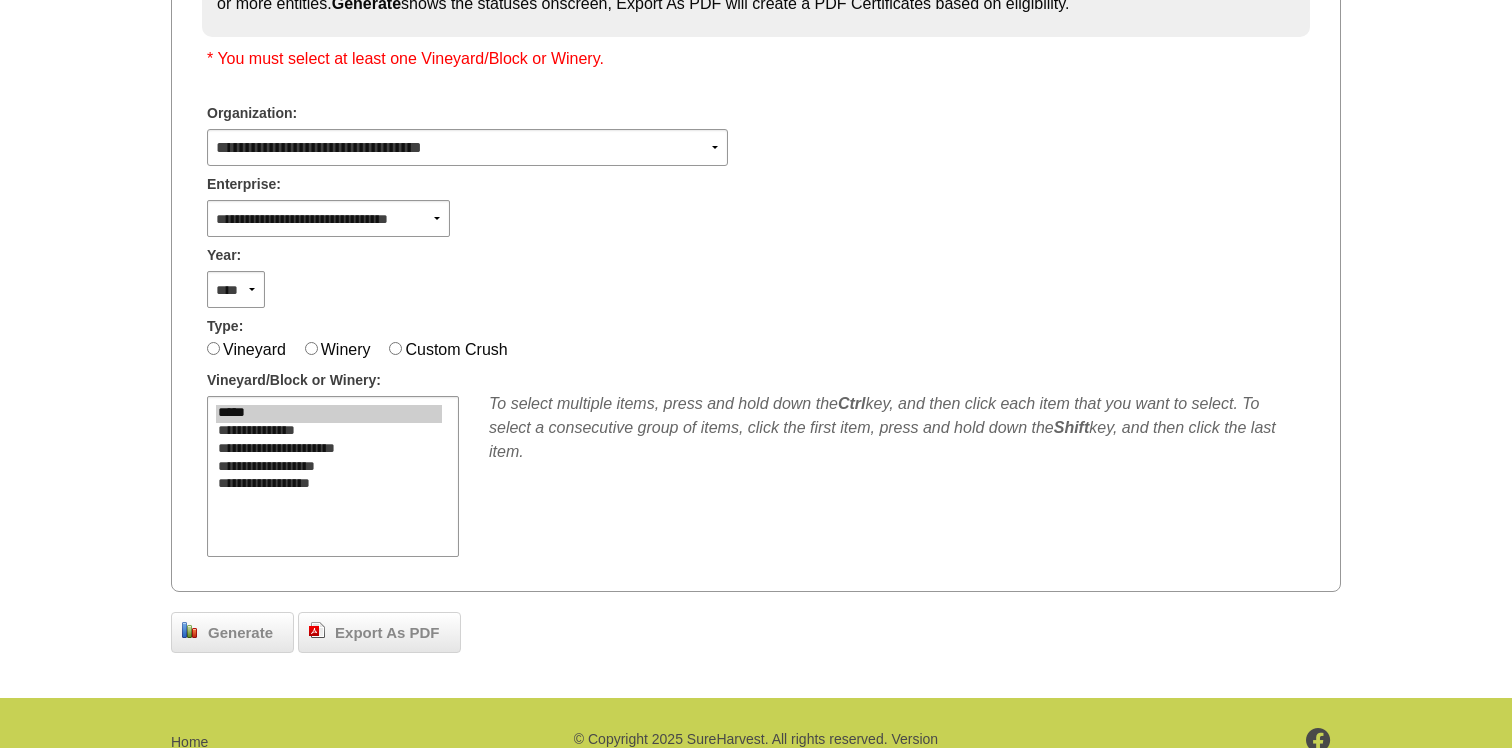scroll, scrollTop: 483, scrollLeft: 0, axis: vertical 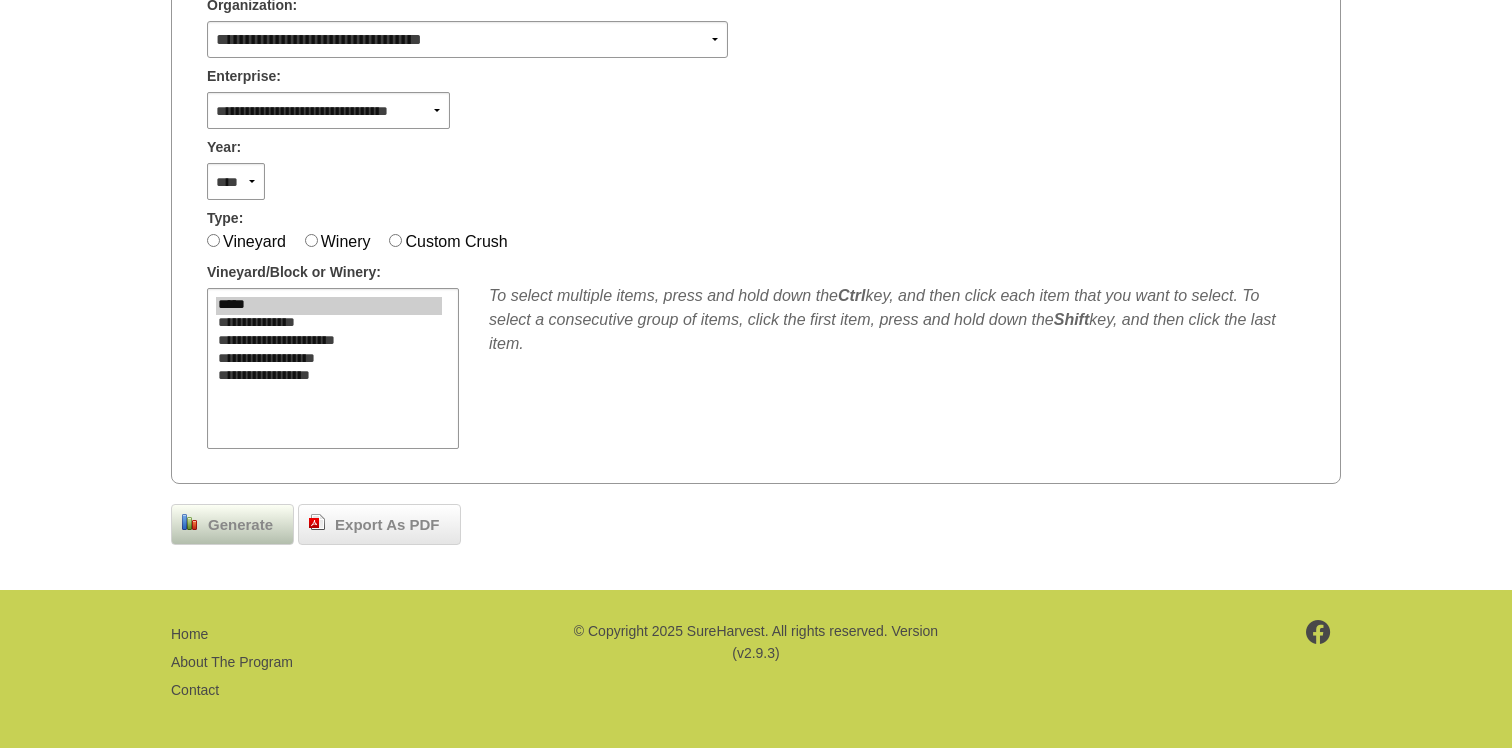 click on "Generate" at bounding box center (240, 525) 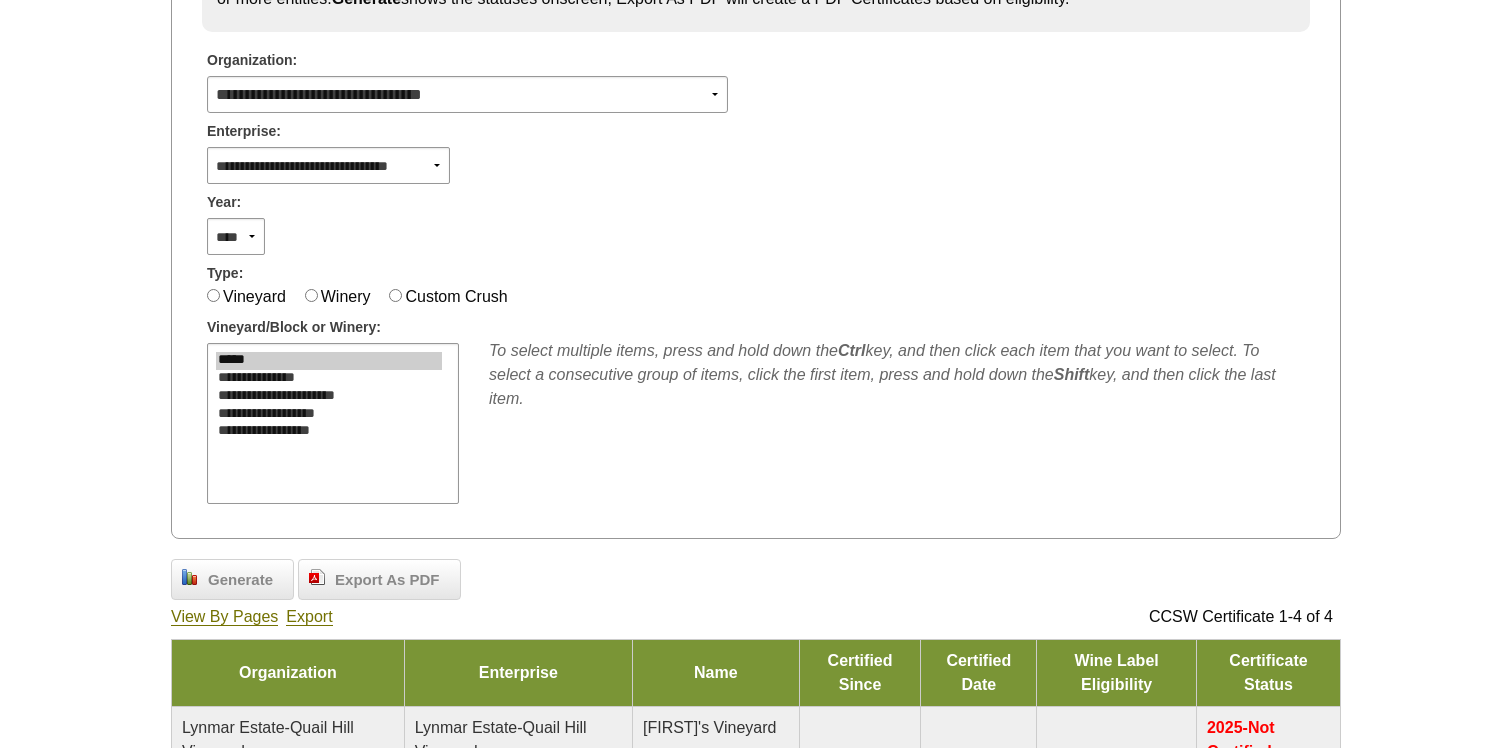 scroll, scrollTop: 372, scrollLeft: 0, axis: vertical 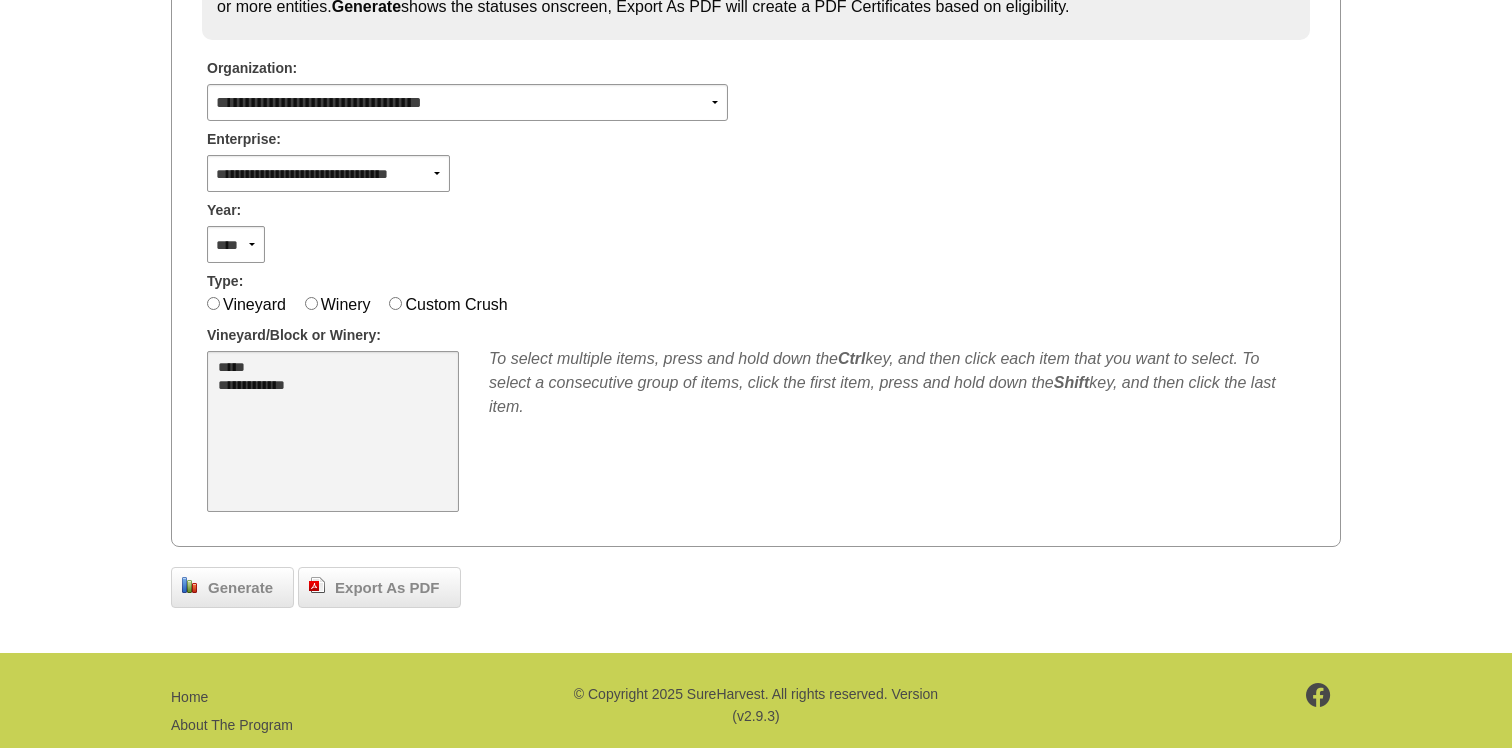select on "****" 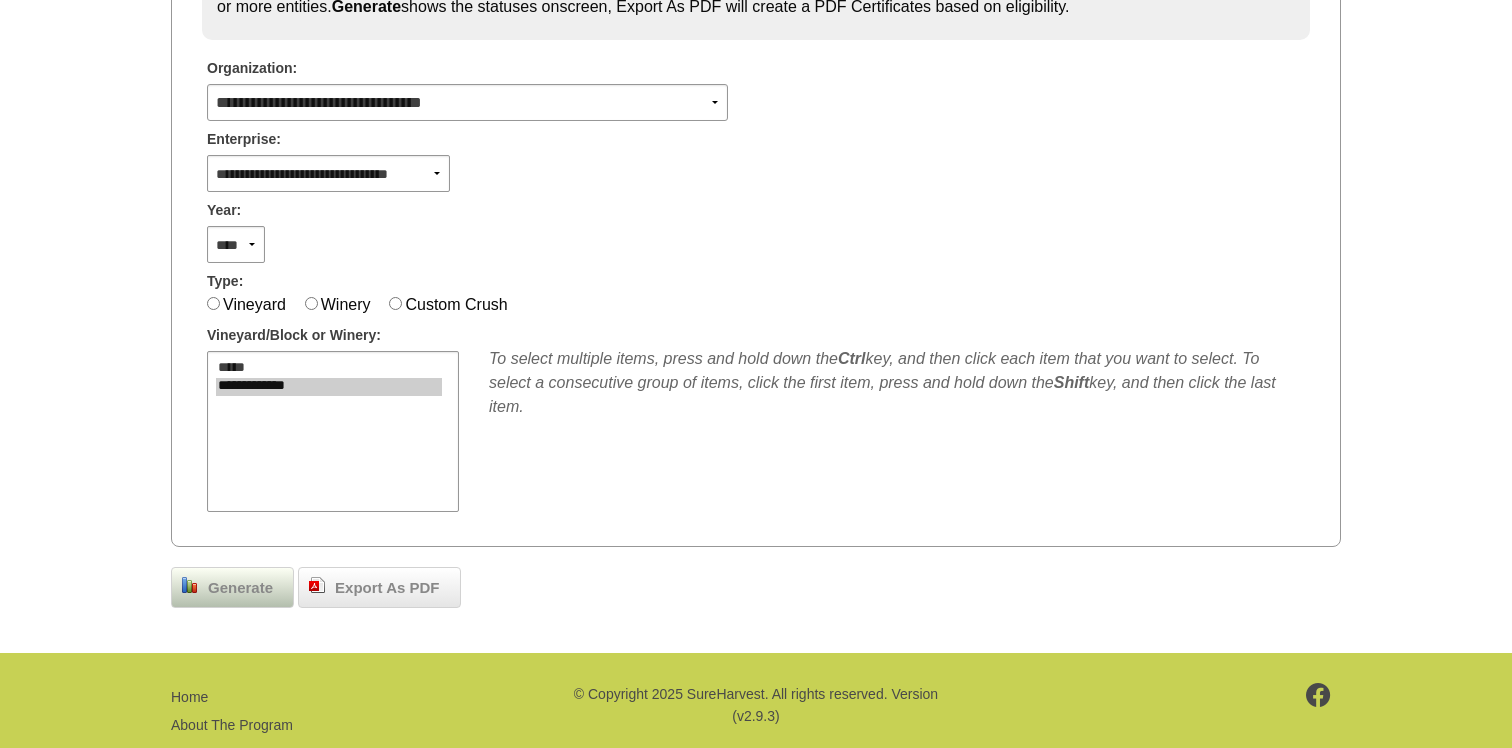click on "Generate" at bounding box center [240, 588] 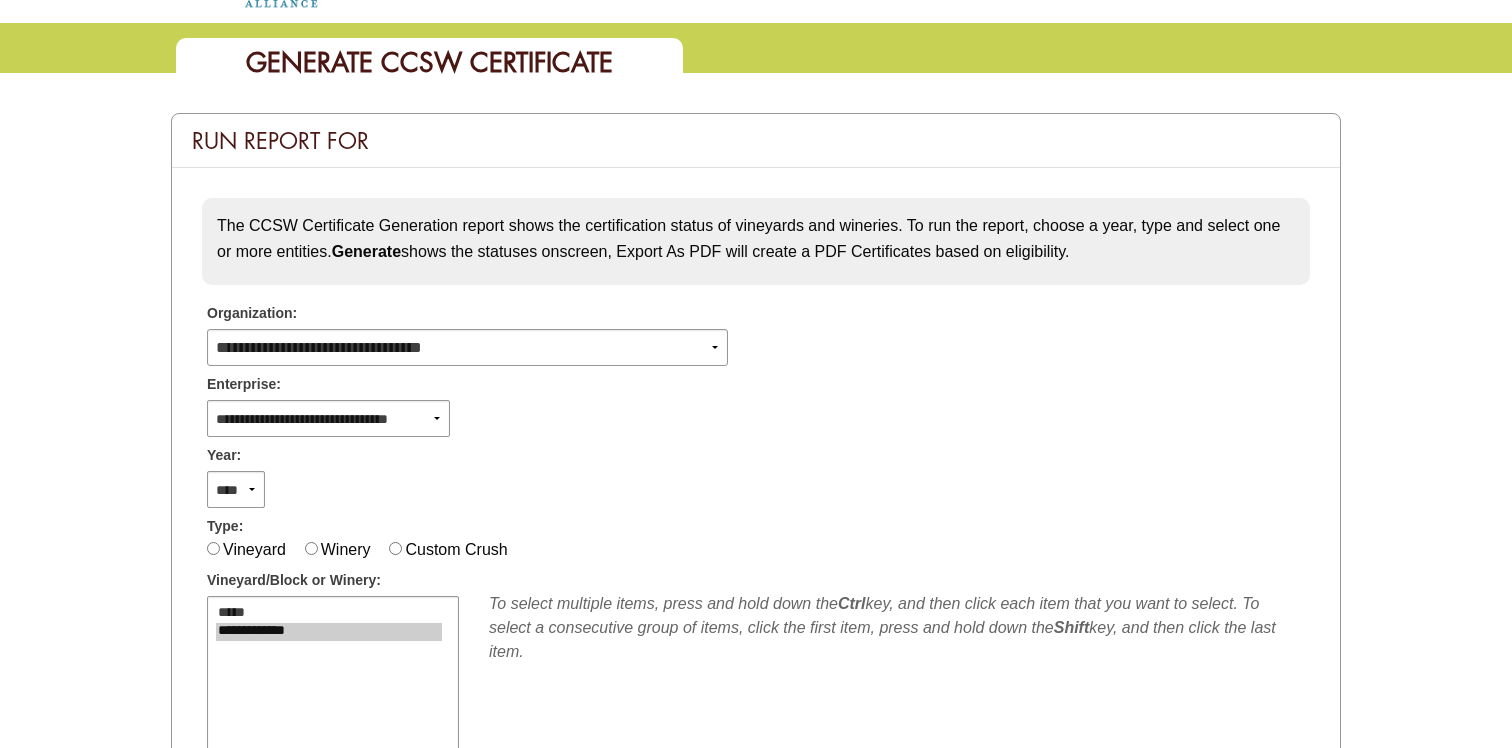 scroll, scrollTop: 0, scrollLeft: 0, axis: both 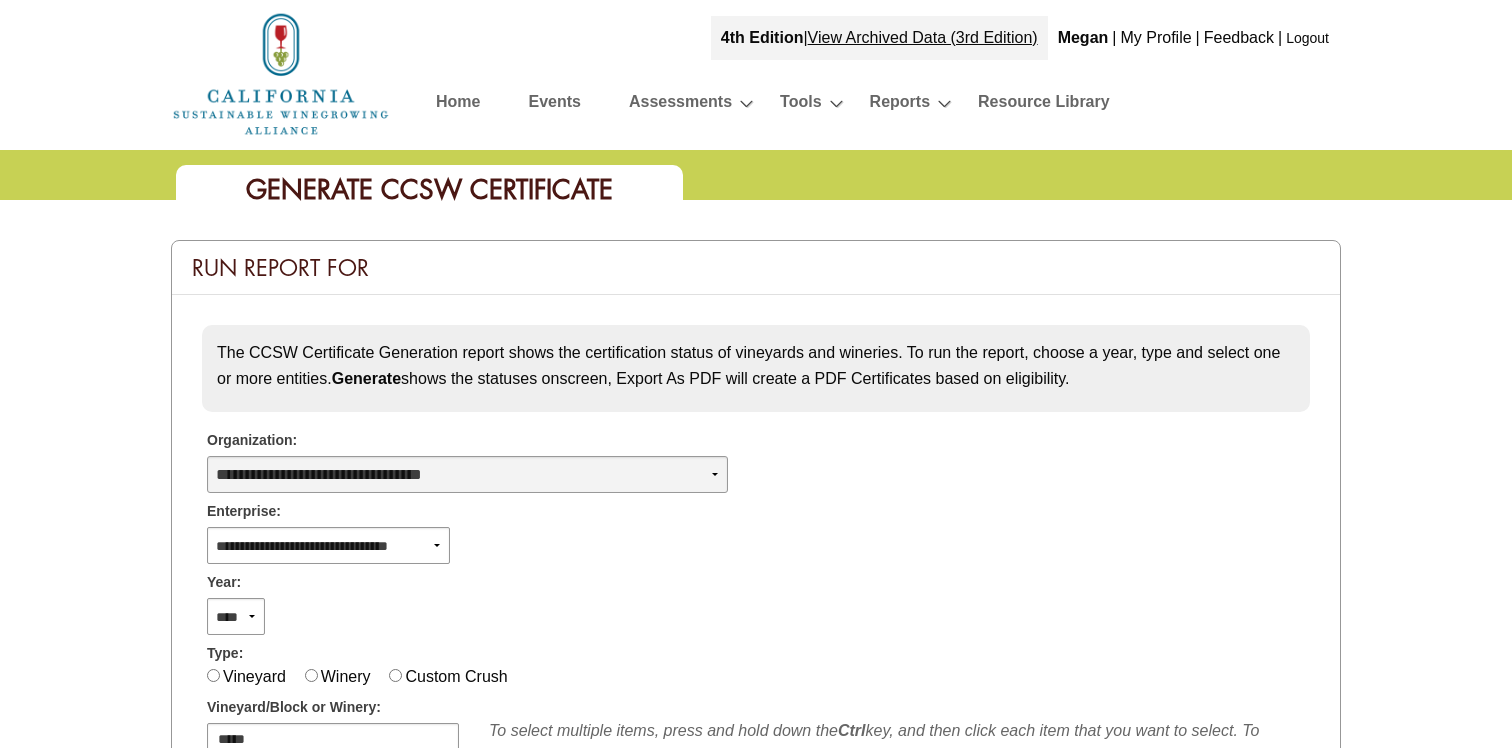 click on "**********" at bounding box center (467, 474) 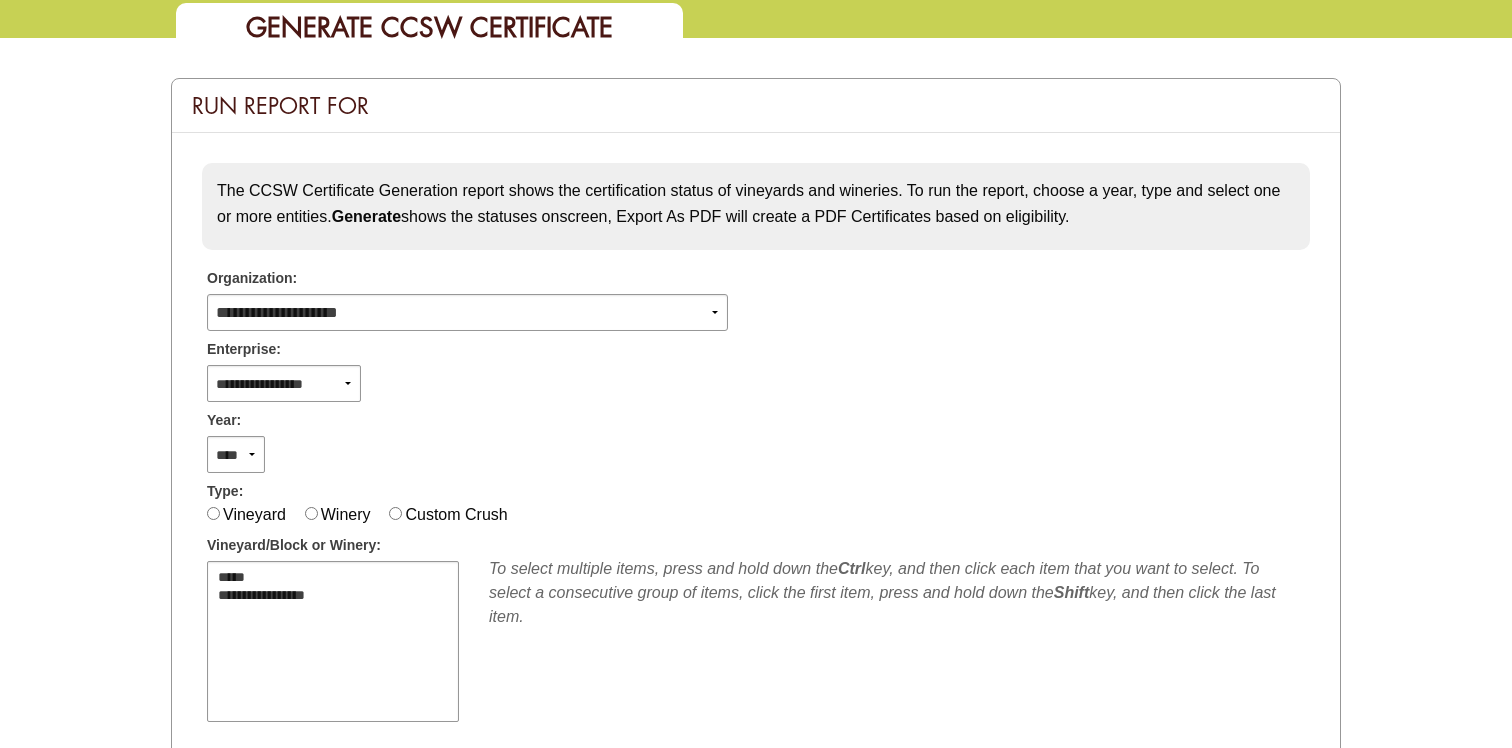 scroll, scrollTop: 164, scrollLeft: 0, axis: vertical 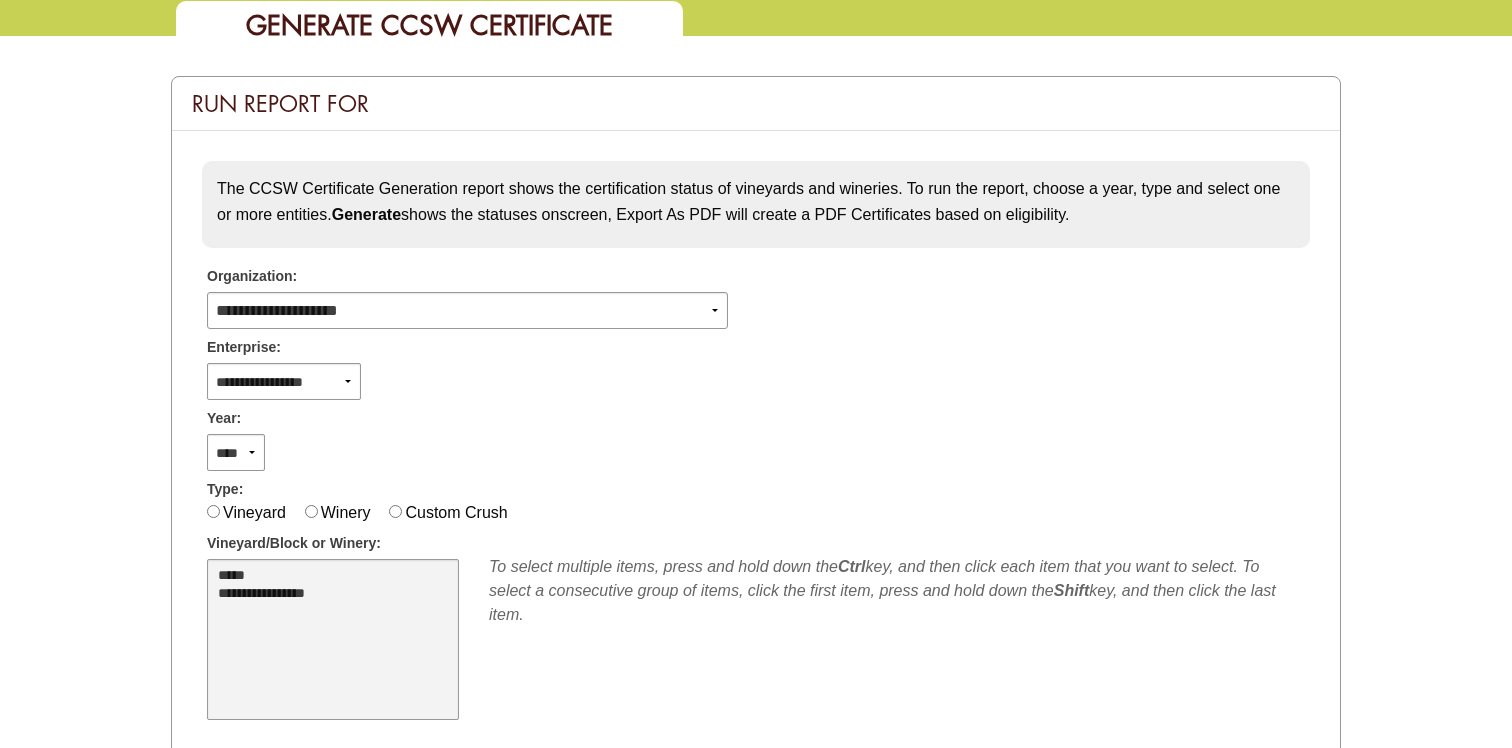 select on "**" 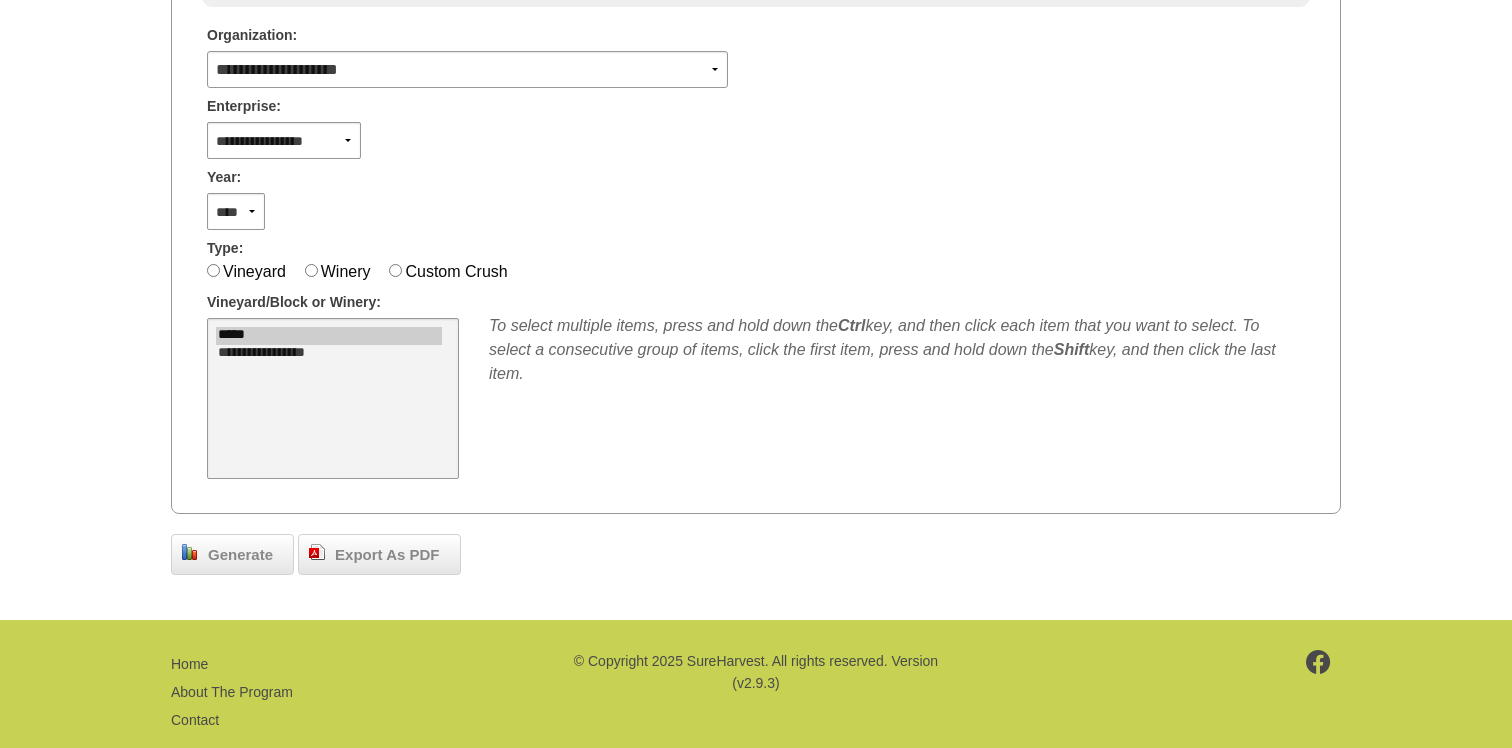 scroll, scrollTop: 411, scrollLeft: 0, axis: vertical 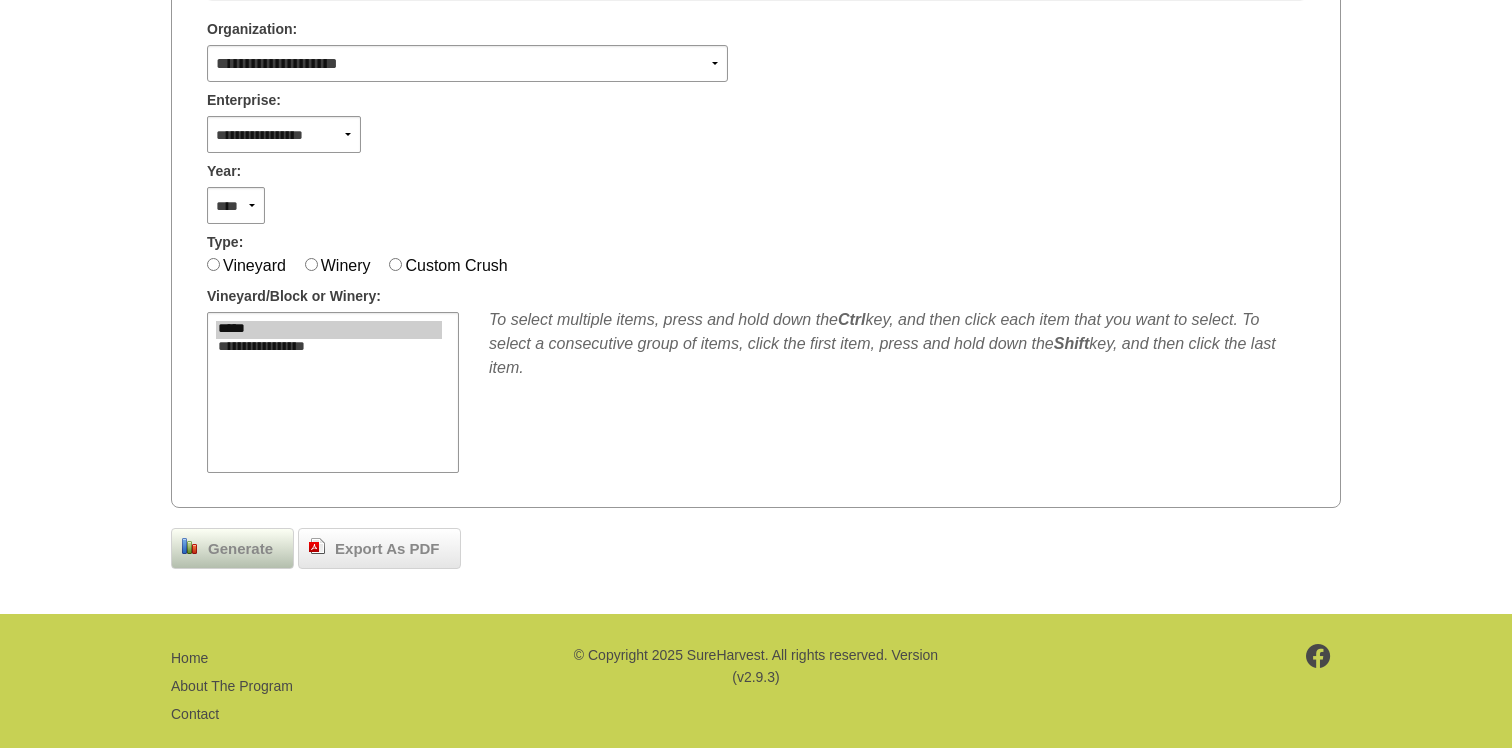 click on "Generate" at bounding box center [240, 549] 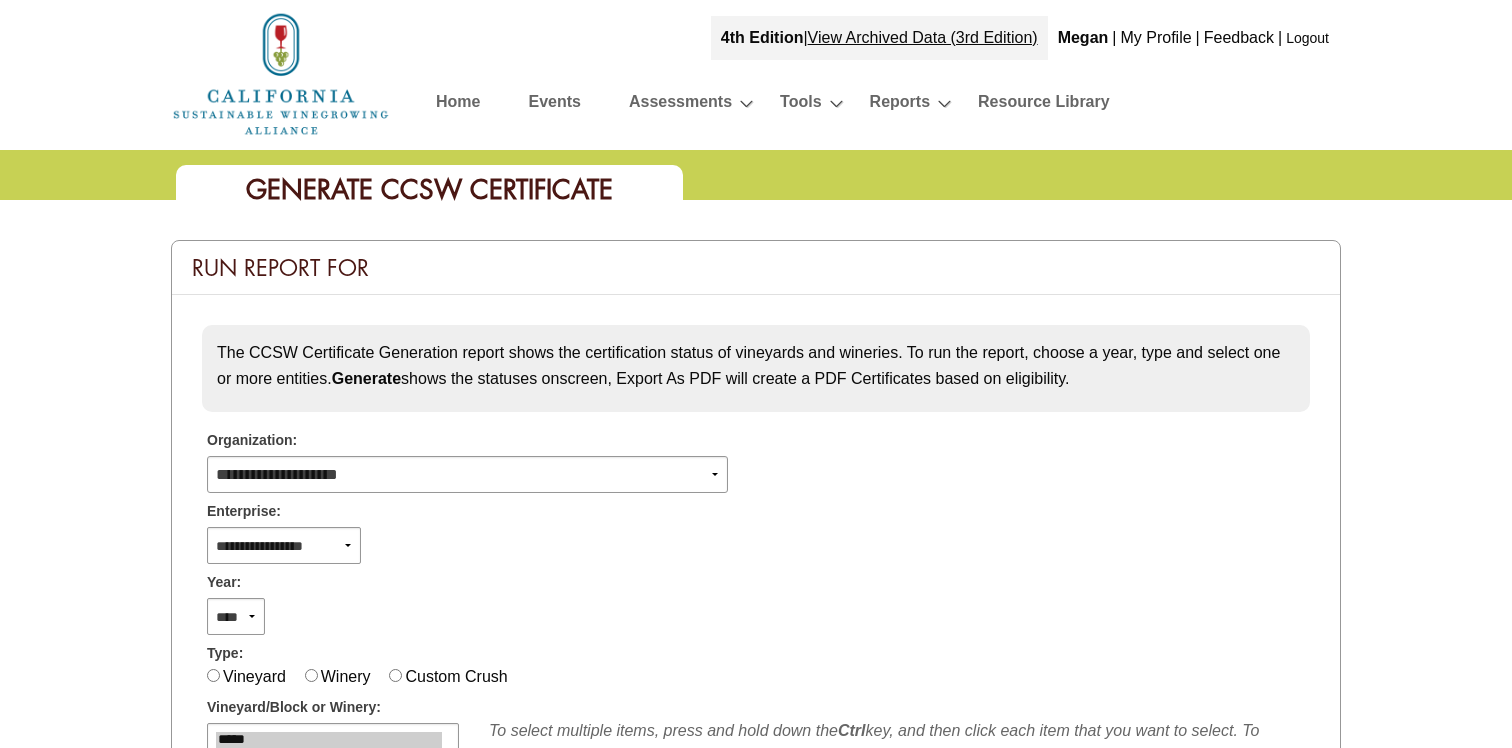 scroll, scrollTop: 411, scrollLeft: 0, axis: vertical 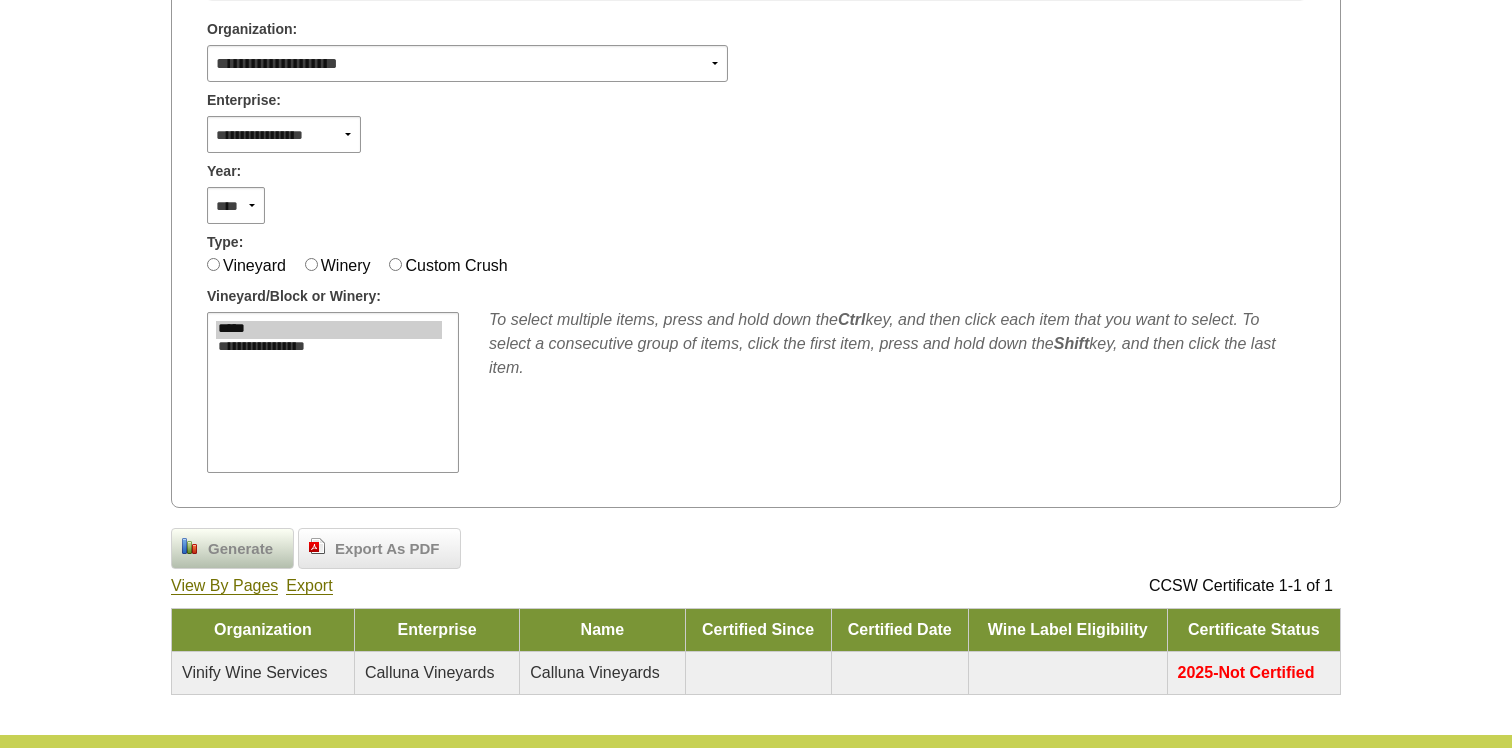 click on "Generate" at bounding box center (240, 549) 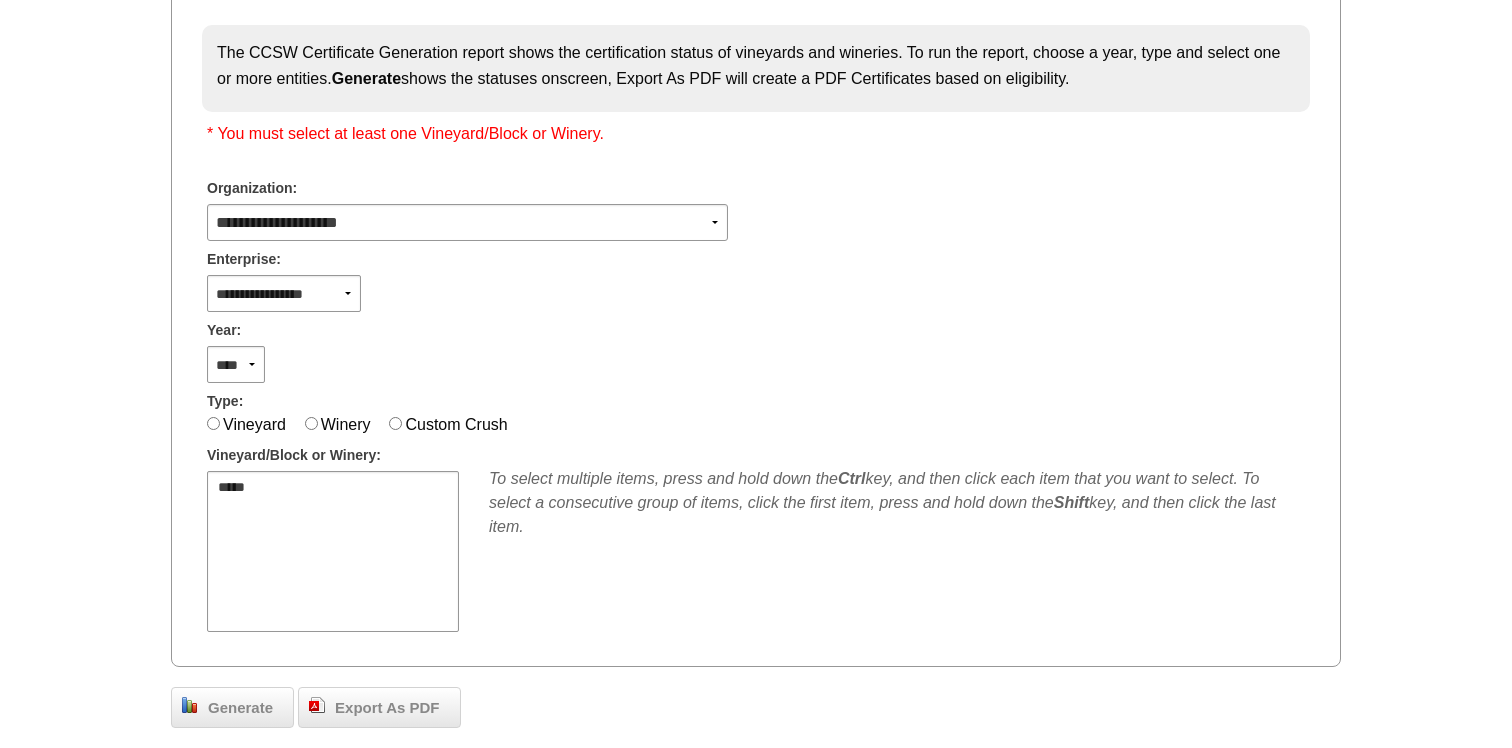 scroll, scrollTop: 299, scrollLeft: 0, axis: vertical 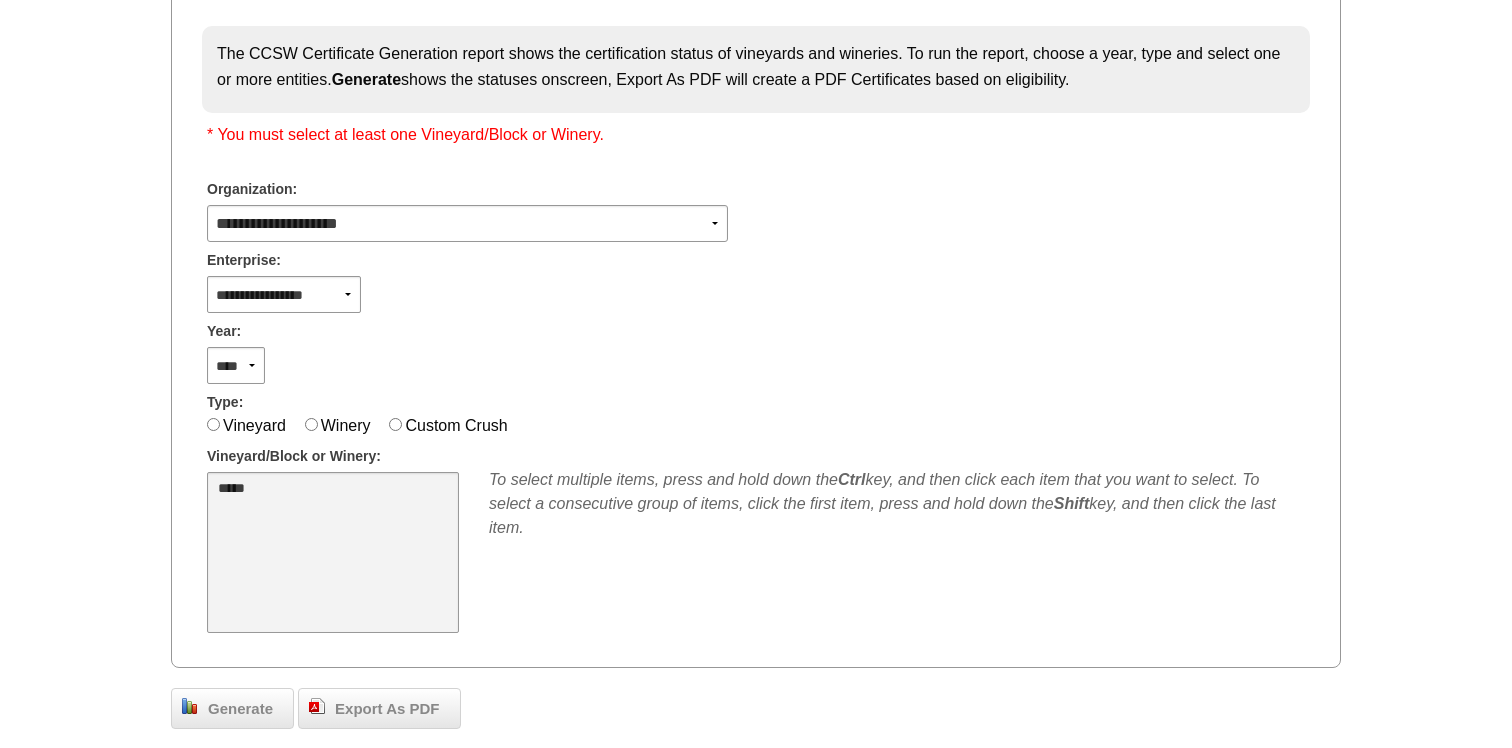 select on "**" 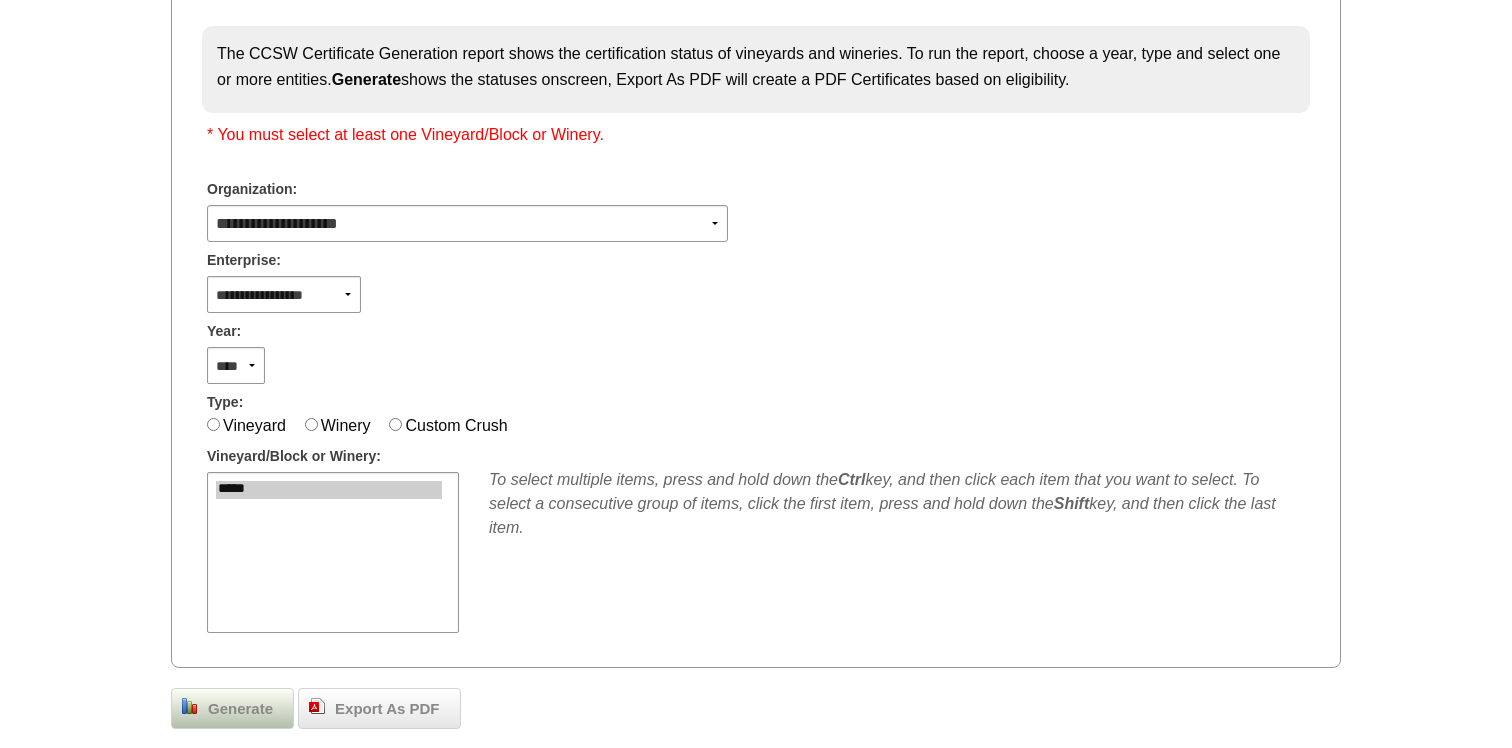 click on "Generate" at bounding box center (240, 709) 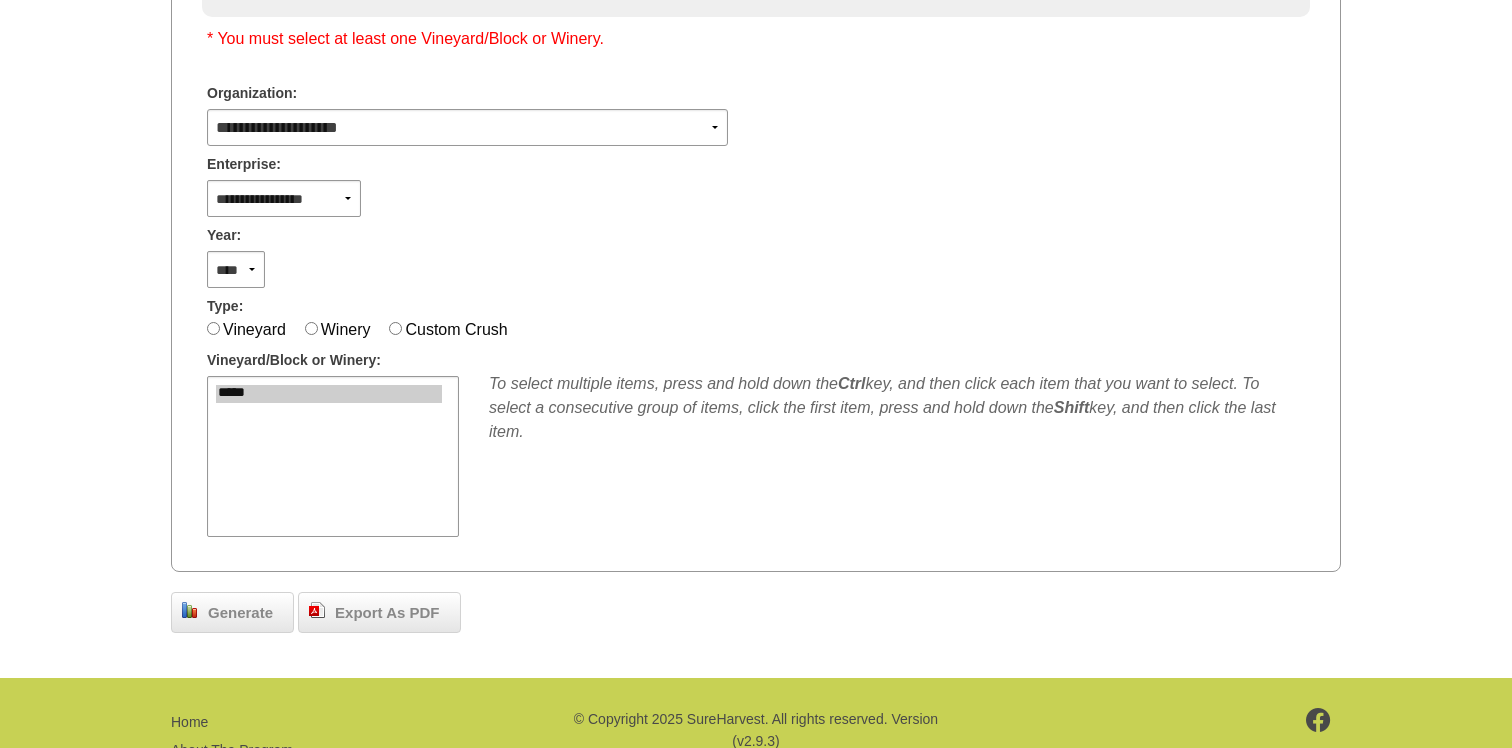 scroll, scrollTop: 405, scrollLeft: 0, axis: vertical 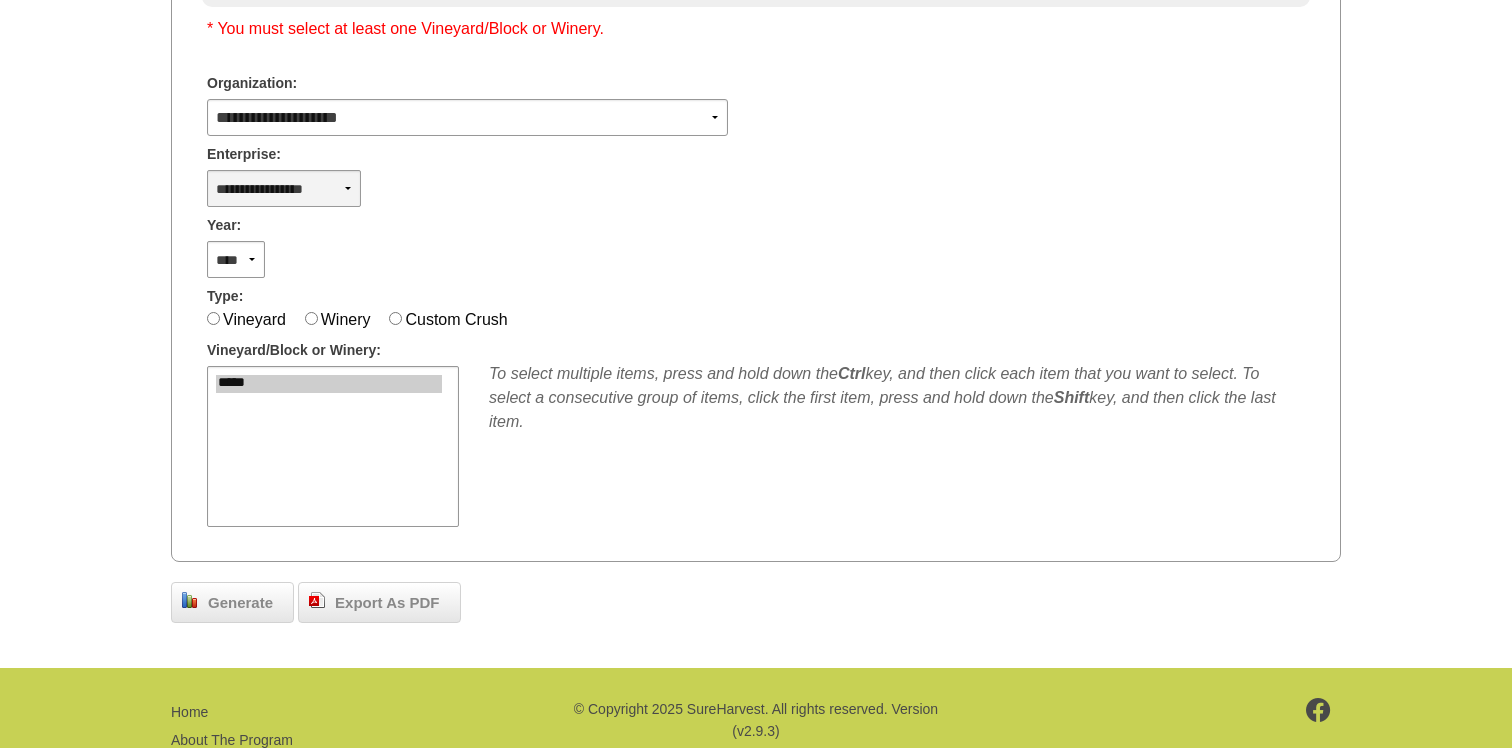 click on "**********" at bounding box center [284, 188] 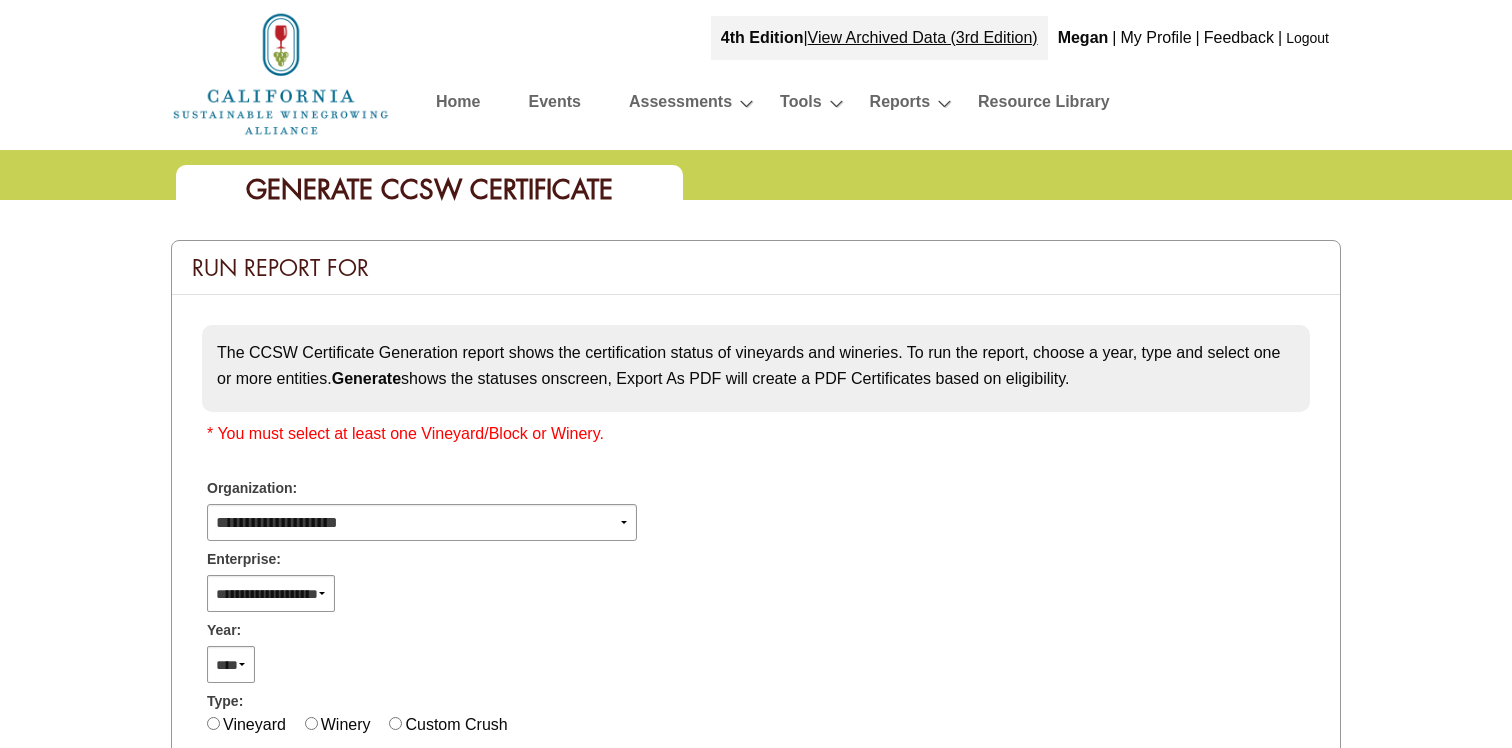 select 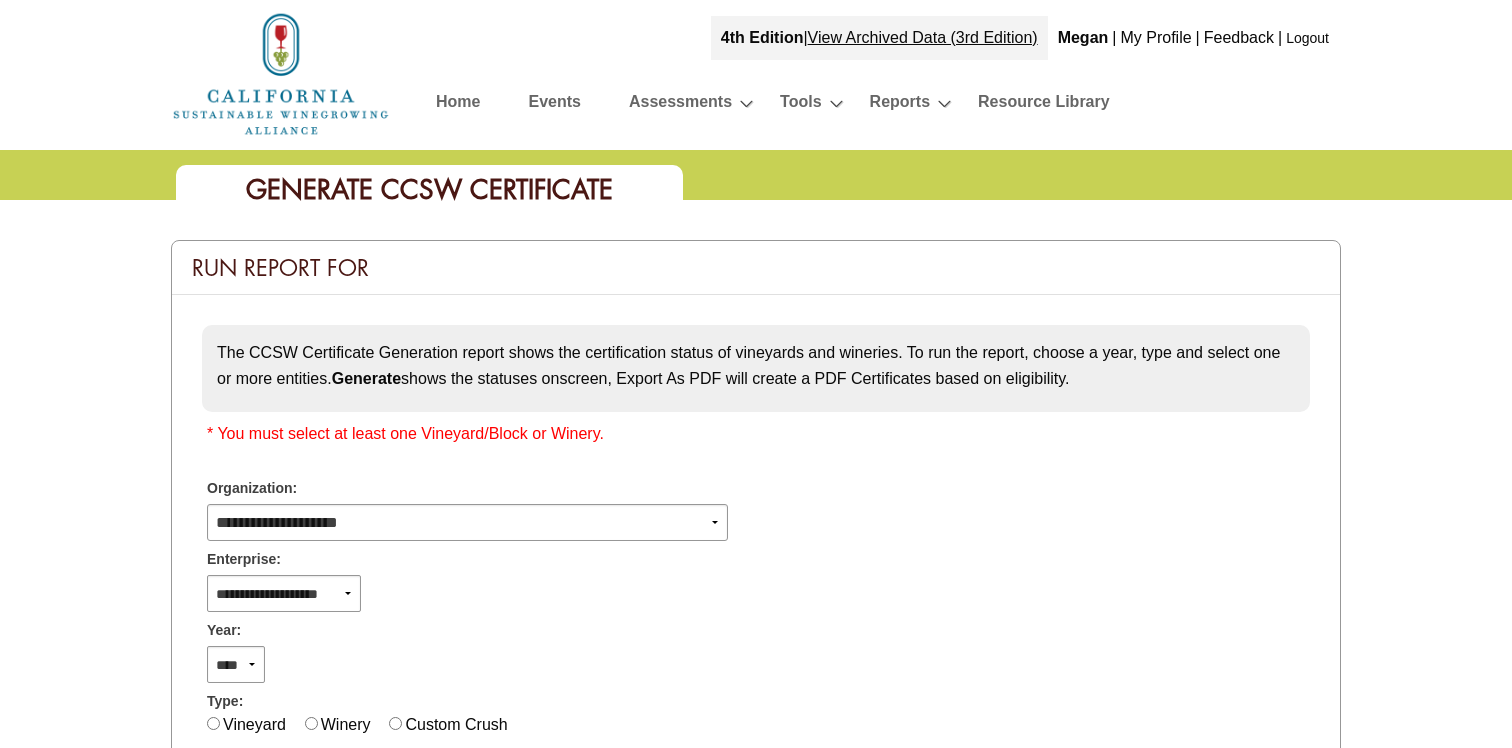 scroll, scrollTop: 405, scrollLeft: 0, axis: vertical 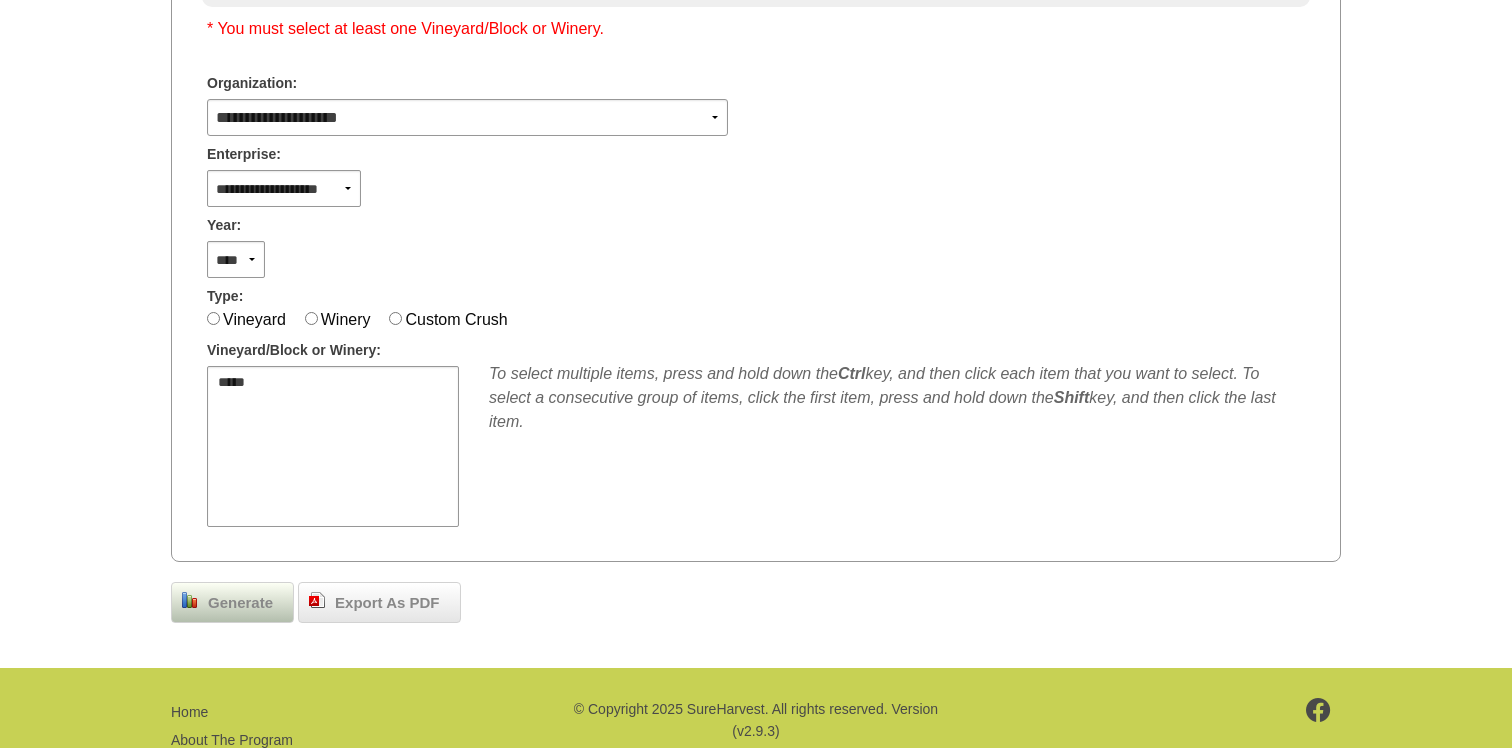 click on "Generate" at bounding box center (240, 603) 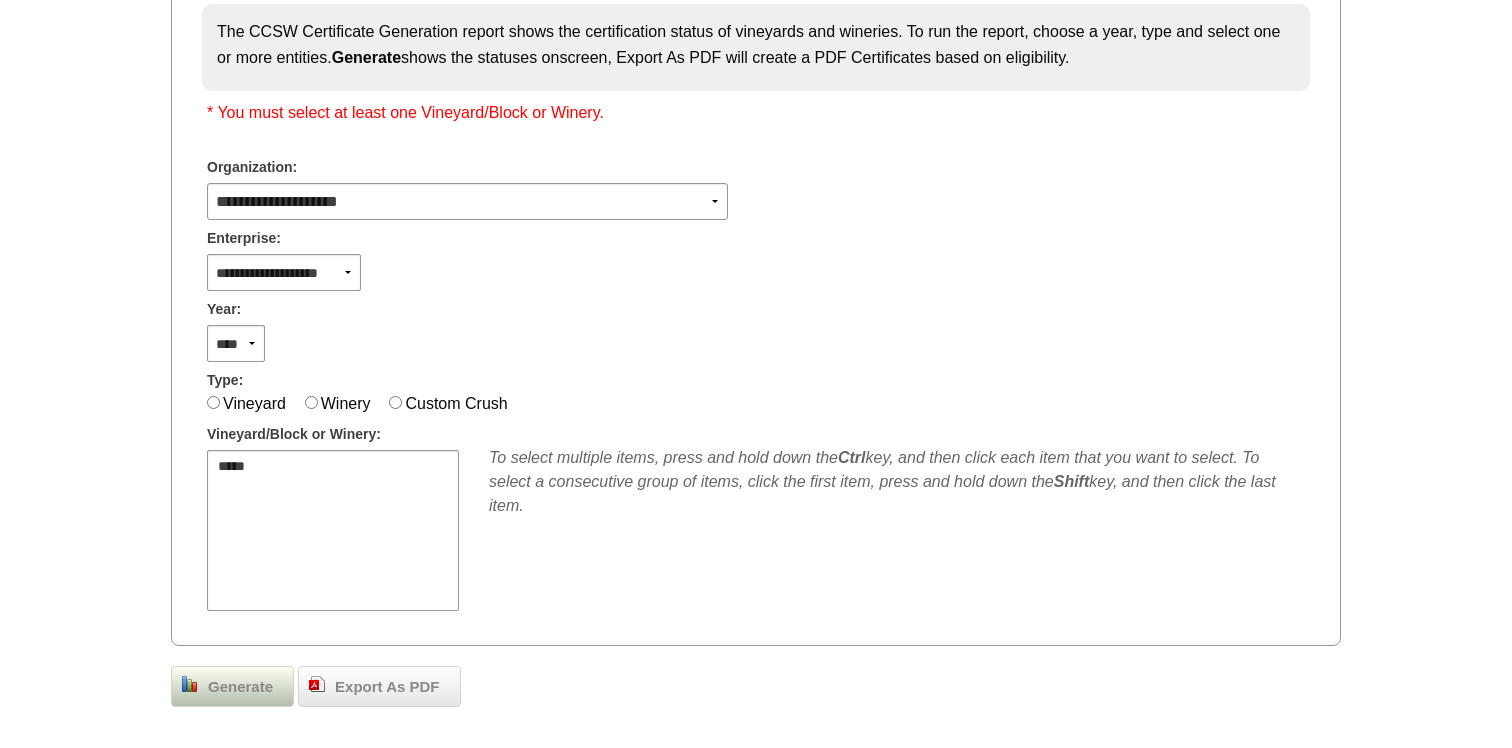 scroll, scrollTop: 178, scrollLeft: 0, axis: vertical 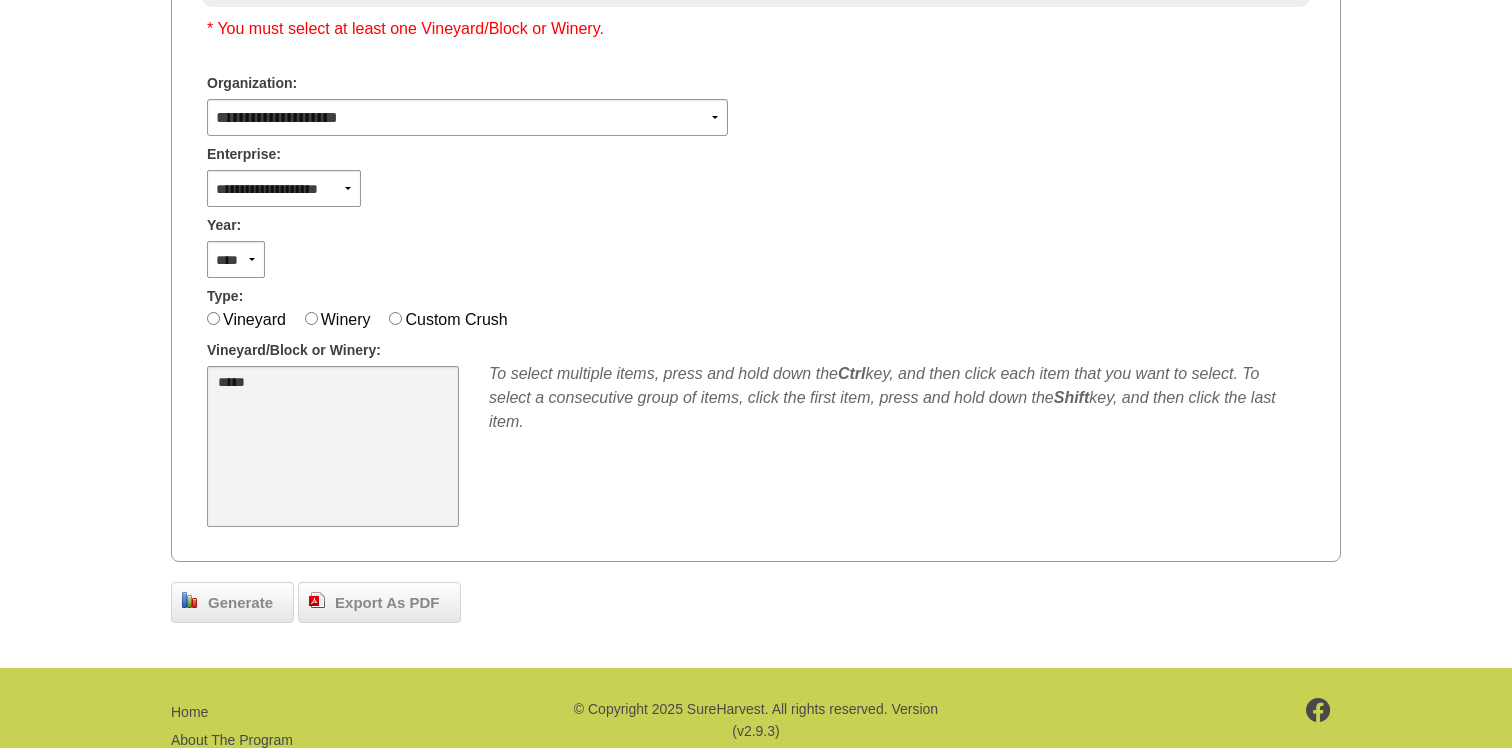 select on "**" 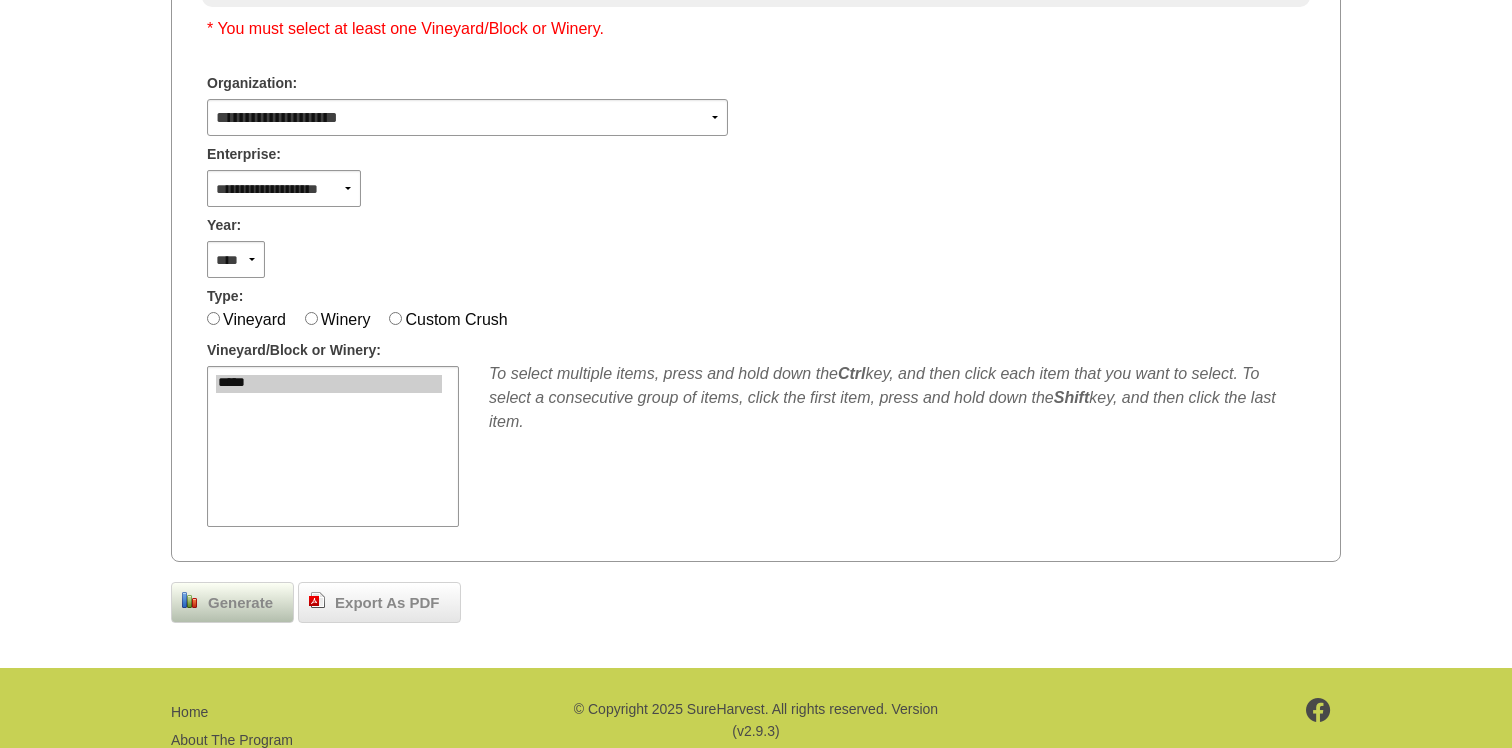 click on "Generate" at bounding box center (240, 603) 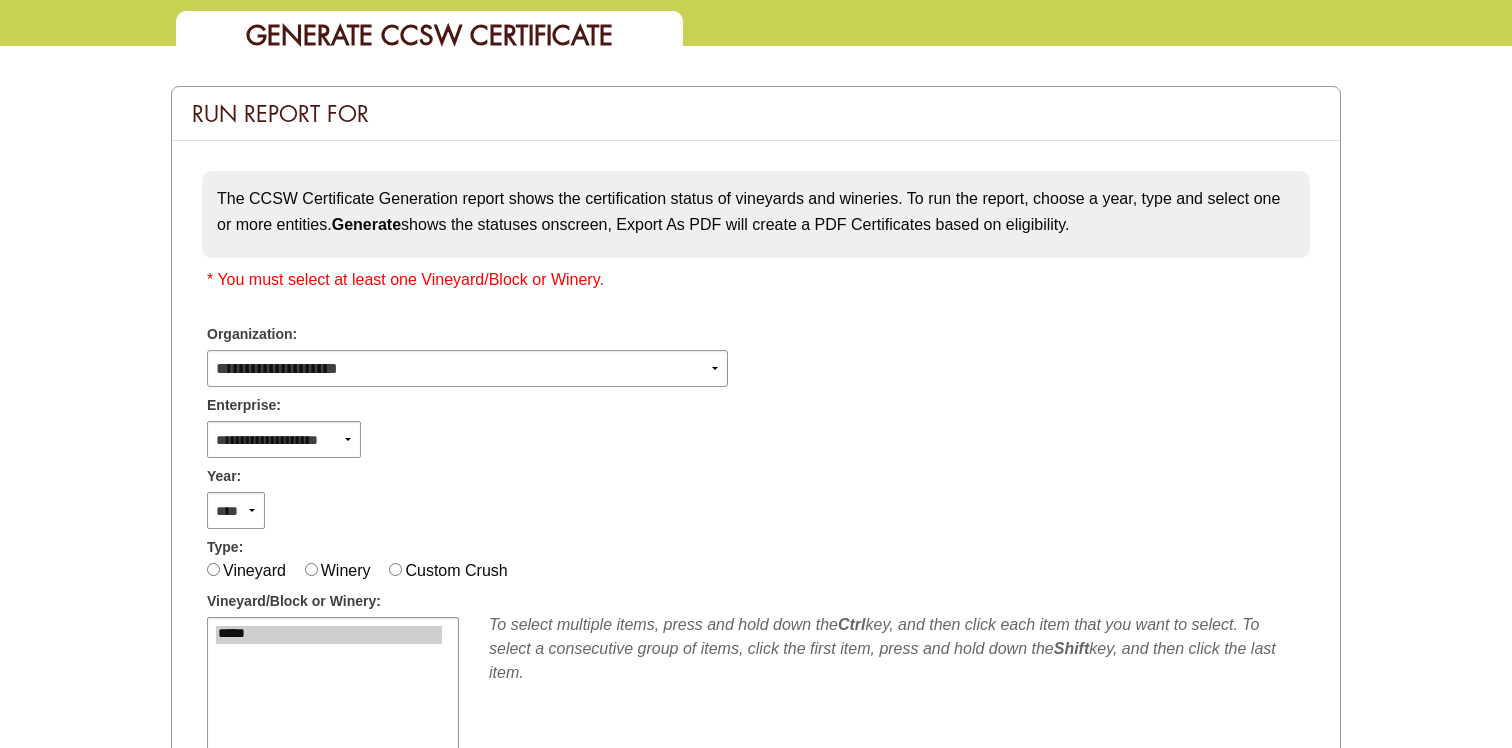 scroll, scrollTop: 163, scrollLeft: 0, axis: vertical 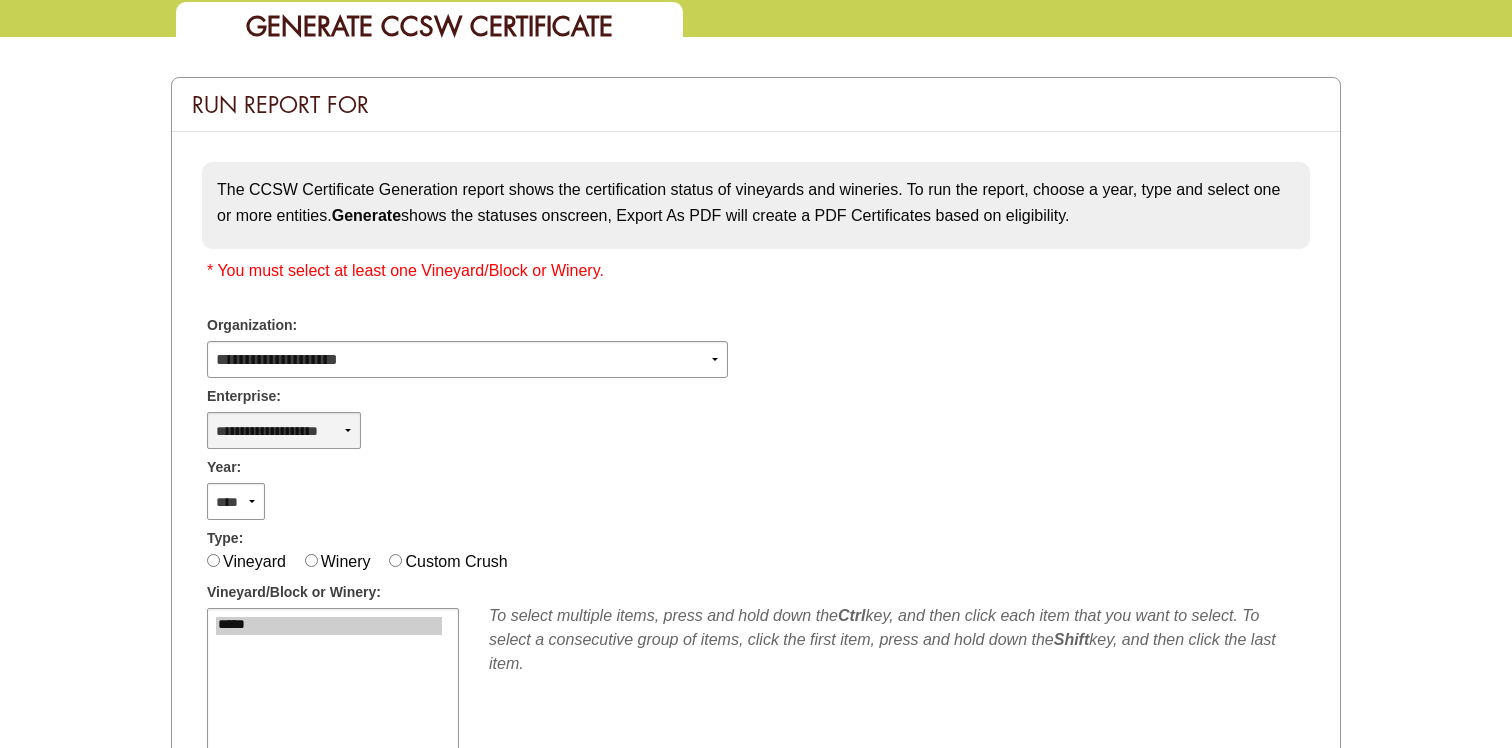 click on "**********" at bounding box center (284, 430) 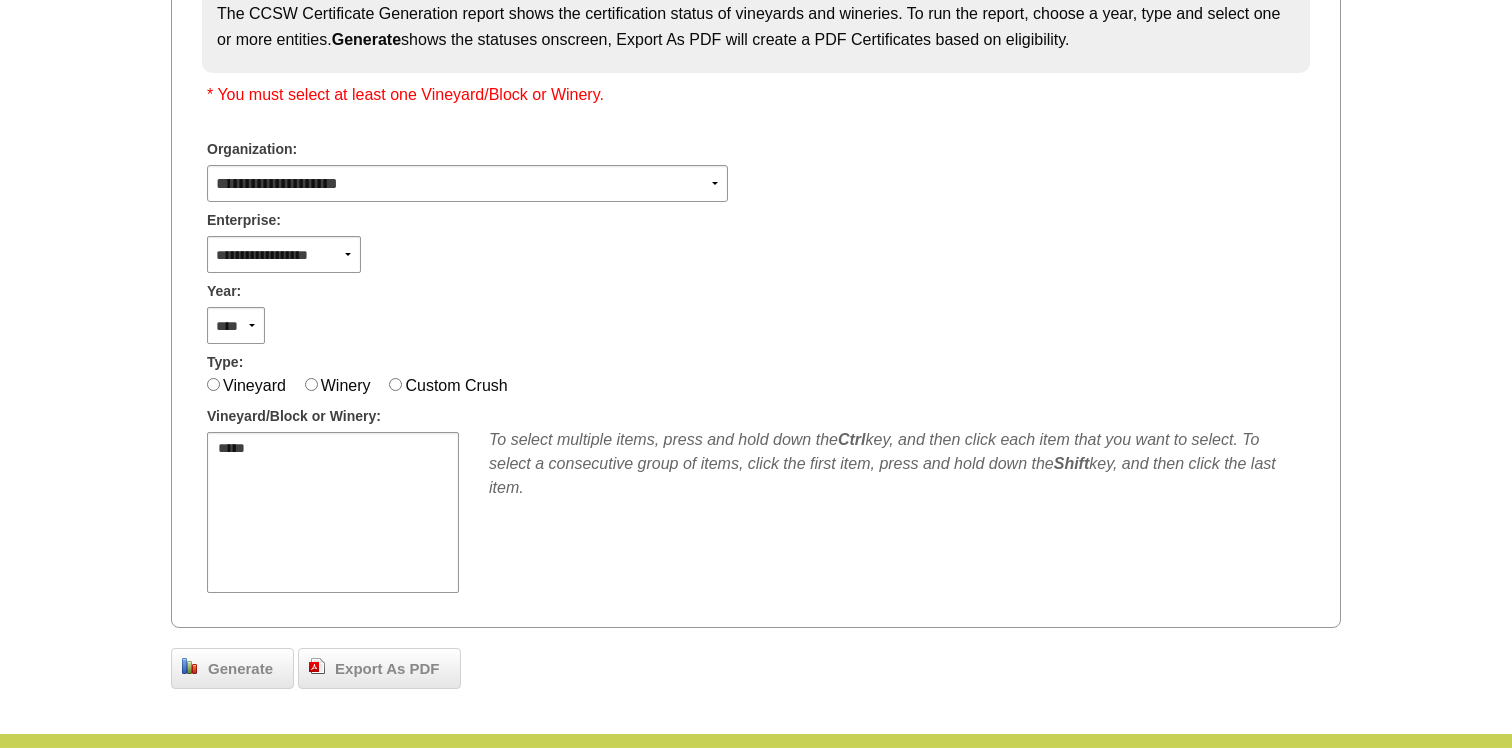 scroll, scrollTop: 370, scrollLeft: 0, axis: vertical 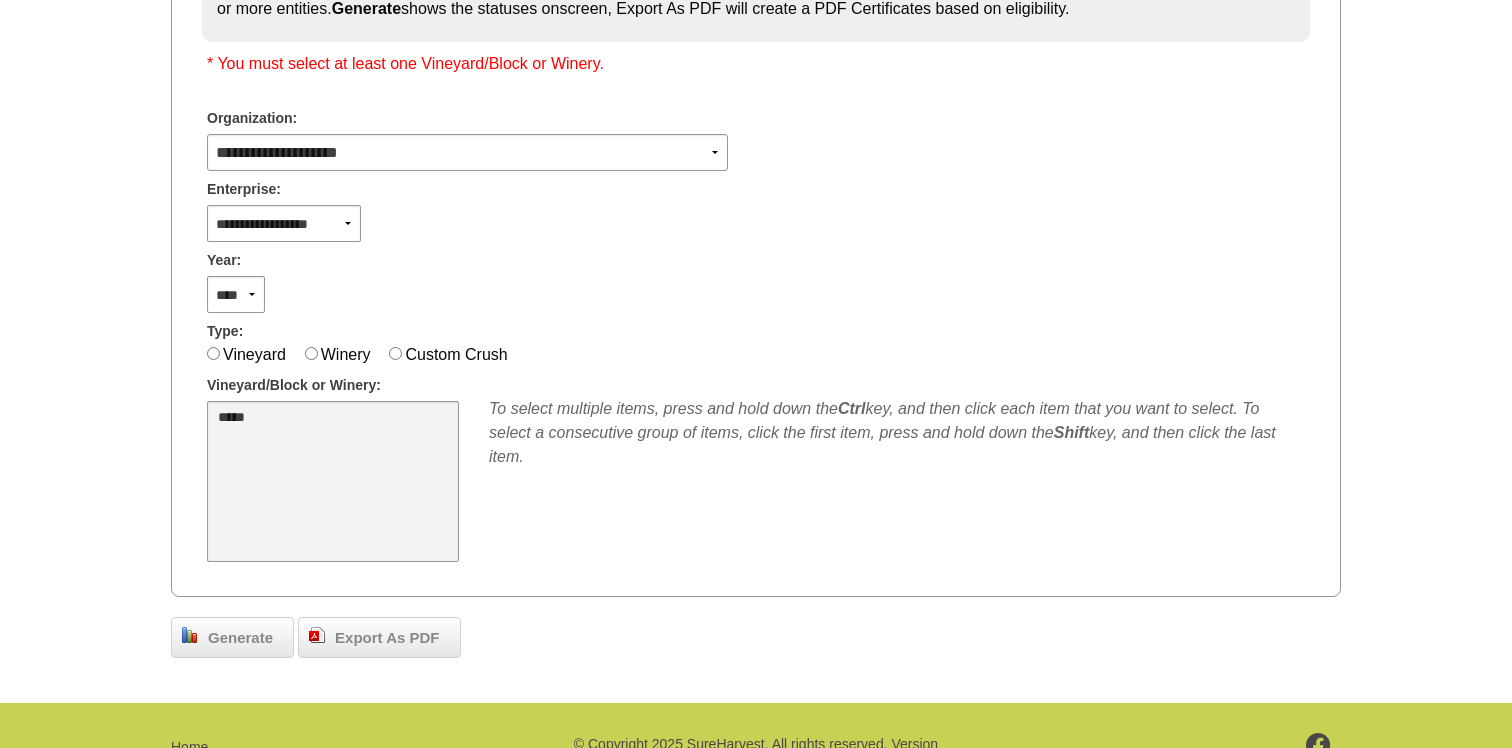 select on "**" 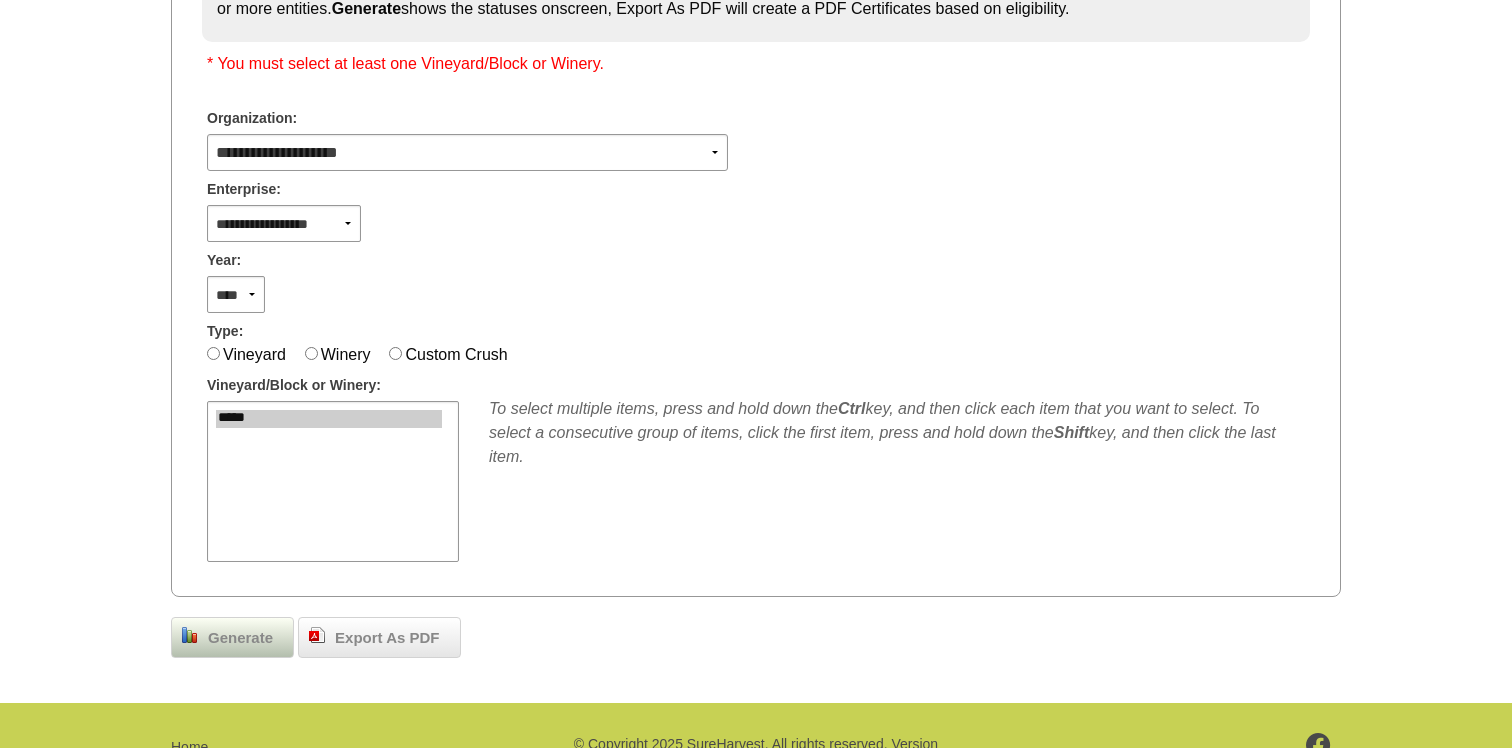 click on "Generate" at bounding box center (240, 638) 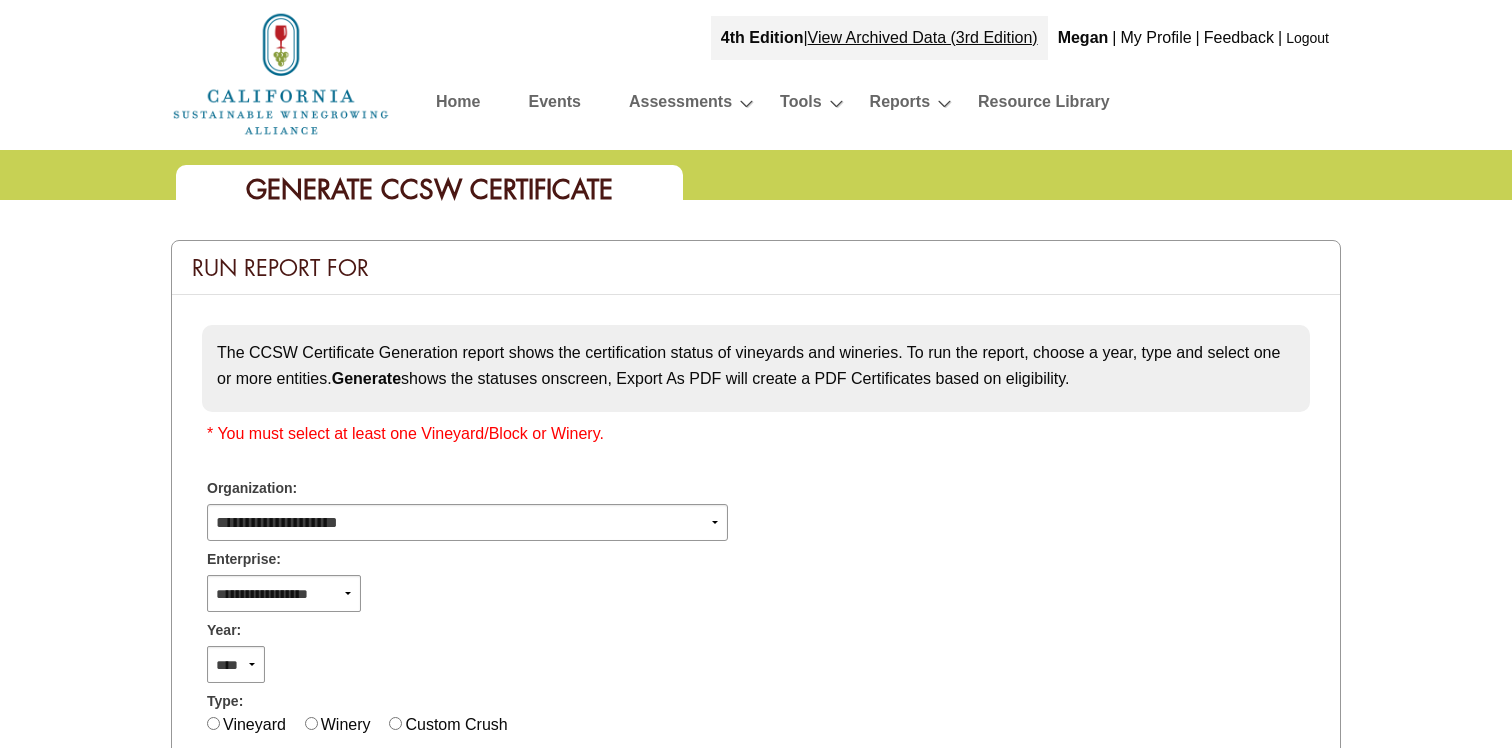 scroll, scrollTop: 370, scrollLeft: 0, axis: vertical 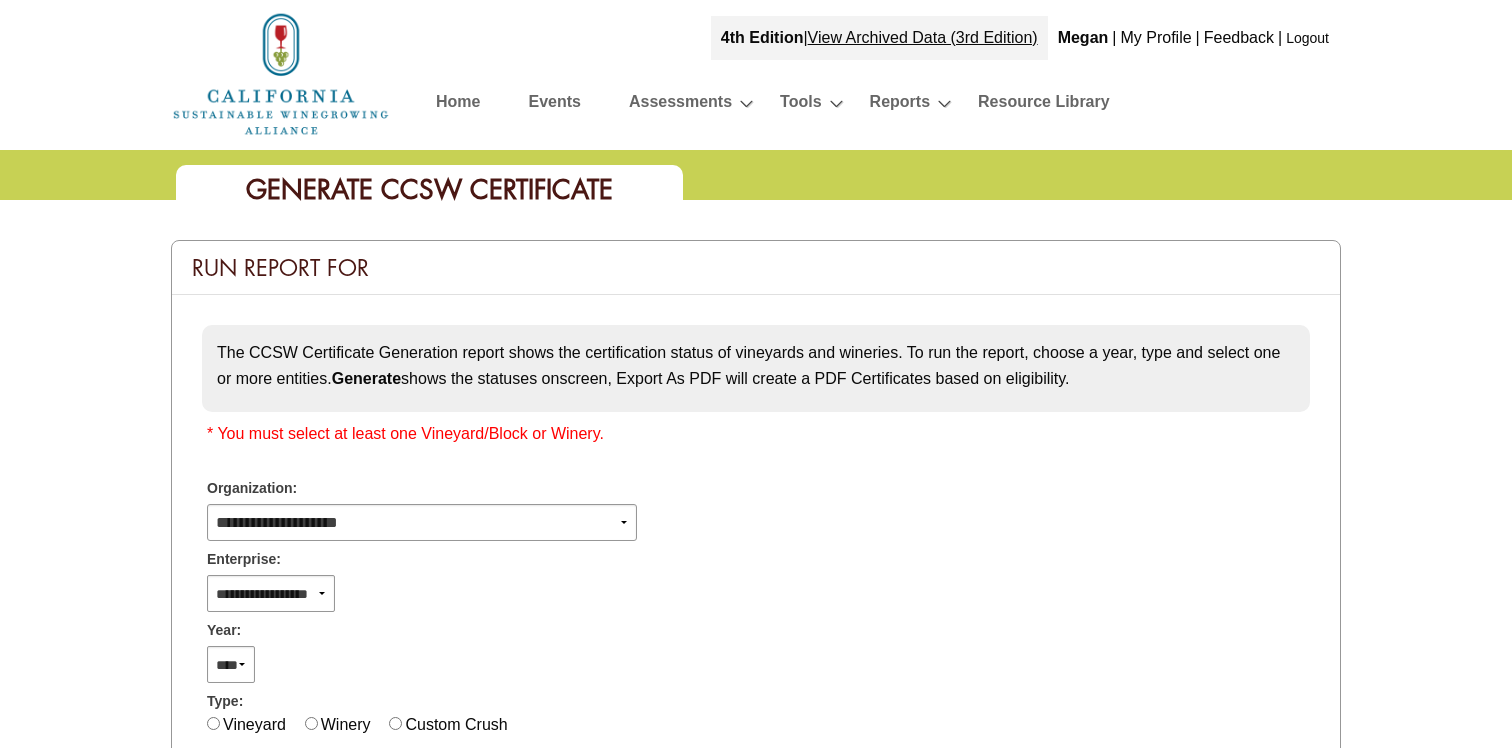 select 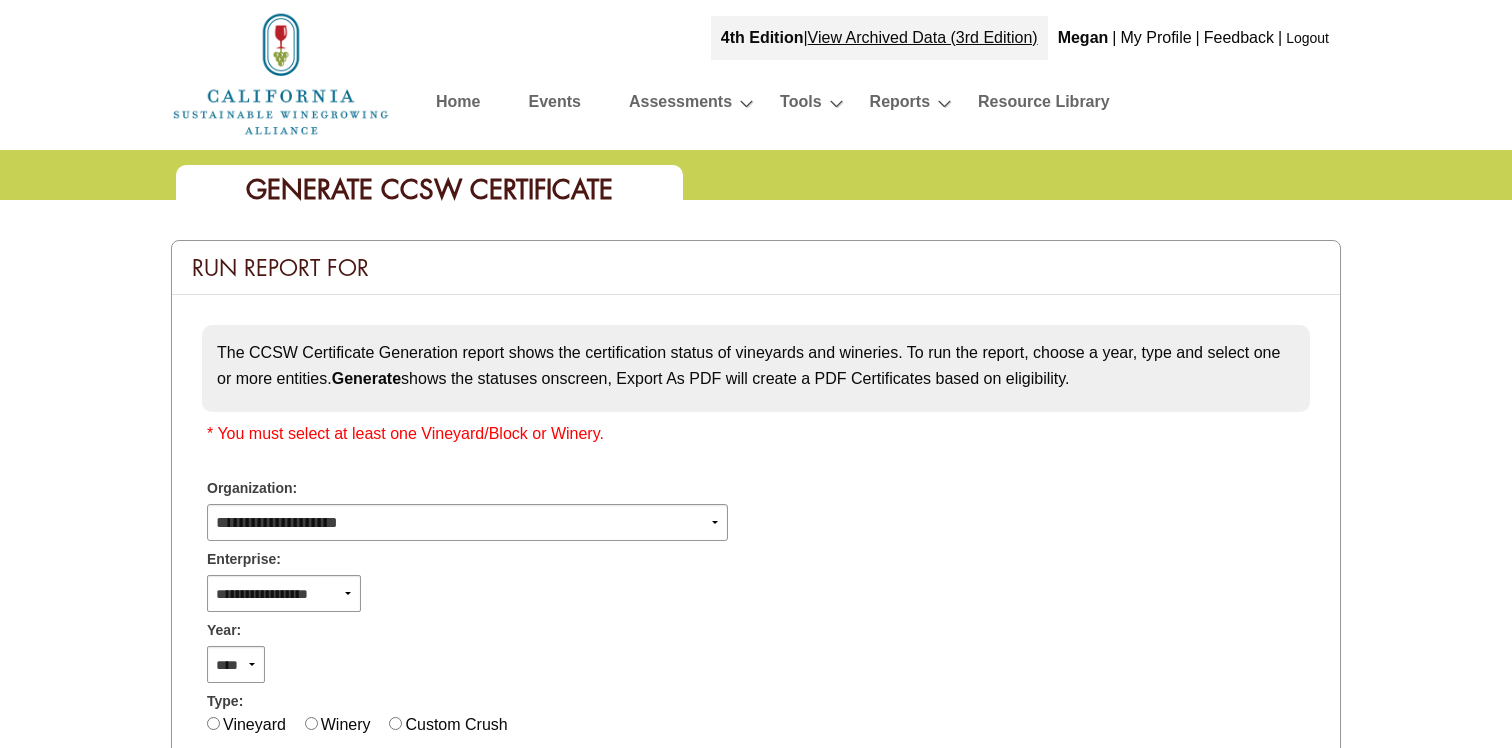 scroll, scrollTop: 370, scrollLeft: 0, axis: vertical 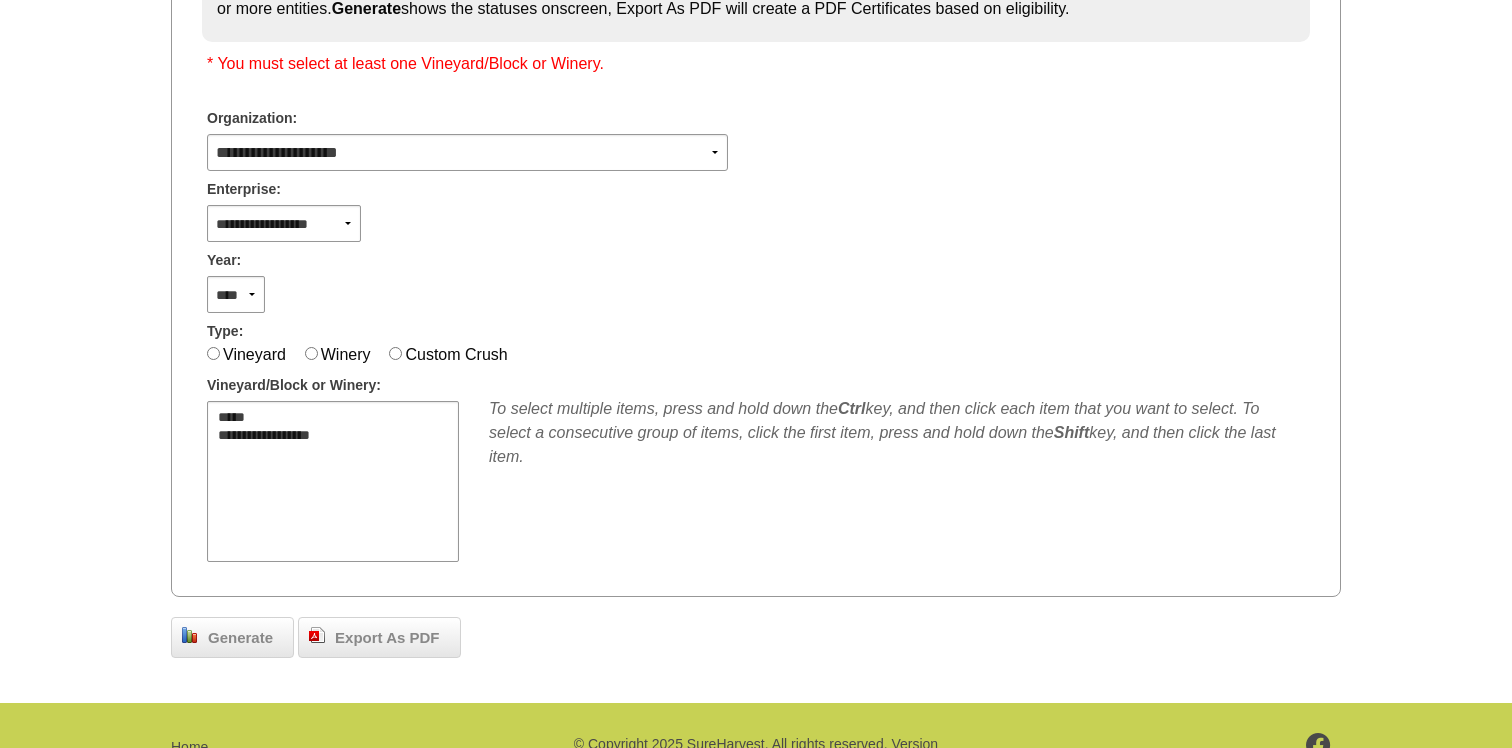 click on "Generate" at bounding box center [240, 638] 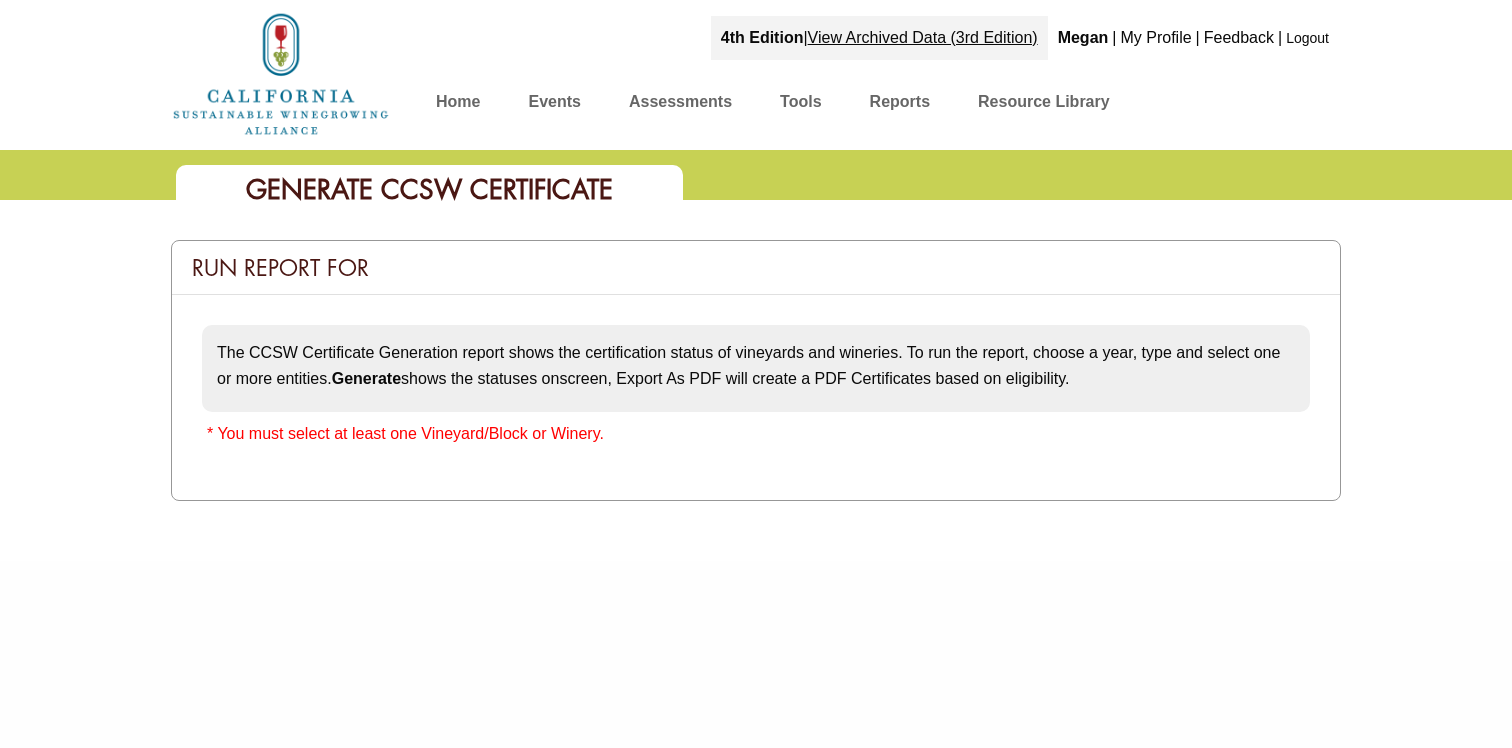 scroll, scrollTop: 370, scrollLeft: 0, axis: vertical 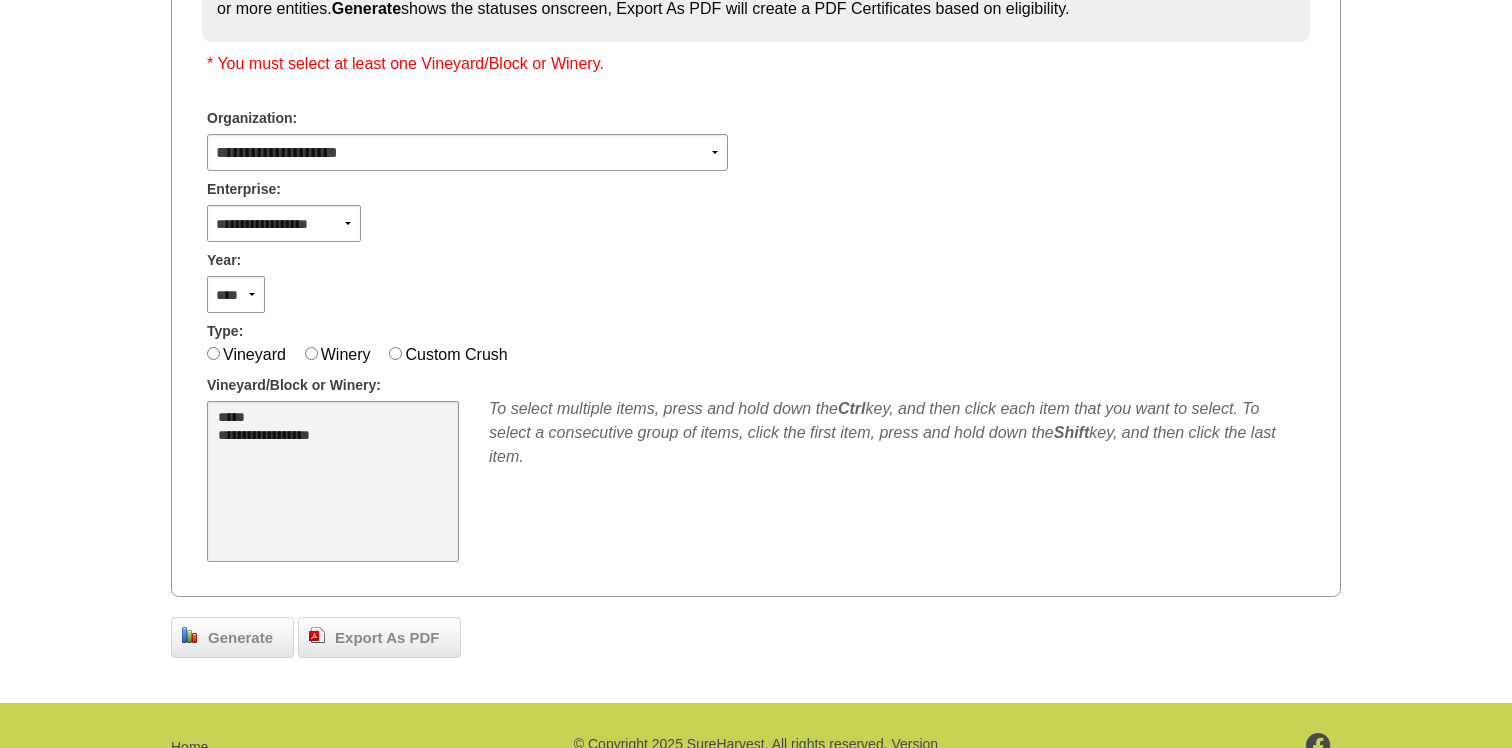 select on "****" 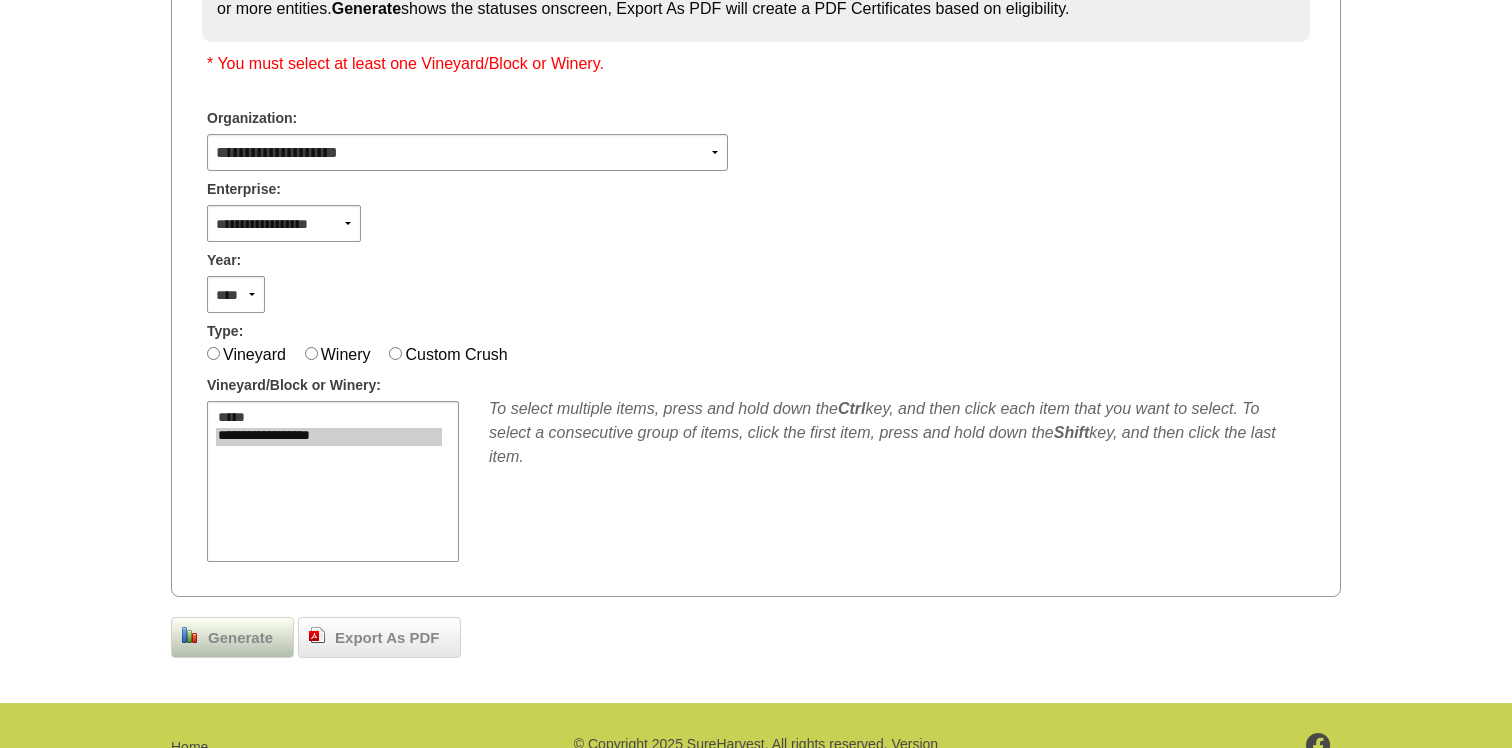 click on "Generate" at bounding box center [240, 638] 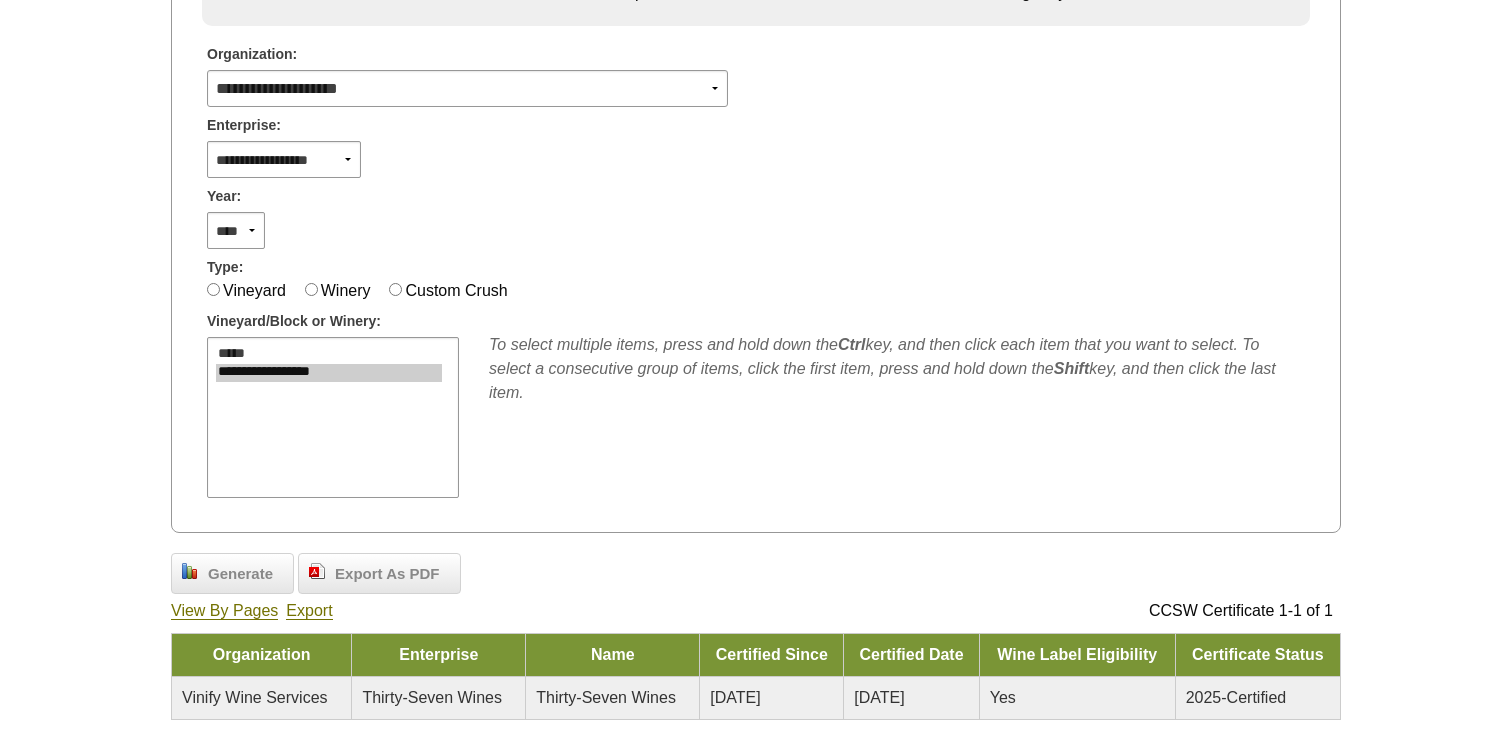scroll, scrollTop: 399, scrollLeft: 0, axis: vertical 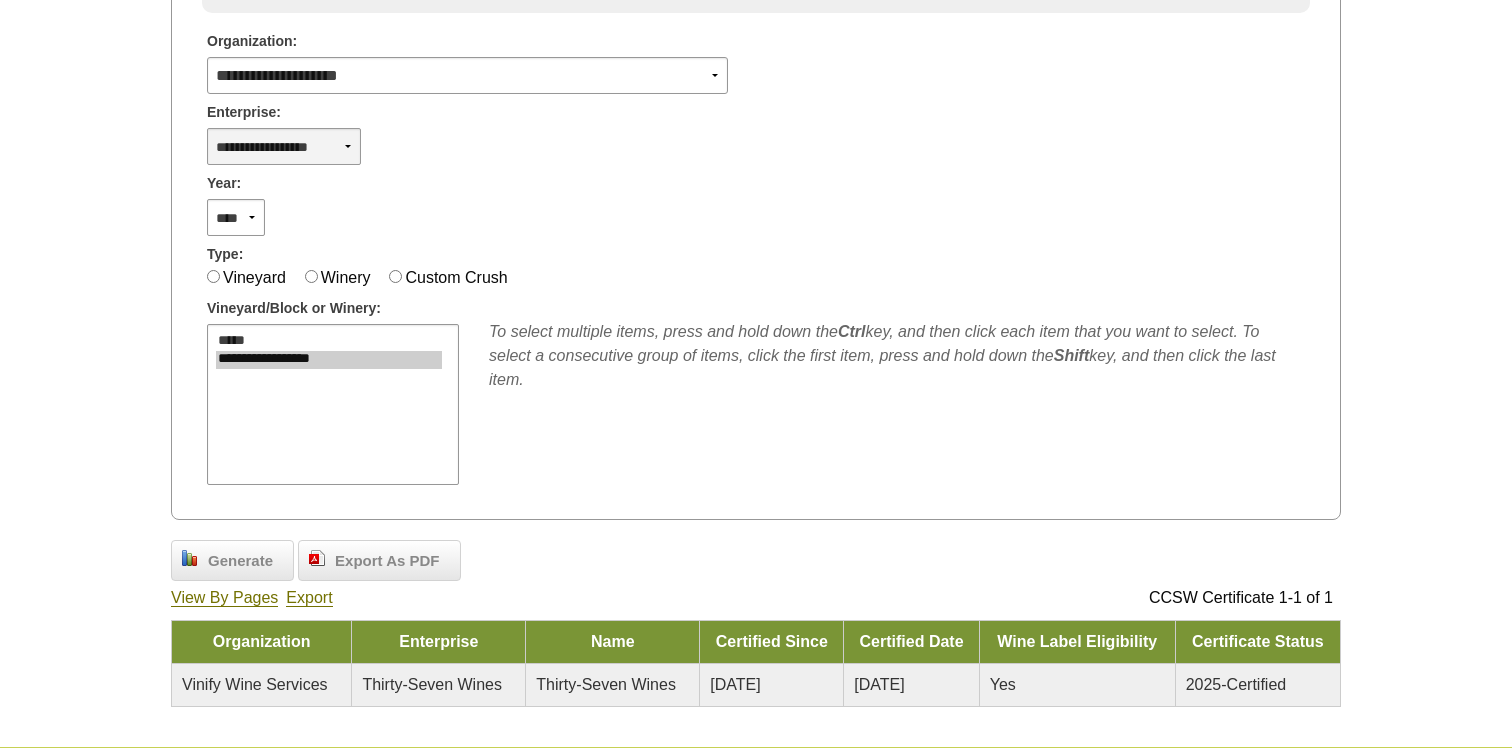 click on "**********" at bounding box center [284, 146] 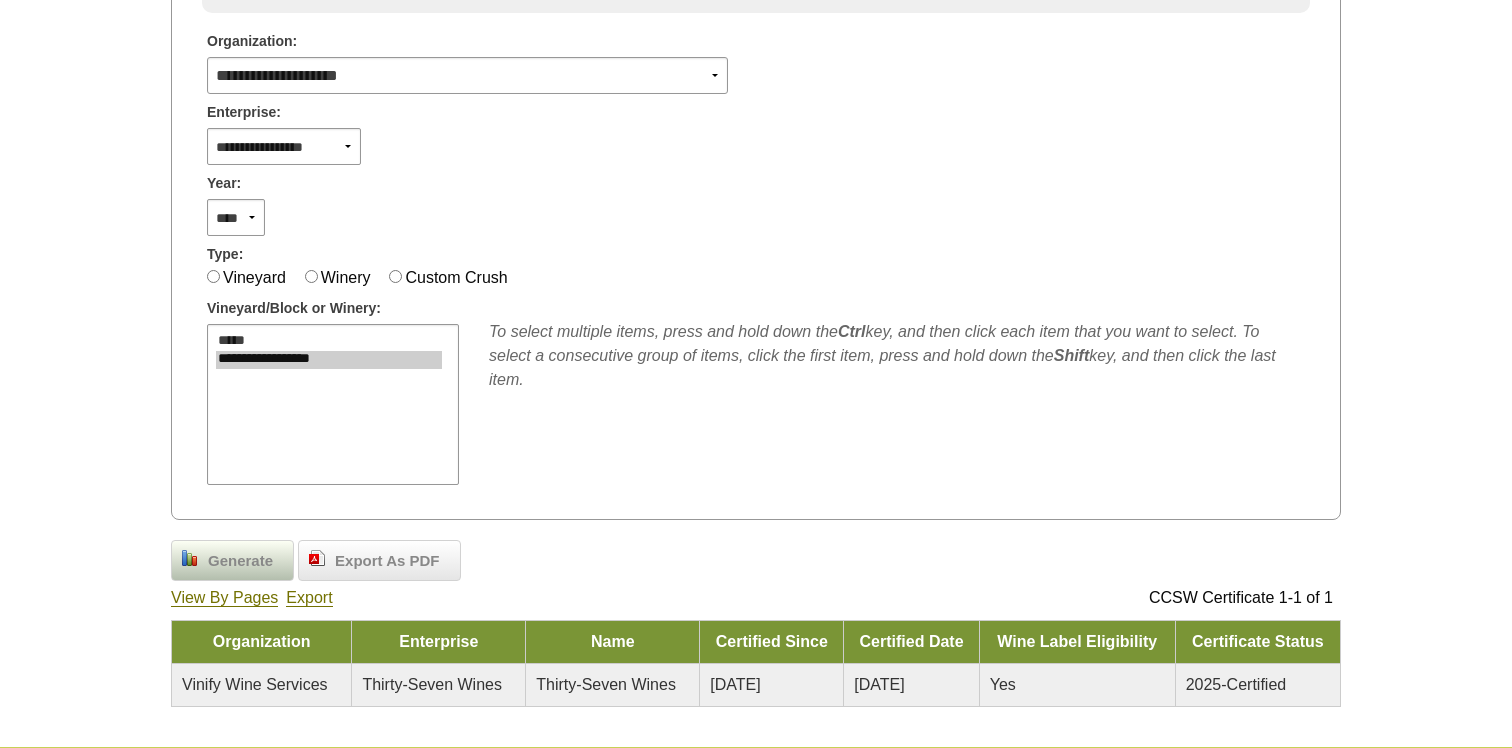click on "Generate" at bounding box center [240, 561] 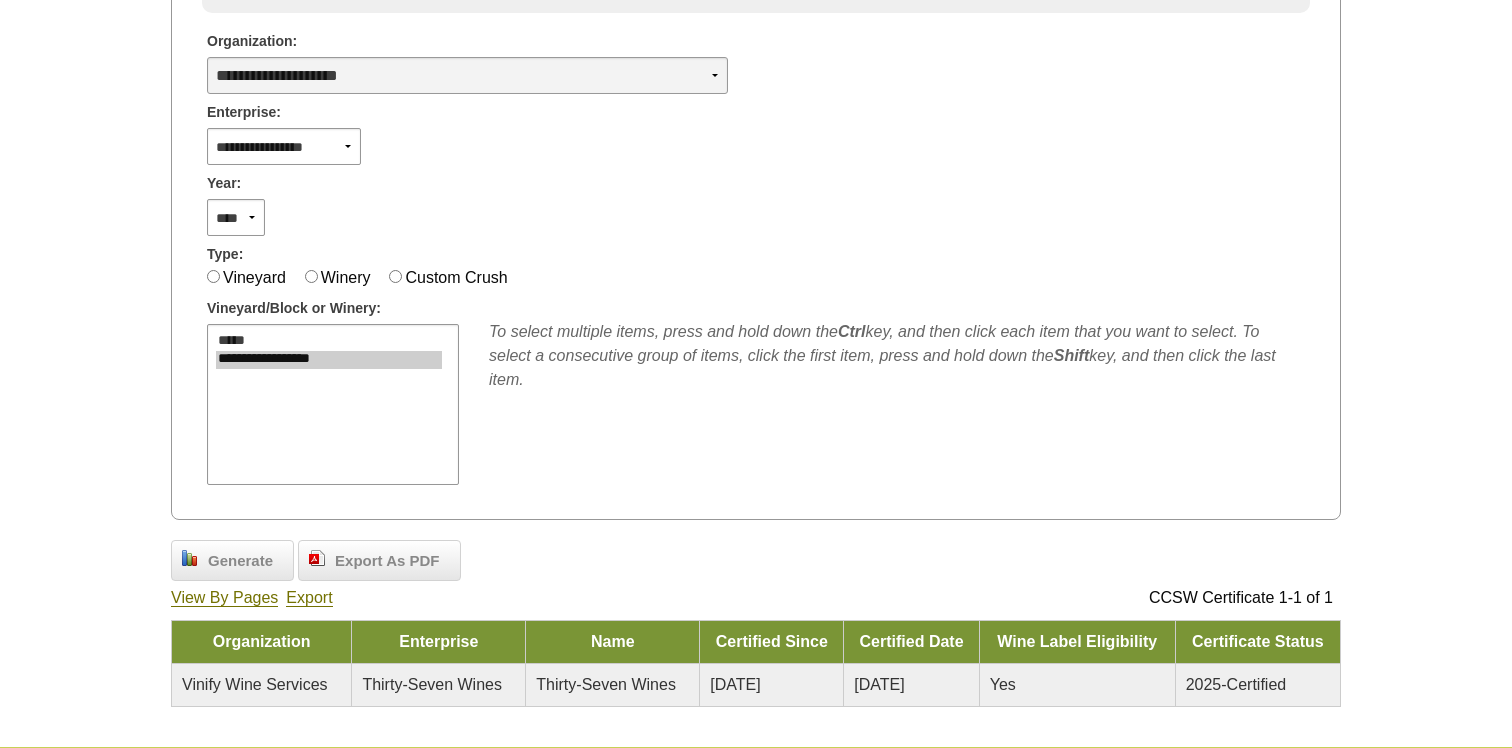 click on "**********" at bounding box center [467, 75] 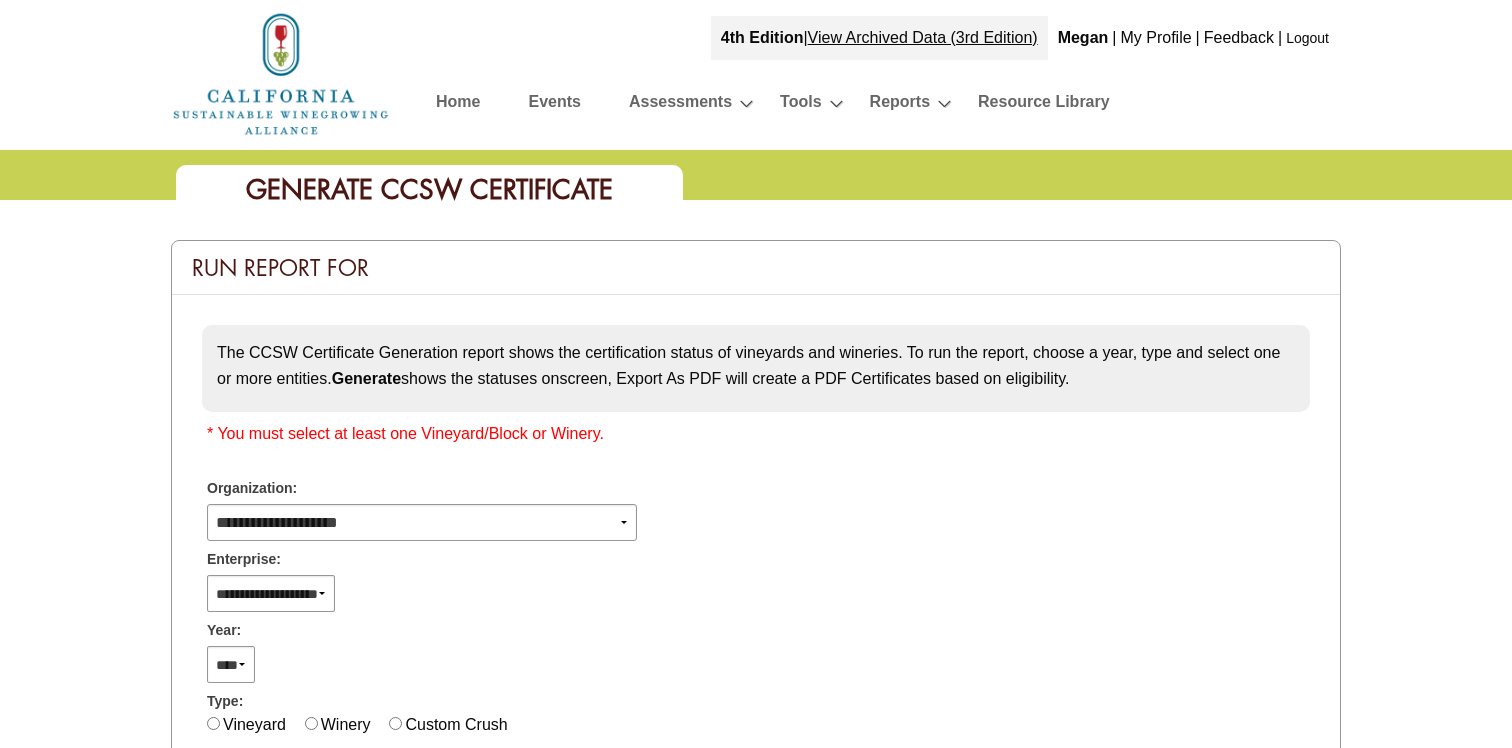 select 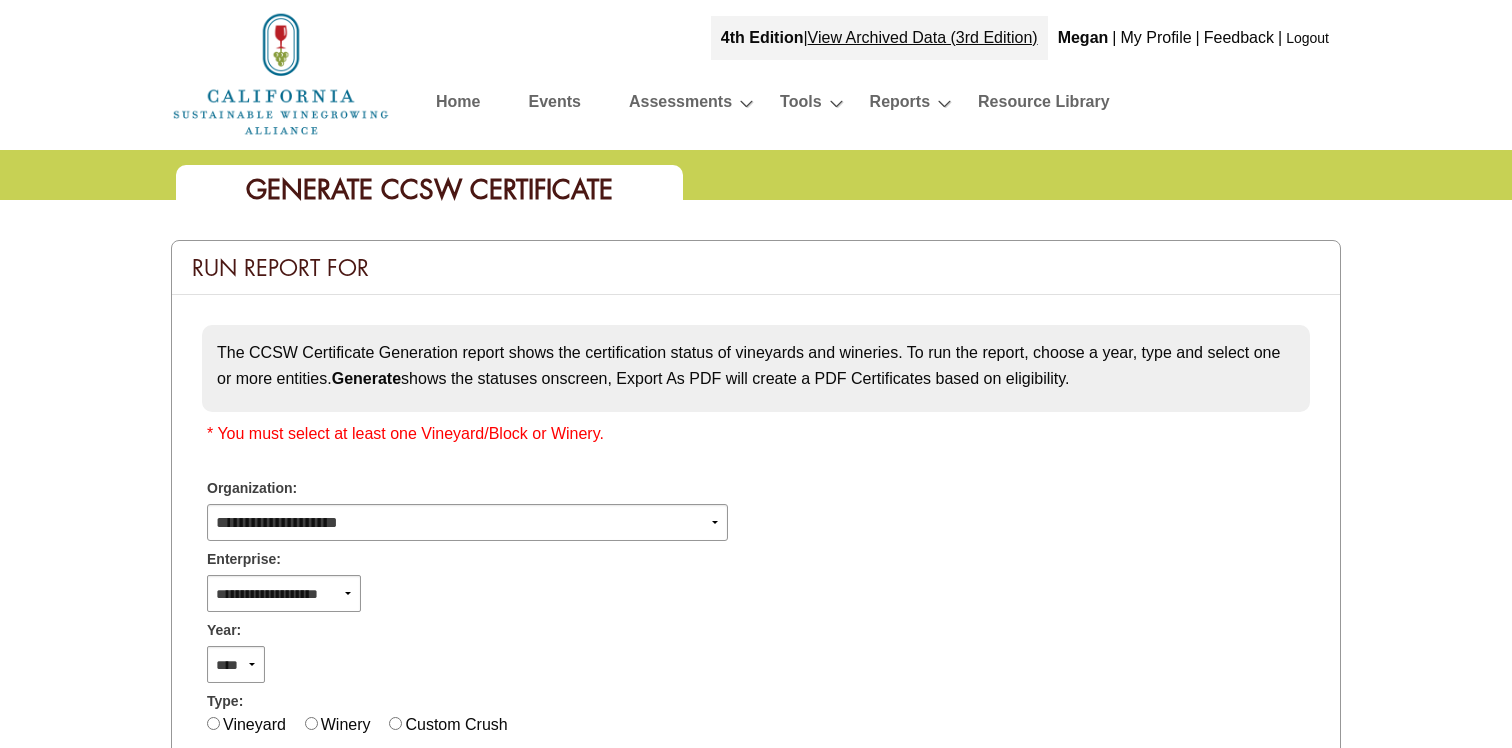 scroll, scrollTop: 399, scrollLeft: 0, axis: vertical 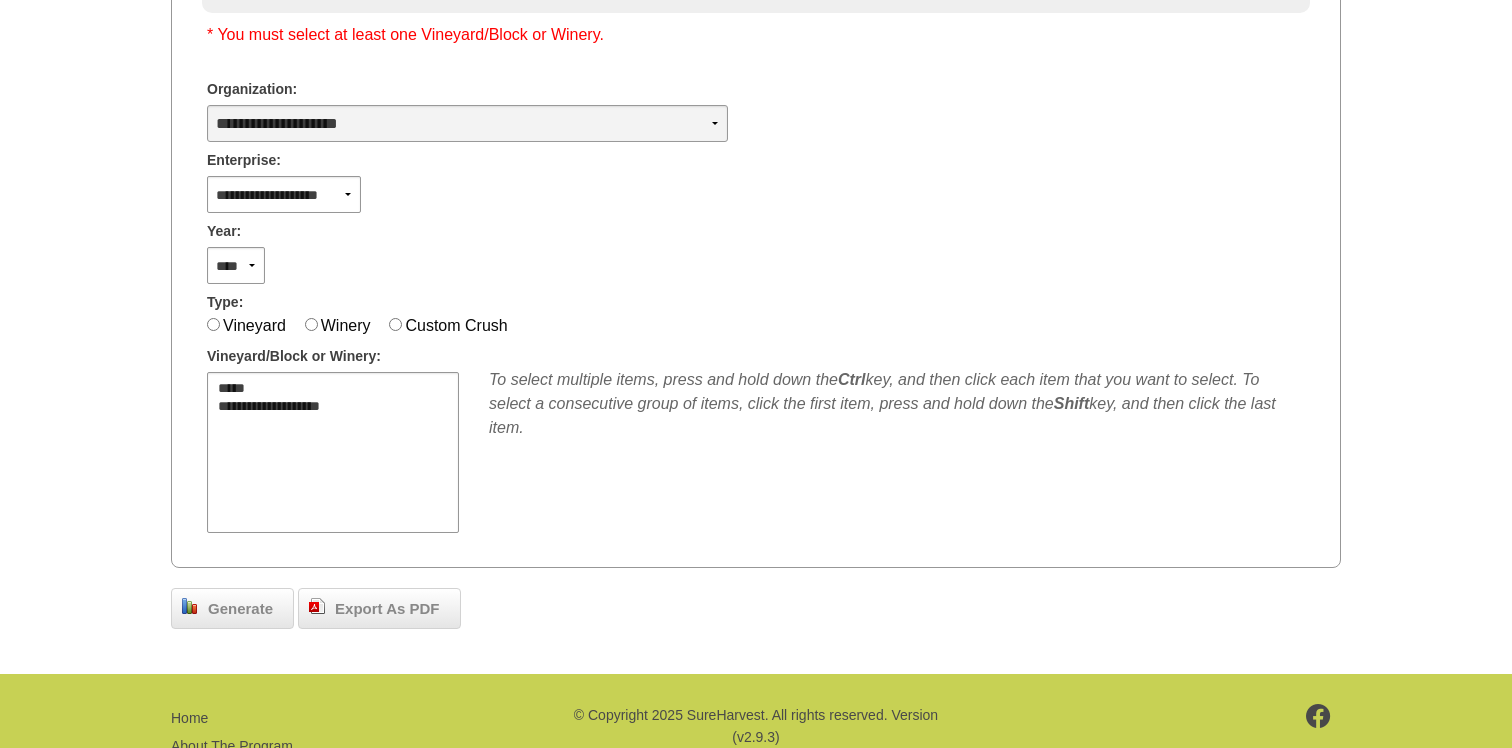 click on "**********" at bounding box center [467, 123] 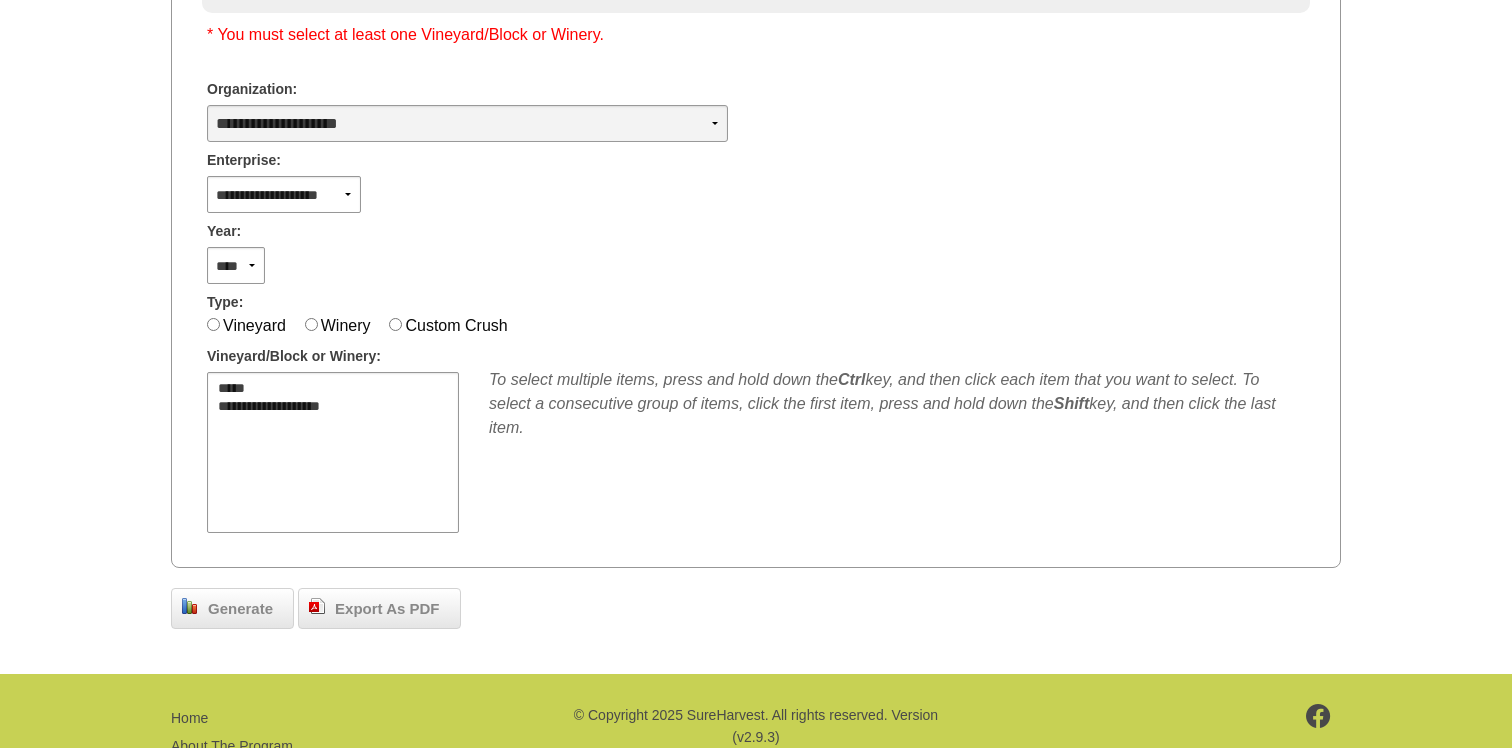 select on "***" 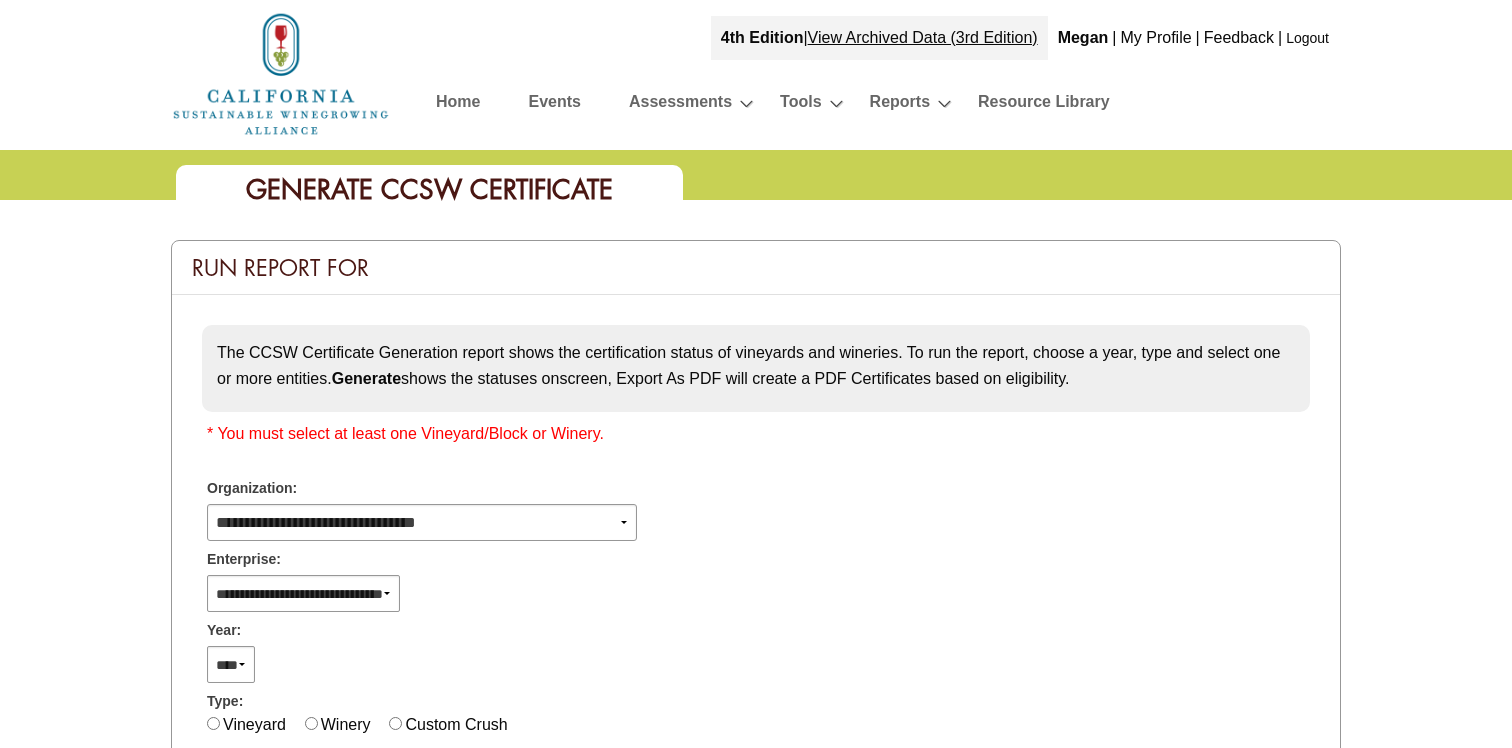 select 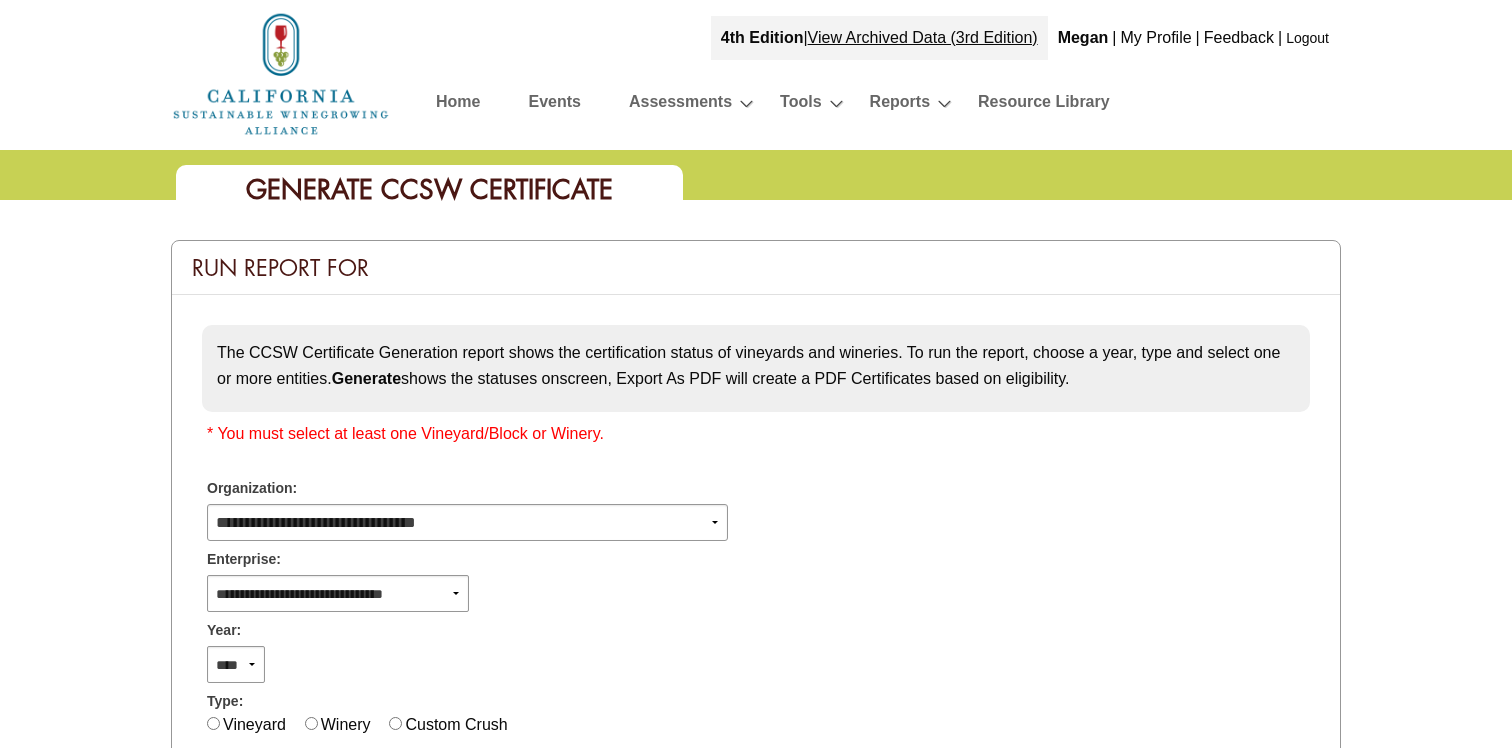 scroll, scrollTop: 399, scrollLeft: 0, axis: vertical 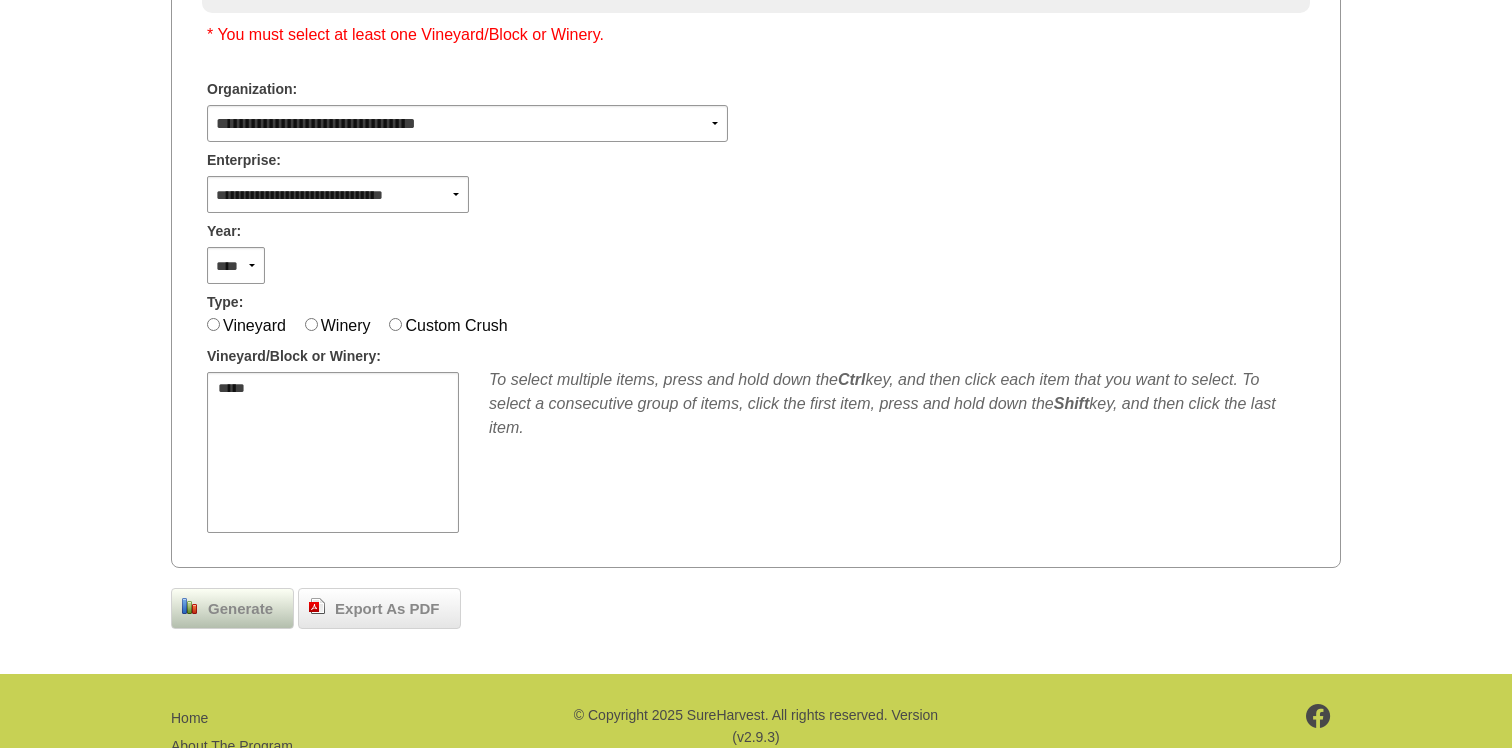 click on "Generate" at bounding box center (240, 609) 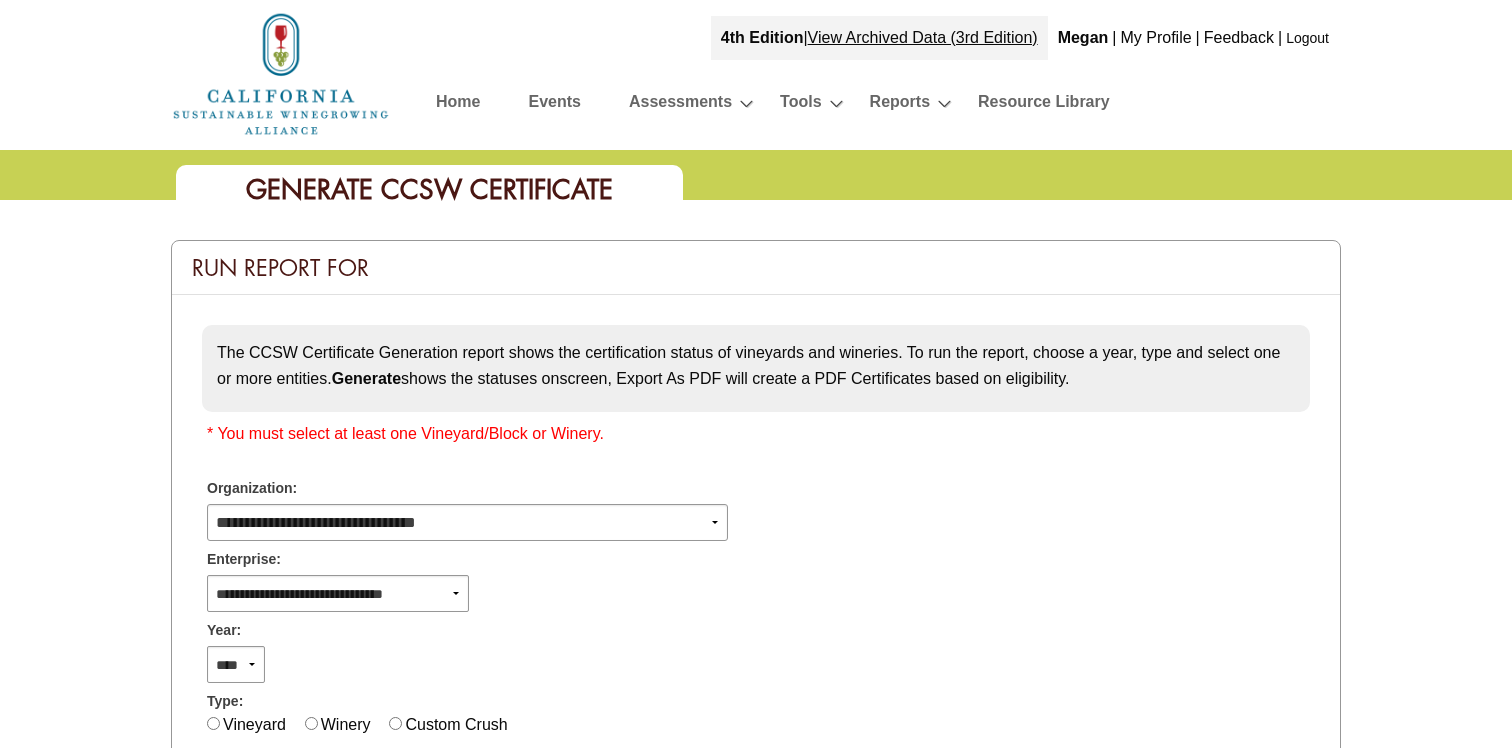 scroll, scrollTop: 399, scrollLeft: 0, axis: vertical 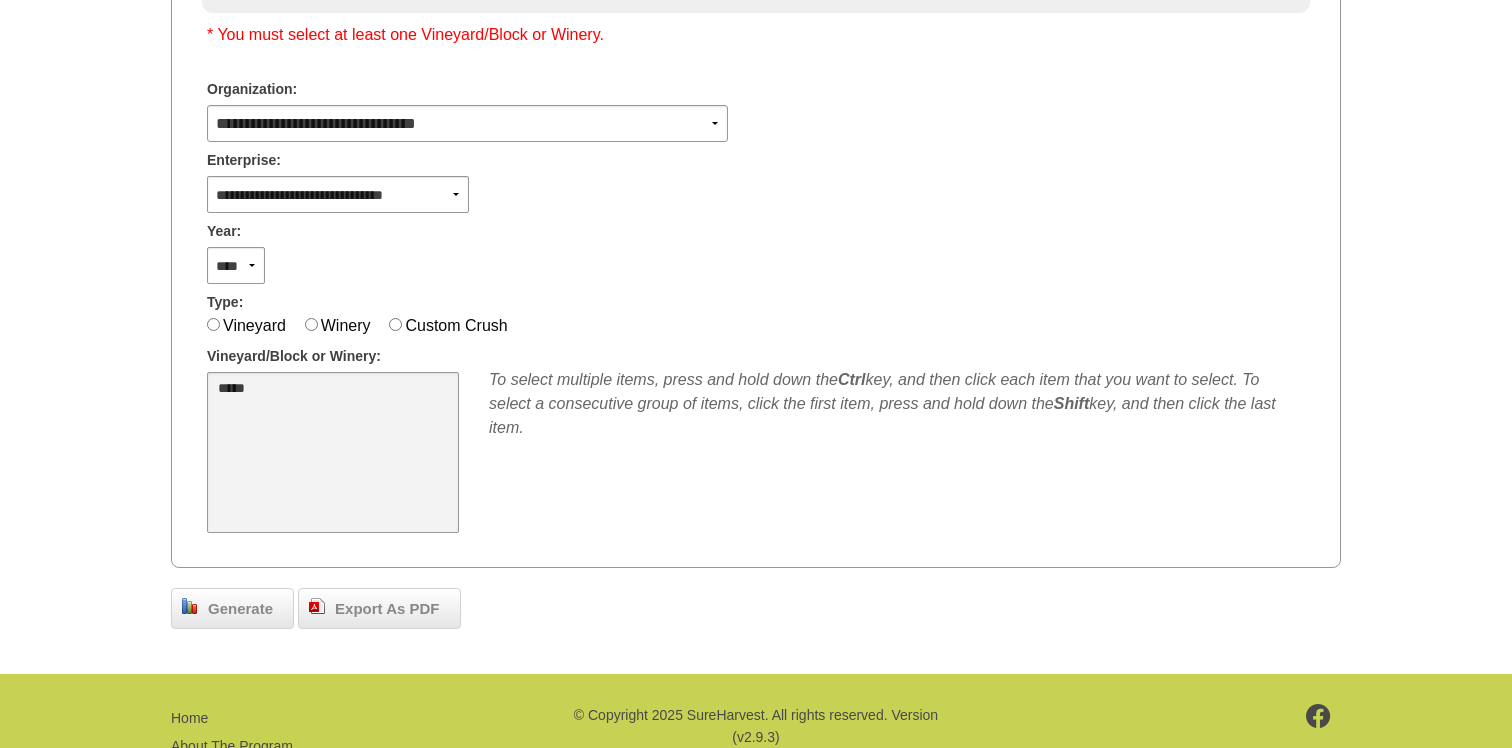 select on "**" 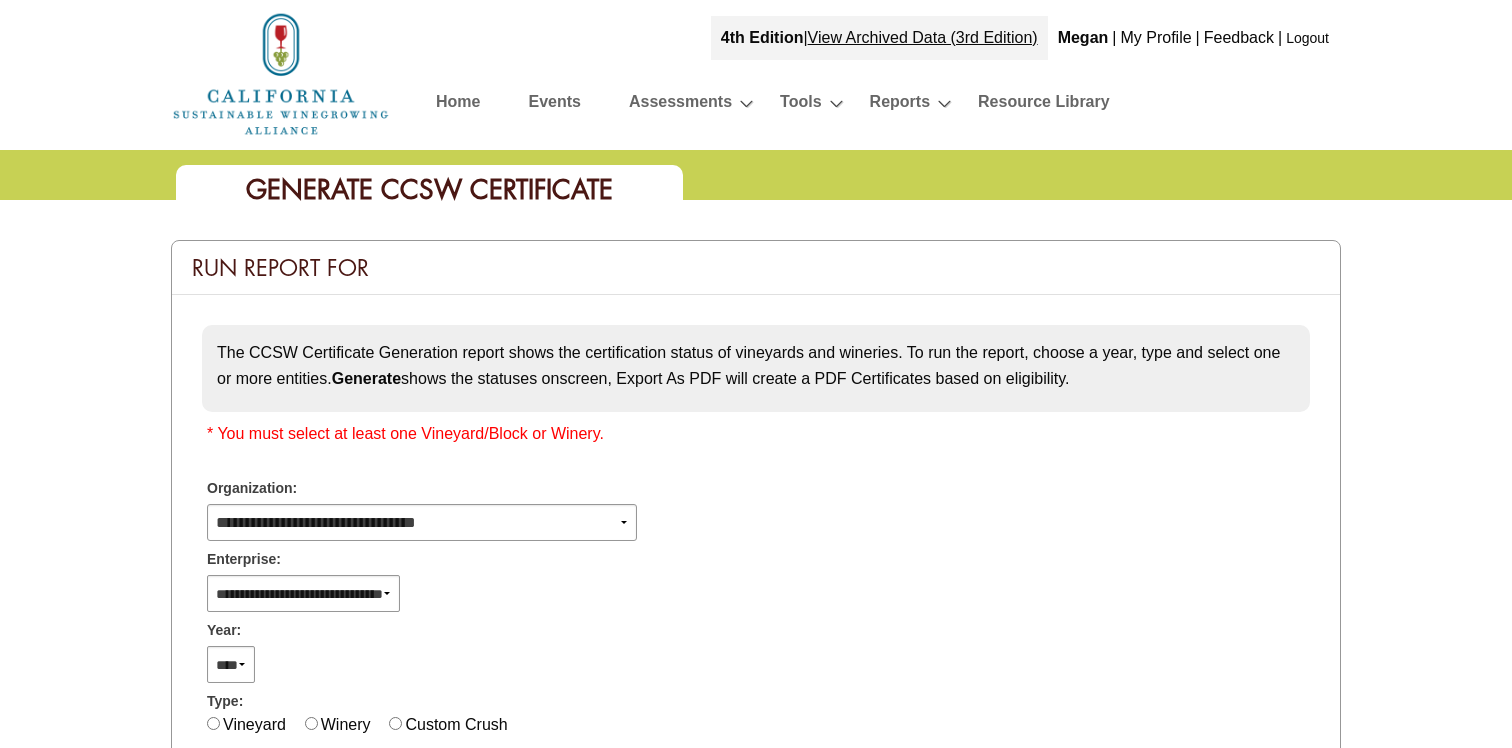 select 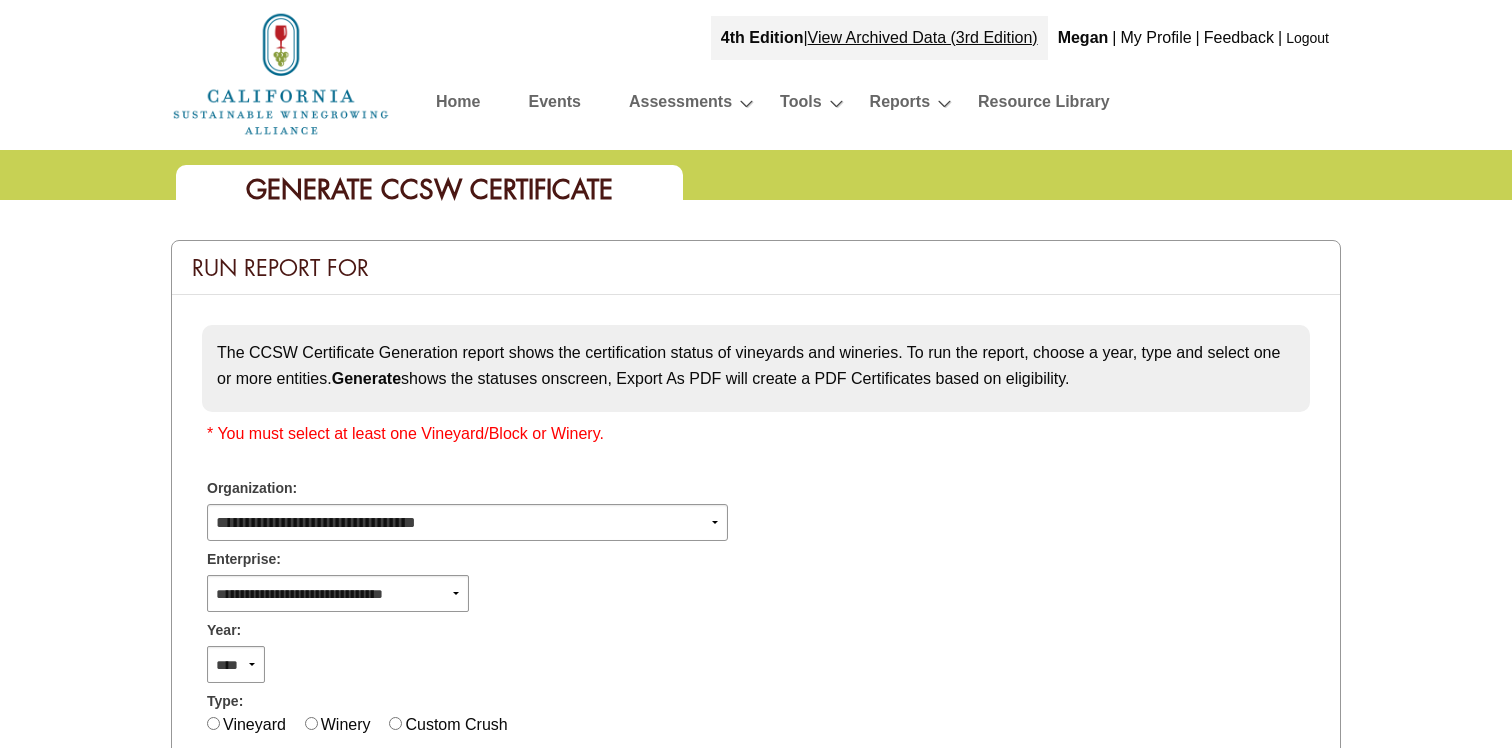 scroll, scrollTop: 399, scrollLeft: 0, axis: vertical 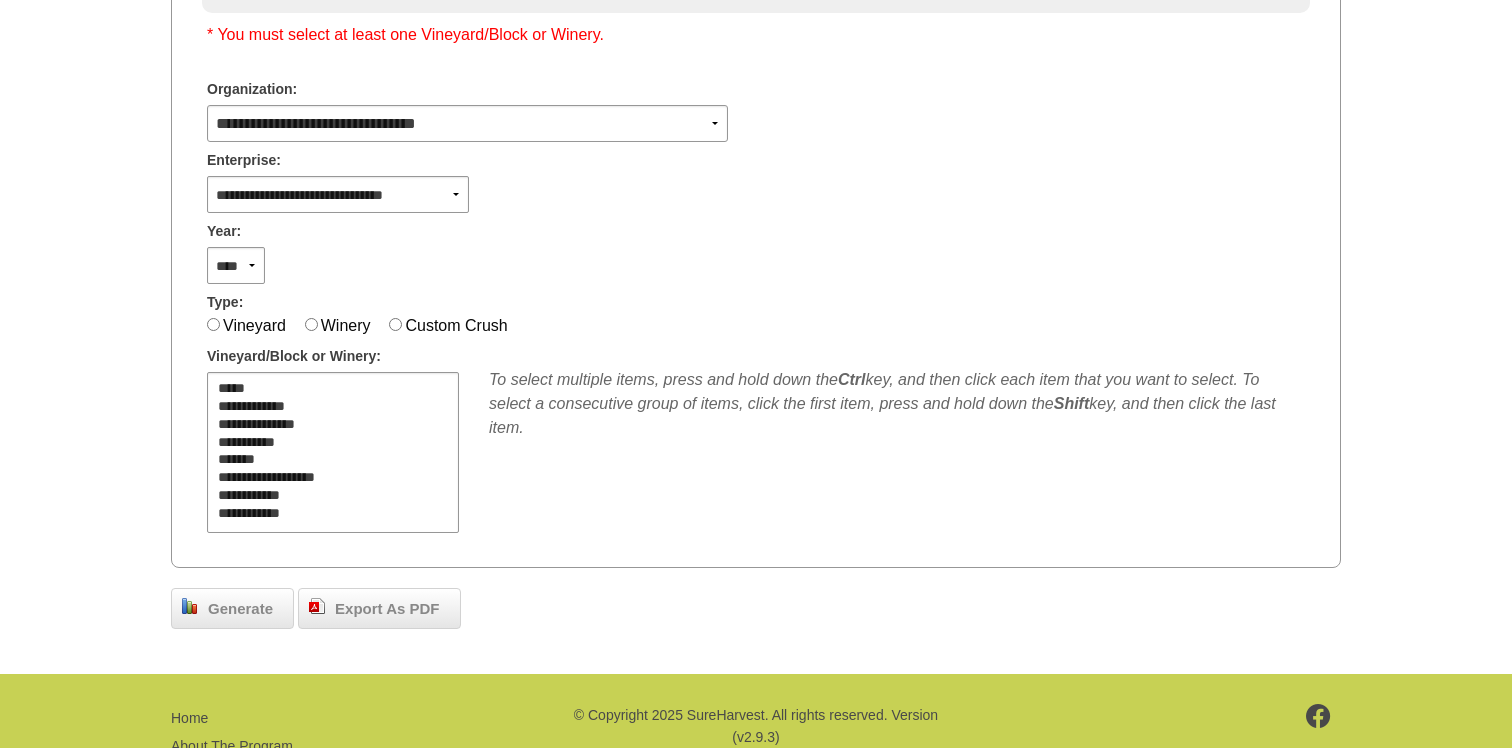 click on "Generate" at bounding box center (240, 609) 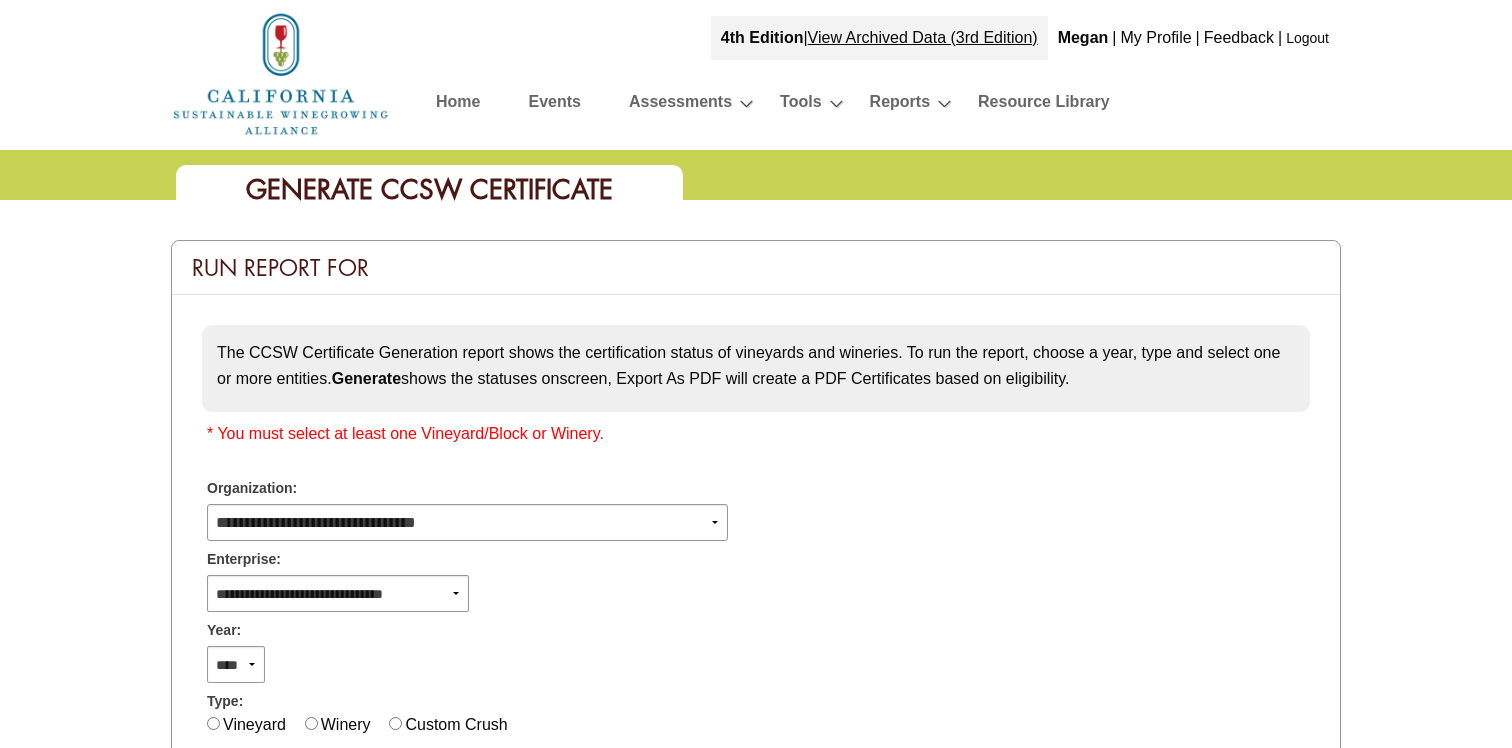 scroll, scrollTop: 399, scrollLeft: 0, axis: vertical 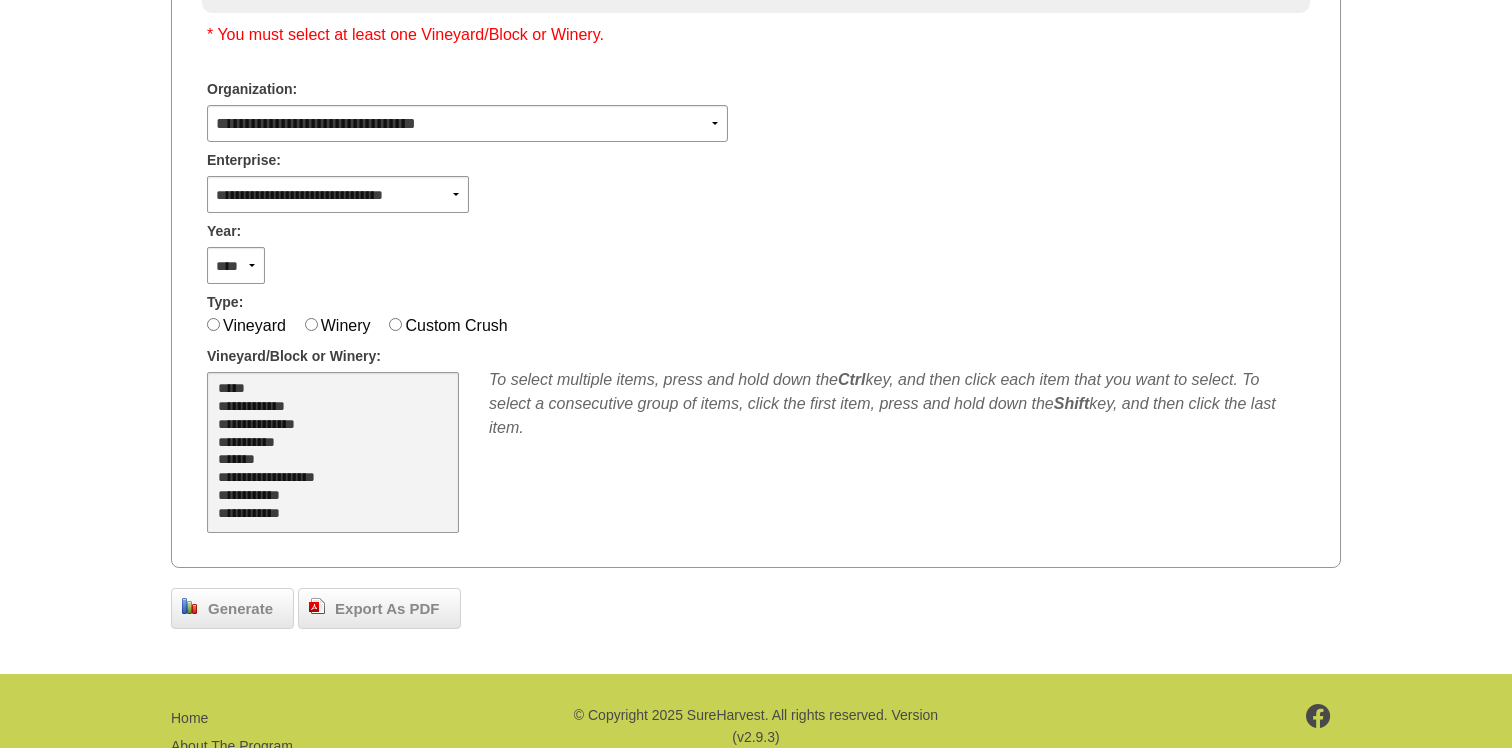 click on "**********" at bounding box center [333, 452] 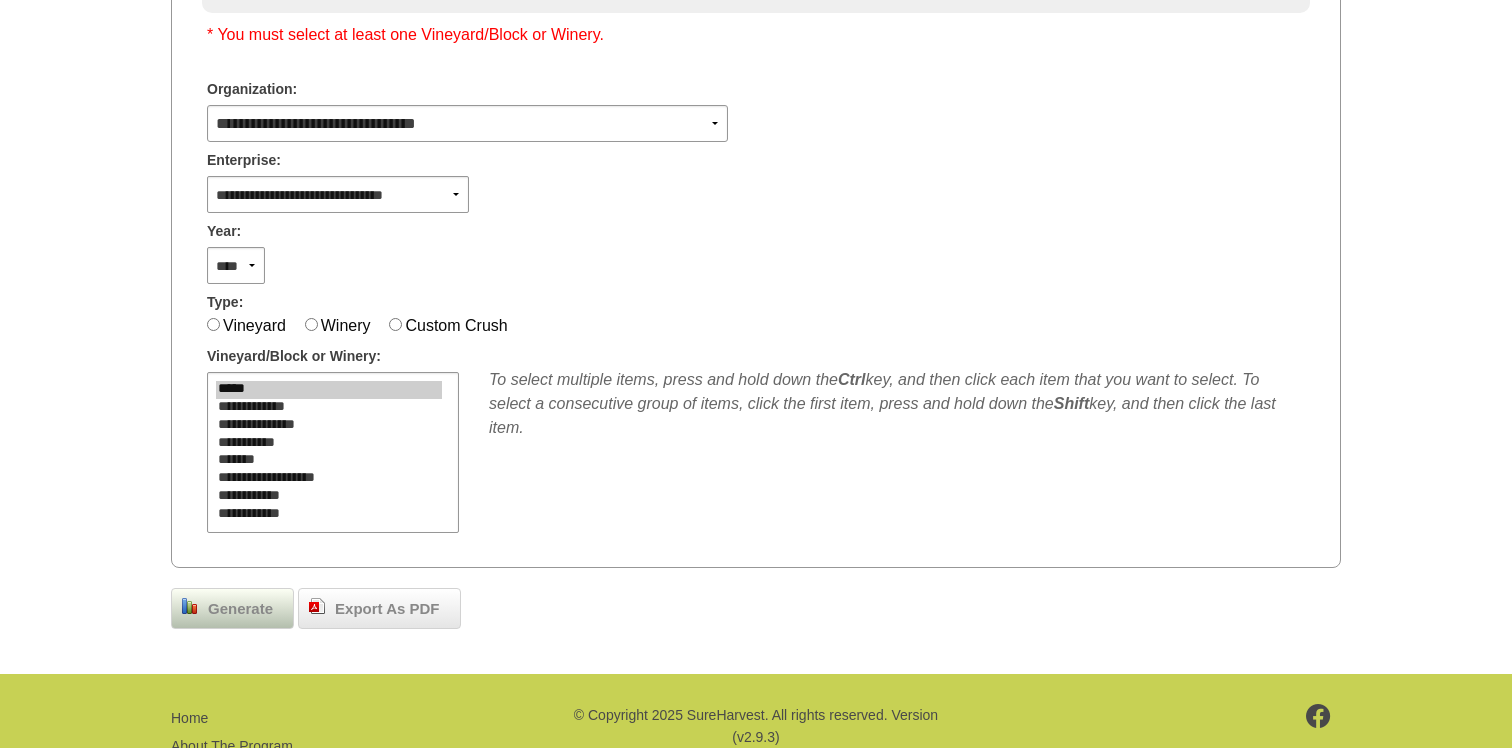 click on "Generate" at bounding box center (232, 609) 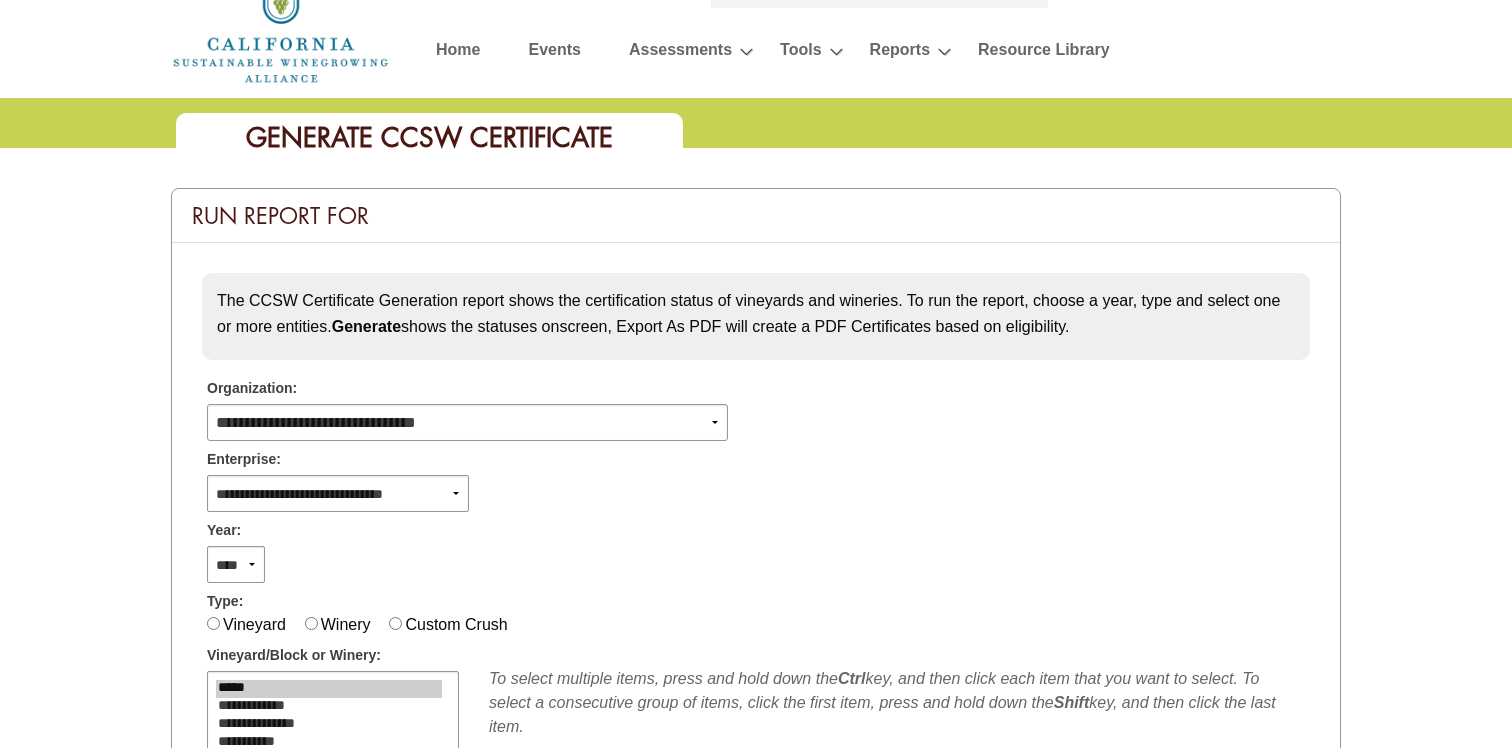 scroll, scrollTop: 39, scrollLeft: 0, axis: vertical 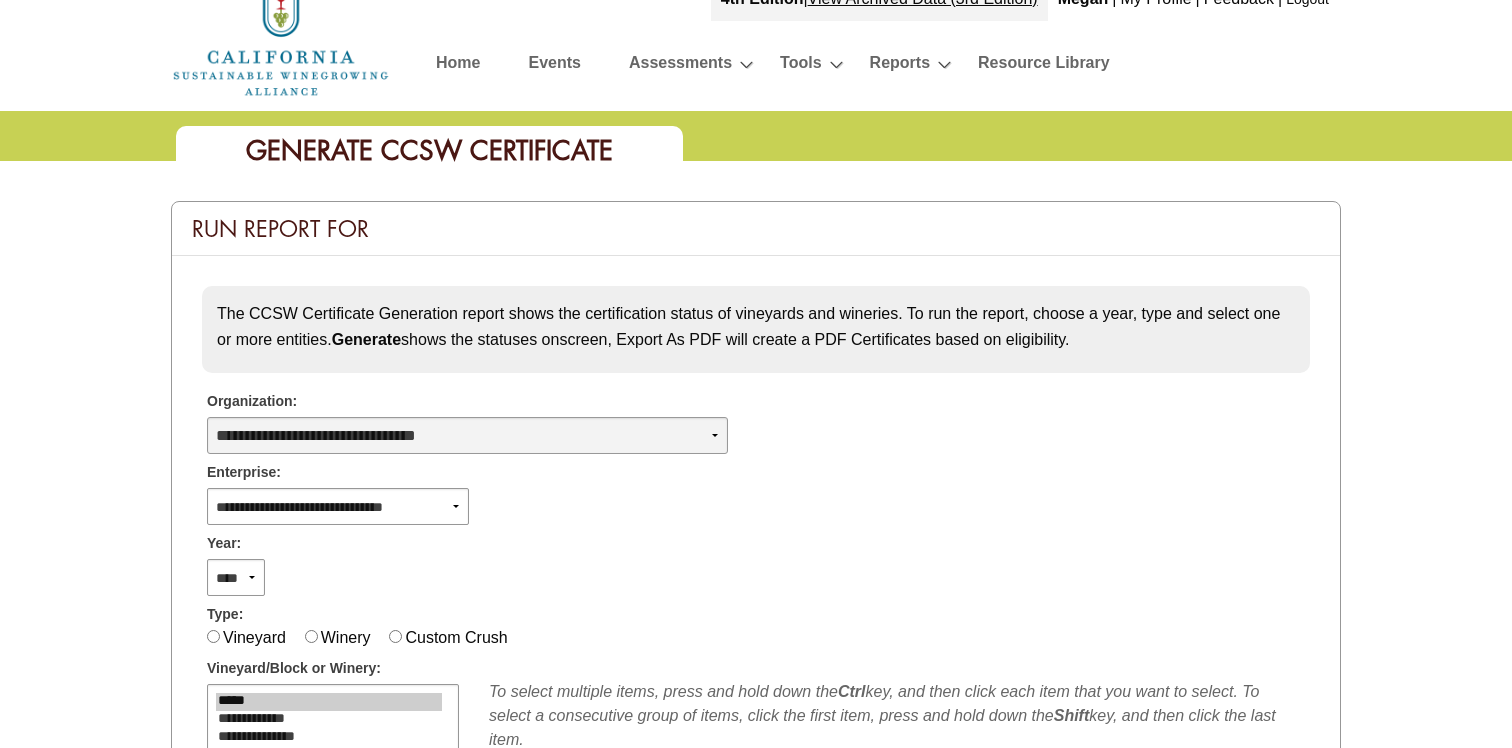 click on "**********" at bounding box center [467, 435] 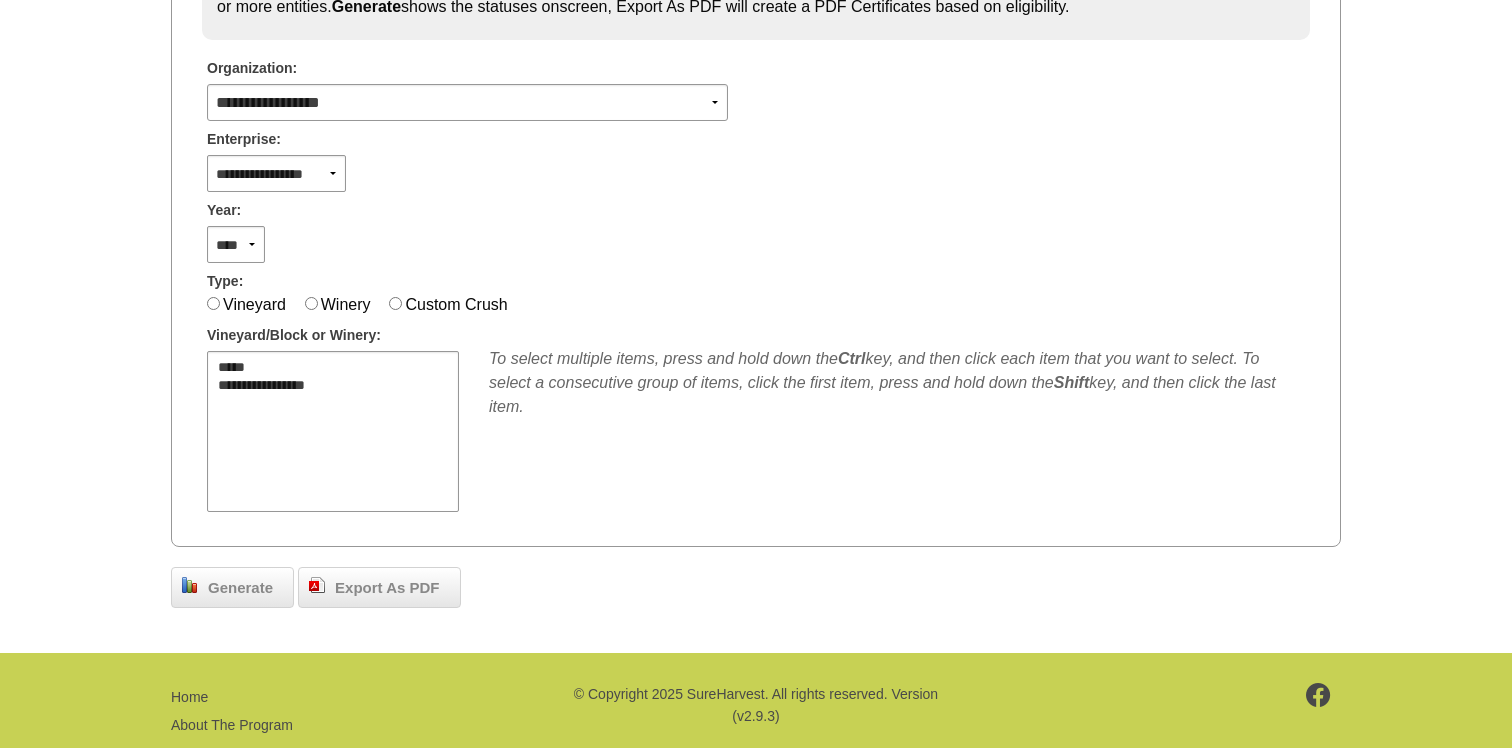 scroll, scrollTop: 390, scrollLeft: 0, axis: vertical 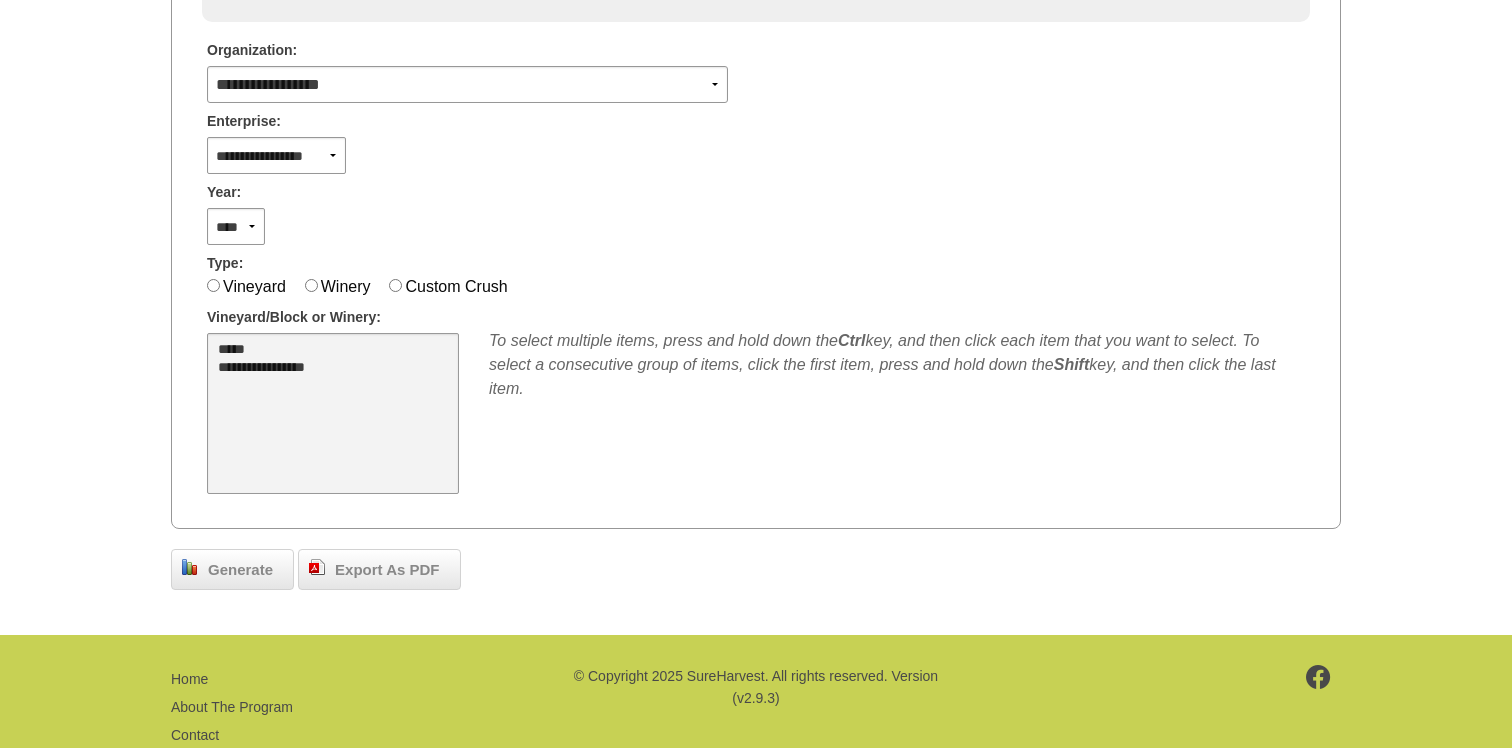 select on "**" 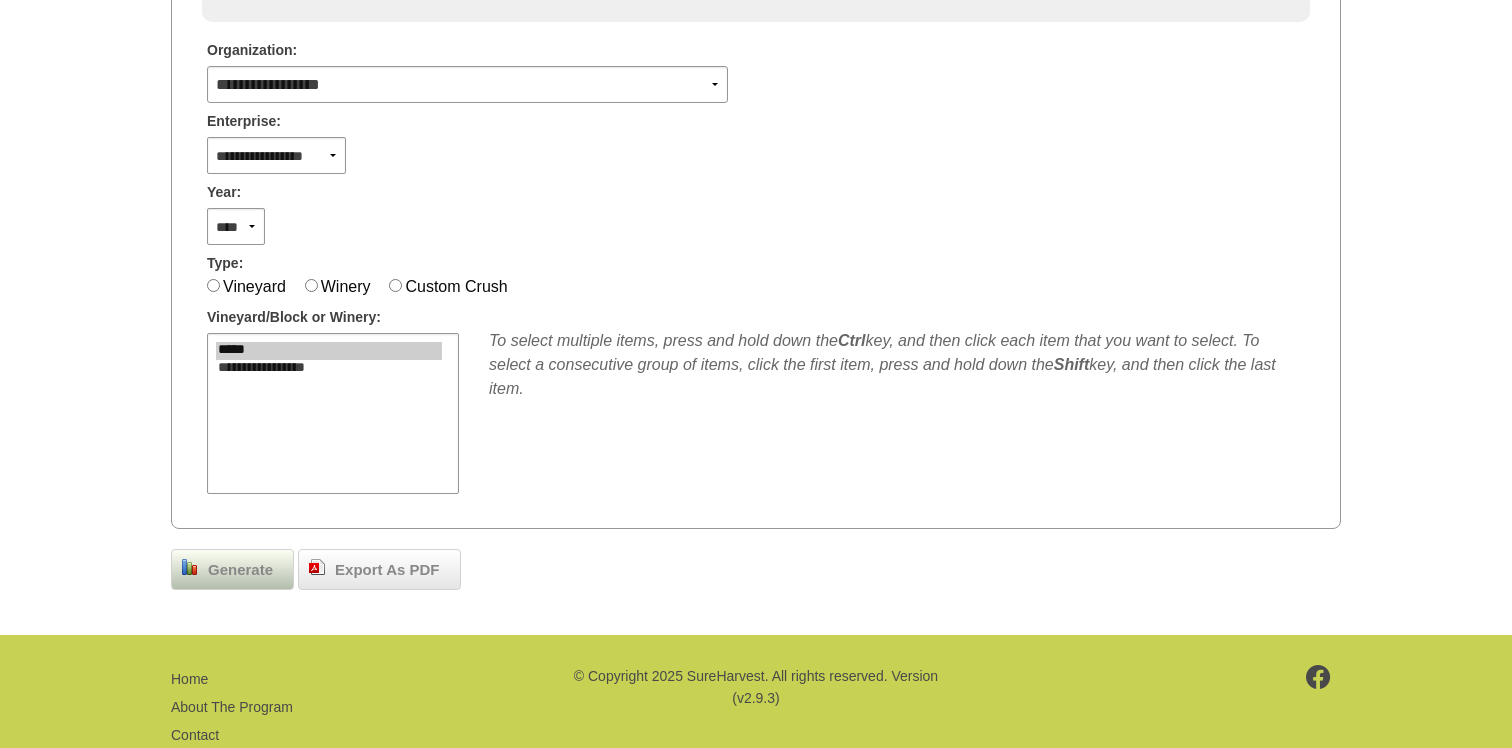 click on "Generate" at bounding box center (240, 570) 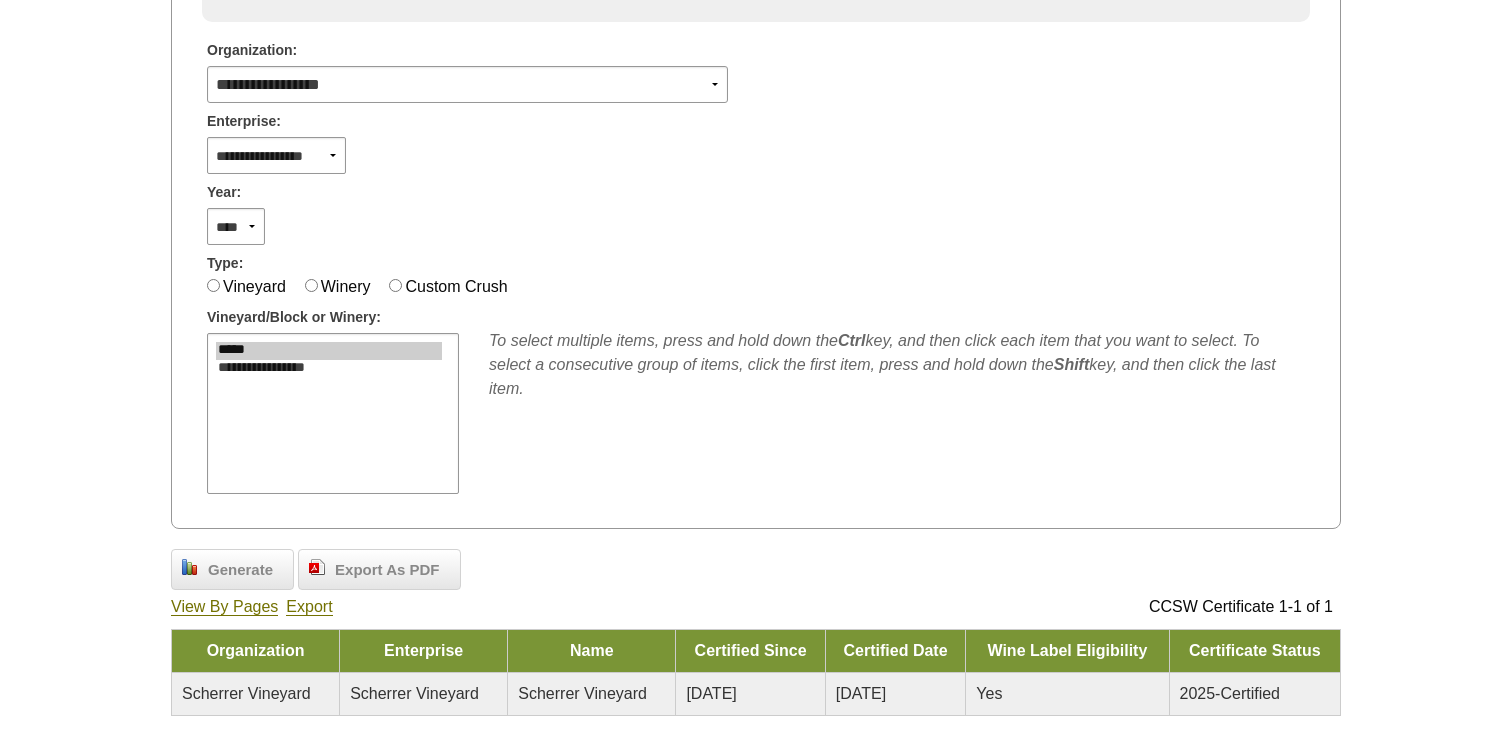 scroll, scrollTop: 395, scrollLeft: 0, axis: vertical 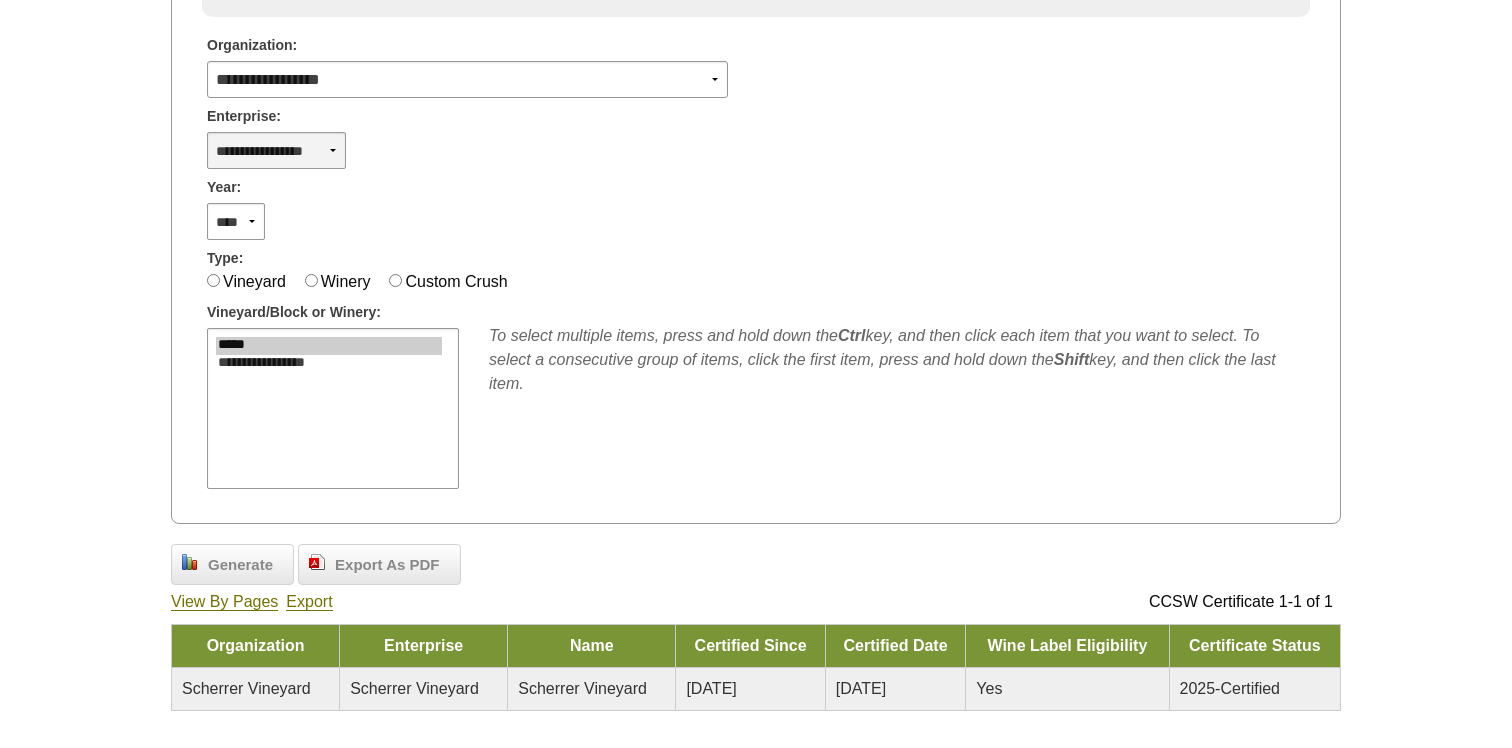 click on "**********" at bounding box center [276, 150] 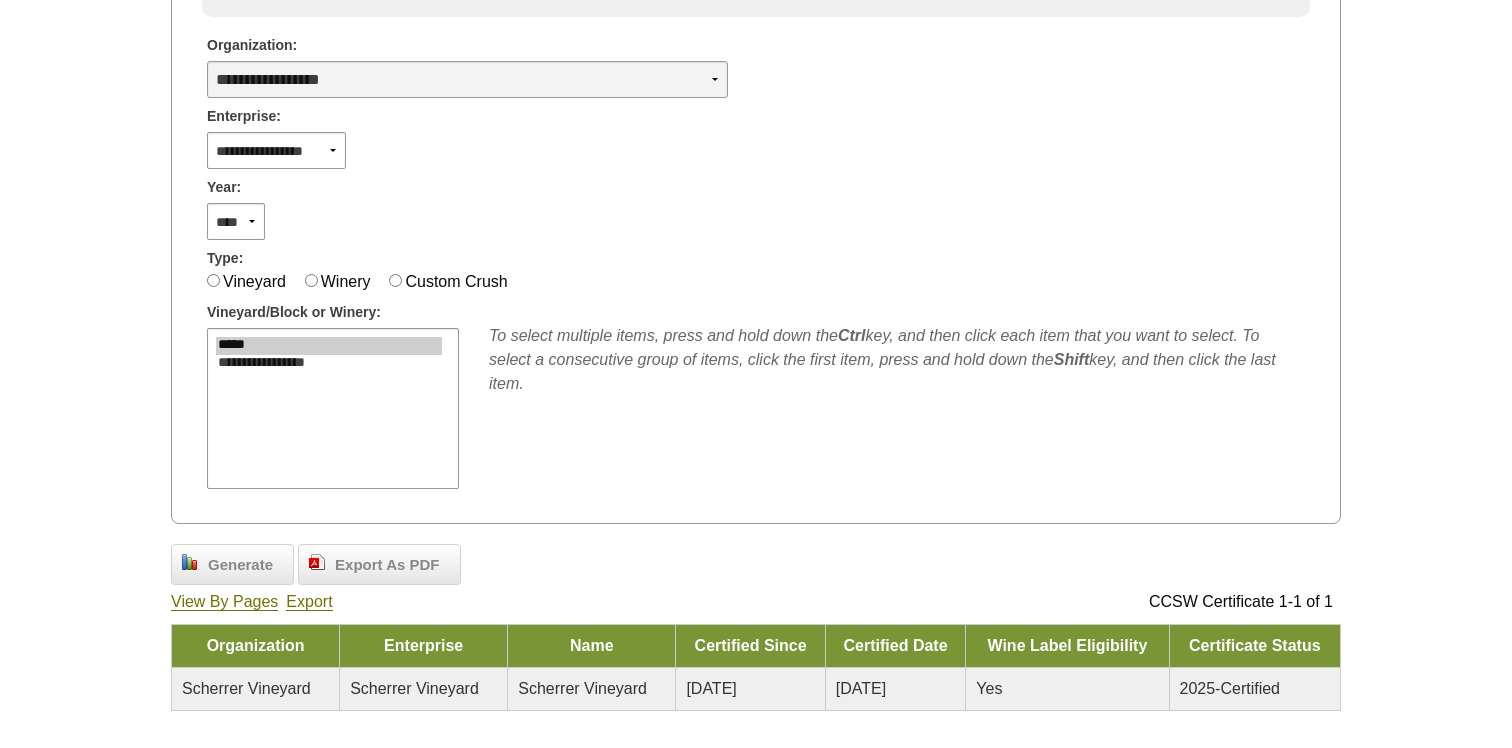 click on "**********" at bounding box center (467, 79) 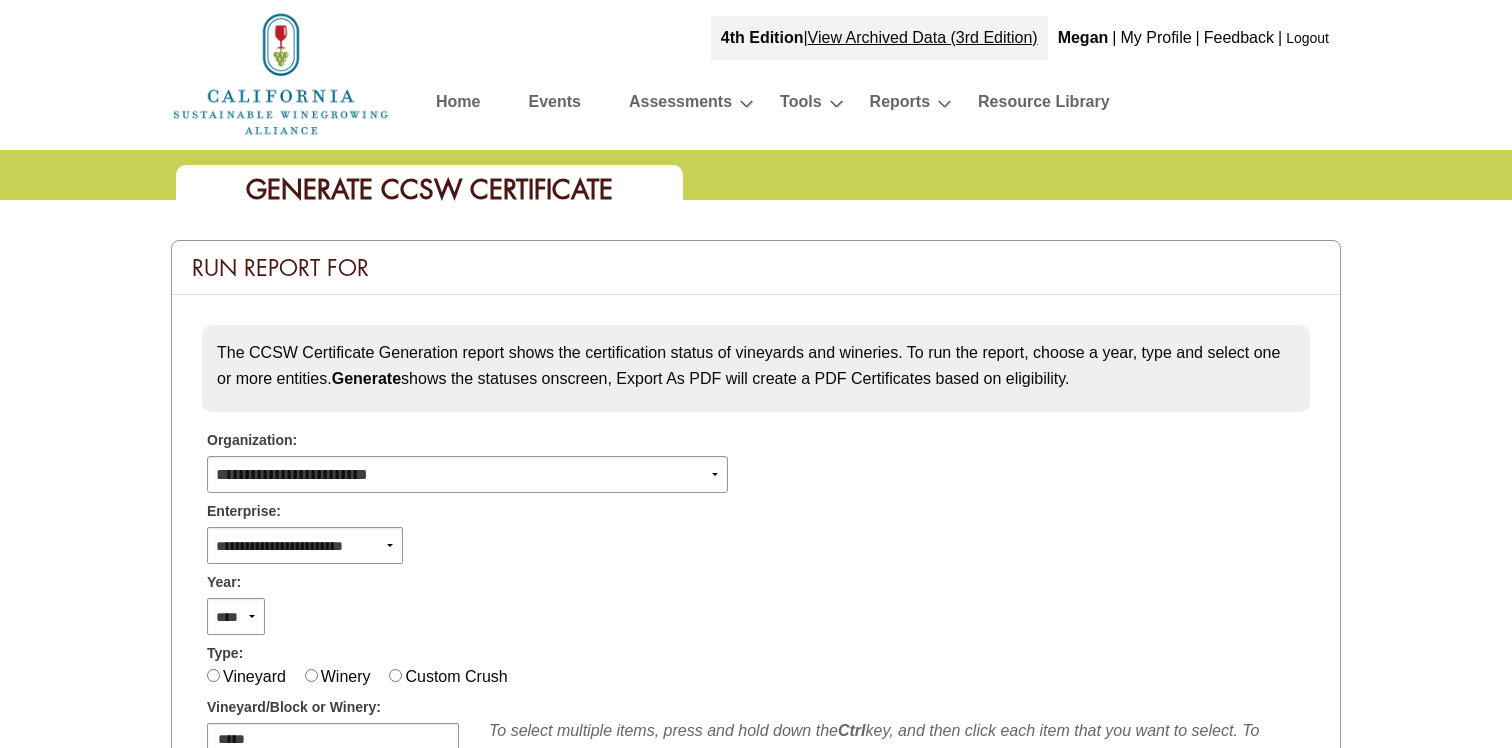 scroll, scrollTop: 395, scrollLeft: 0, axis: vertical 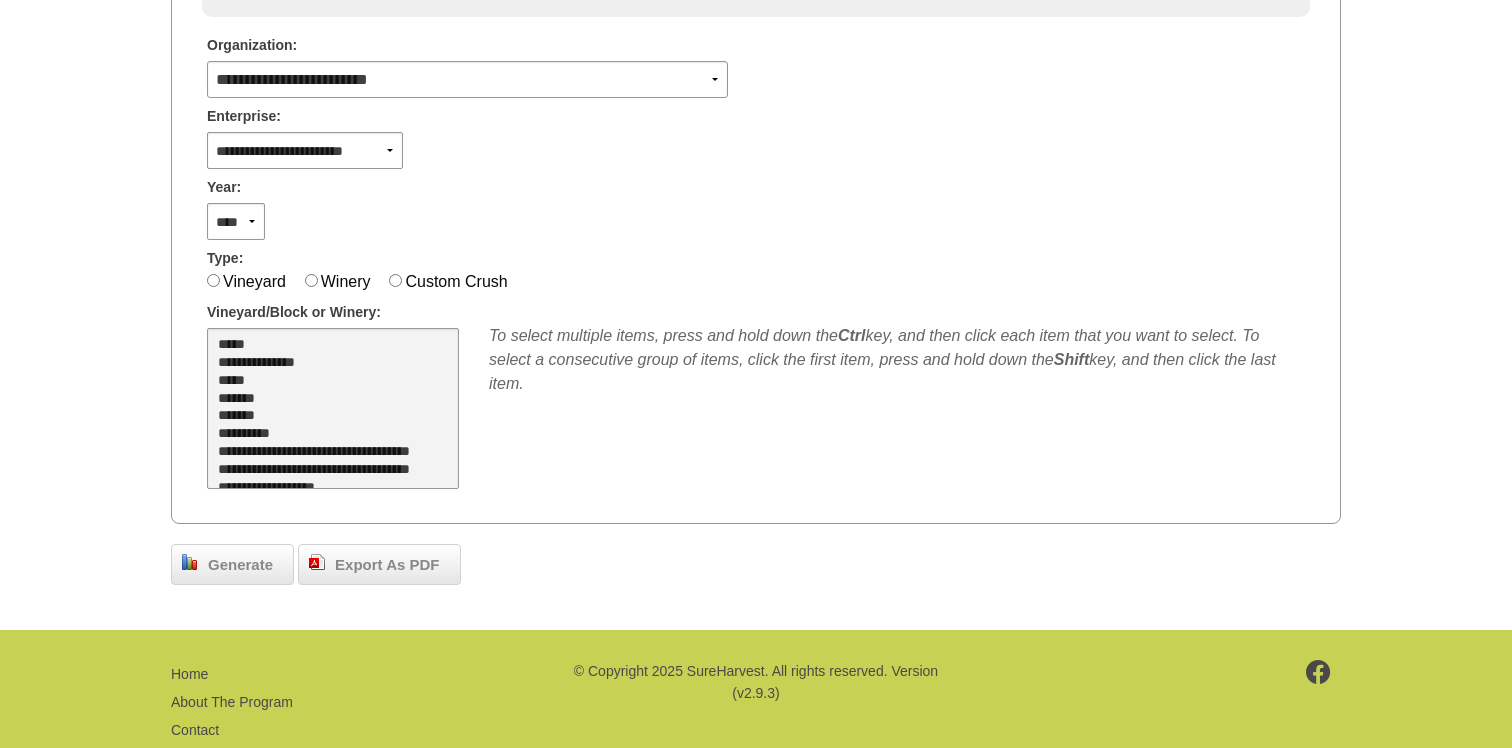 select on "**" 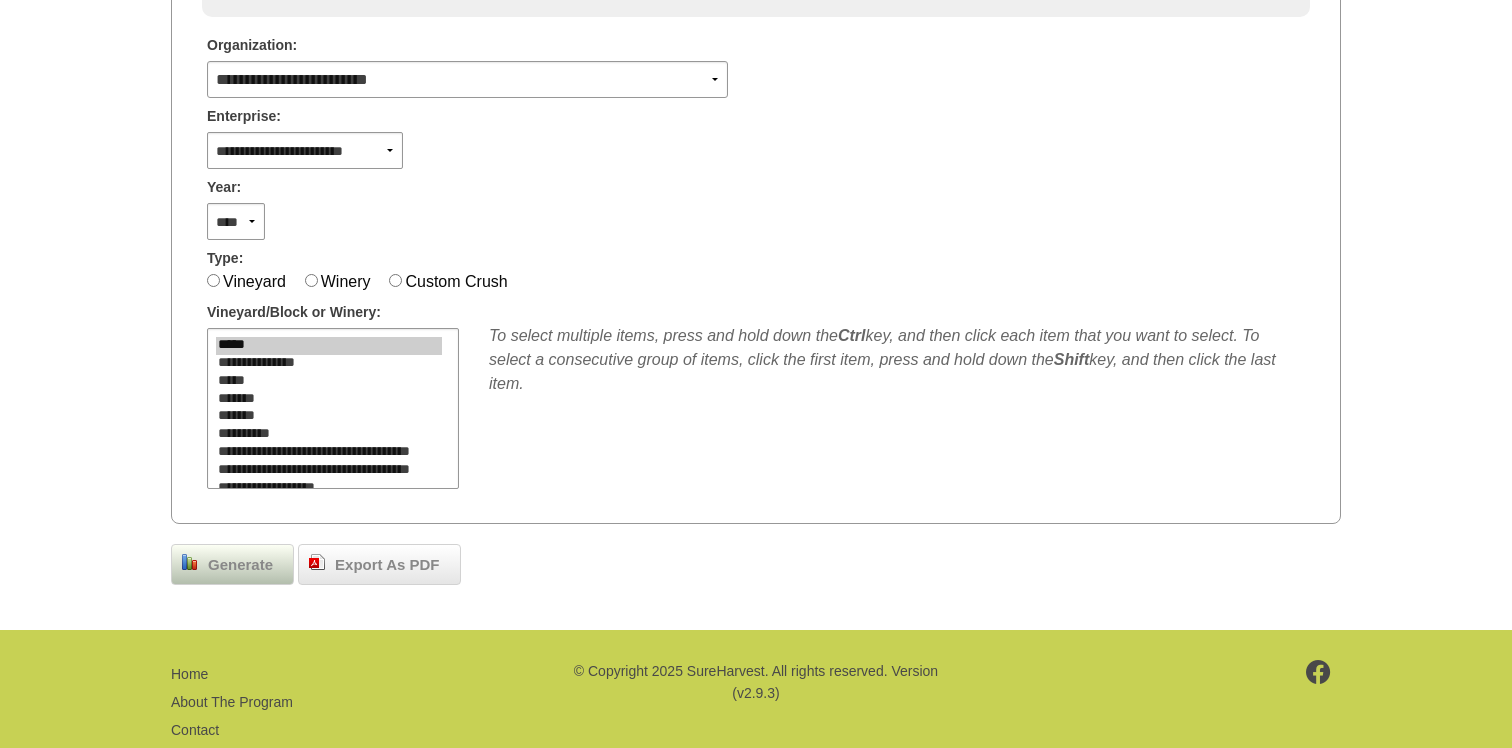 click on "Generate" at bounding box center (240, 565) 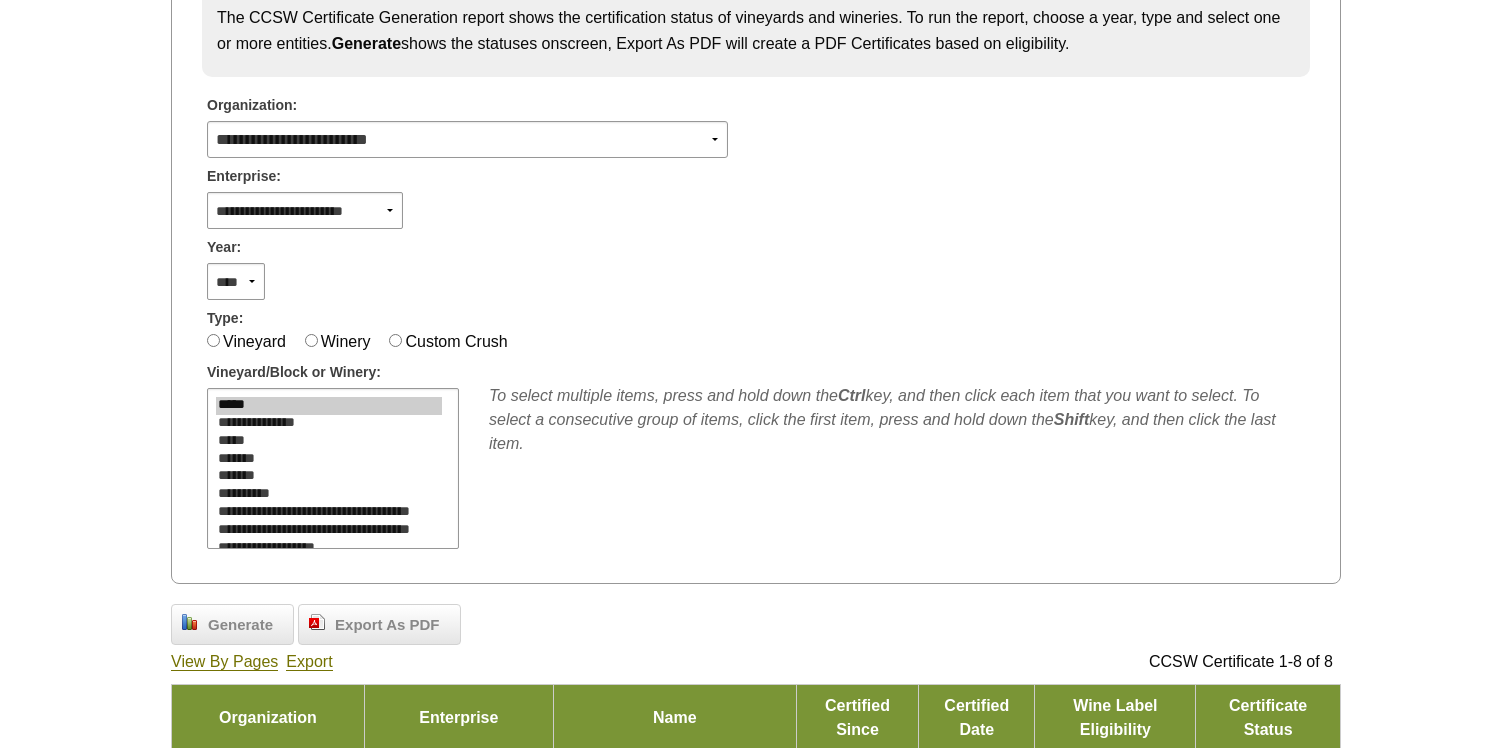 scroll, scrollTop: 47, scrollLeft: 0, axis: vertical 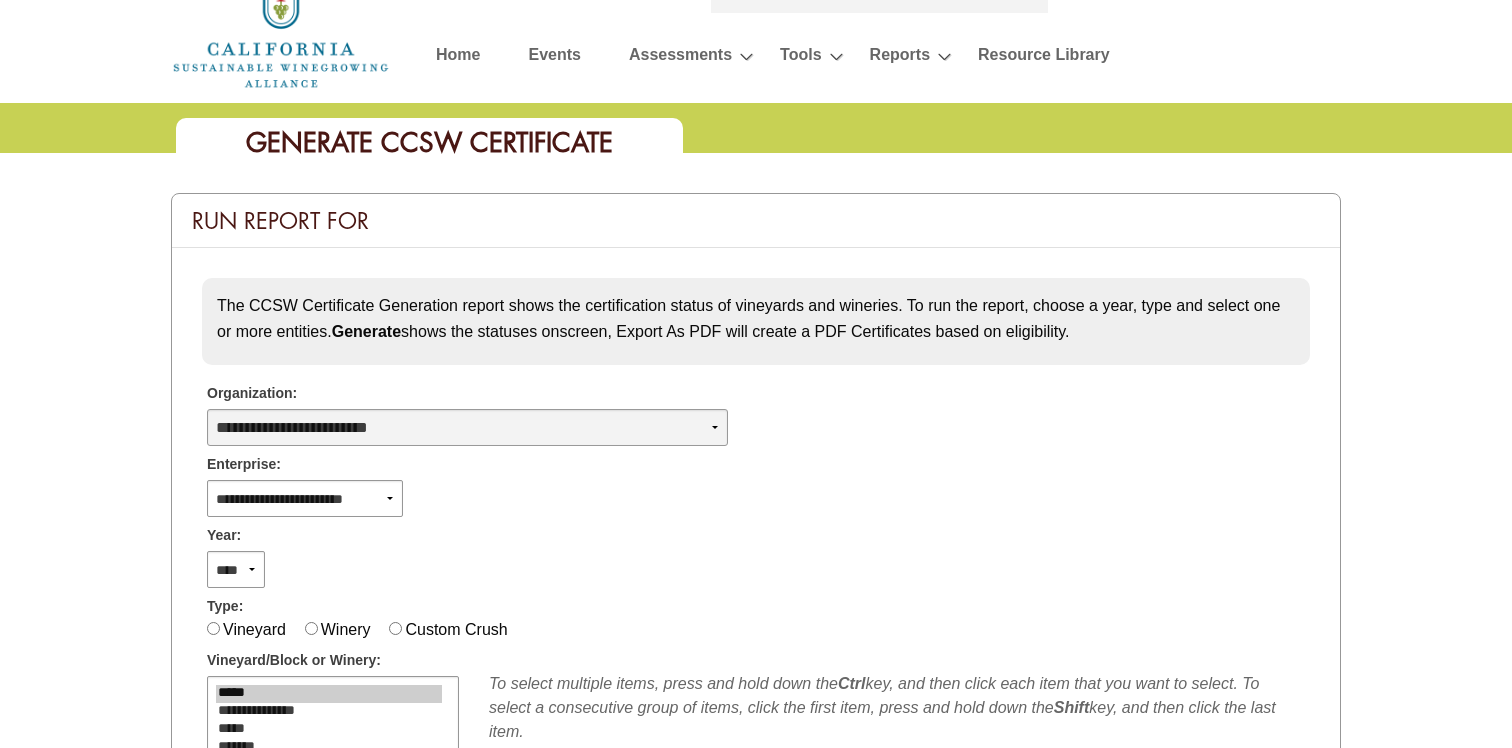 click on "**********" at bounding box center (467, 427) 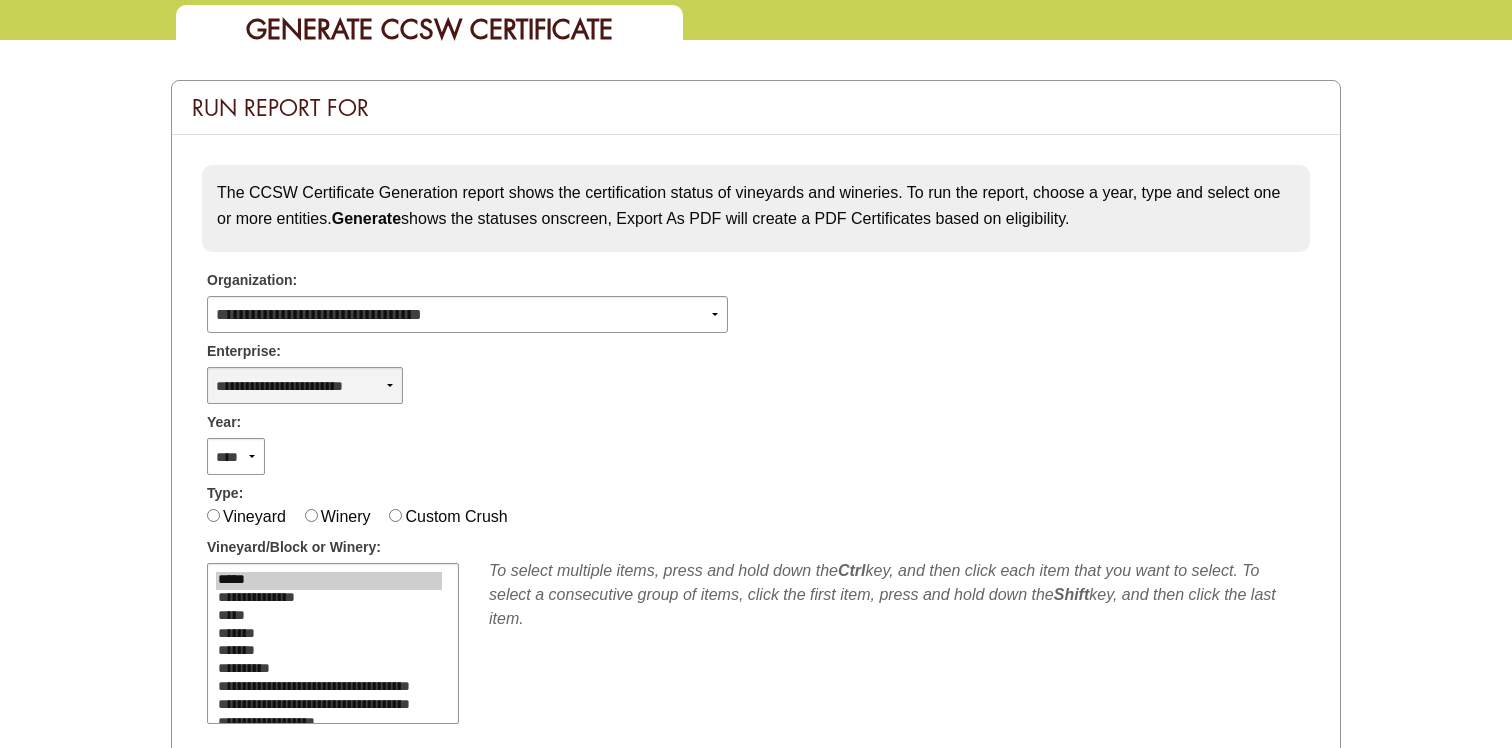 scroll, scrollTop: 162, scrollLeft: 0, axis: vertical 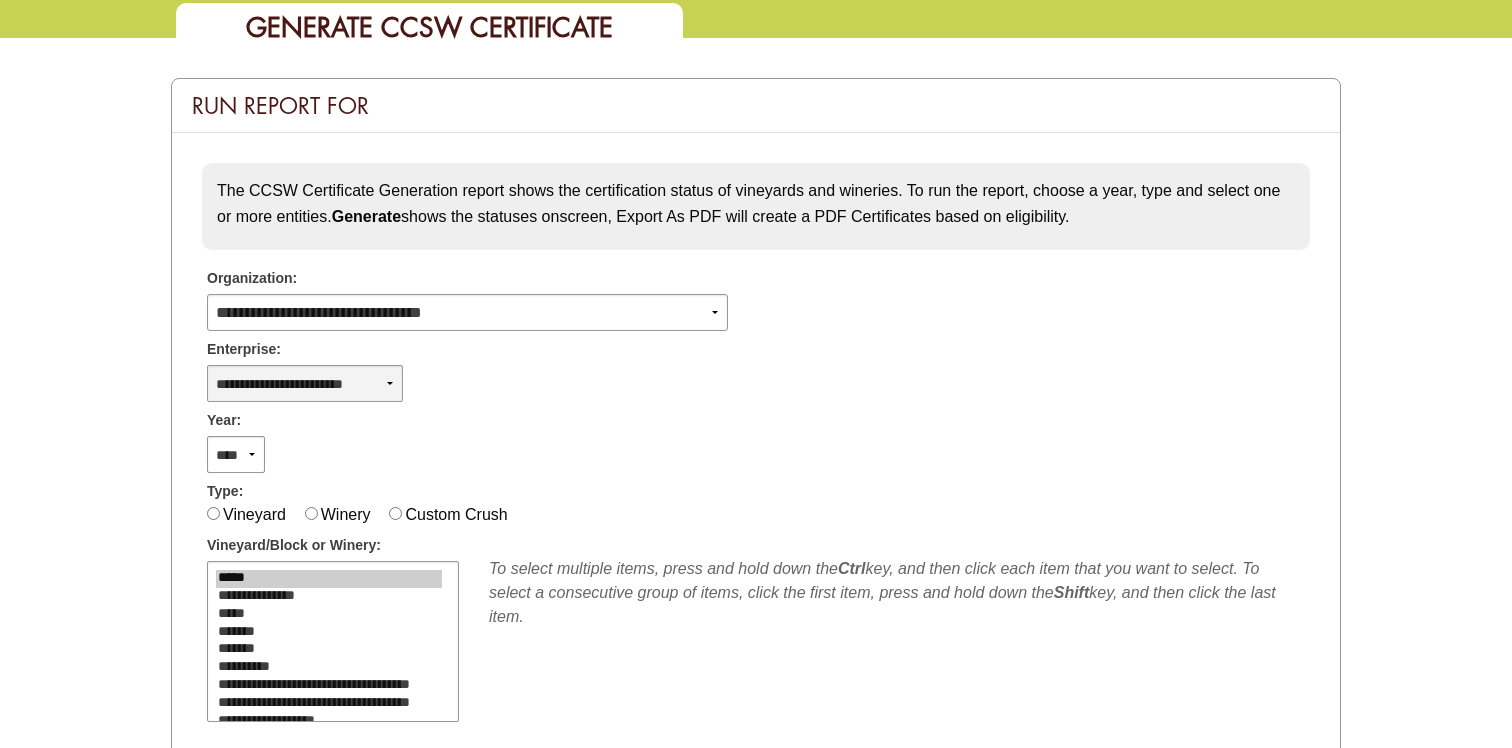 click on "**********" at bounding box center (305, 383) 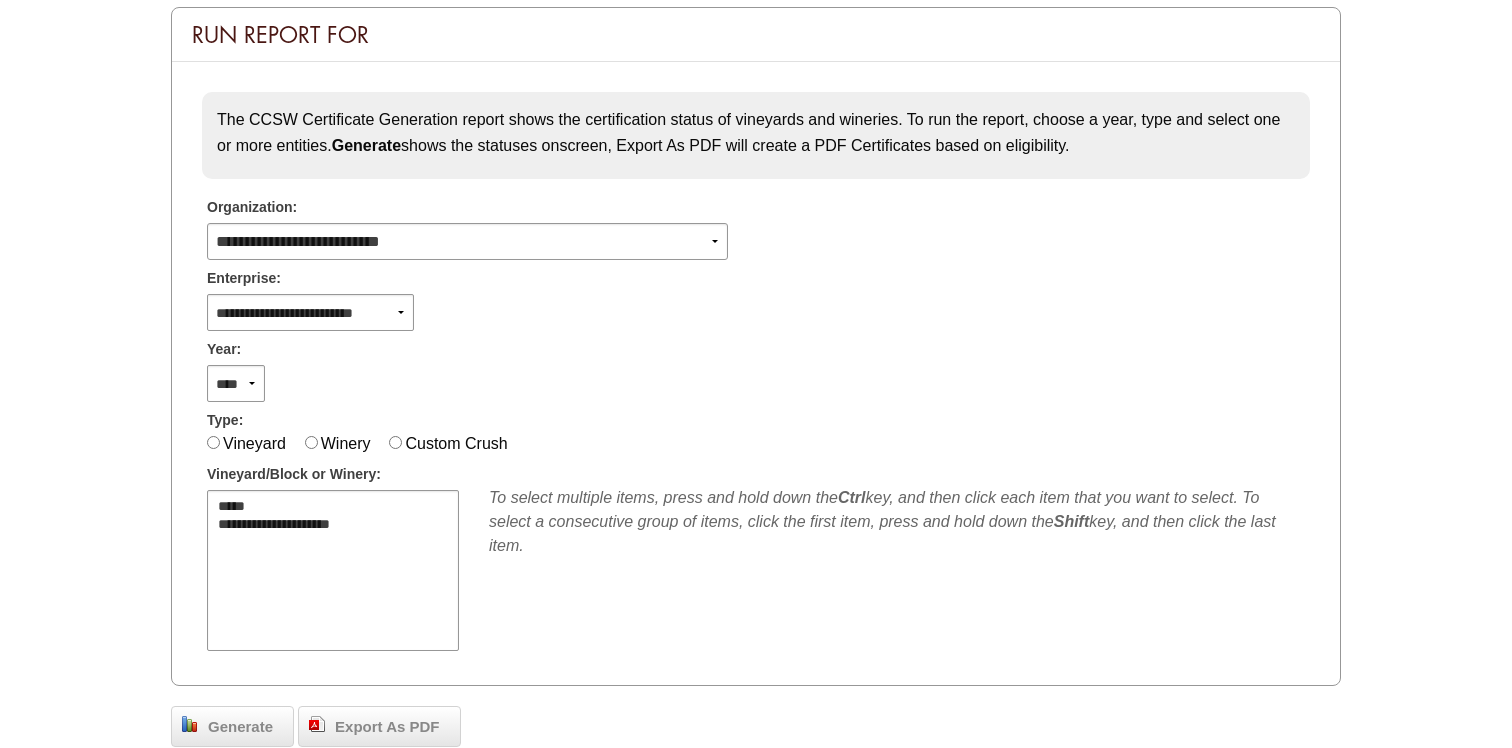 scroll, scrollTop: 241, scrollLeft: 0, axis: vertical 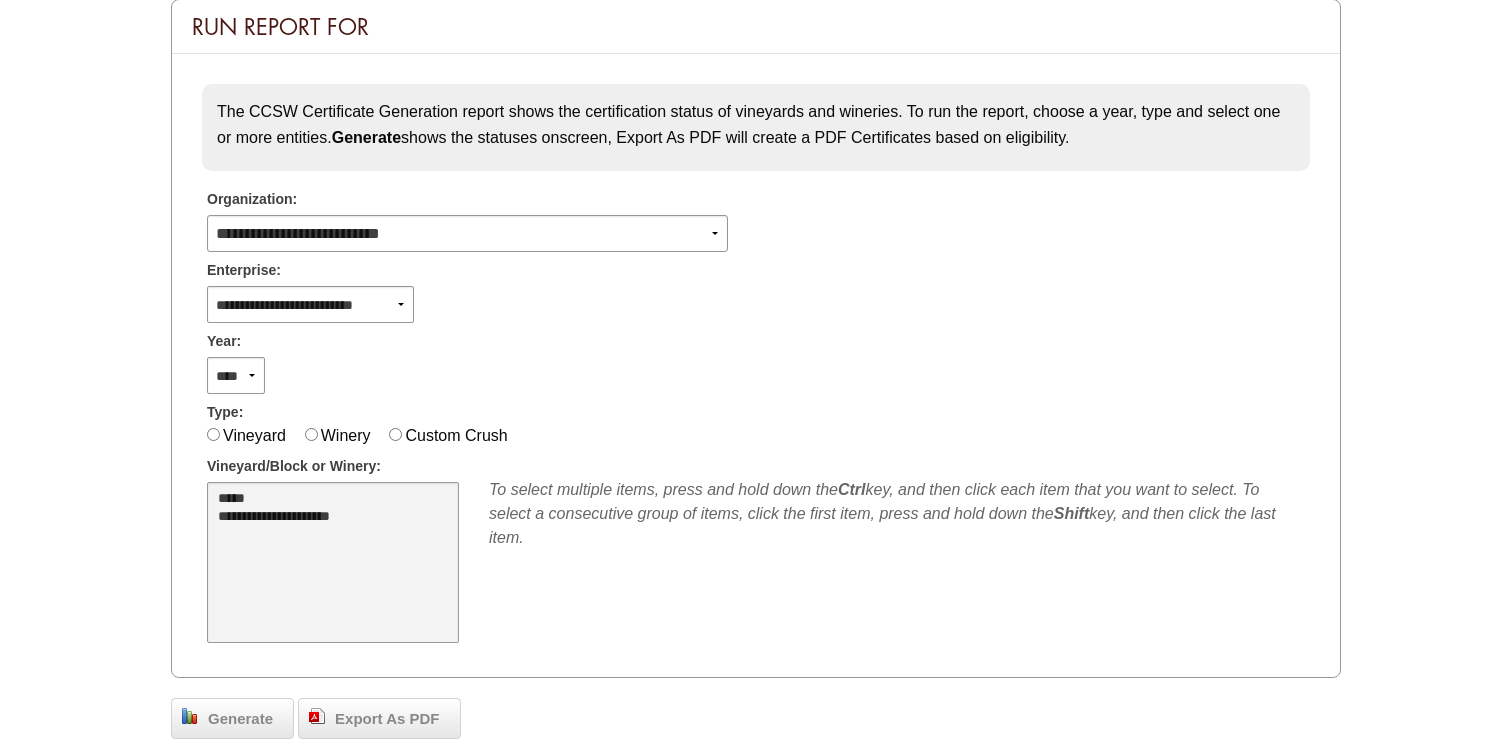 click on "*****" at bounding box center (329, 500) 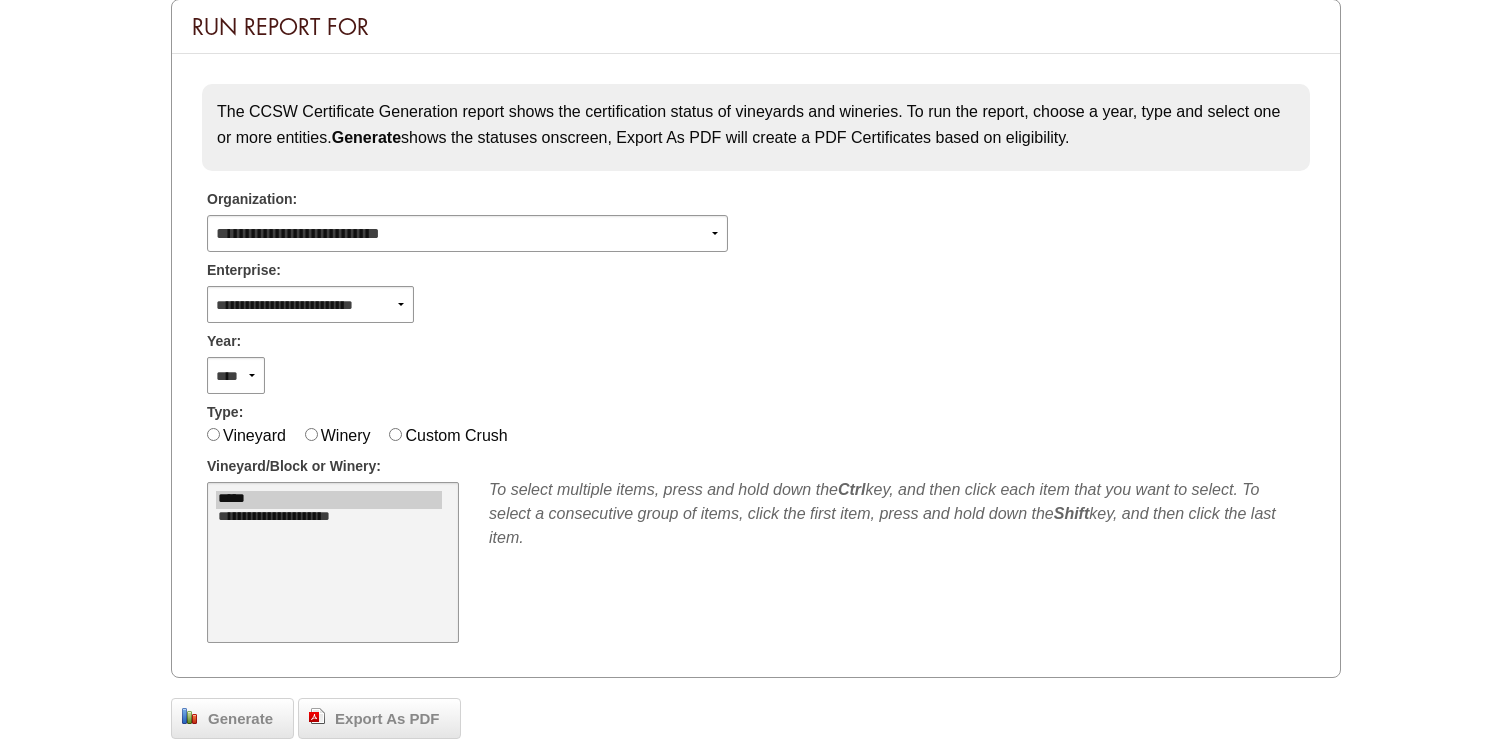select on "****" 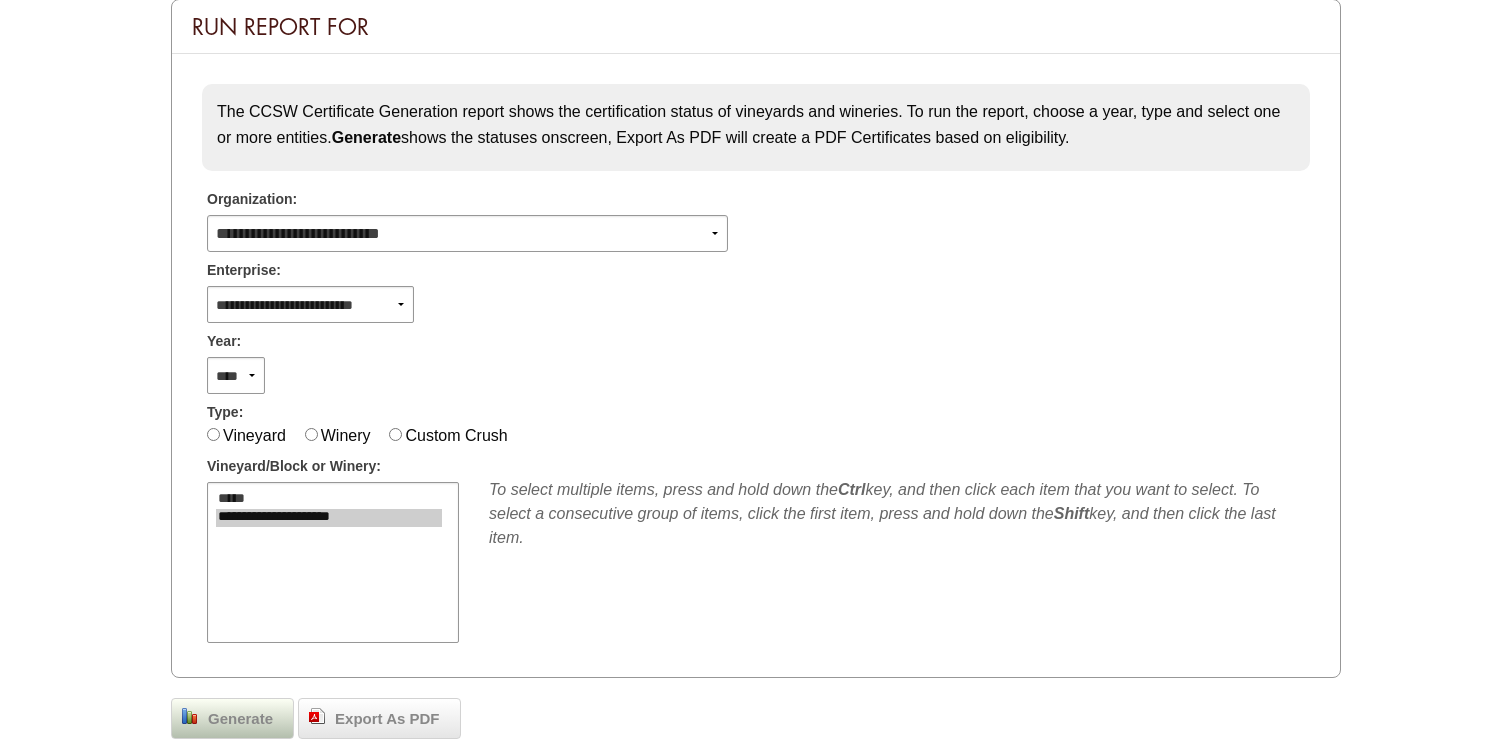 click on "Generate" at bounding box center (240, 719) 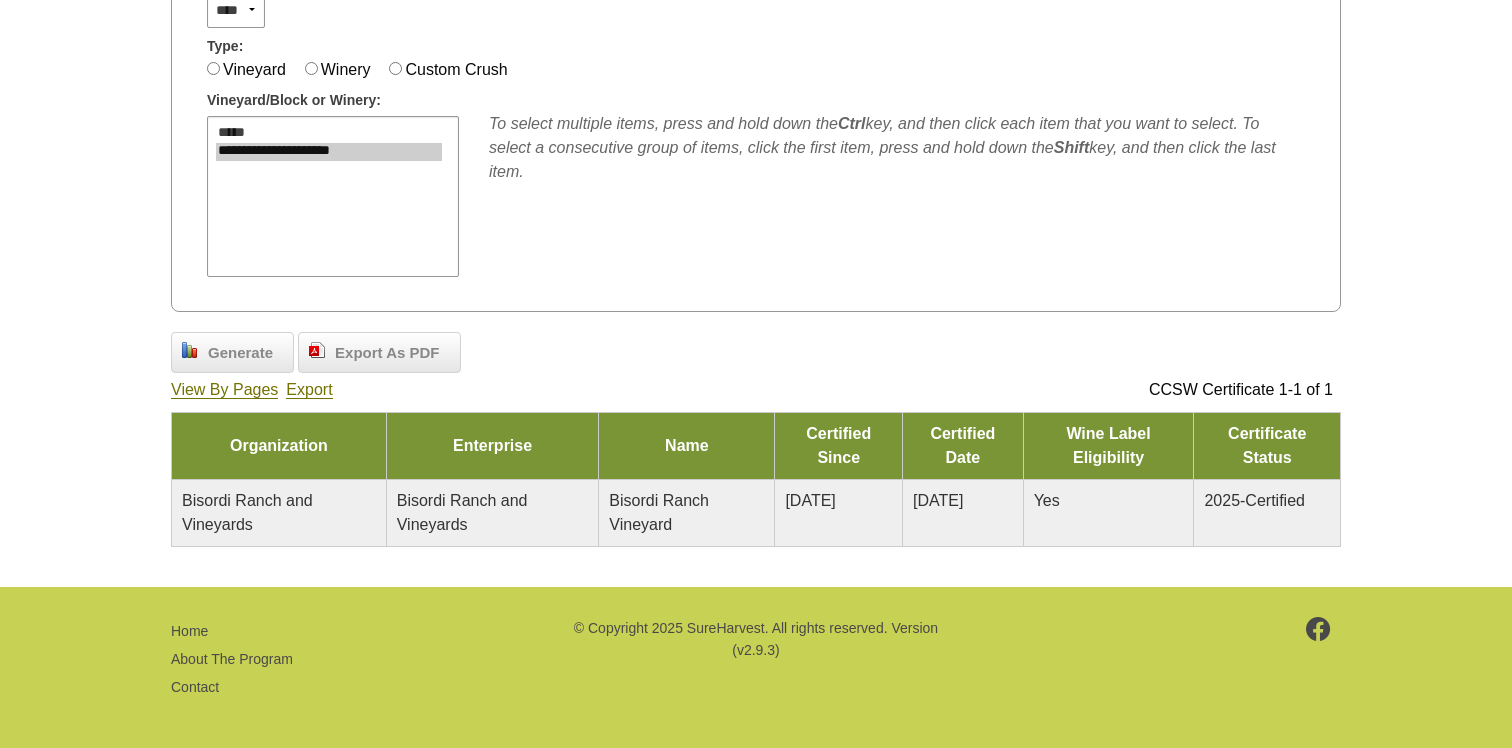 scroll, scrollTop: 0, scrollLeft: 0, axis: both 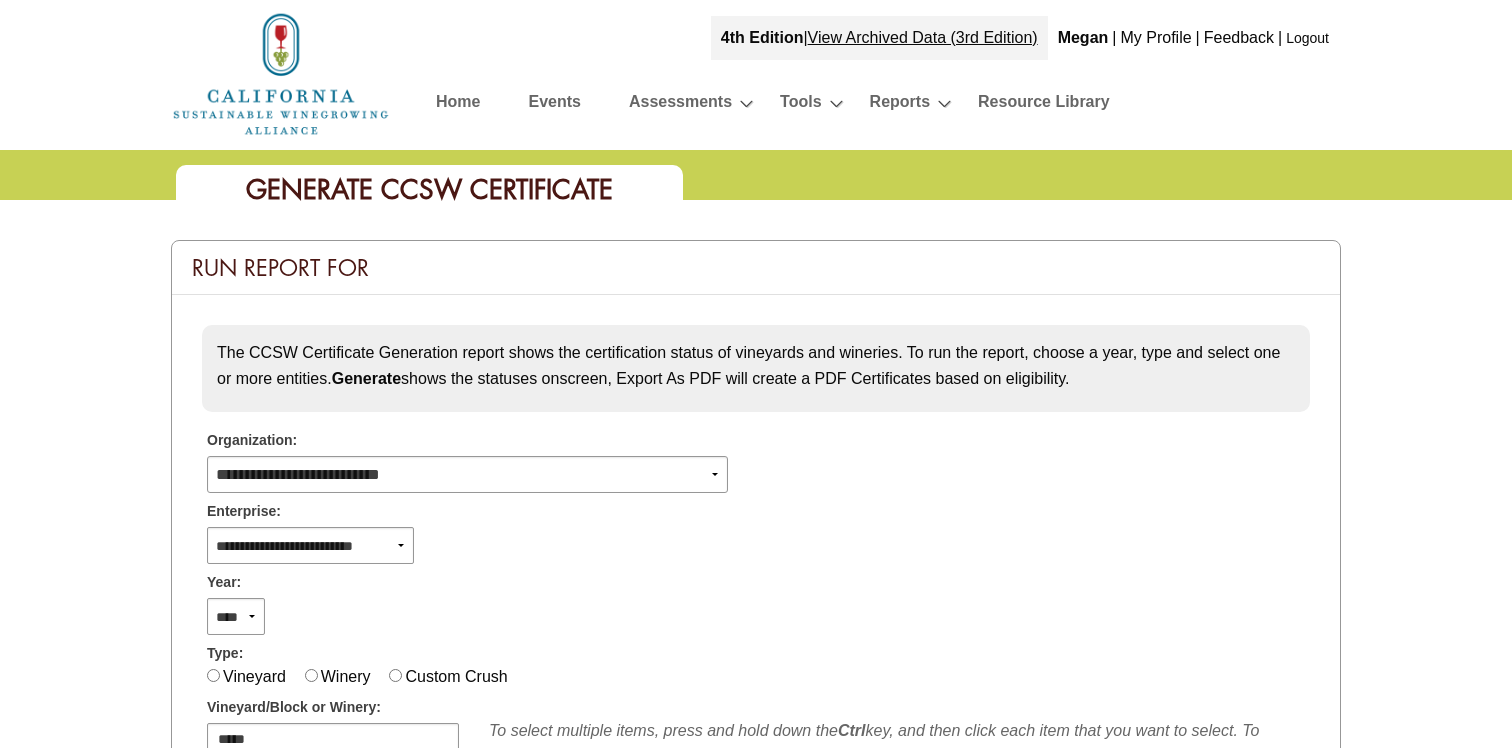 click on "Home" at bounding box center [458, 105] 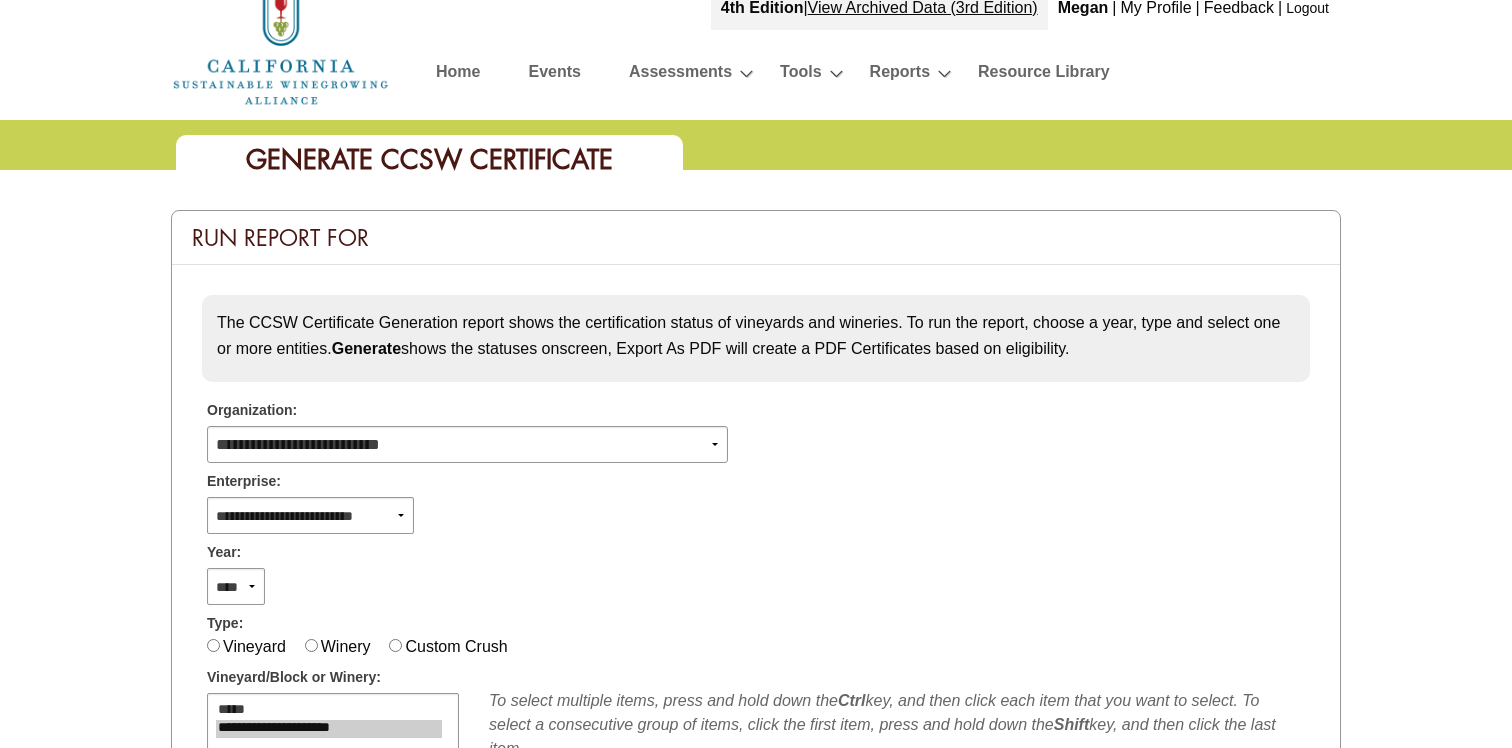 scroll, scrollTop: 31, scrollLeft: 0, axis: vertical 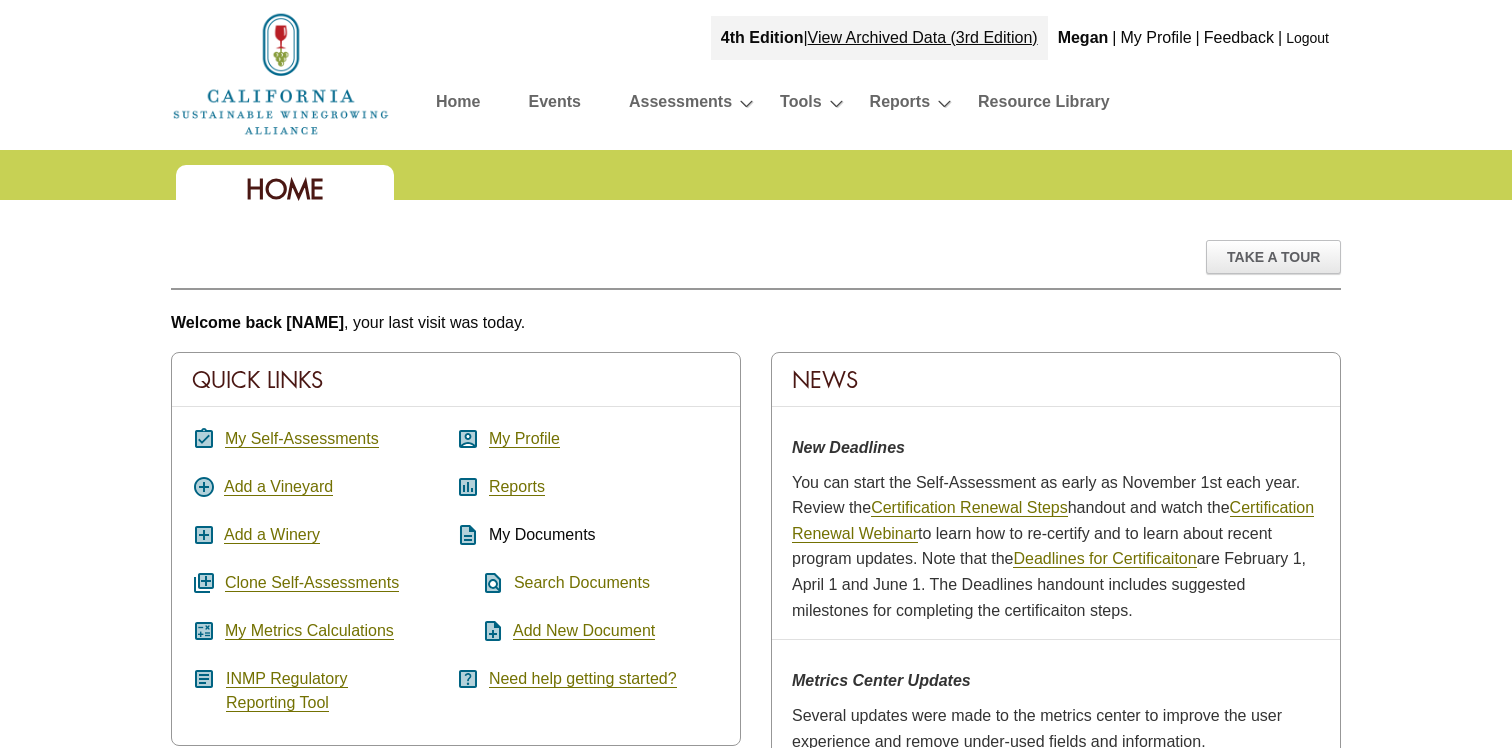 click on "Search Documents" at bounding box center (582, 583) 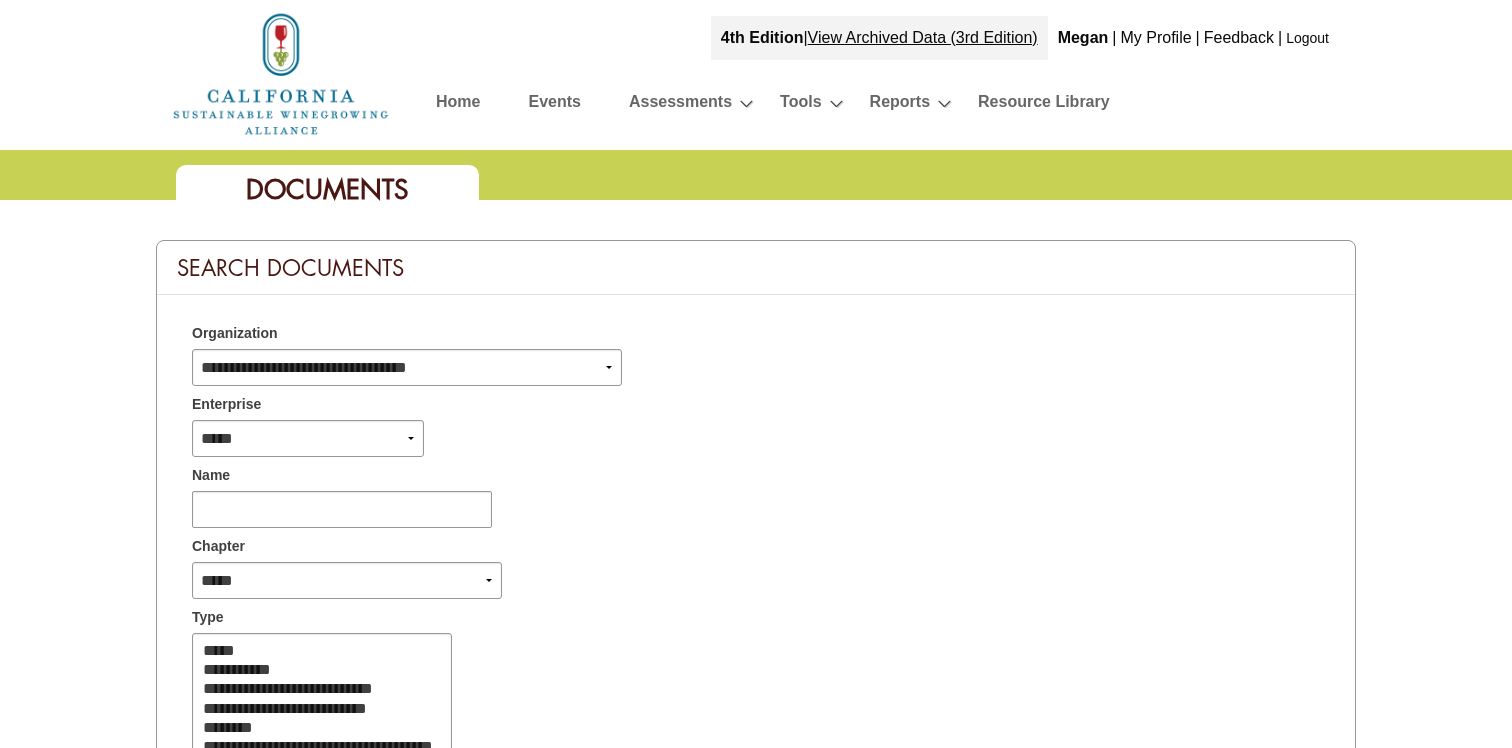 select 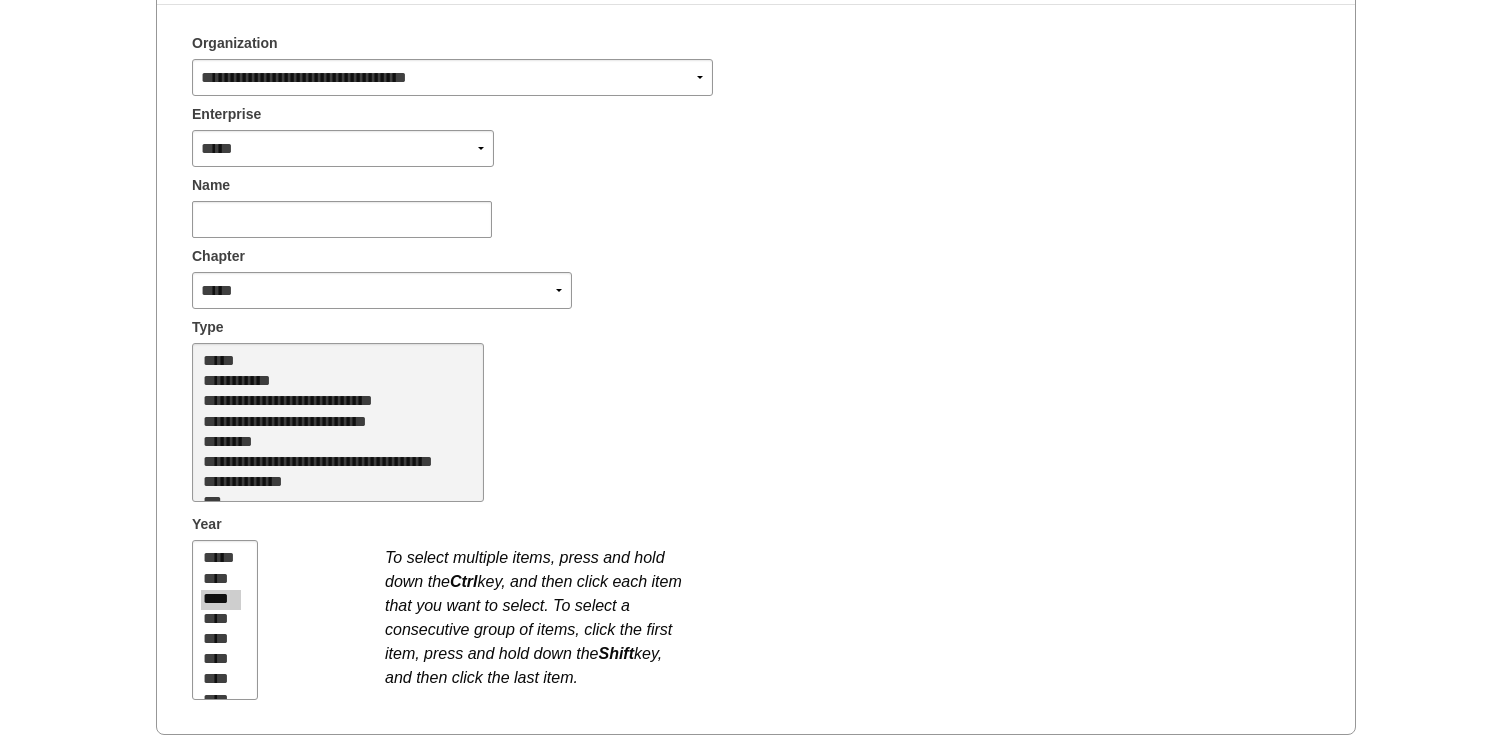 scroll, scrollTop: 172, scrollLeft: 0, axis: vertical 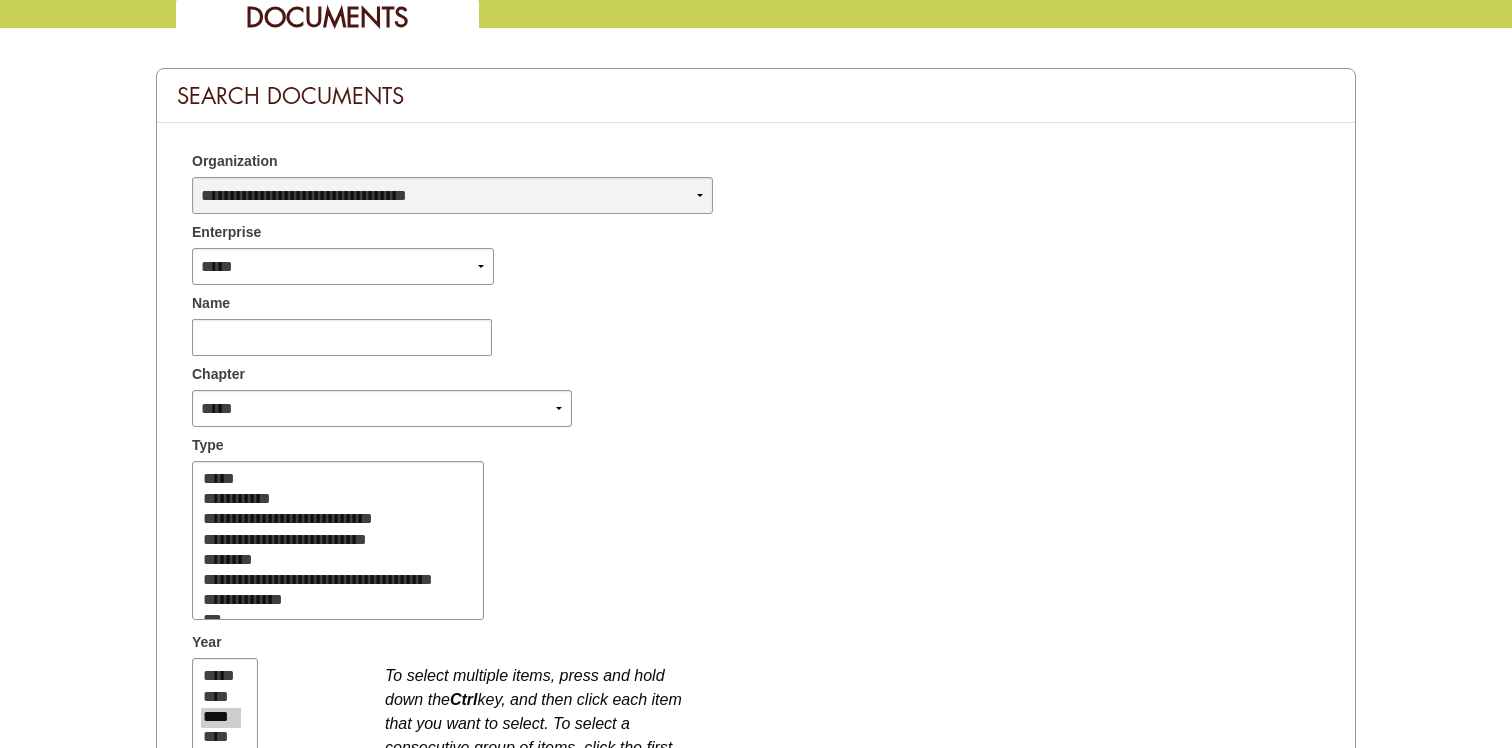 click on "**********" at bounding box center (452, 195) 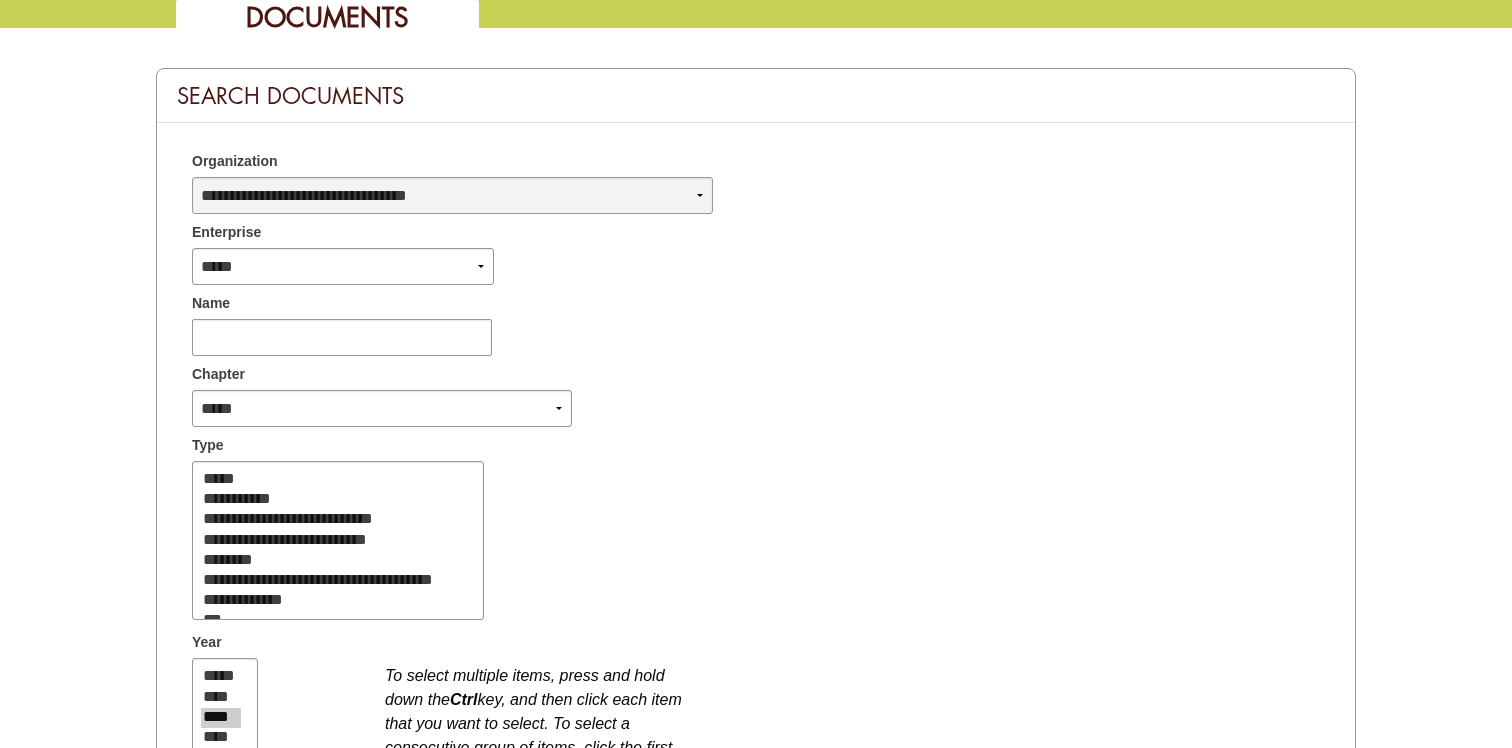 select on "****" 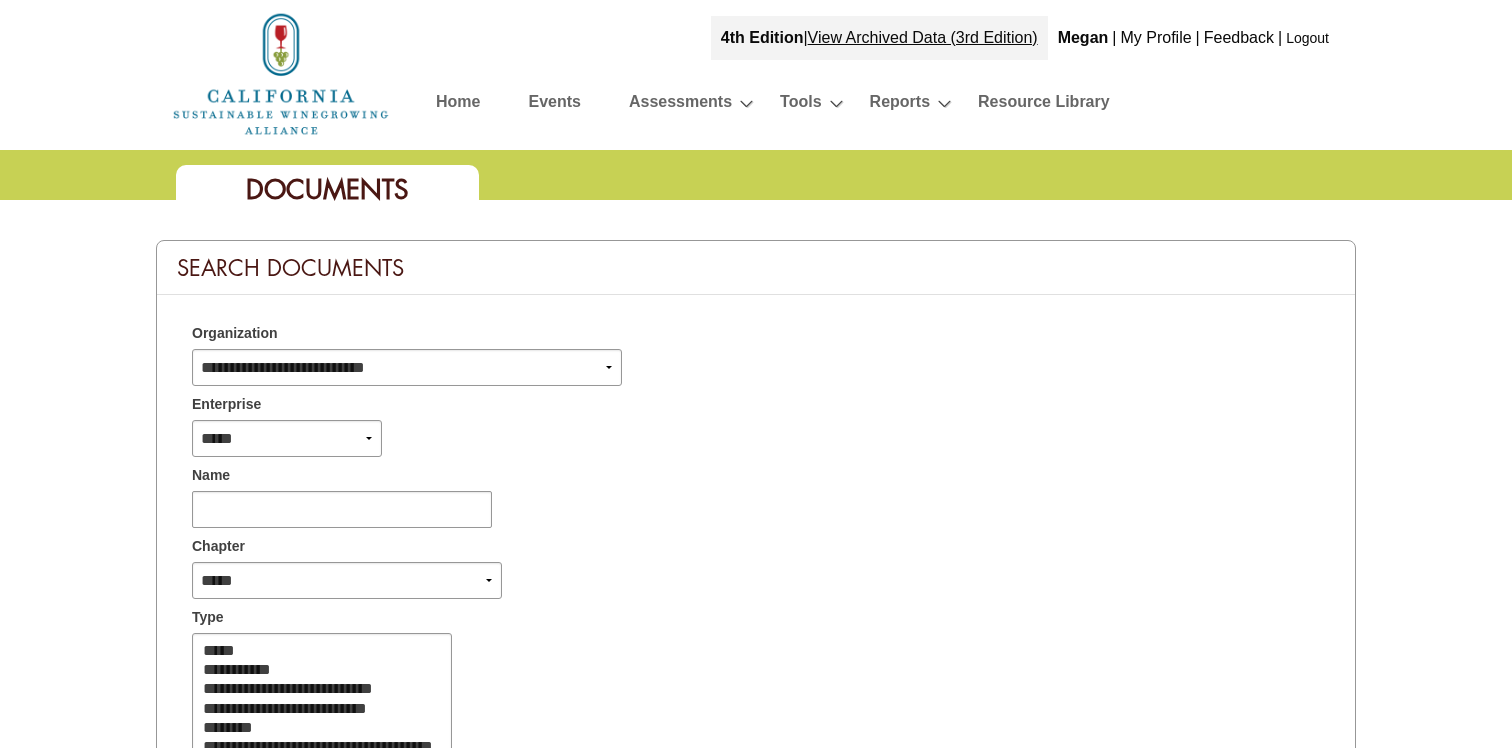 select 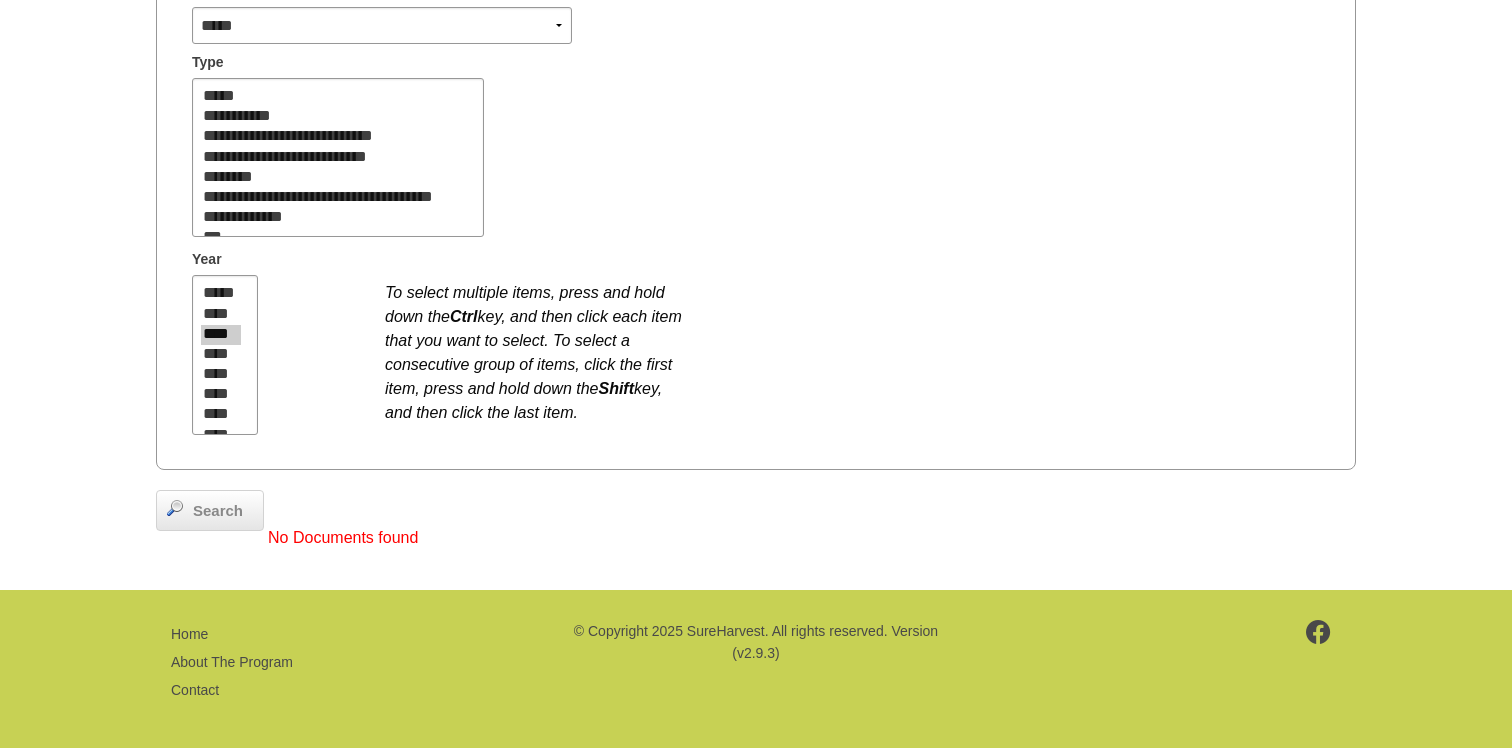 scroll, scrollTop: 557, scrollLeft: 0, axis: vertical 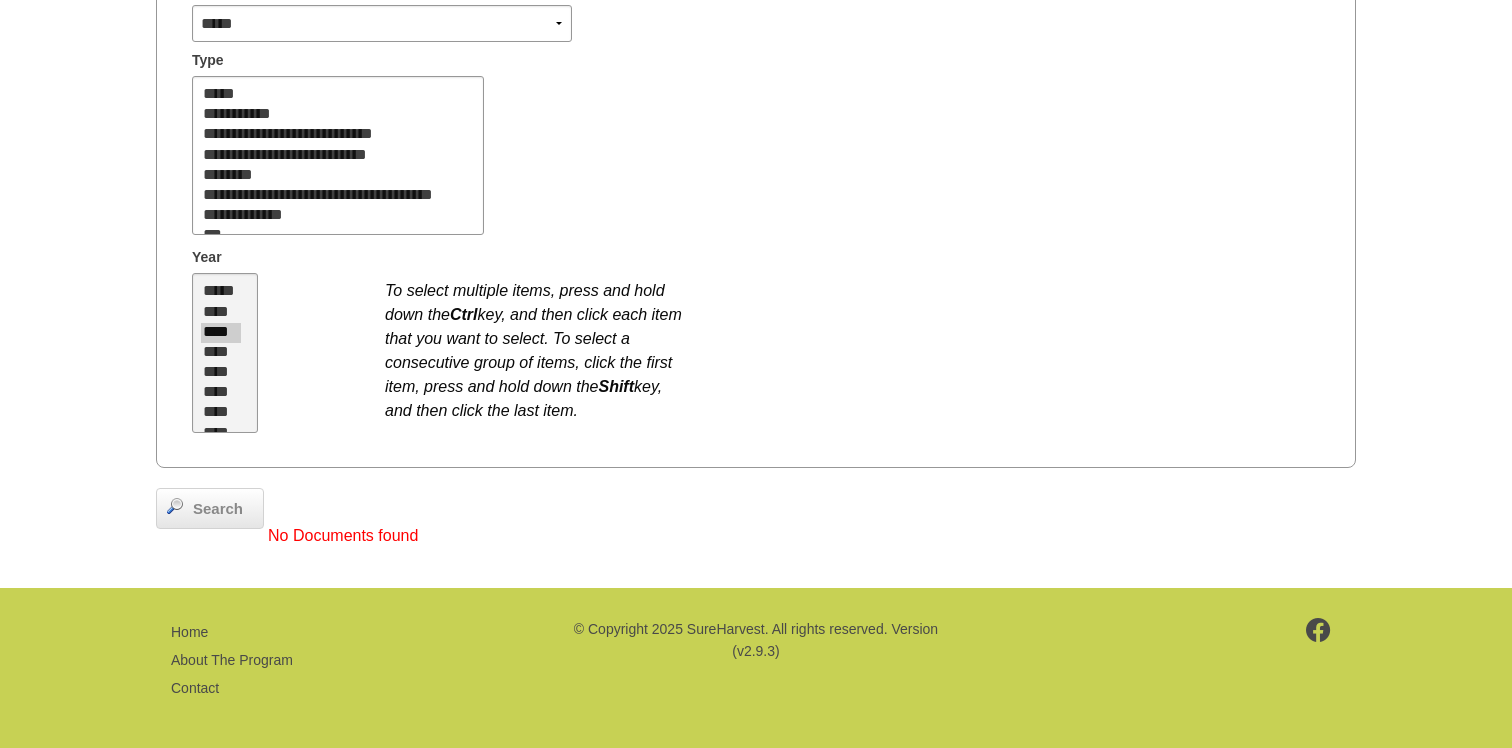 select on "**" 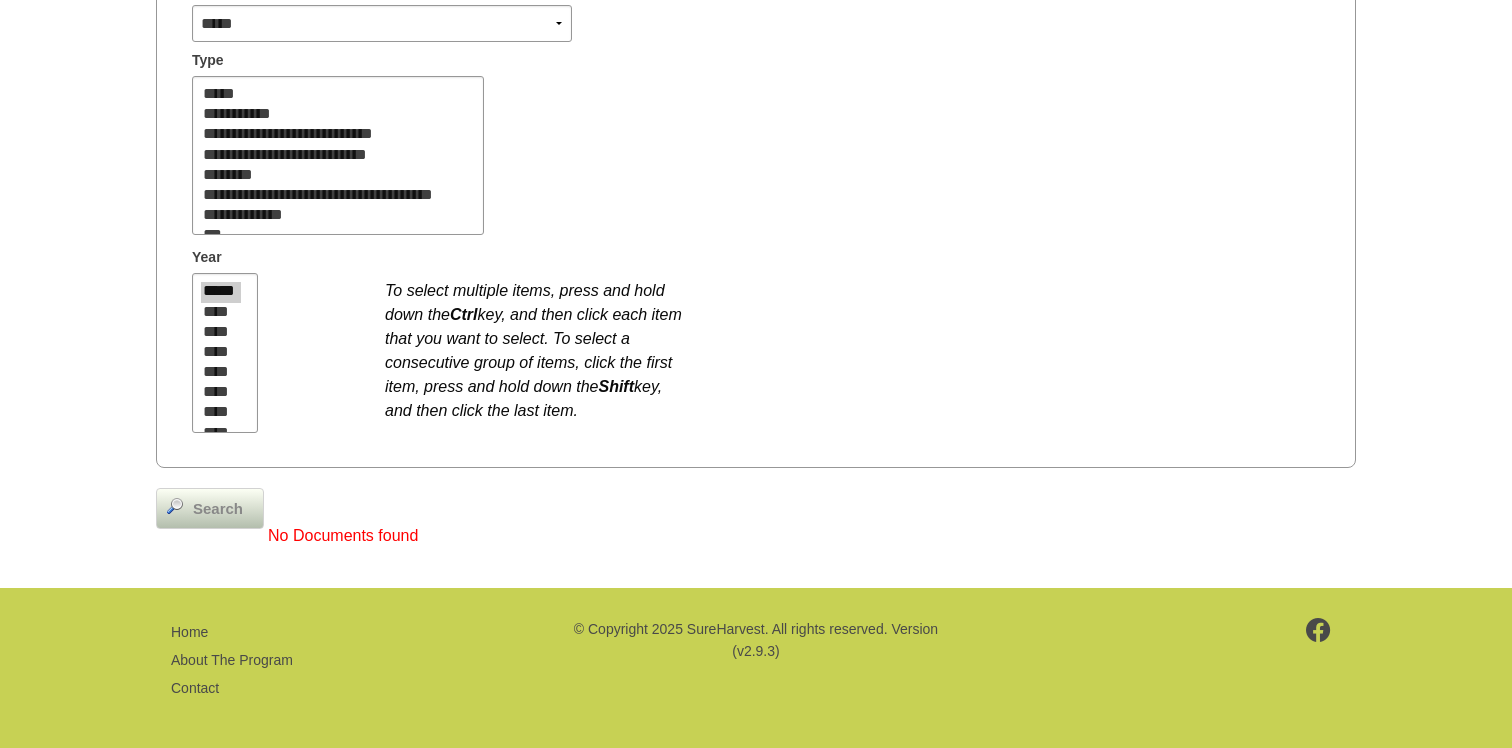 click on "Search" at bounding box center (218, 509) 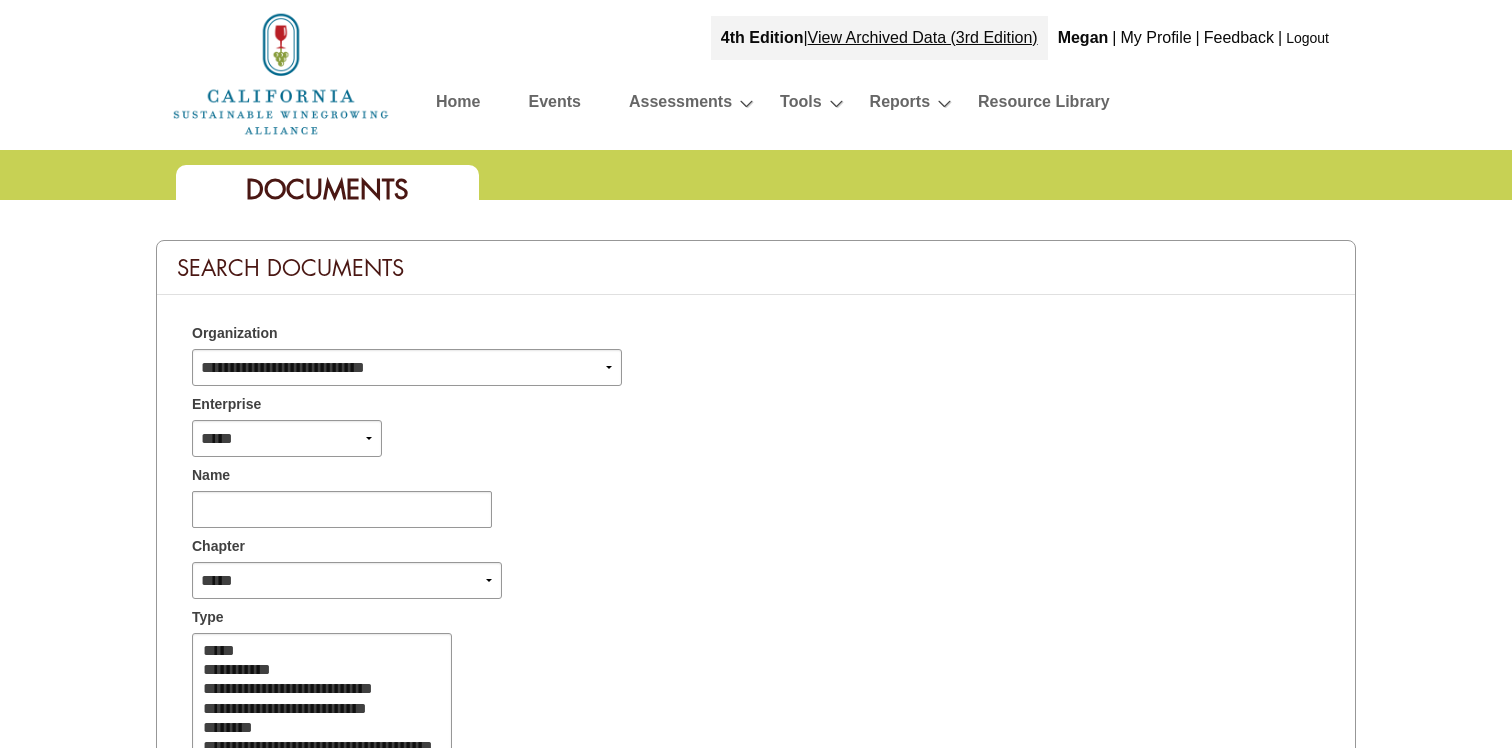 select 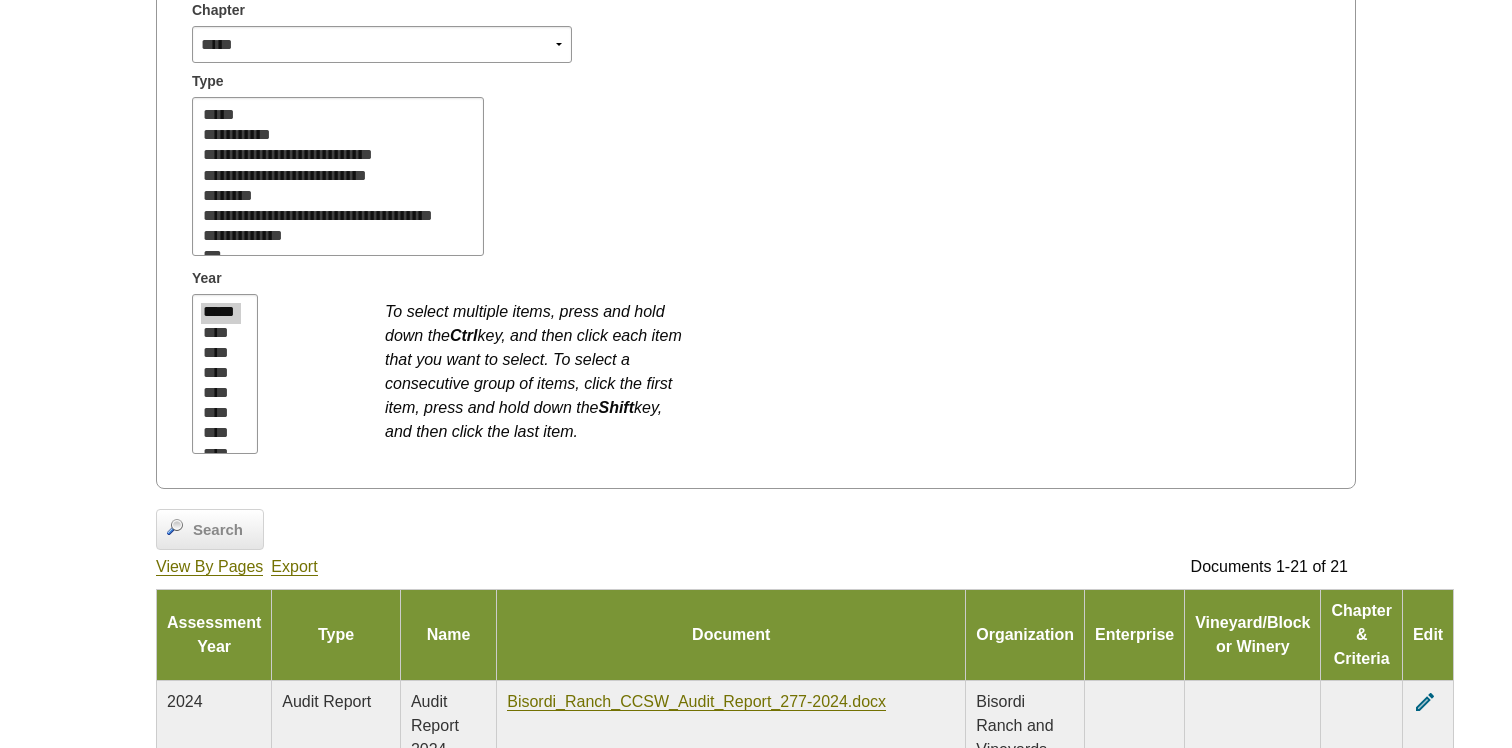scroll, scrollTop: 0, scrollLeft: 0, axis: both 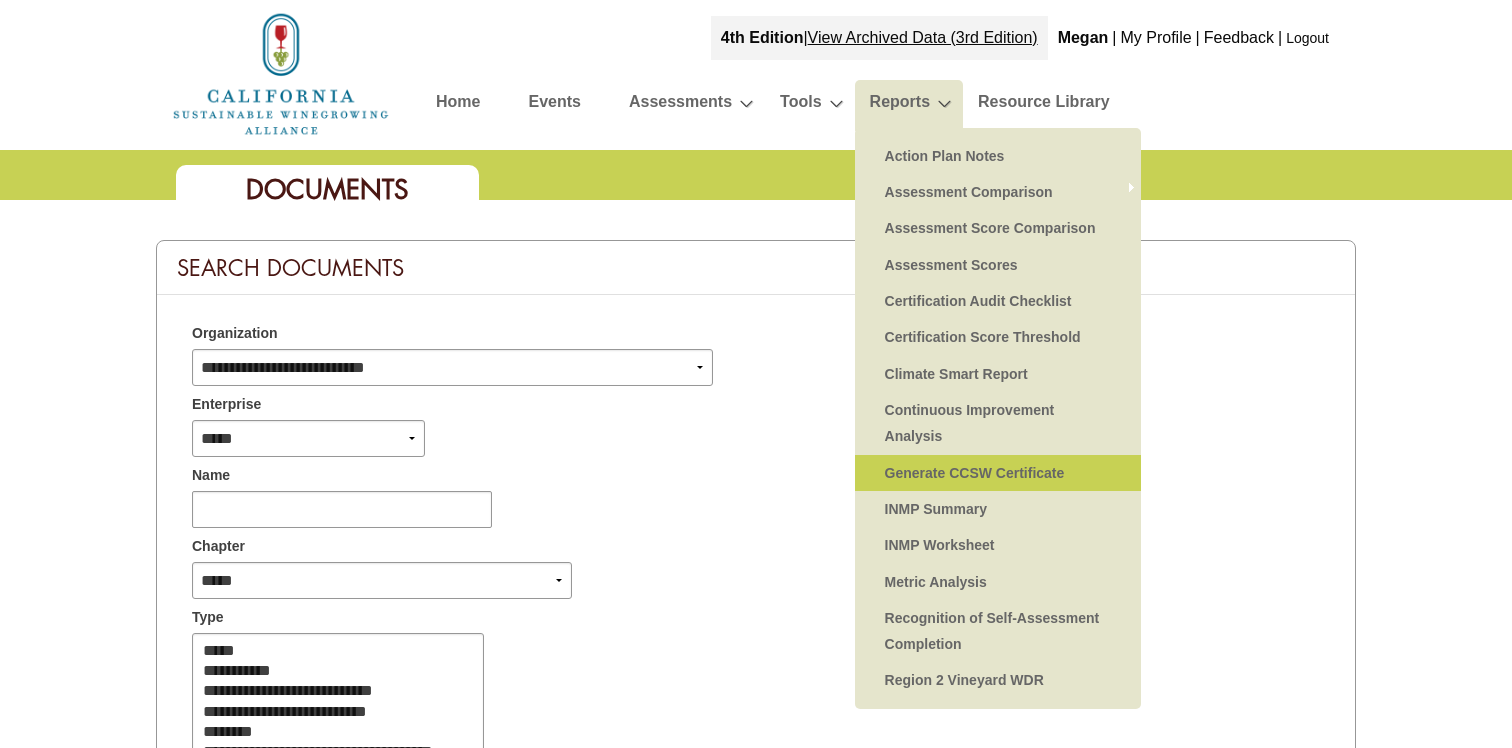 click on "Generate CCSW Certificate" at bounding box center [998, 473] 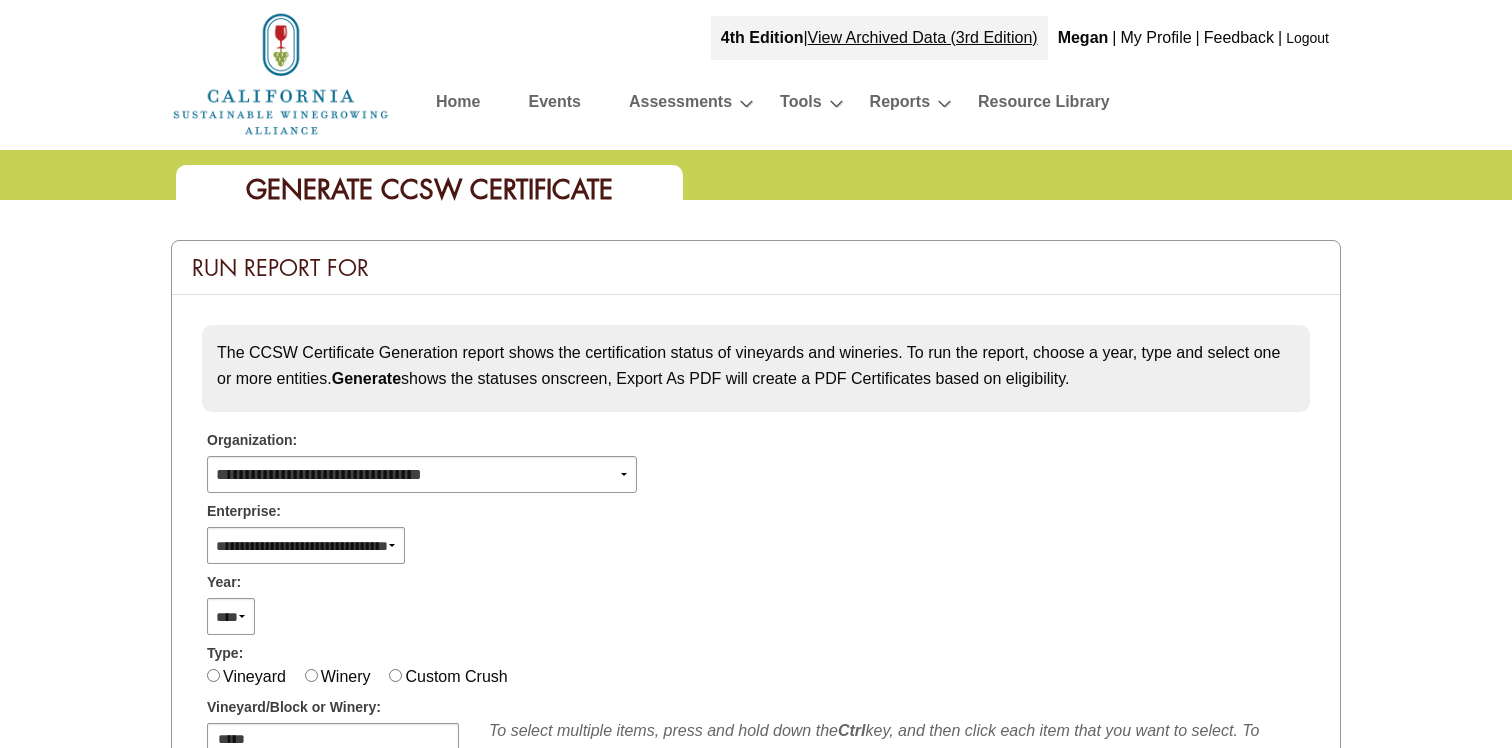 select 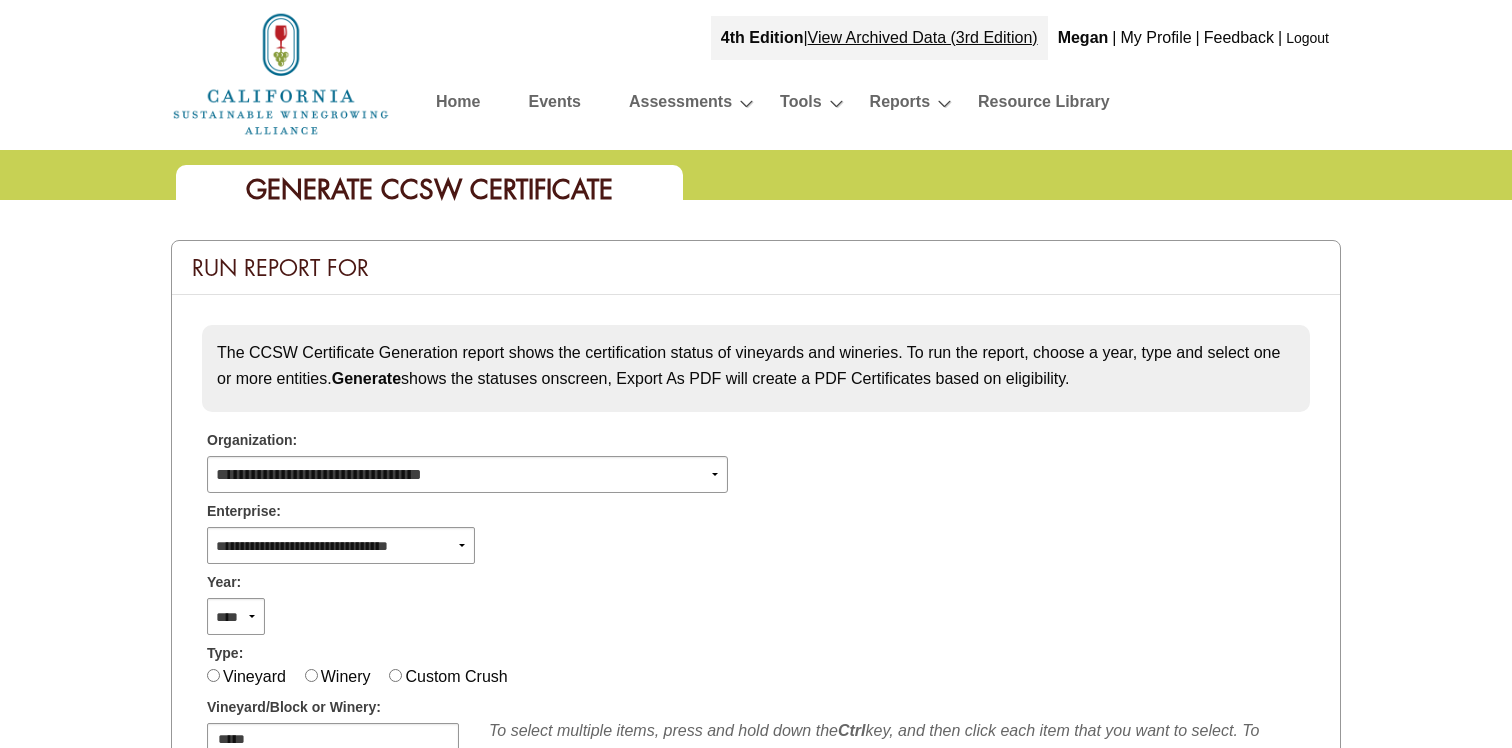 scroll, scrollTop: 0, scrollLeft: 0, axis: both 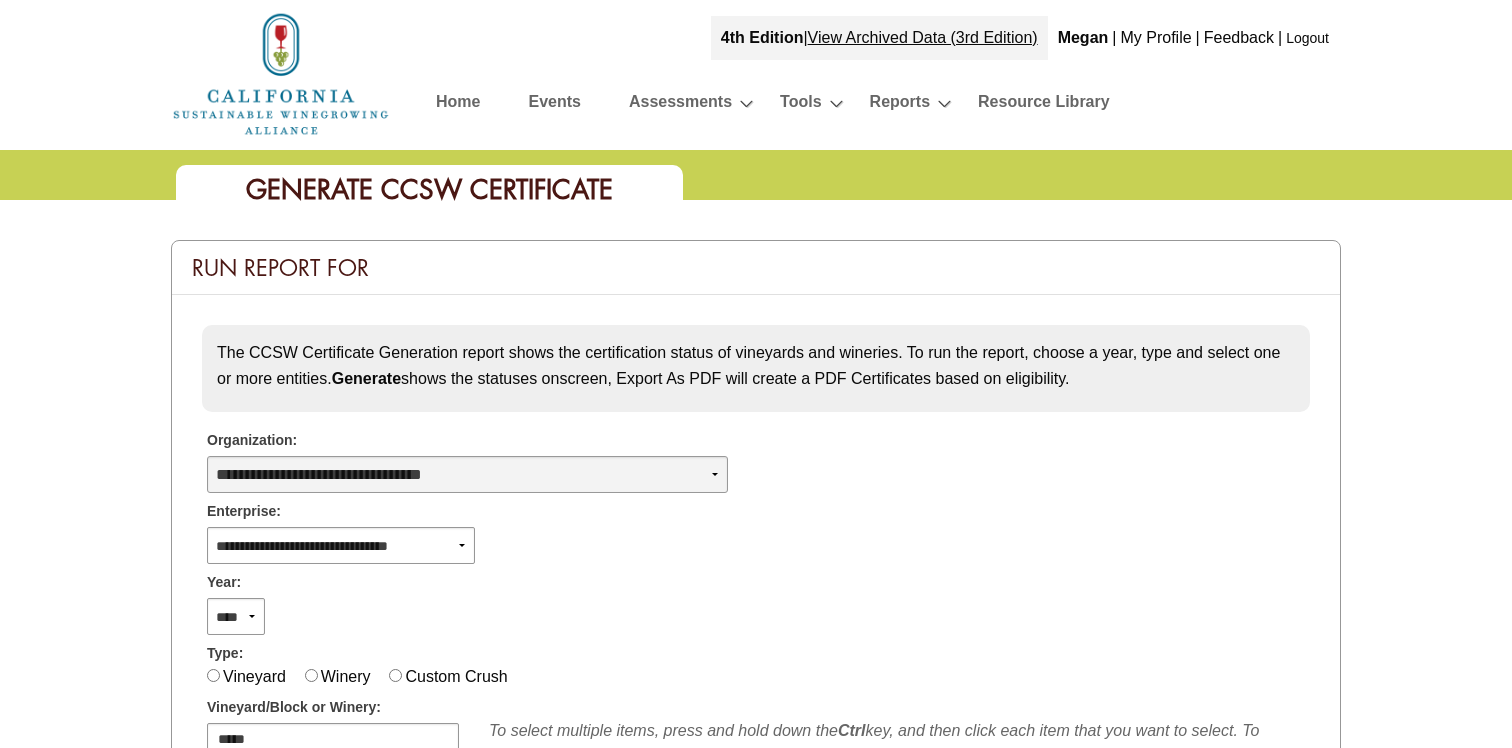 click on "**********" at bounding box center (467, 474) 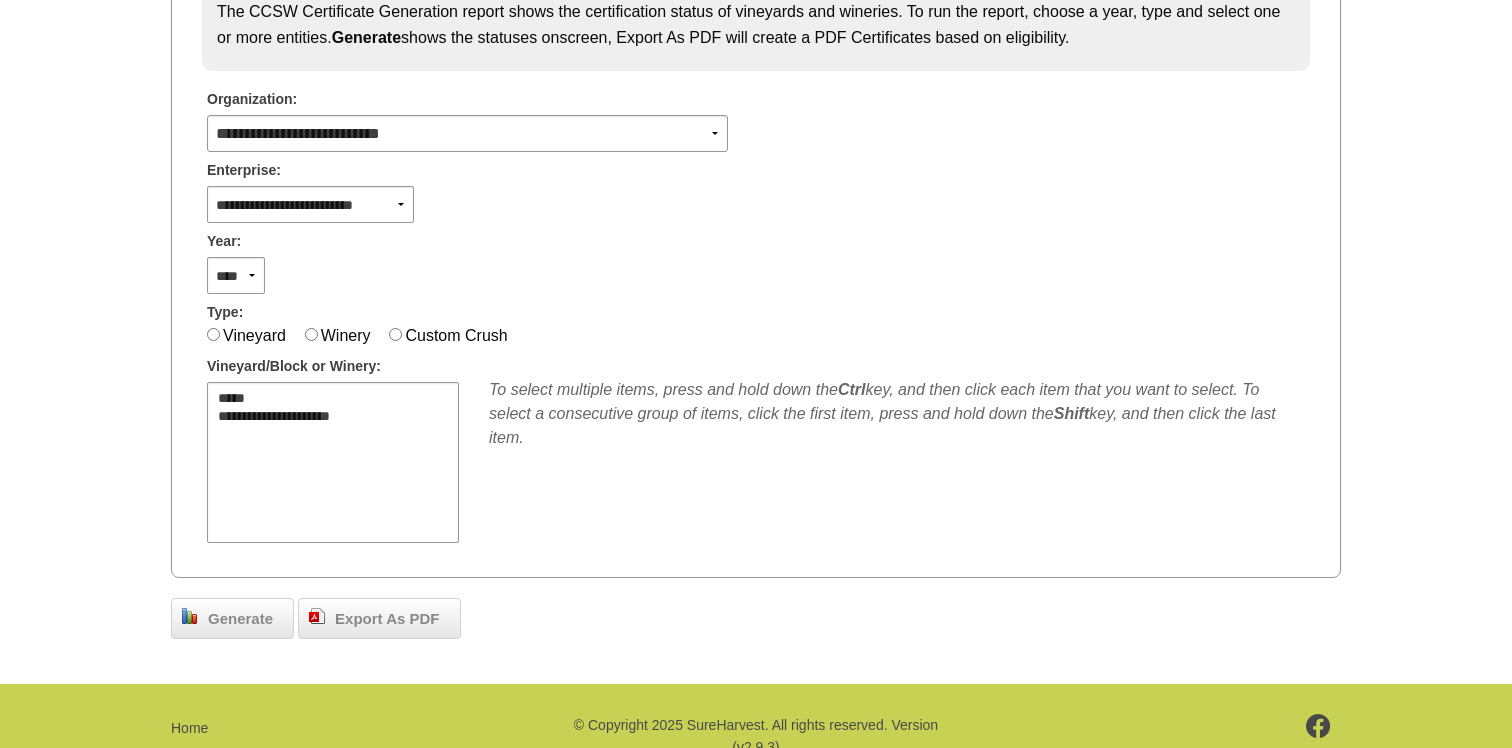 scroll, scrollTop: 343, scrollLeft: 0, axis: vertical 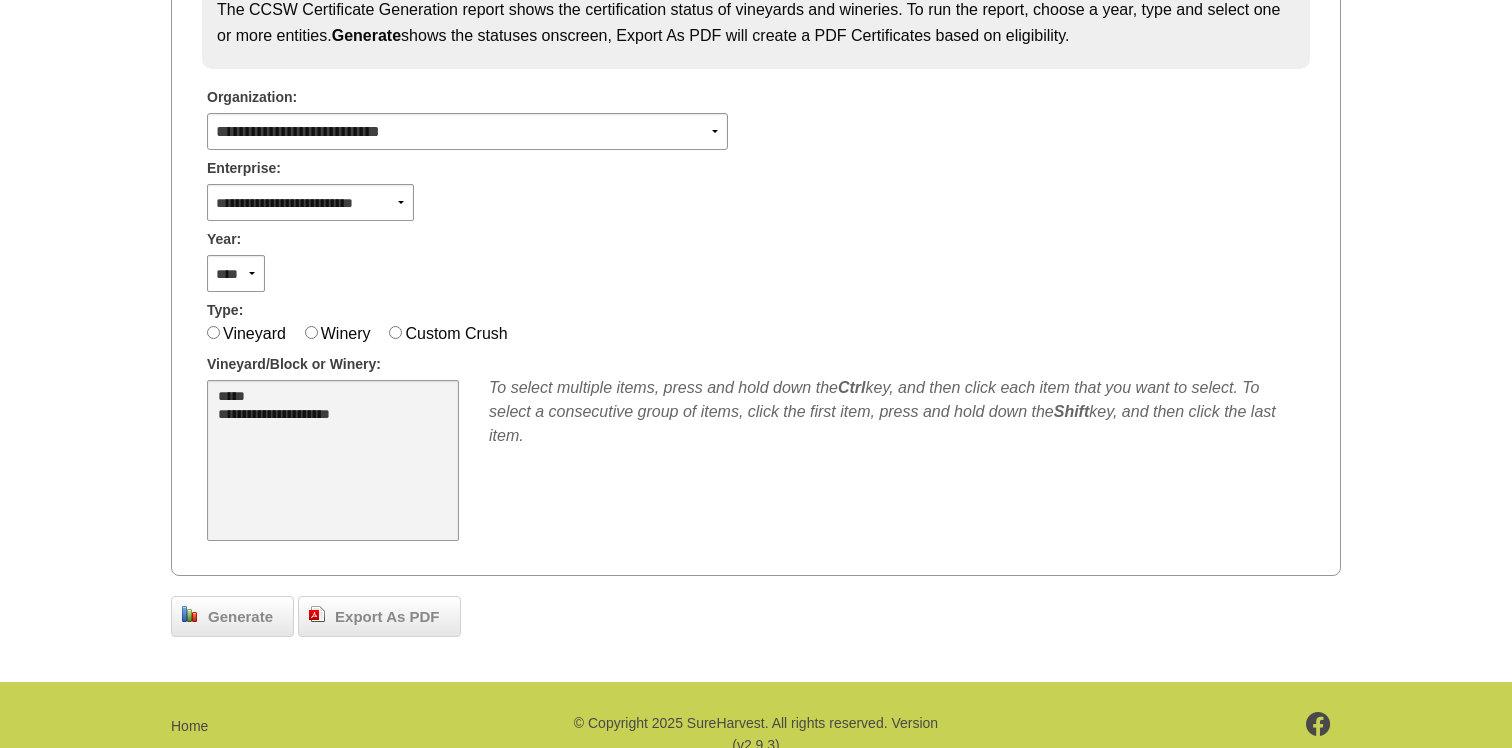 select on "****" 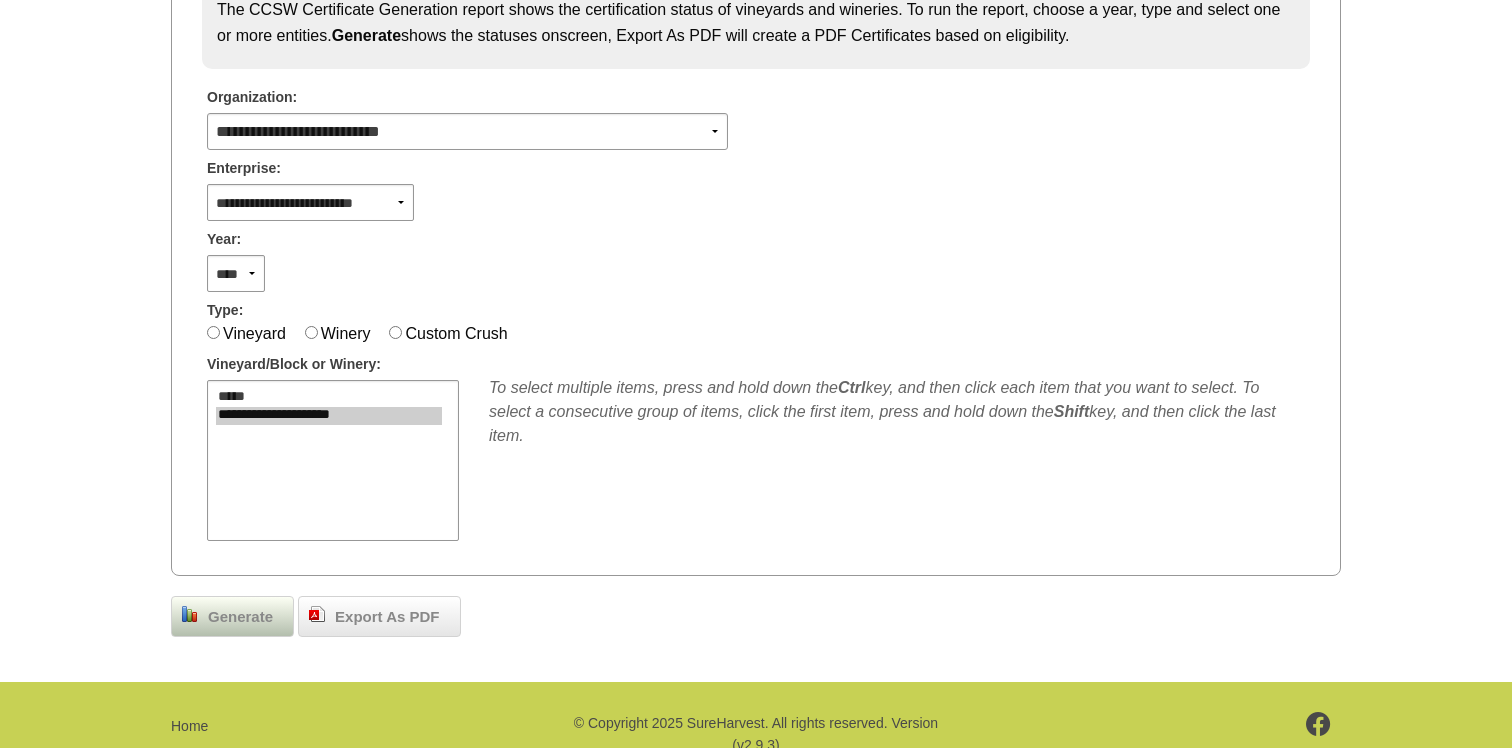 click on "Generate" at bounding box center [240, 617] 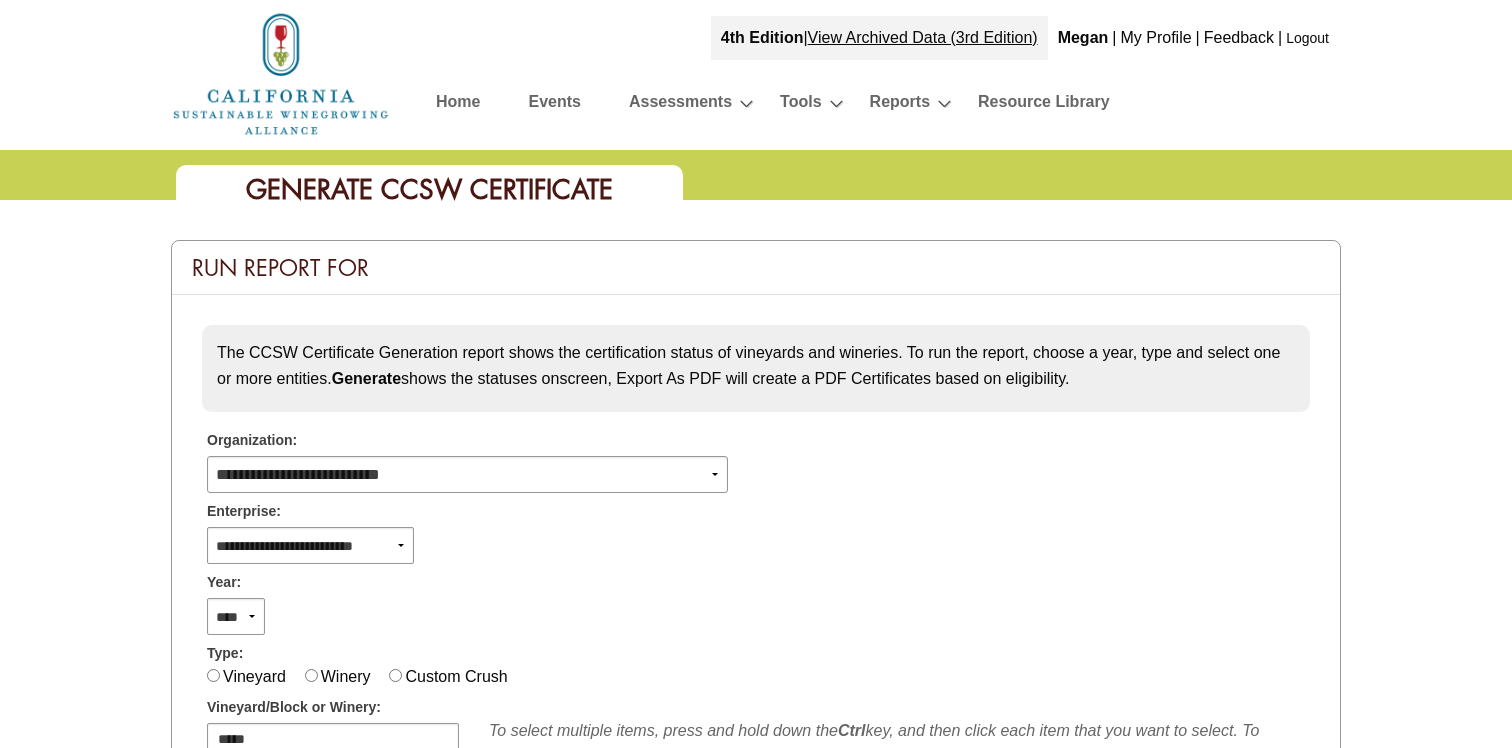 scroll, scrollTop: 40, scrollLeft: 0, axis: vertical 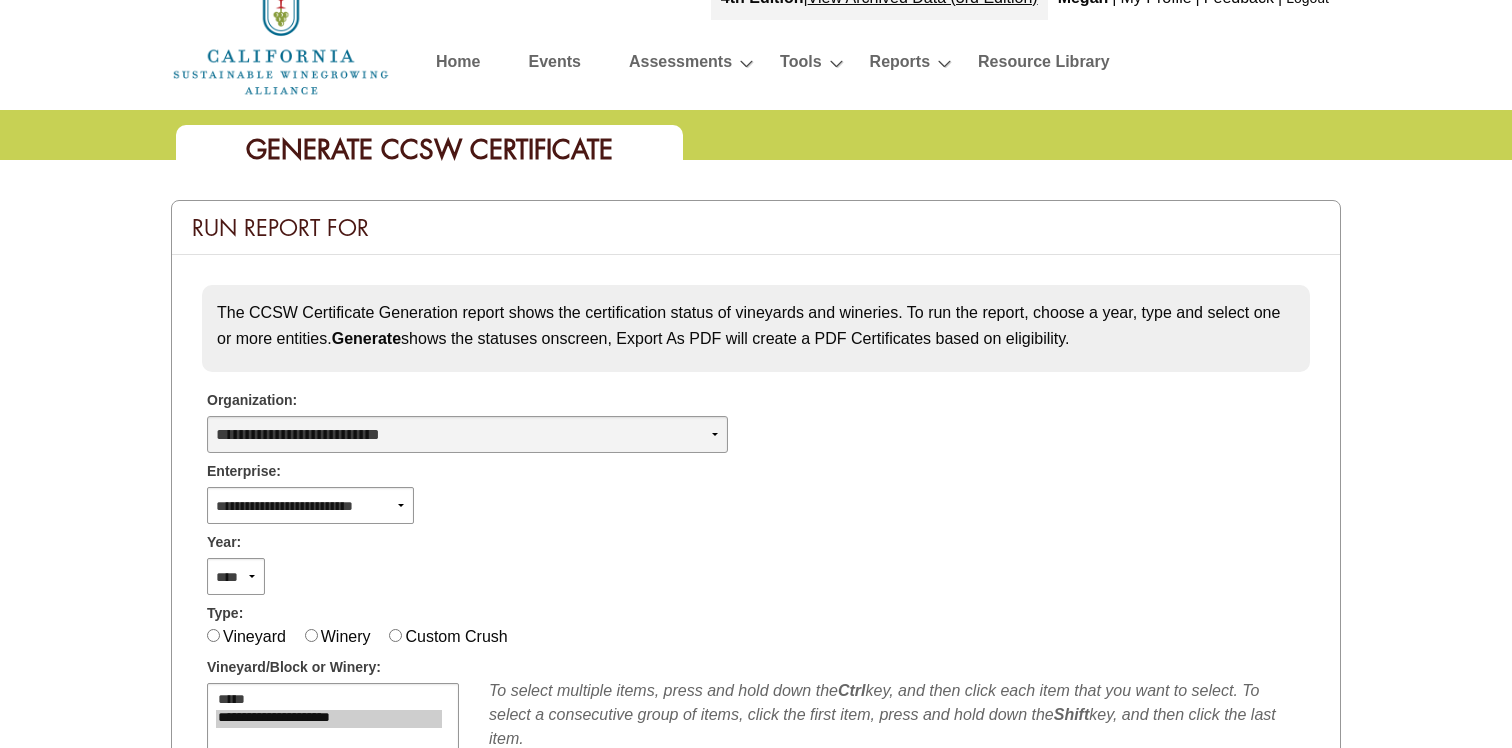 click on "**********" at bounding box center [467, 434] 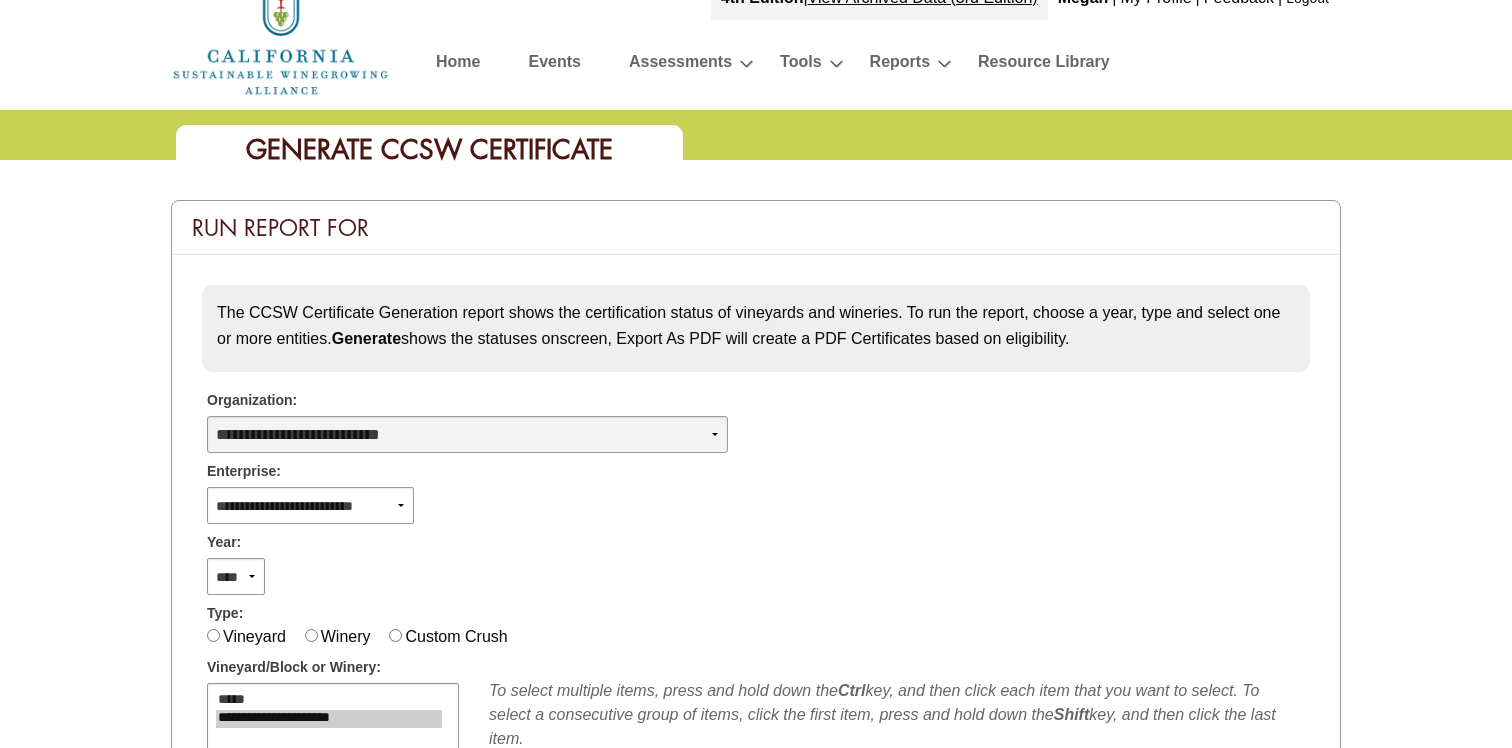 select on "****" 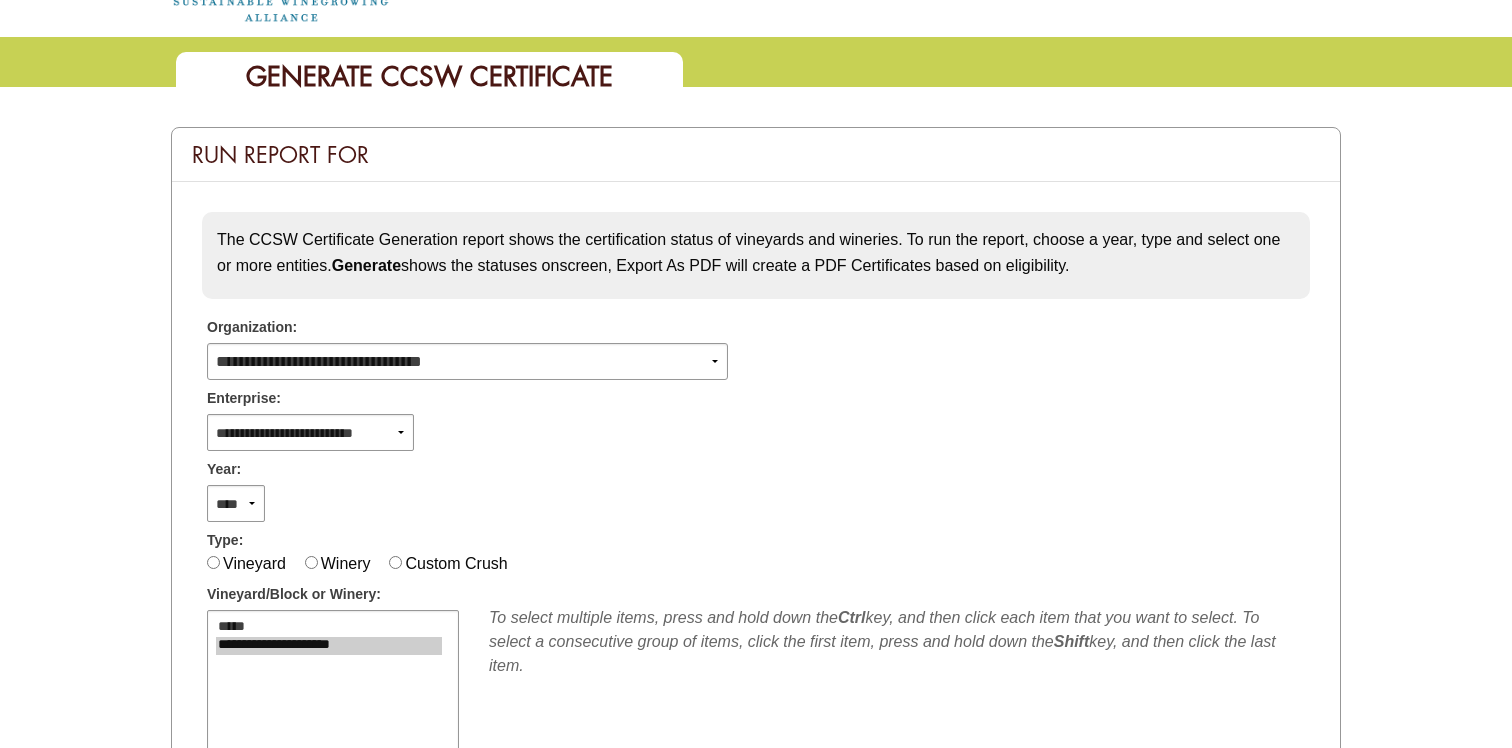 scroll, scrollTop: 178, scrollLeft: 0, axis: vertical 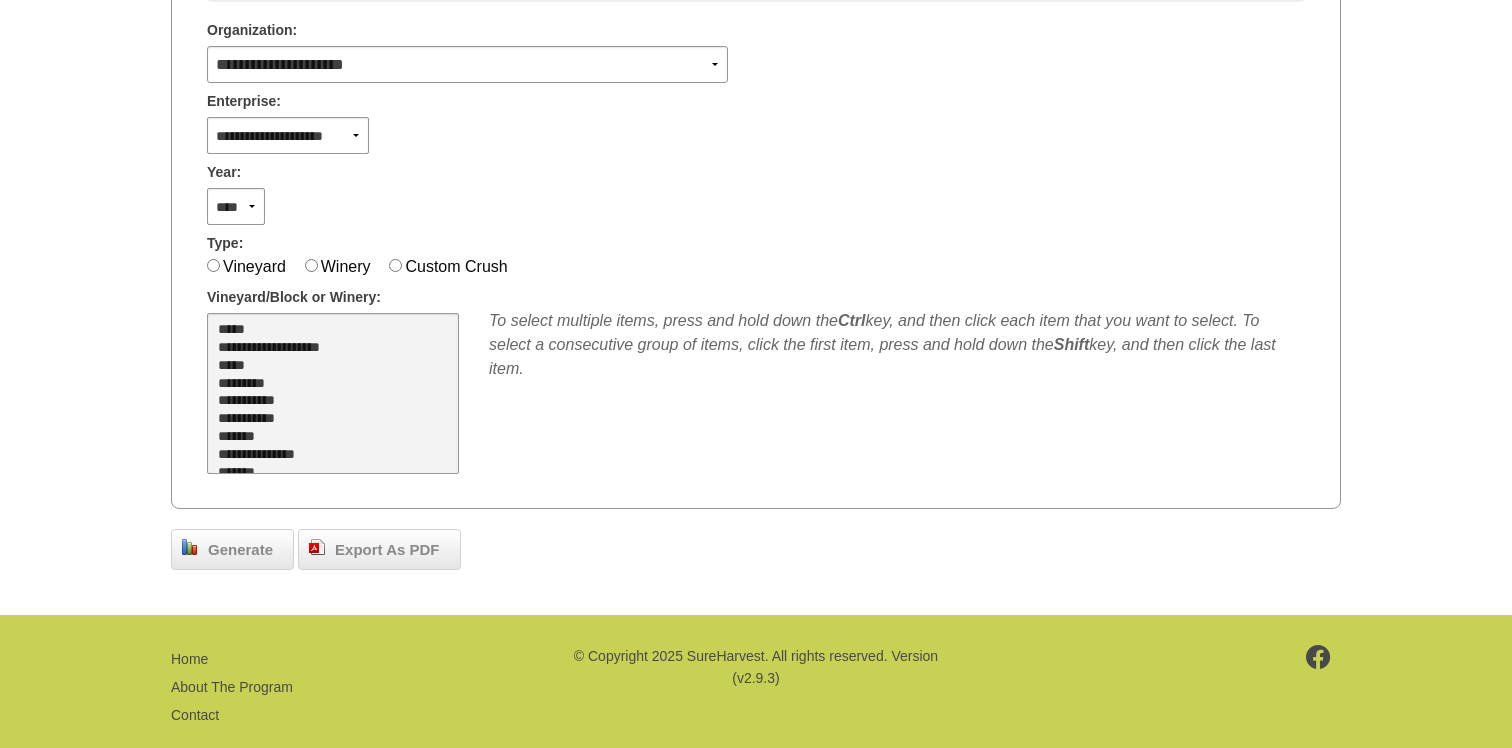 select on "**" 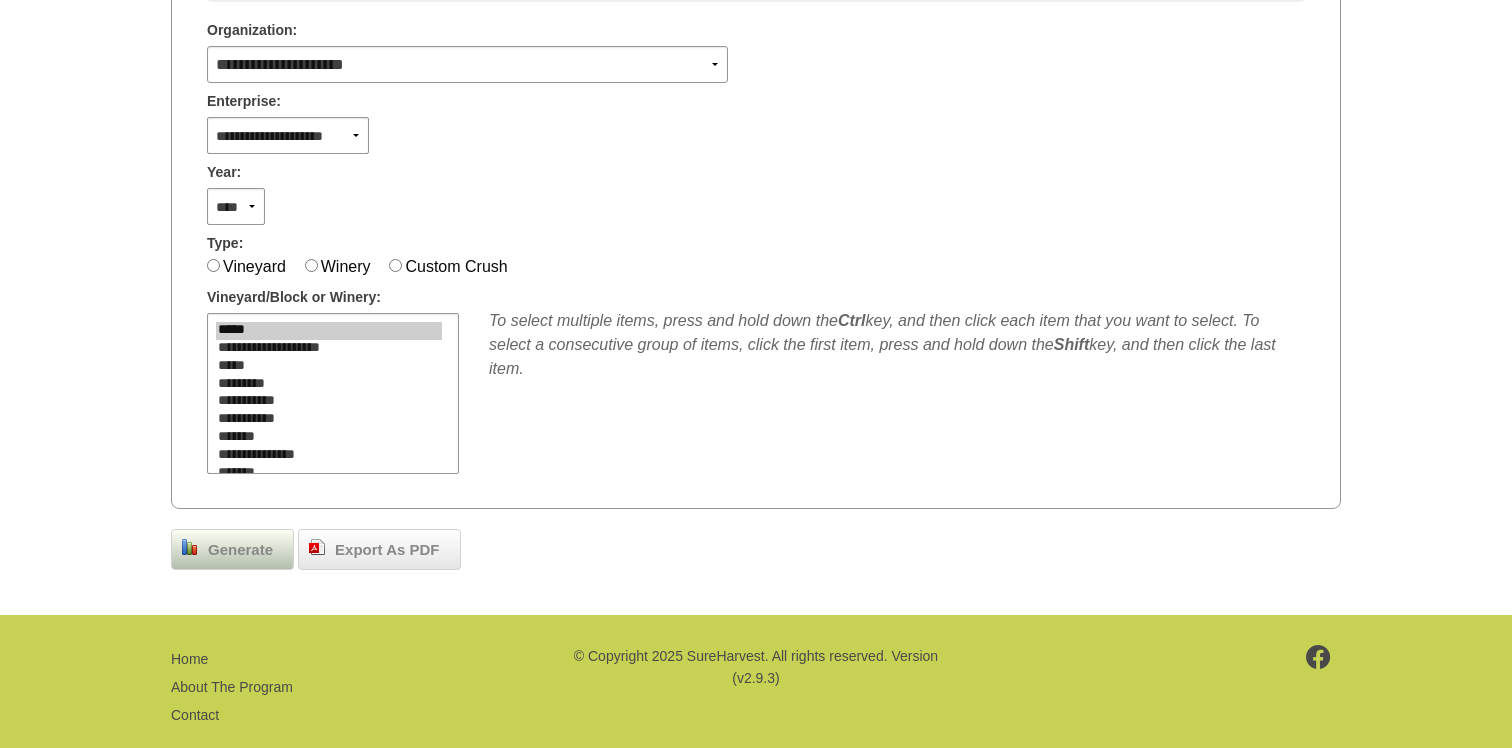 click on "Generate" at bounding box center (240, 550) 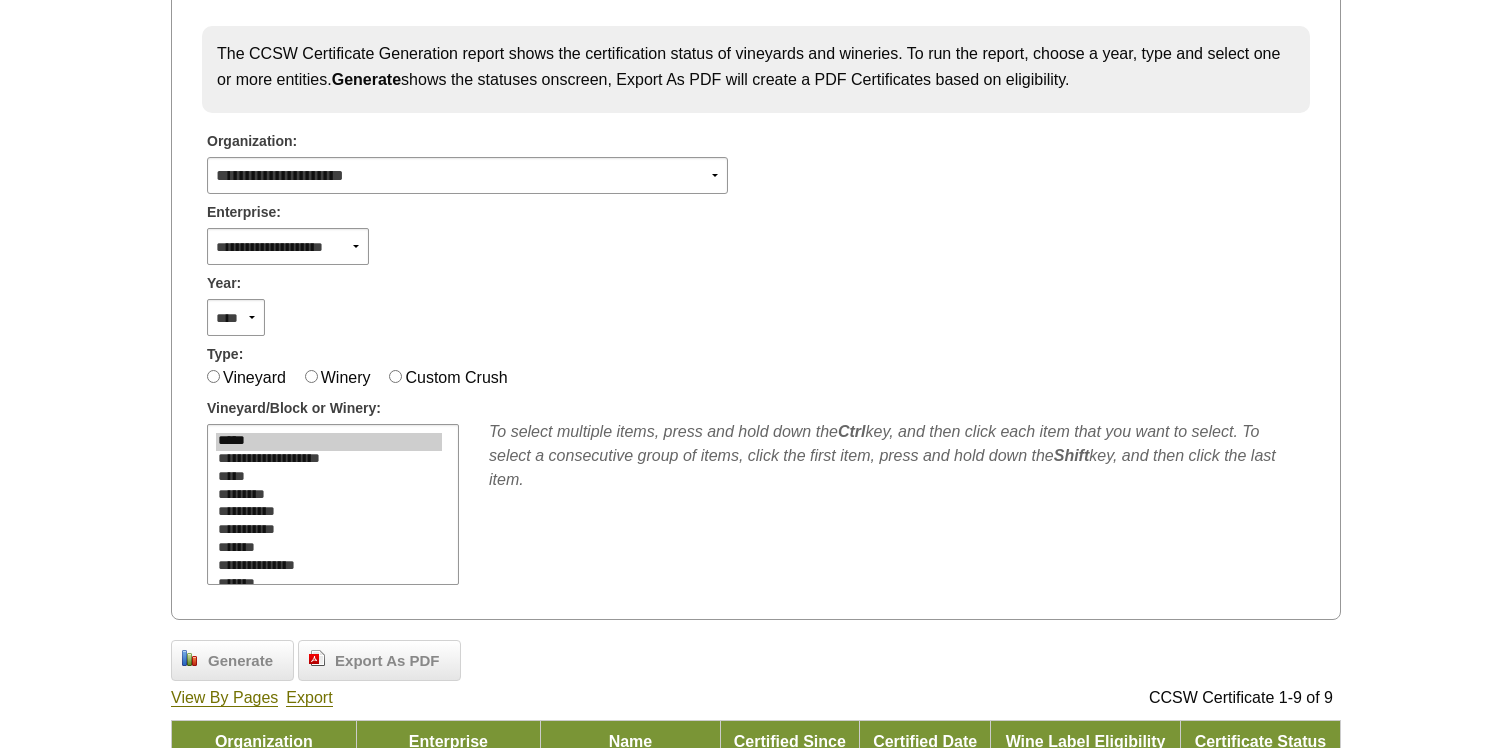 scroll, scrollTop: 0, scrollLeft: 0, axis: both 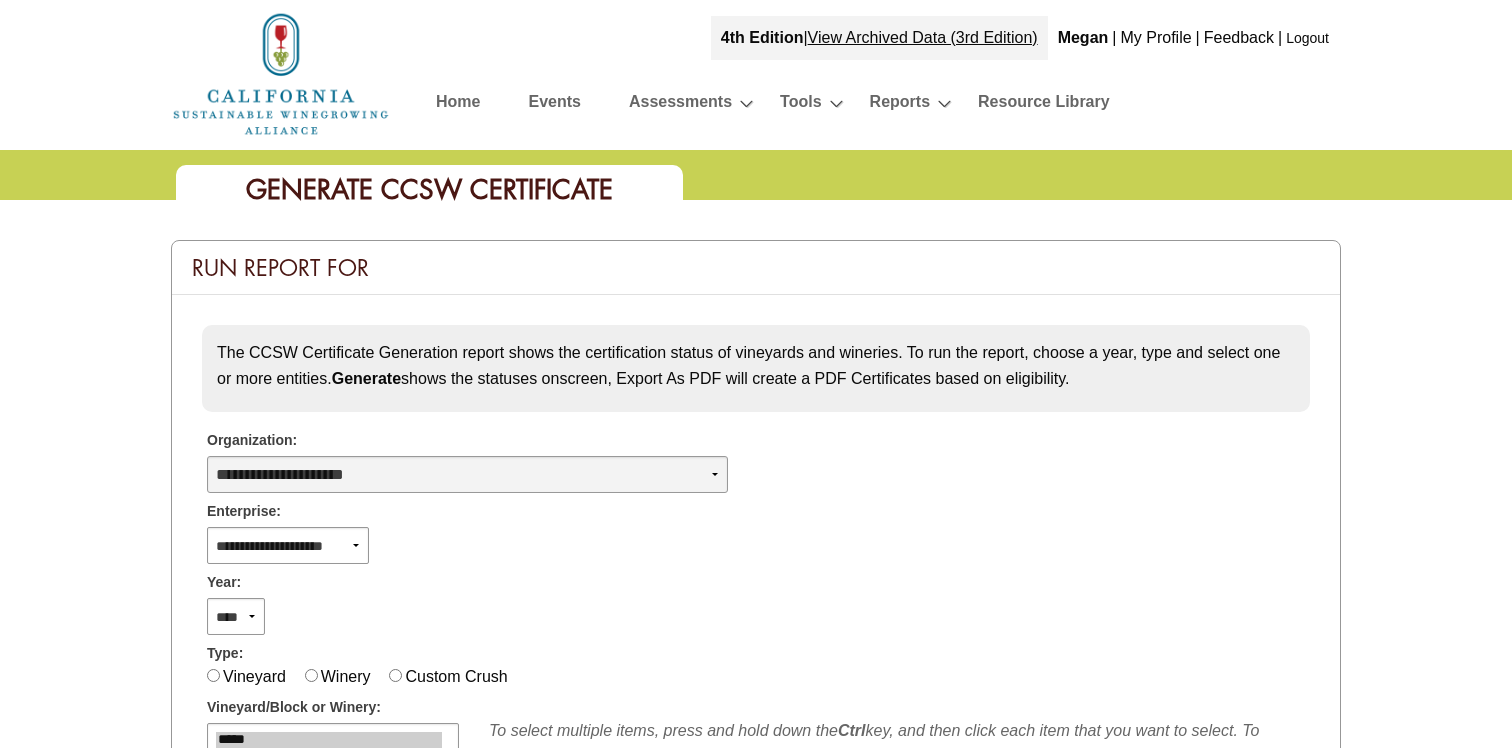 click on "**********" at bounding box center (467, 474) 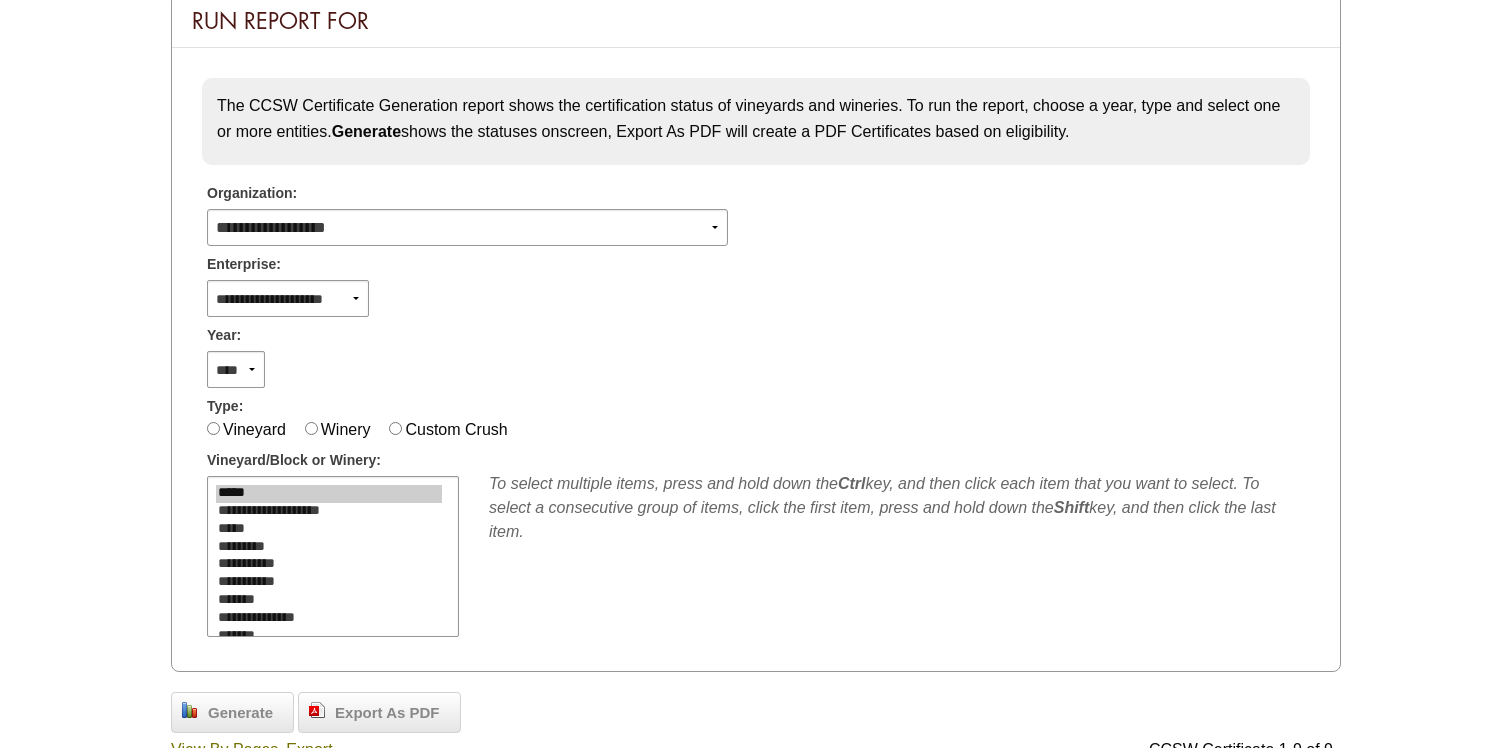 scroll, scrollTop: 256, scrollLeft: 0, axis: vertical 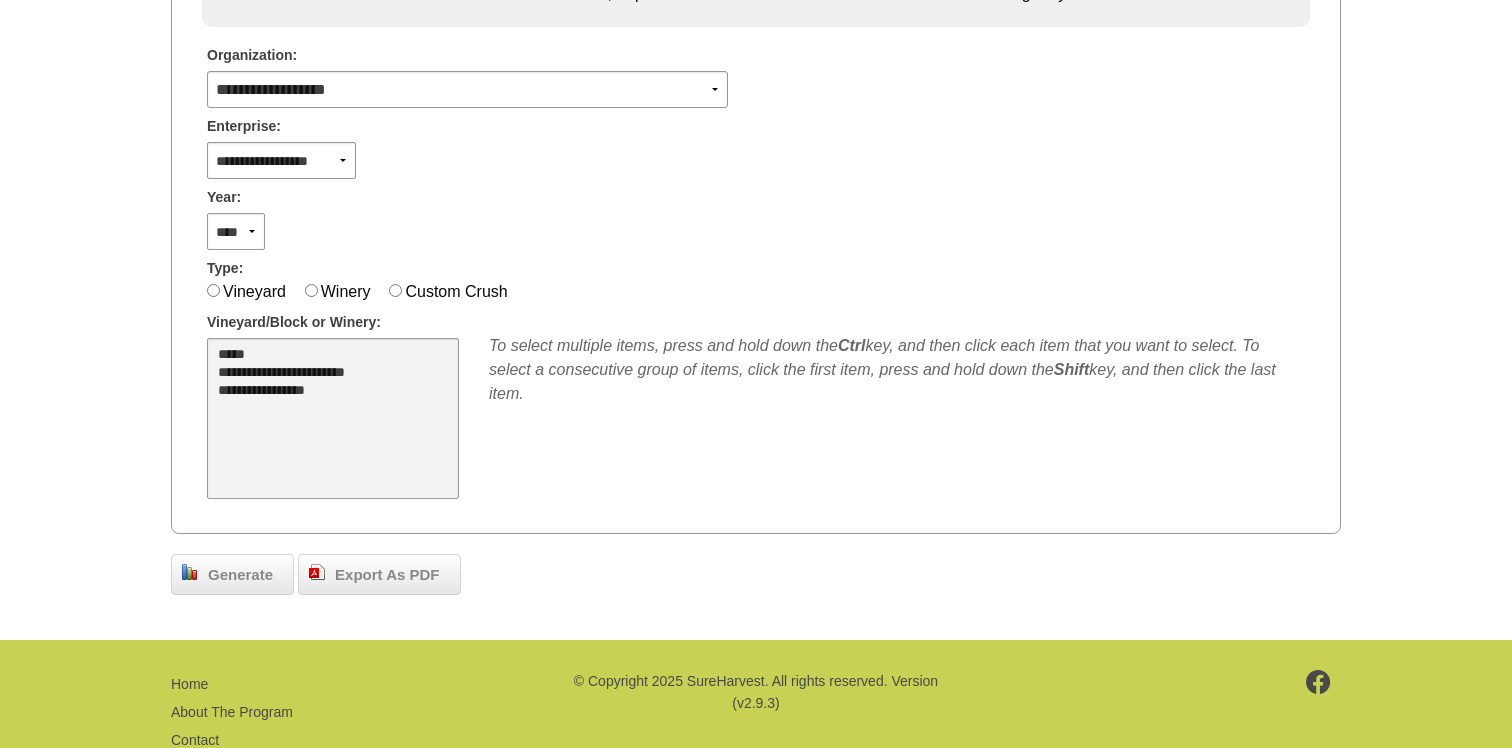 select on "**" 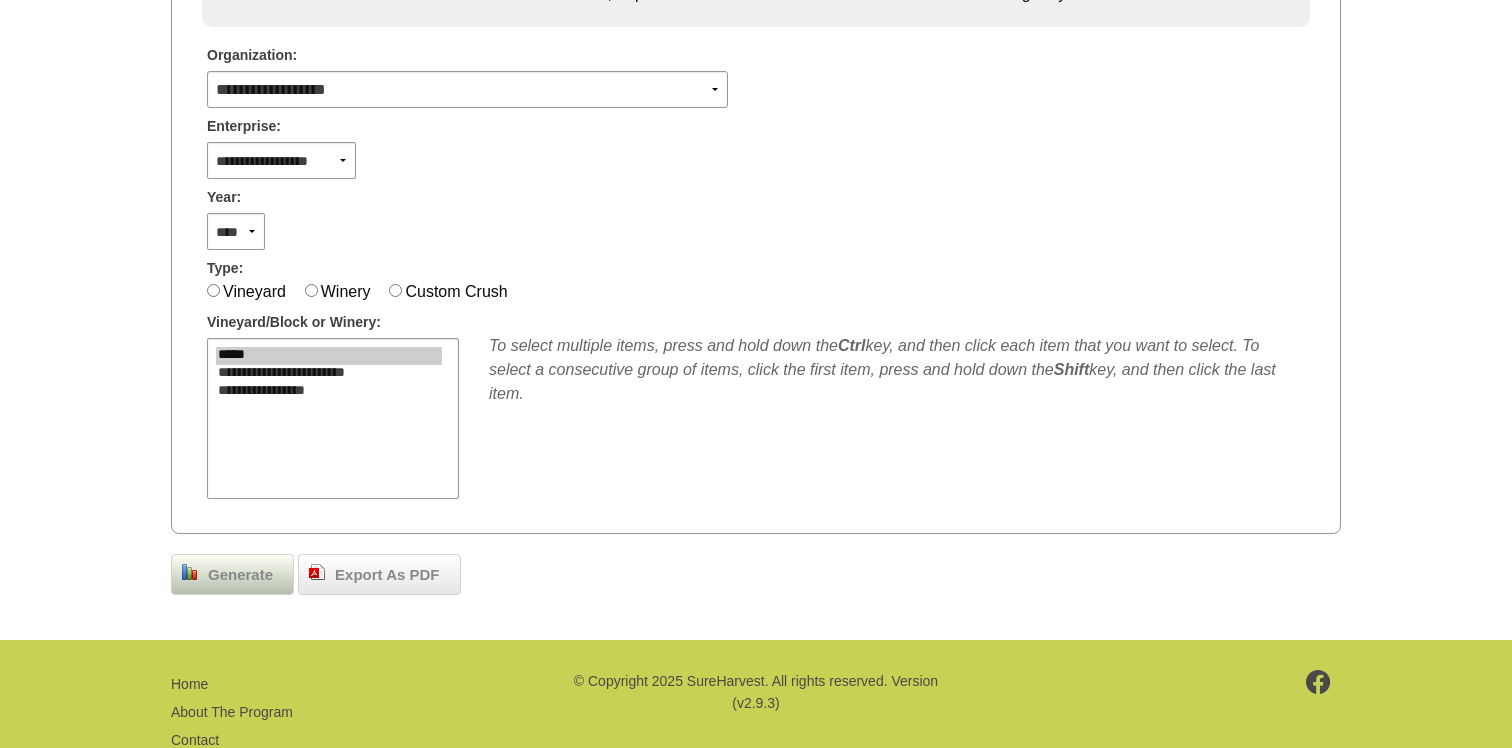 click on "Generate" at bounding box center [240, 575] 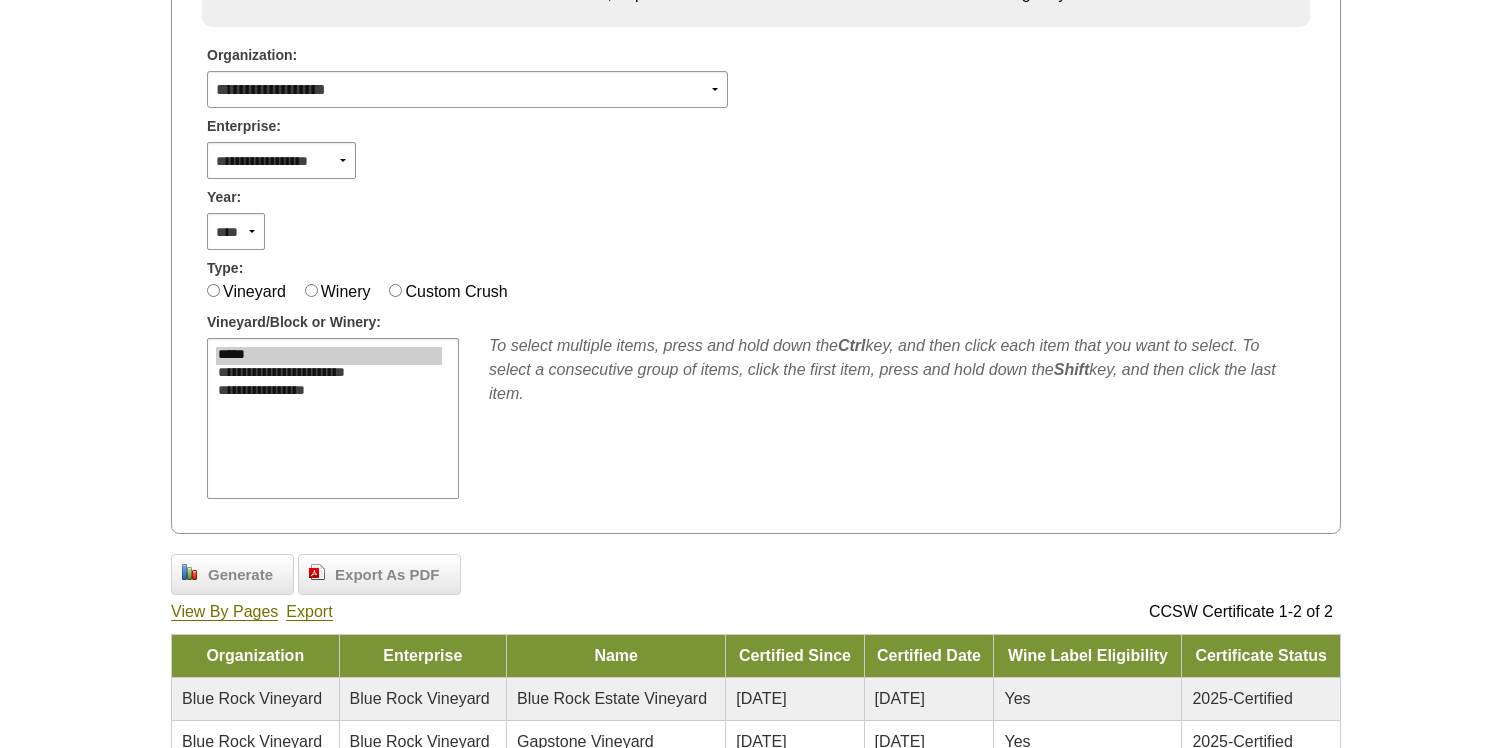 scroll, scrollTop: 250, scrollLeft: 0, axis: vertical 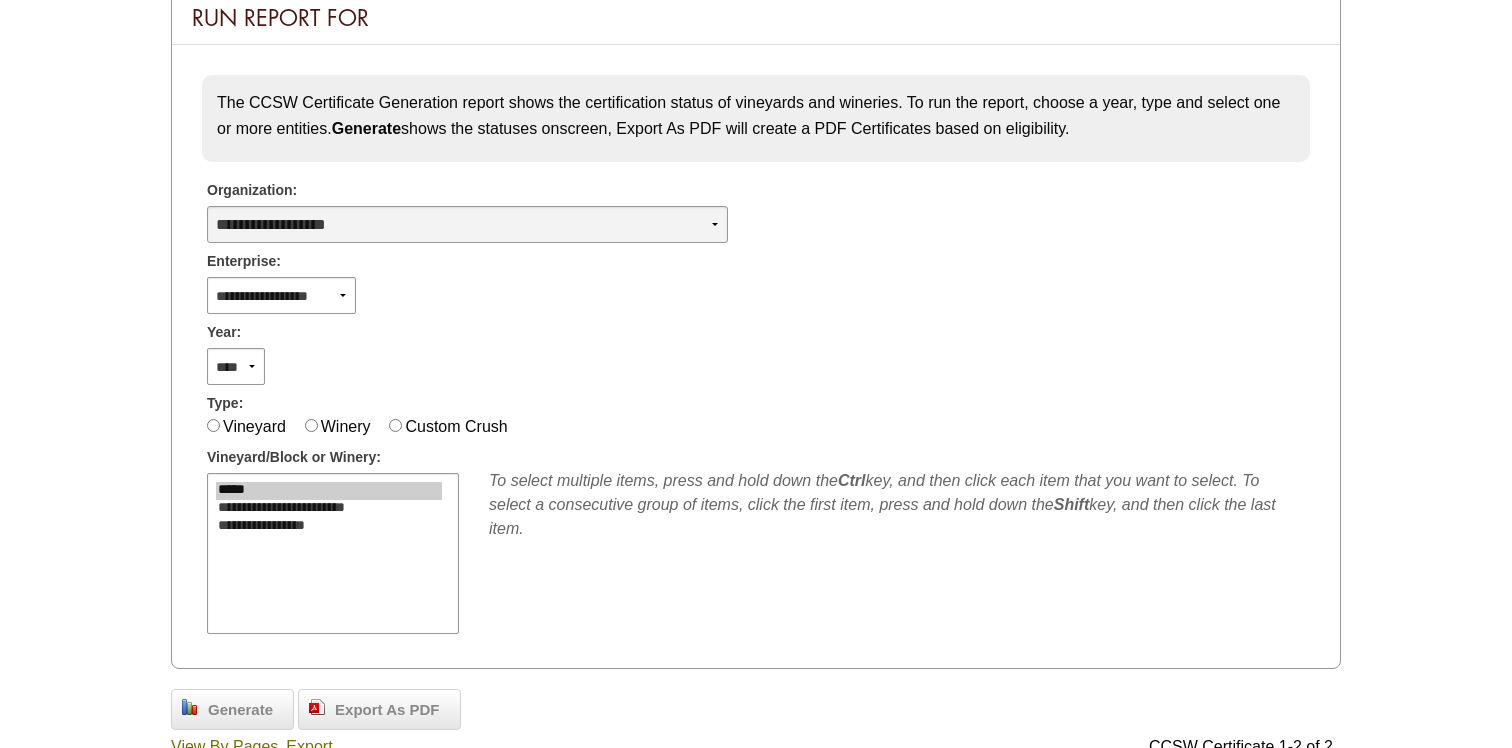 click on "**********" at bounding box center (467, 224) 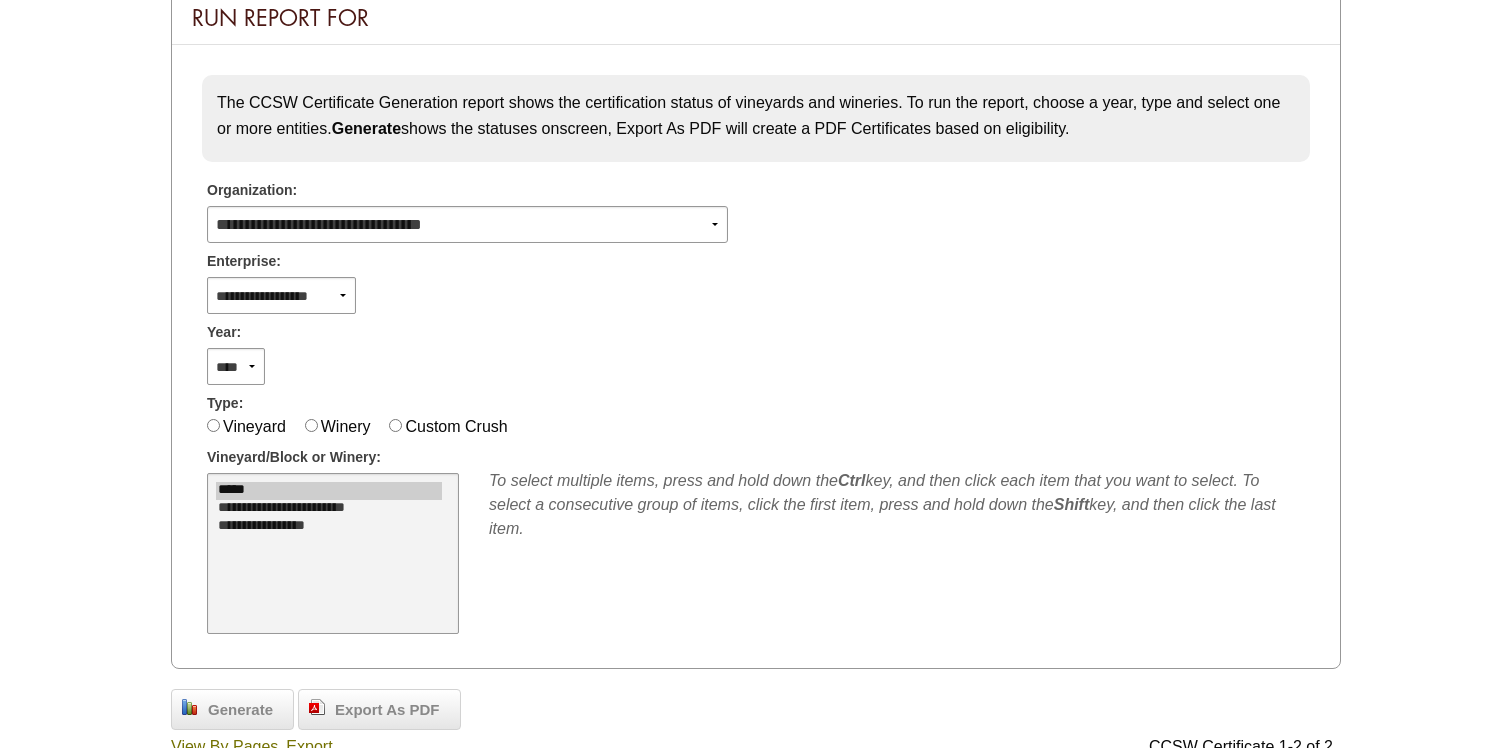 scroll, scrollTop: 253, scrollLeft: 0, axis: vertical 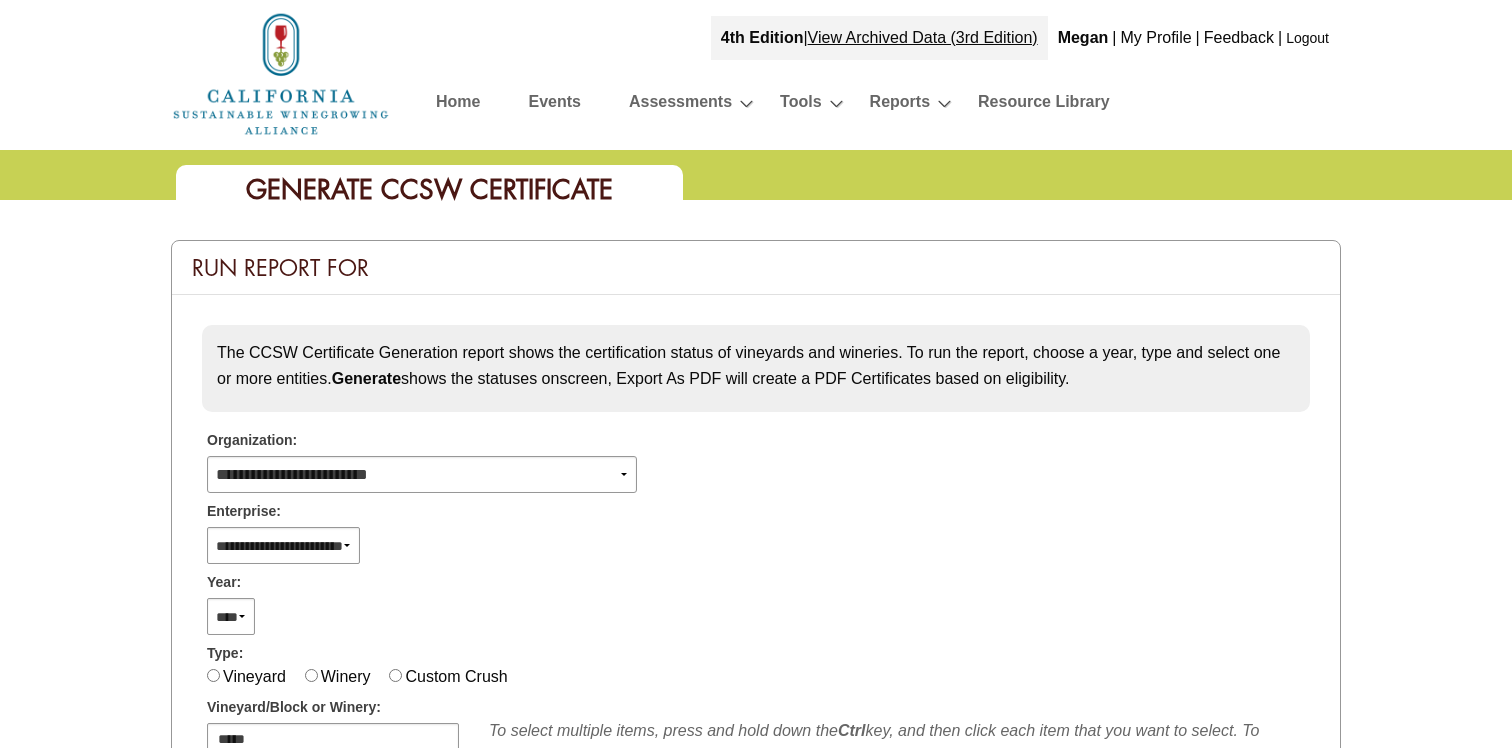 select 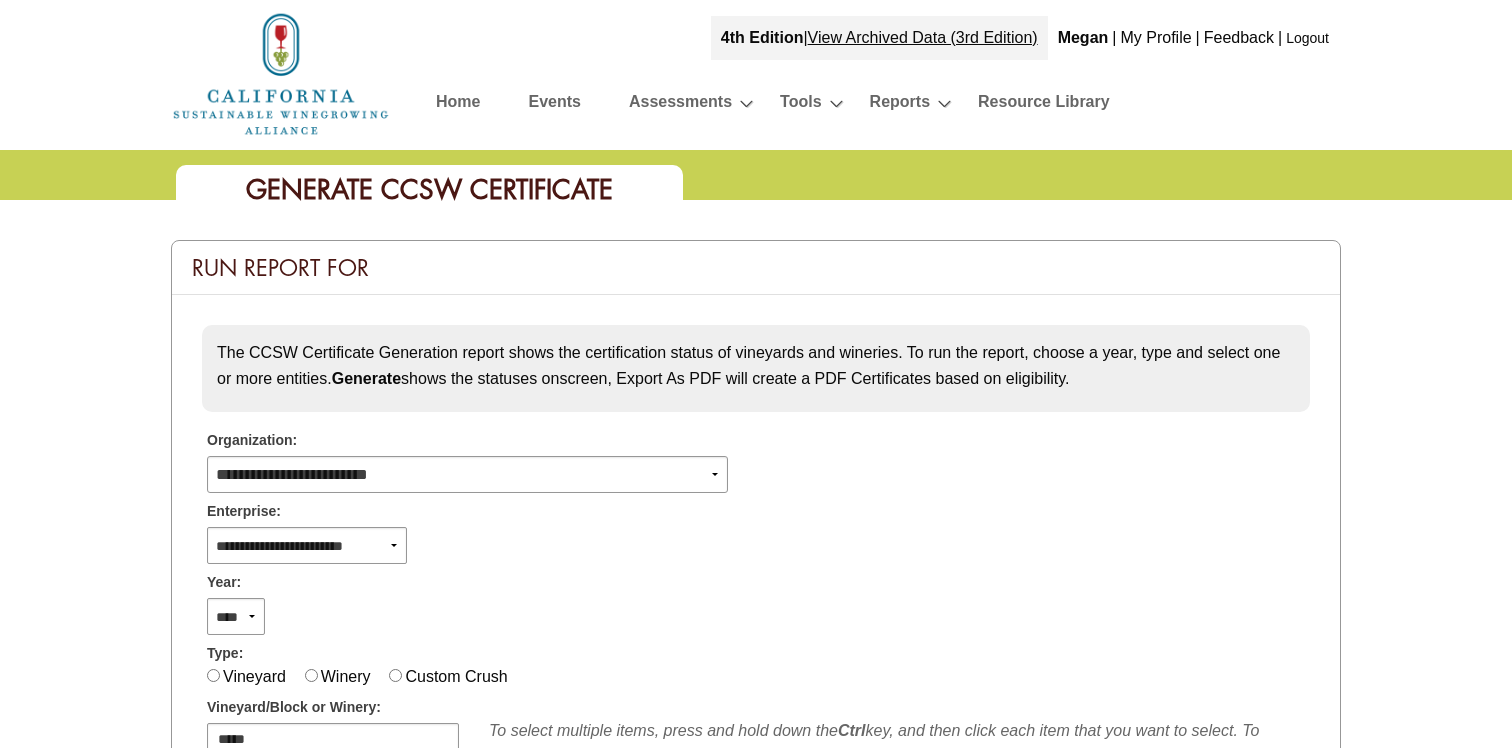 scroll, scrollTop: 250, scrollLeft: 0, axis: vertical 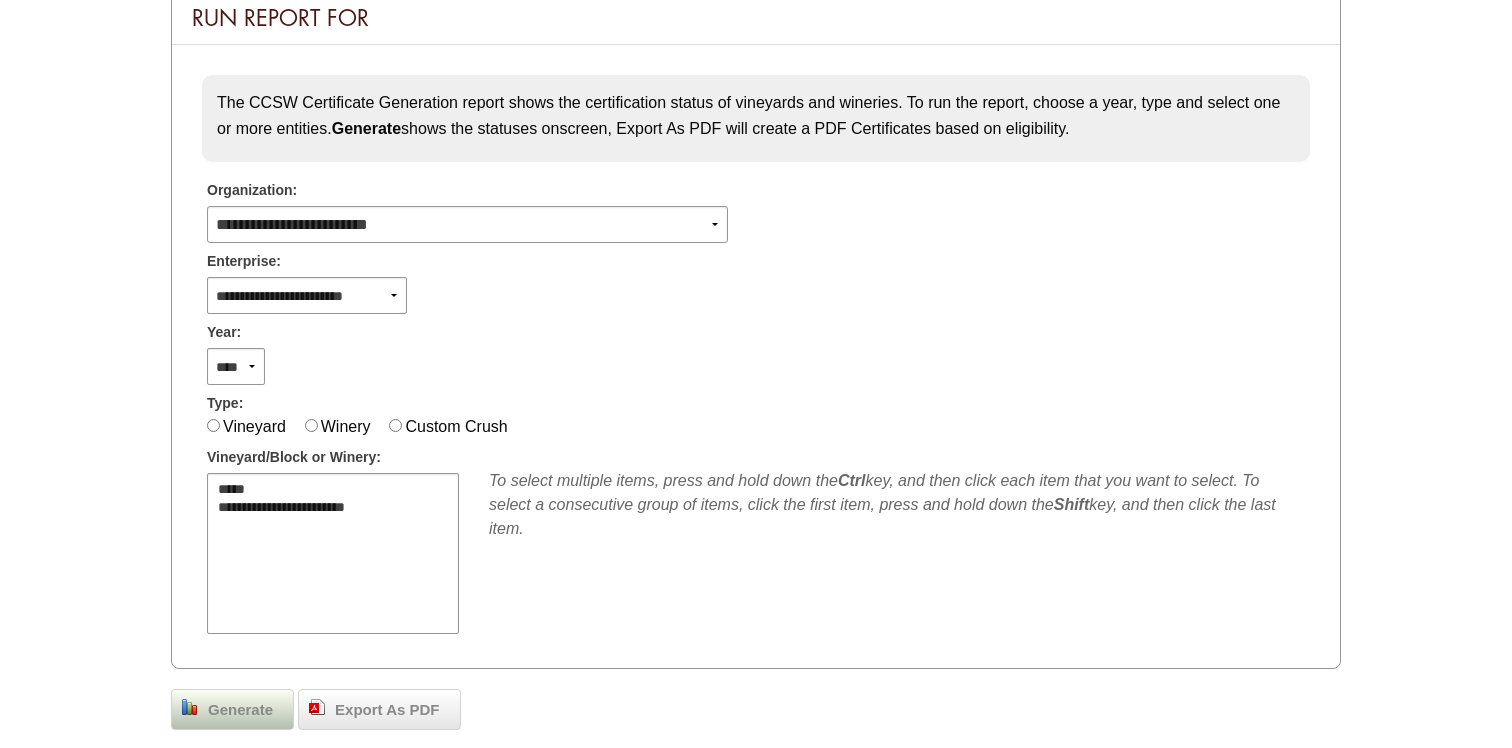 click on "Generate" at bounding box center (240, 710) 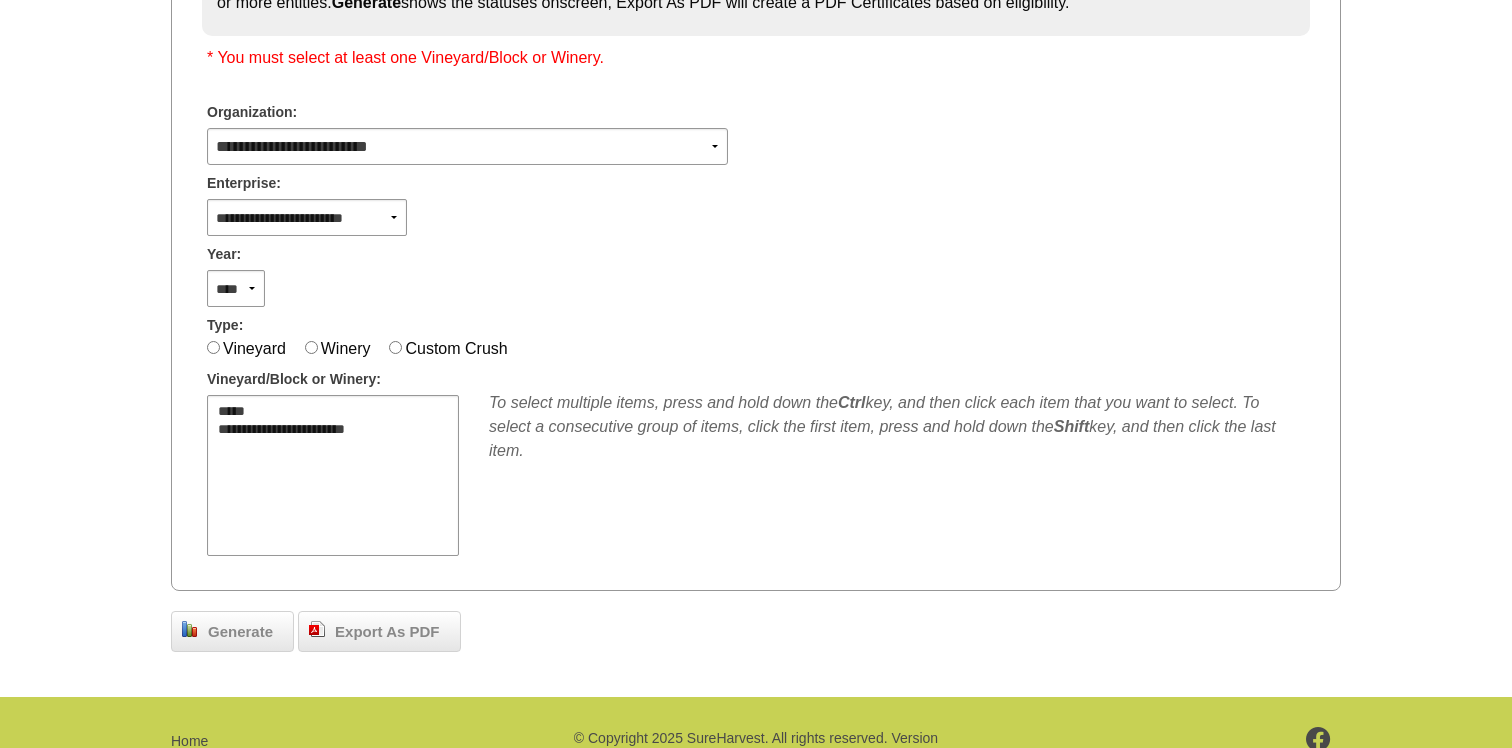 scroll, scrollTop: 486, scrollLeft: 0, axis: vertical 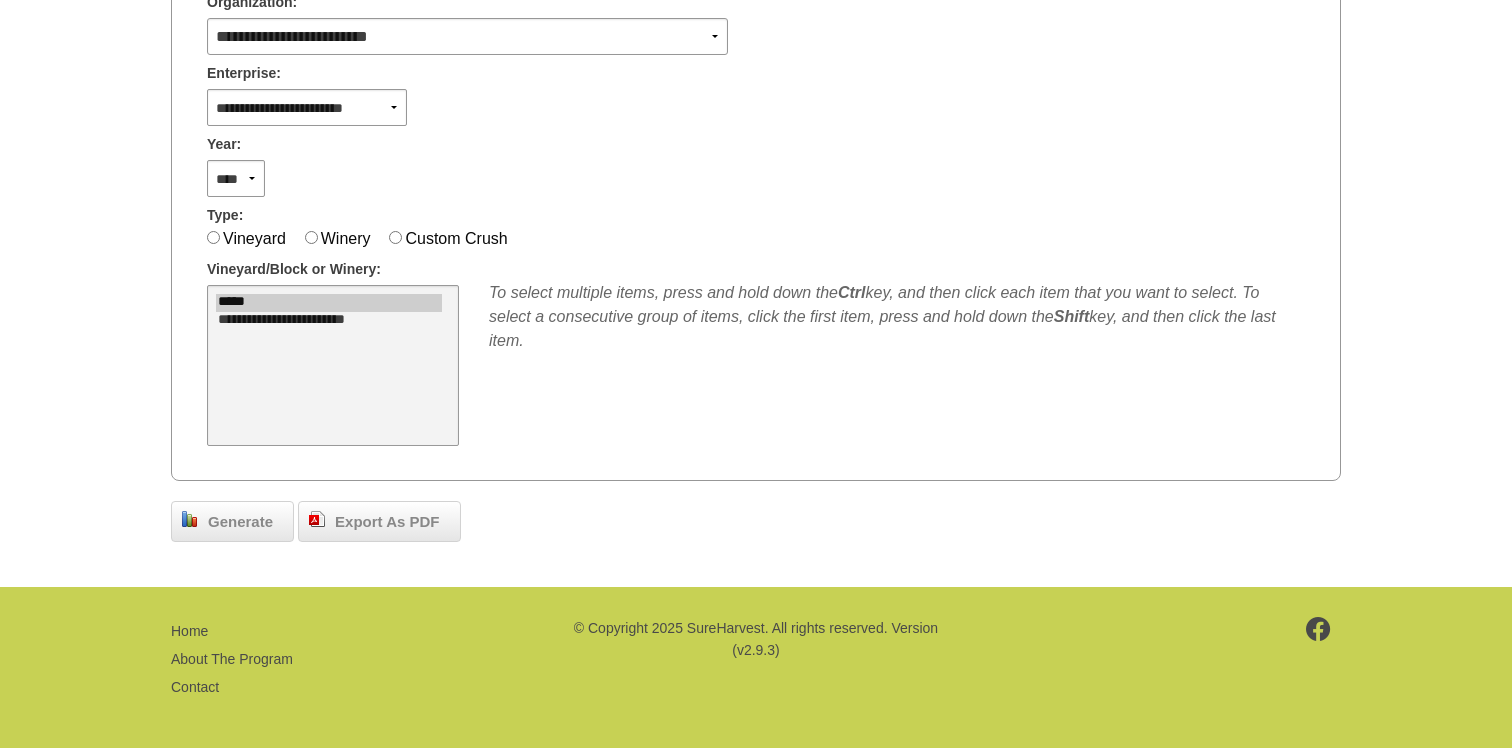 click on "*****" at bounding box center (329, 303) 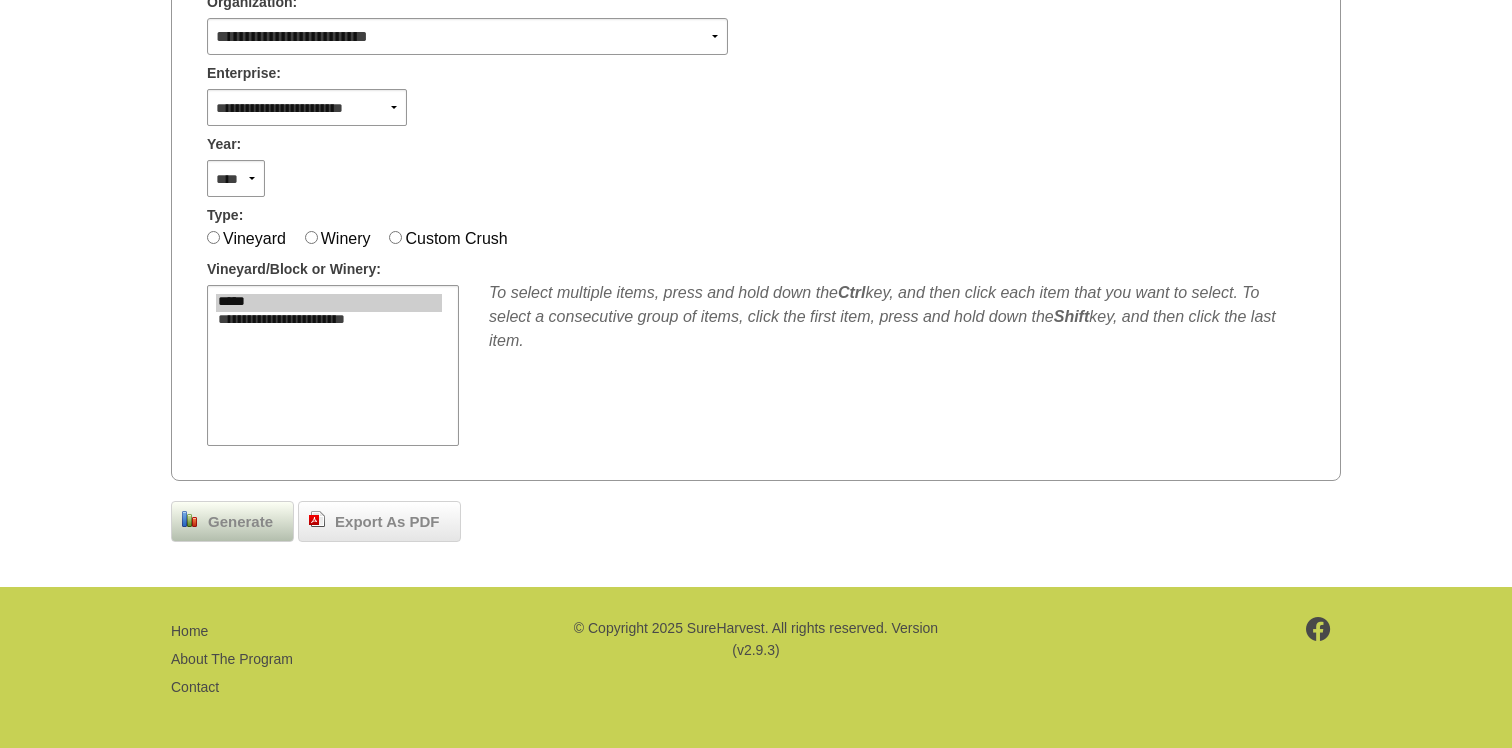 click on "Generate" at bounding box center (240, 522) 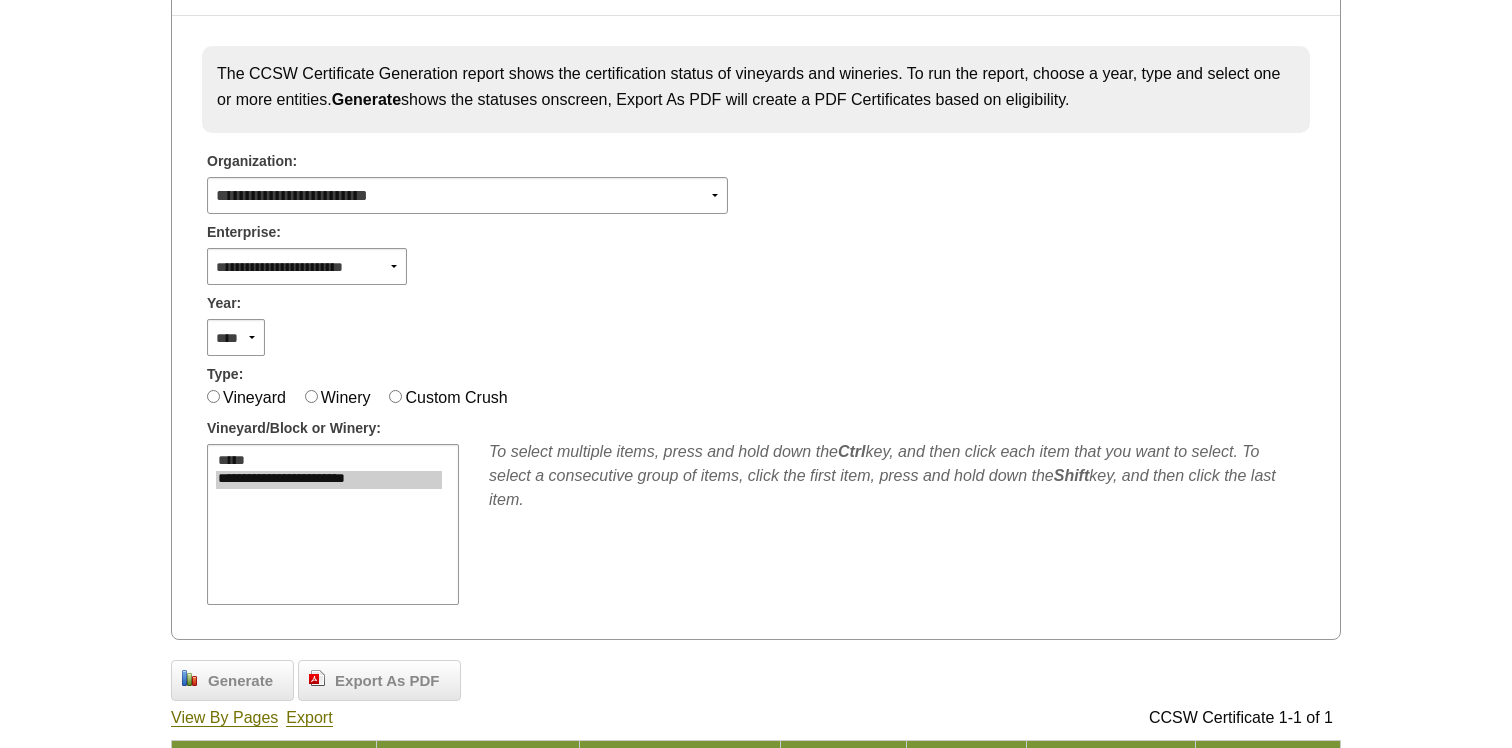 scroll, scrollTop: 38, scrollLeft: 0, axis: vertical 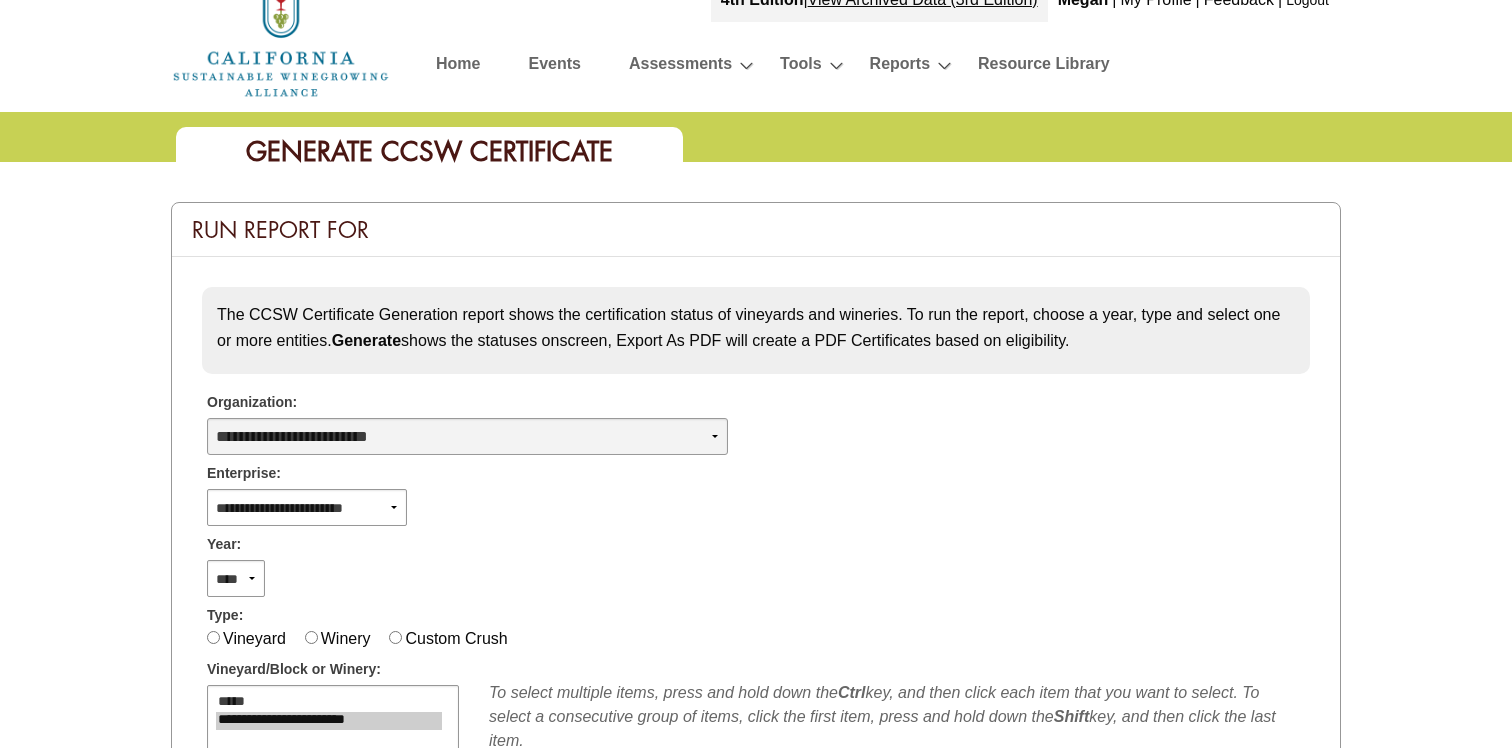 click on "**********" at bounding box center (467, 436) 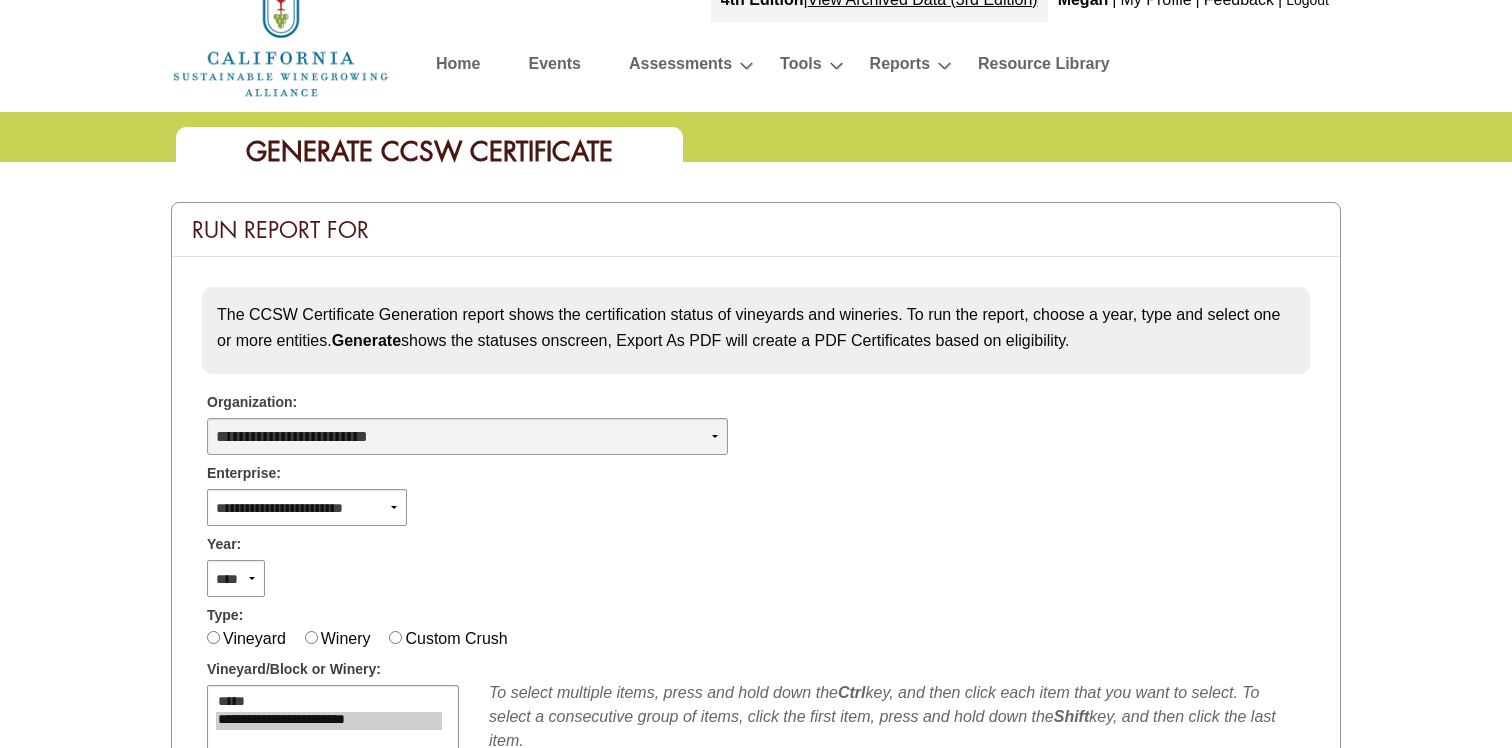 select on "****" 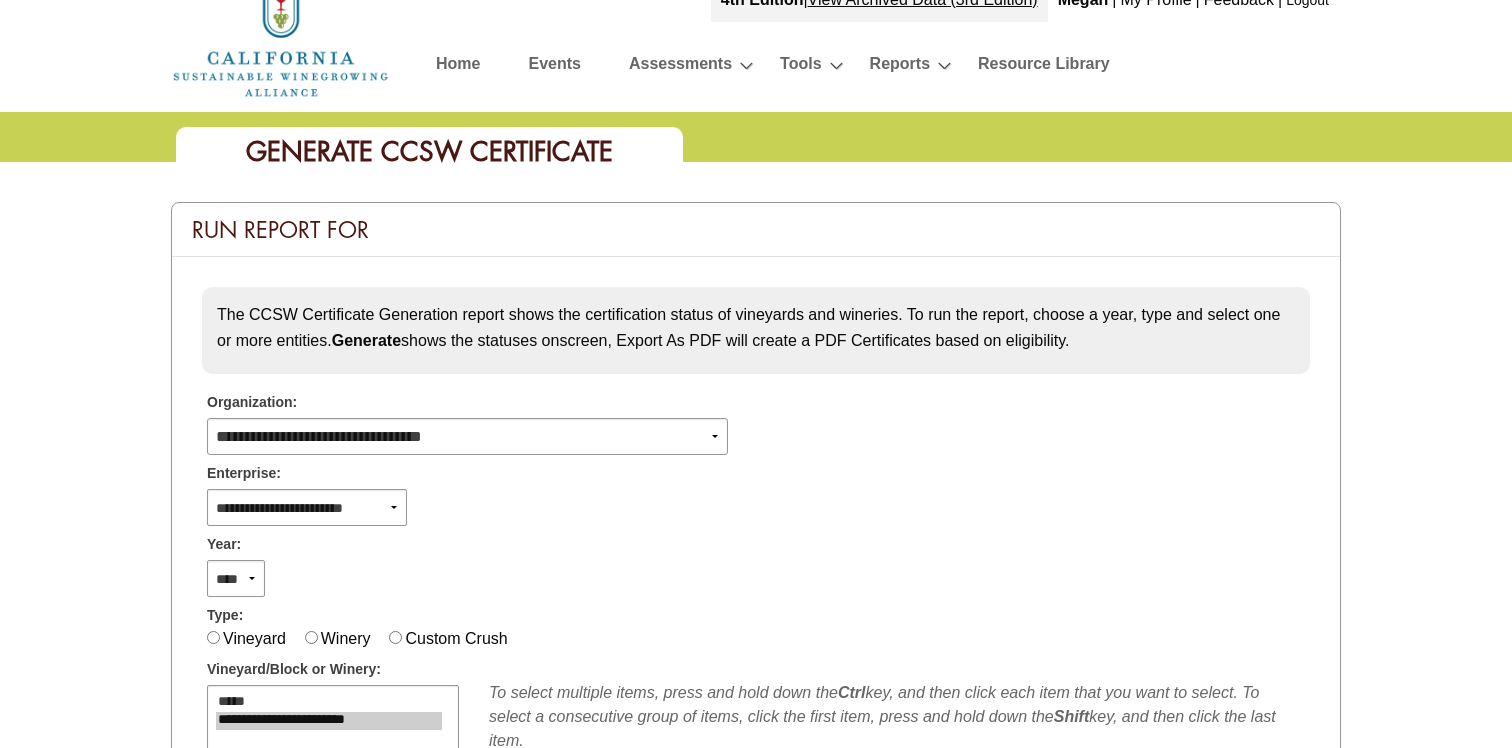 click on "**********" at bounding box center [756, 505] 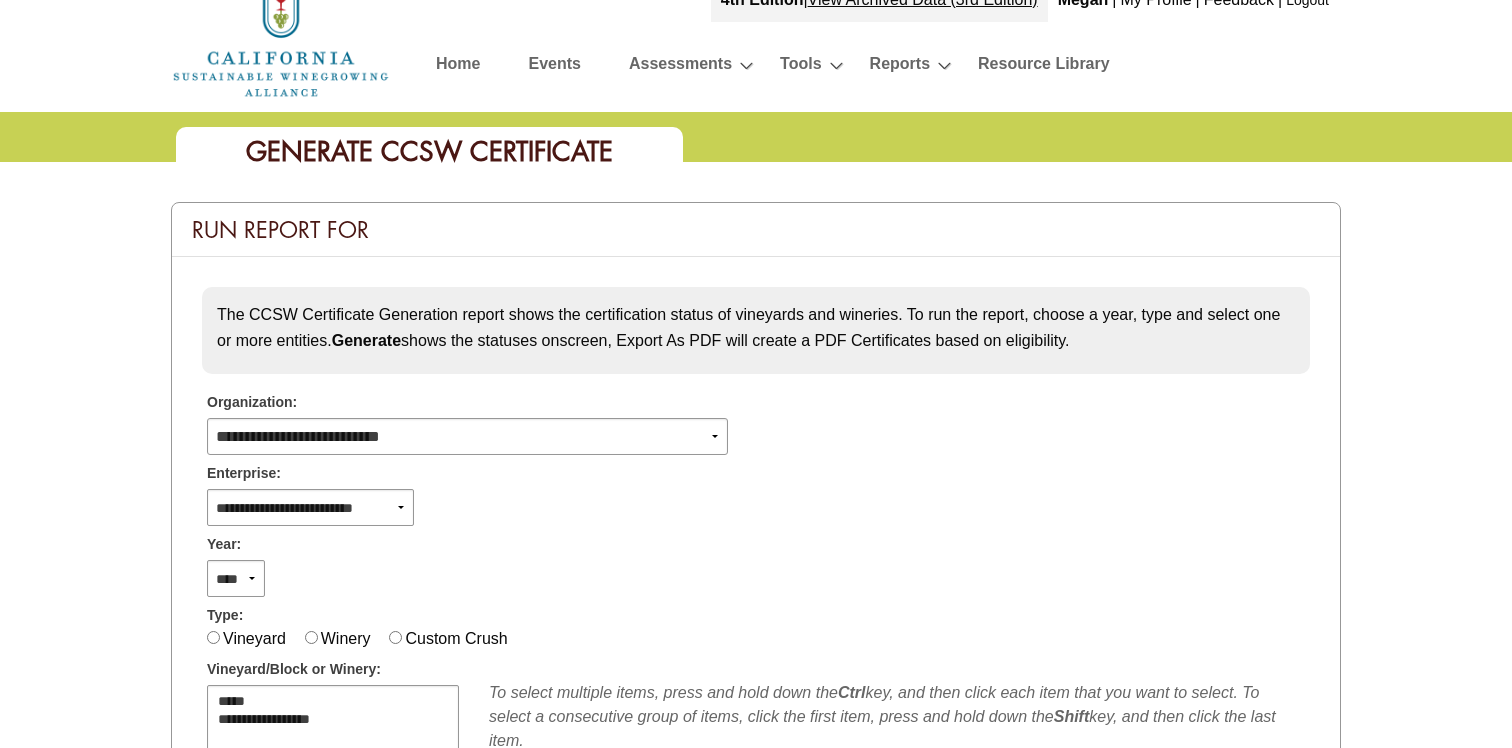 scroll, scrollTop: 186, scrollLeft: 0, axis: vertical 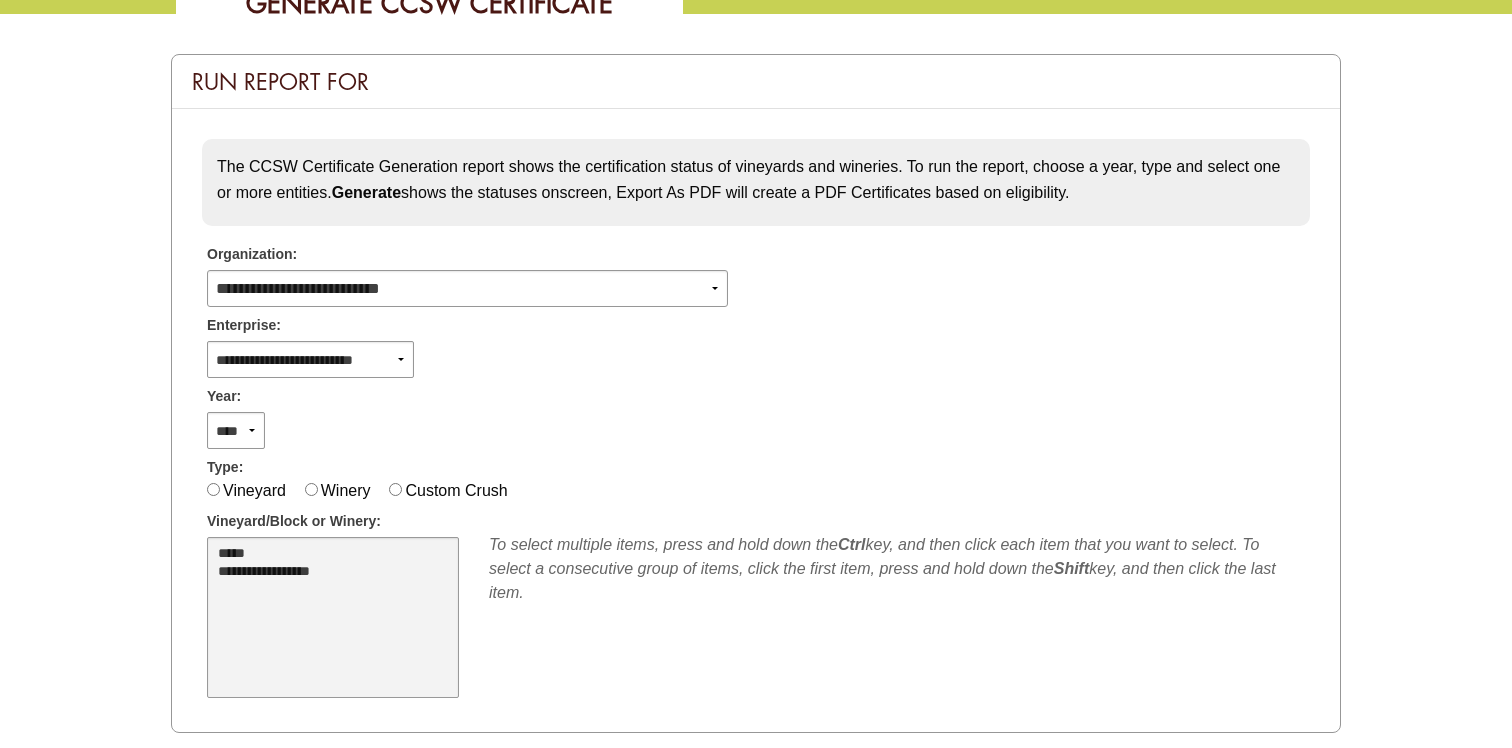 select on "****" 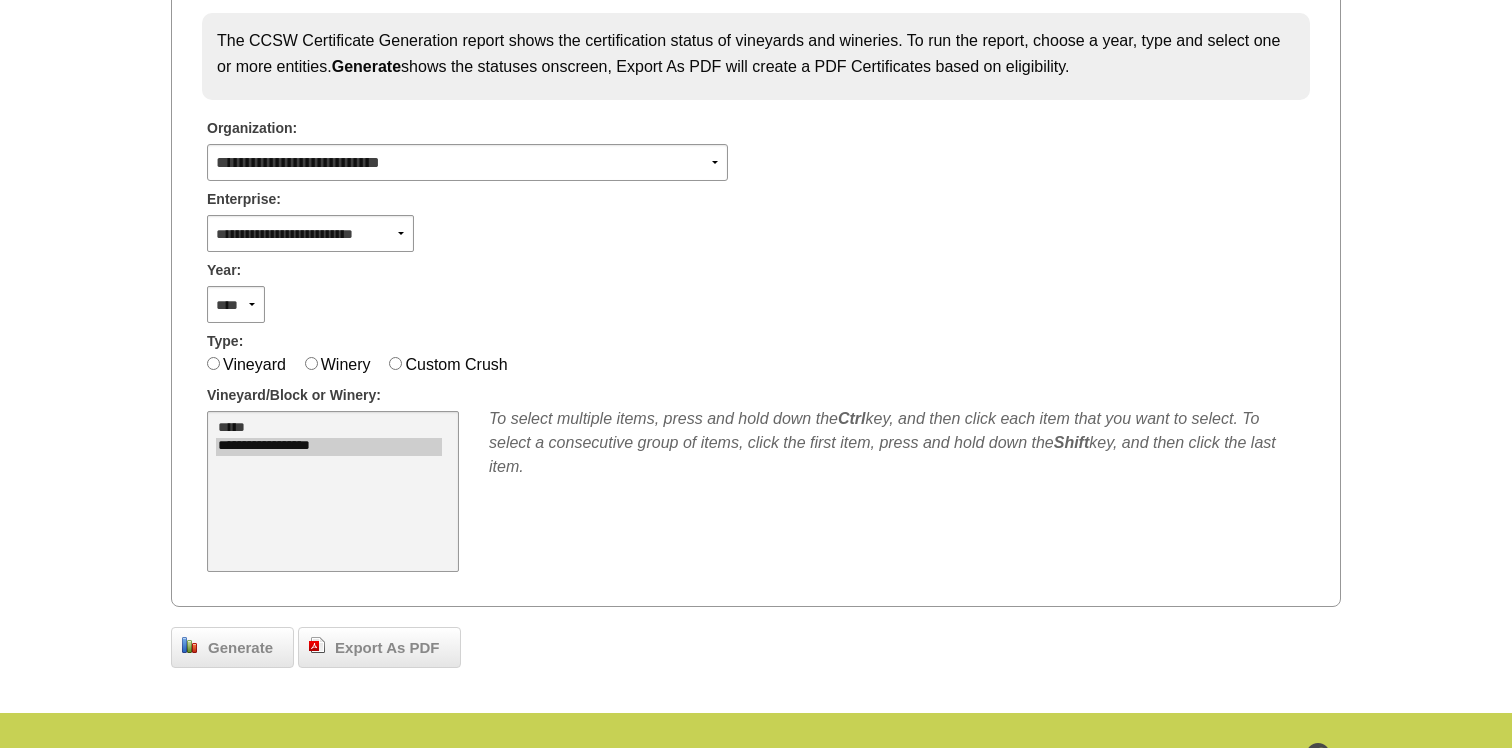 scroll, scrollTop: 374, scrollLeft: 0, axis: vertical 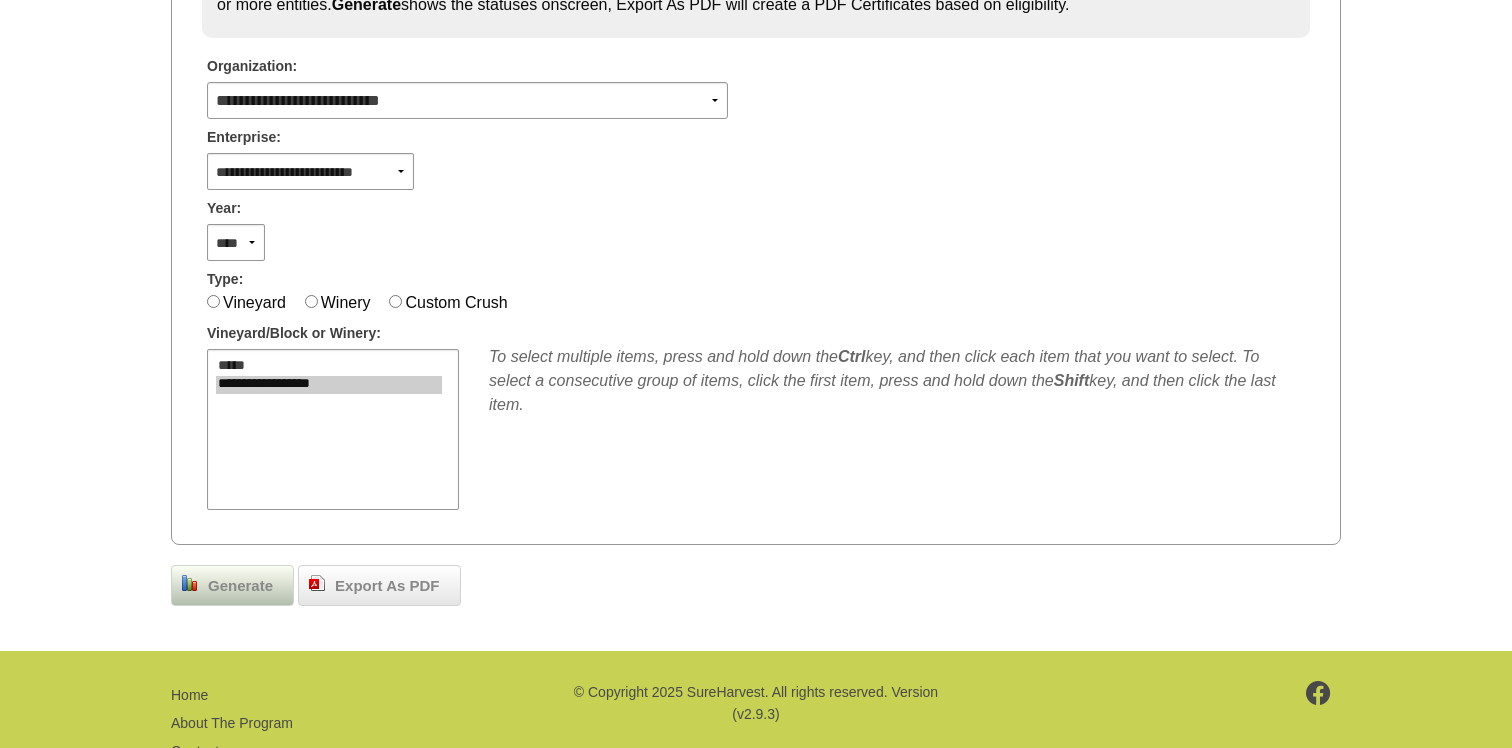 click on "Generate" at bounding box center (240, 586) 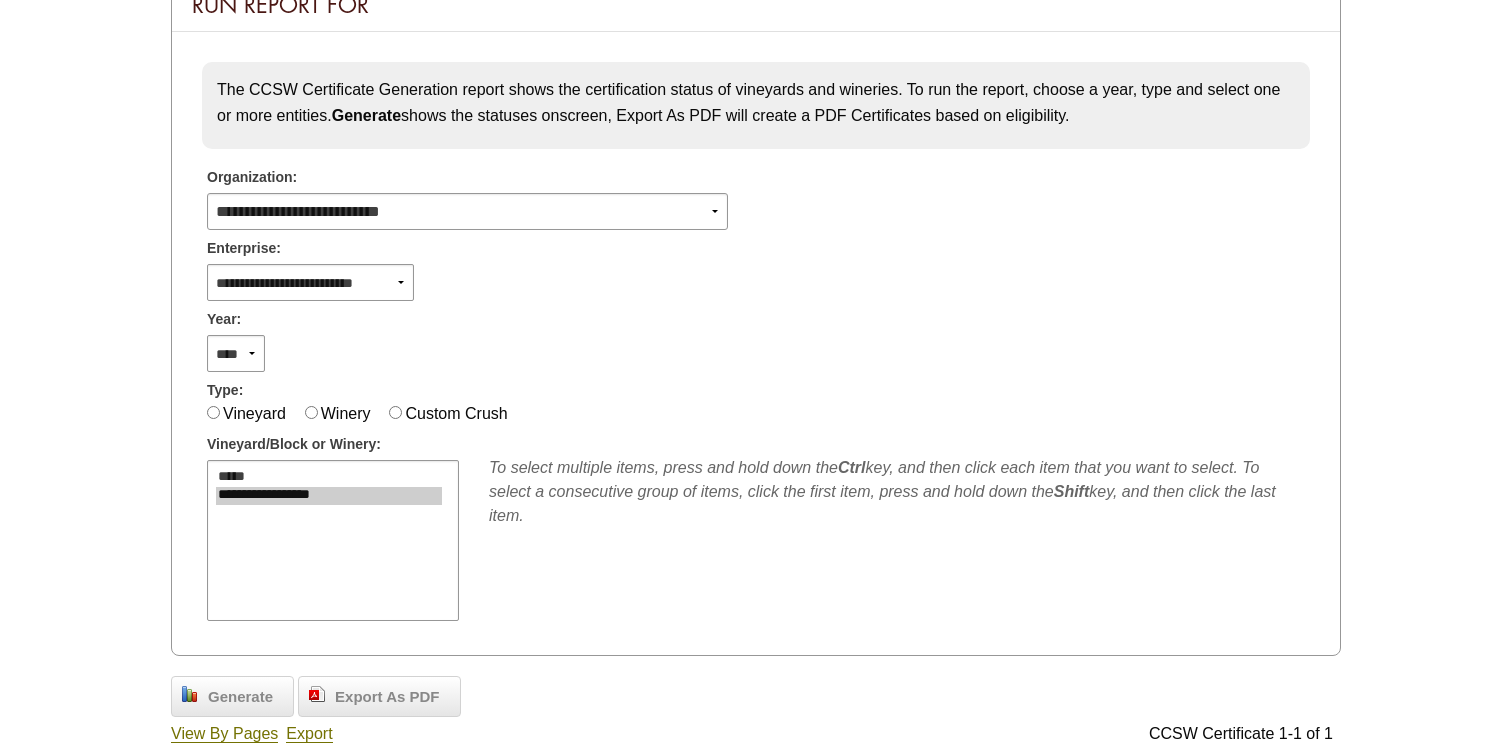 scroll, scrollTop: 47, scrollLeft: 0, axis: vertical 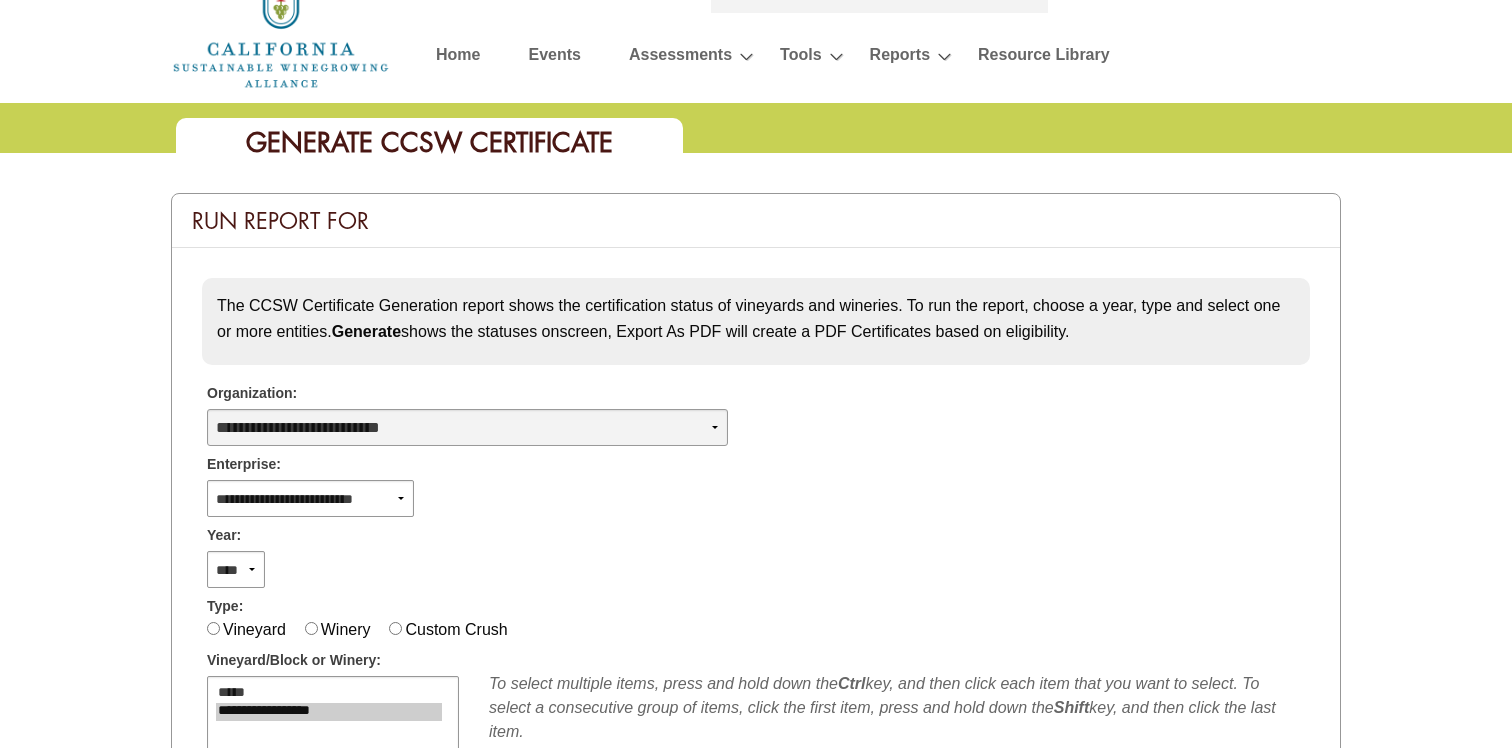 click on "**********" at bounding box center (467, 427) 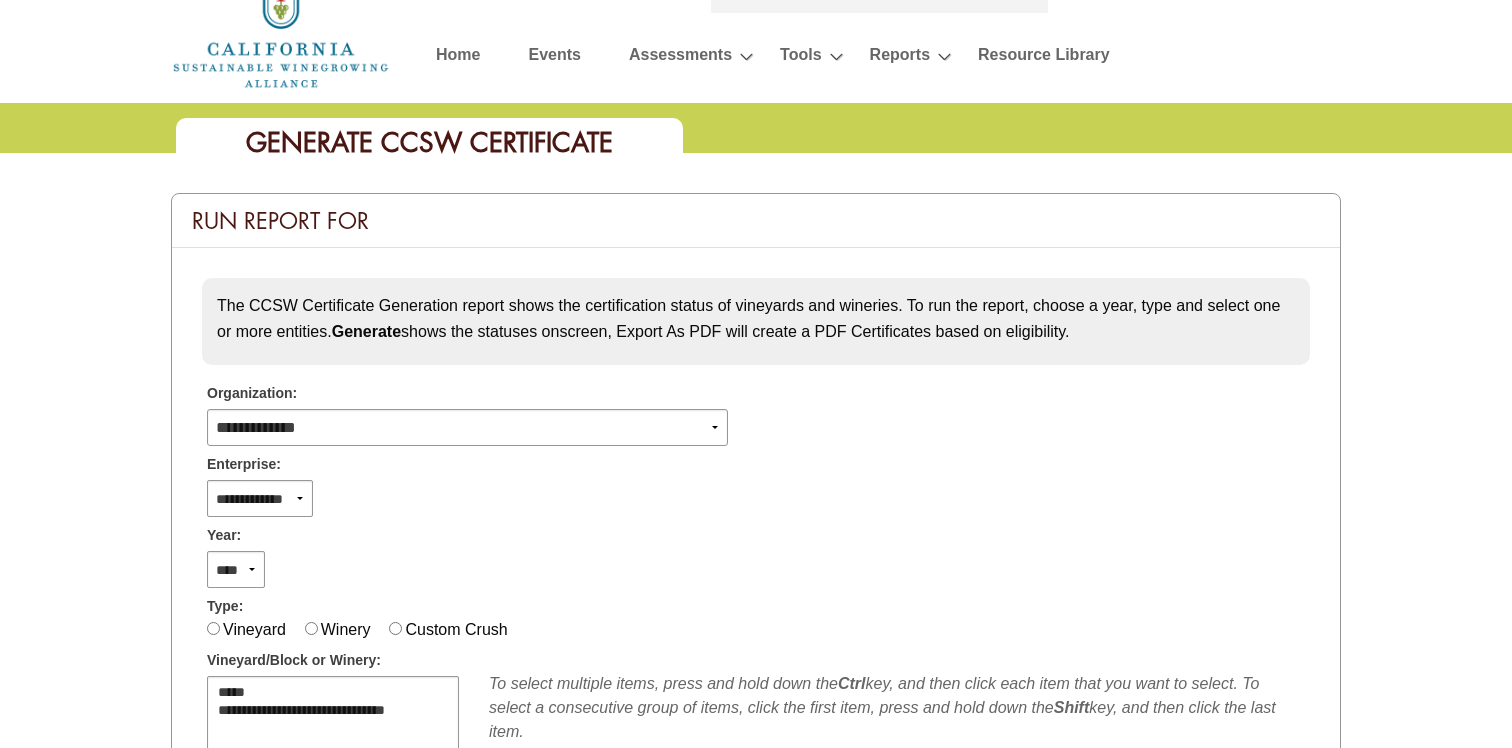 scroll, scrollTop: 134, scrollLeft: 0, axis: vertical 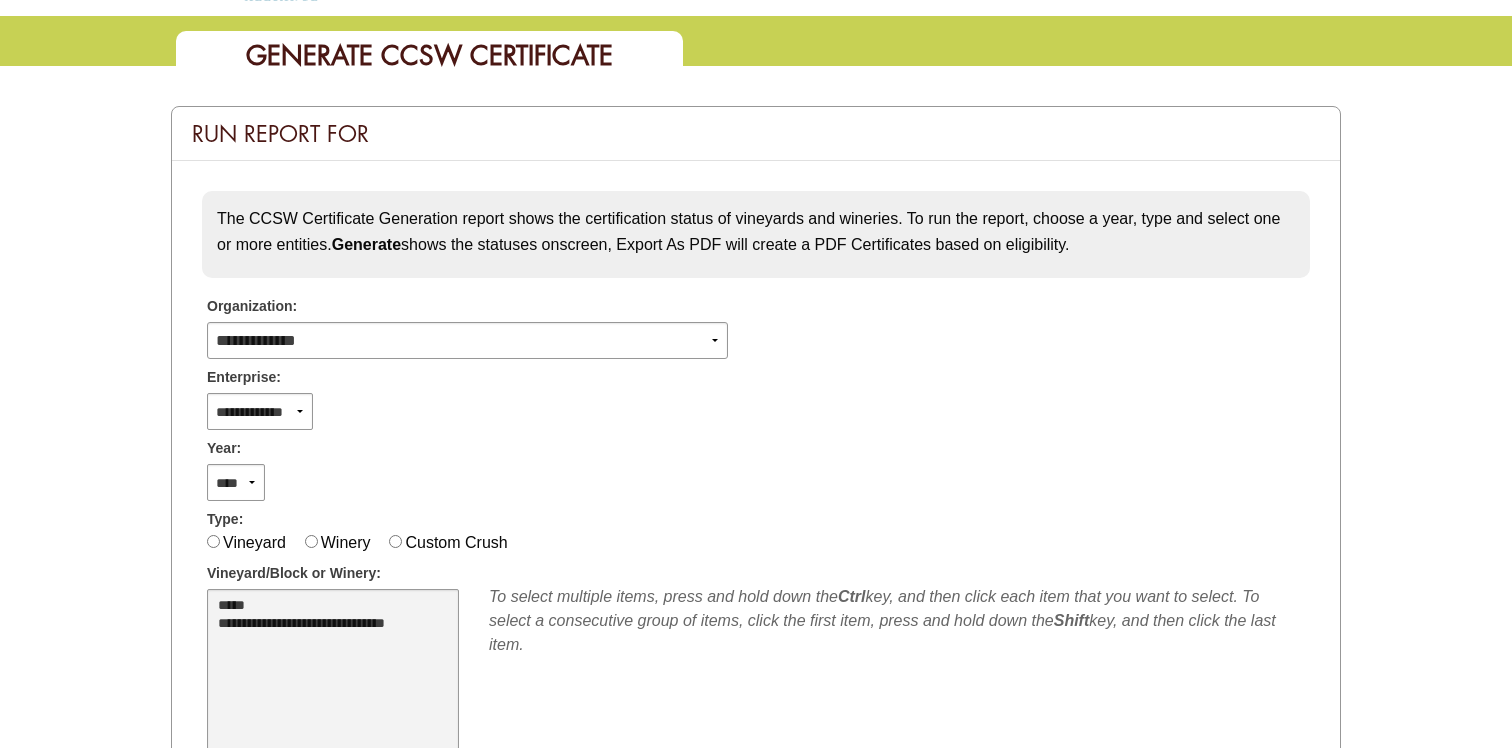 select on "****" 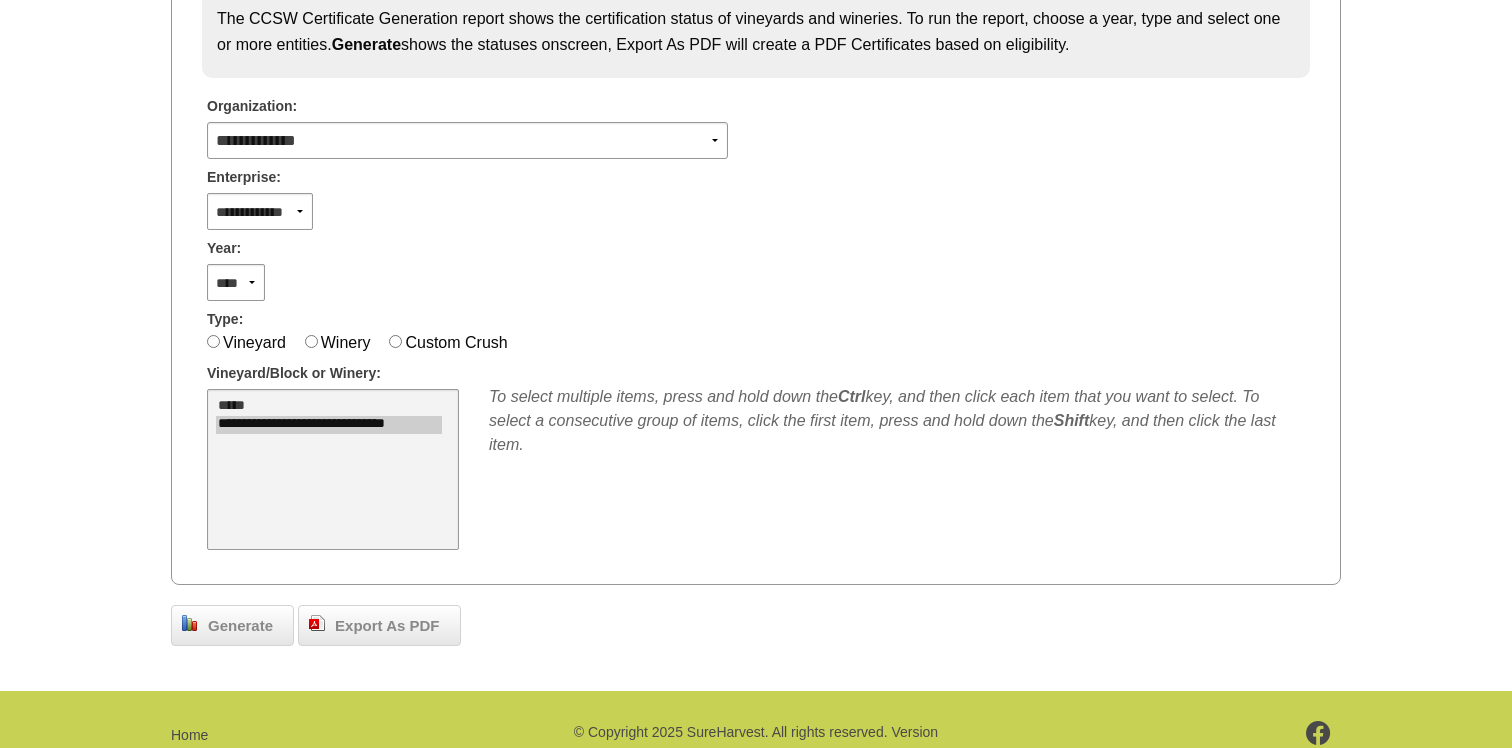 scroll, scrollTop: 438, scrollLeft: 0, axis: vertical 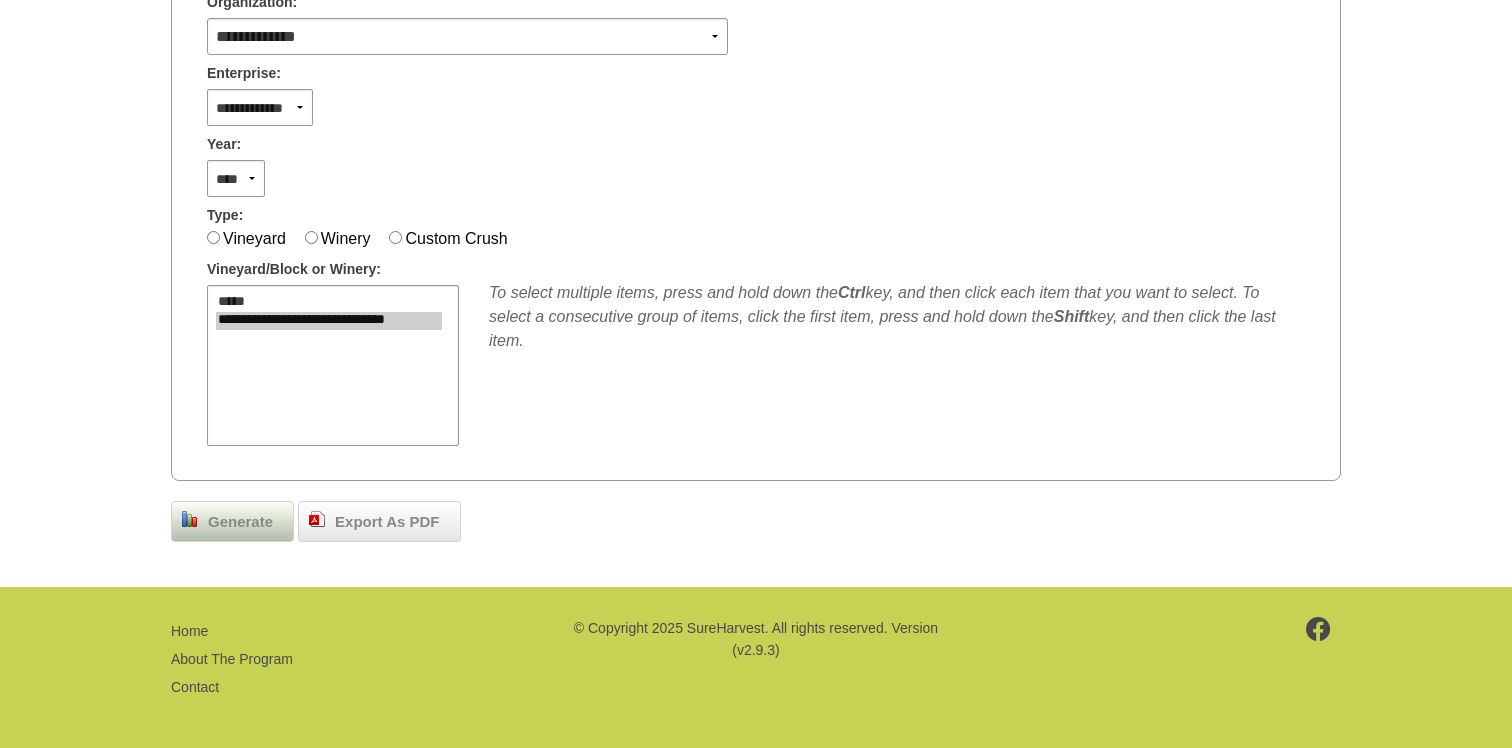 click on "Generate" at bounding box center (240, 522) 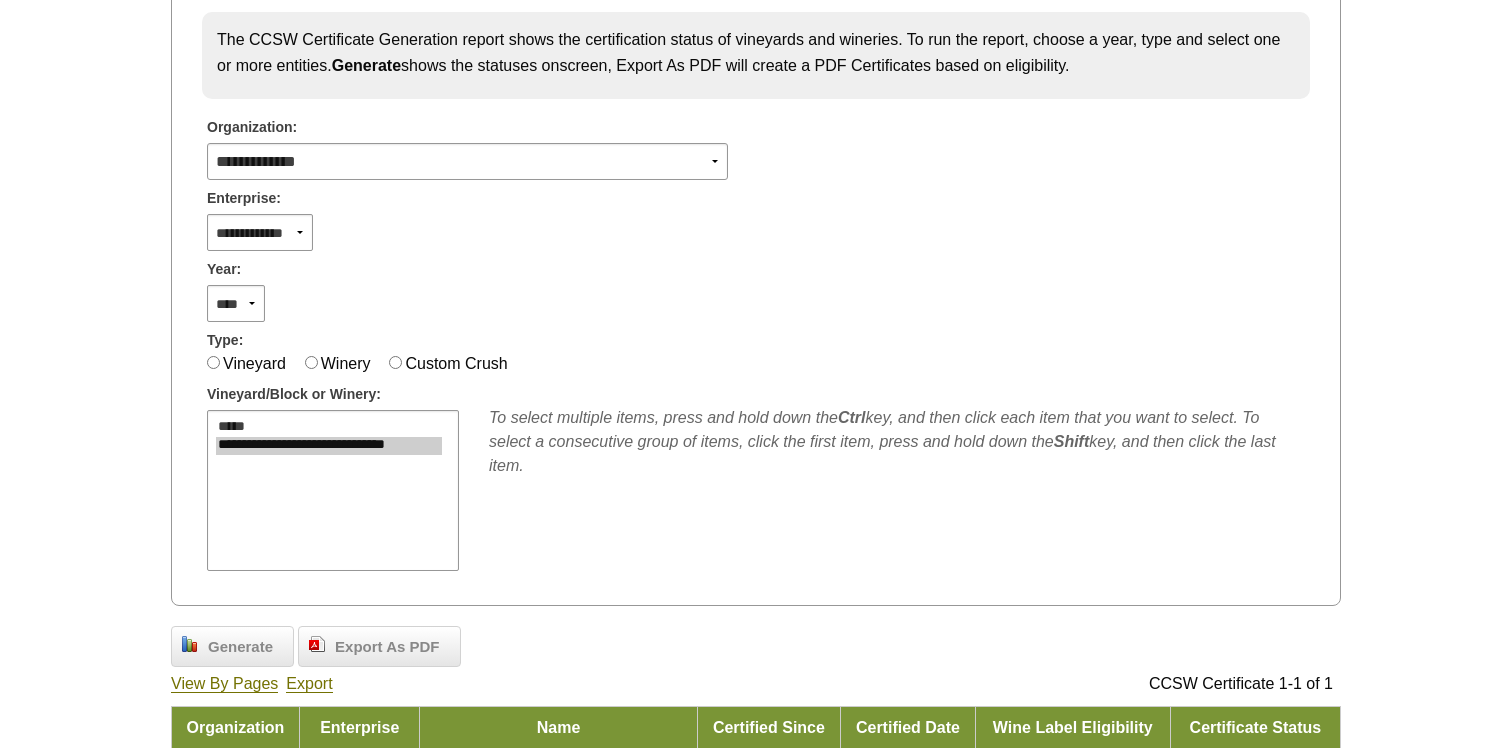 scroll, scrollTop: 204, scrollLeft: 0, axis: vertical 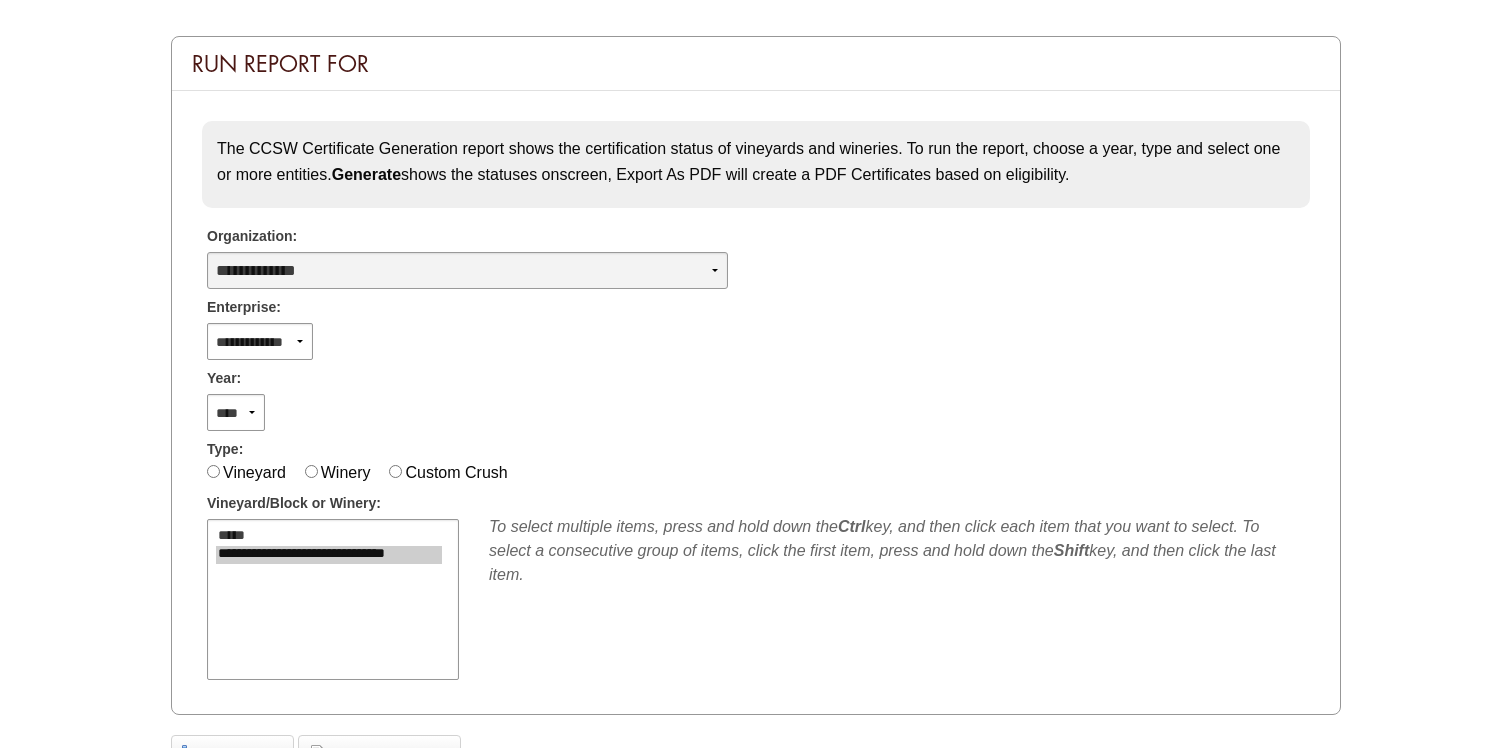 click on "**********" at bounding box center (467, 270) 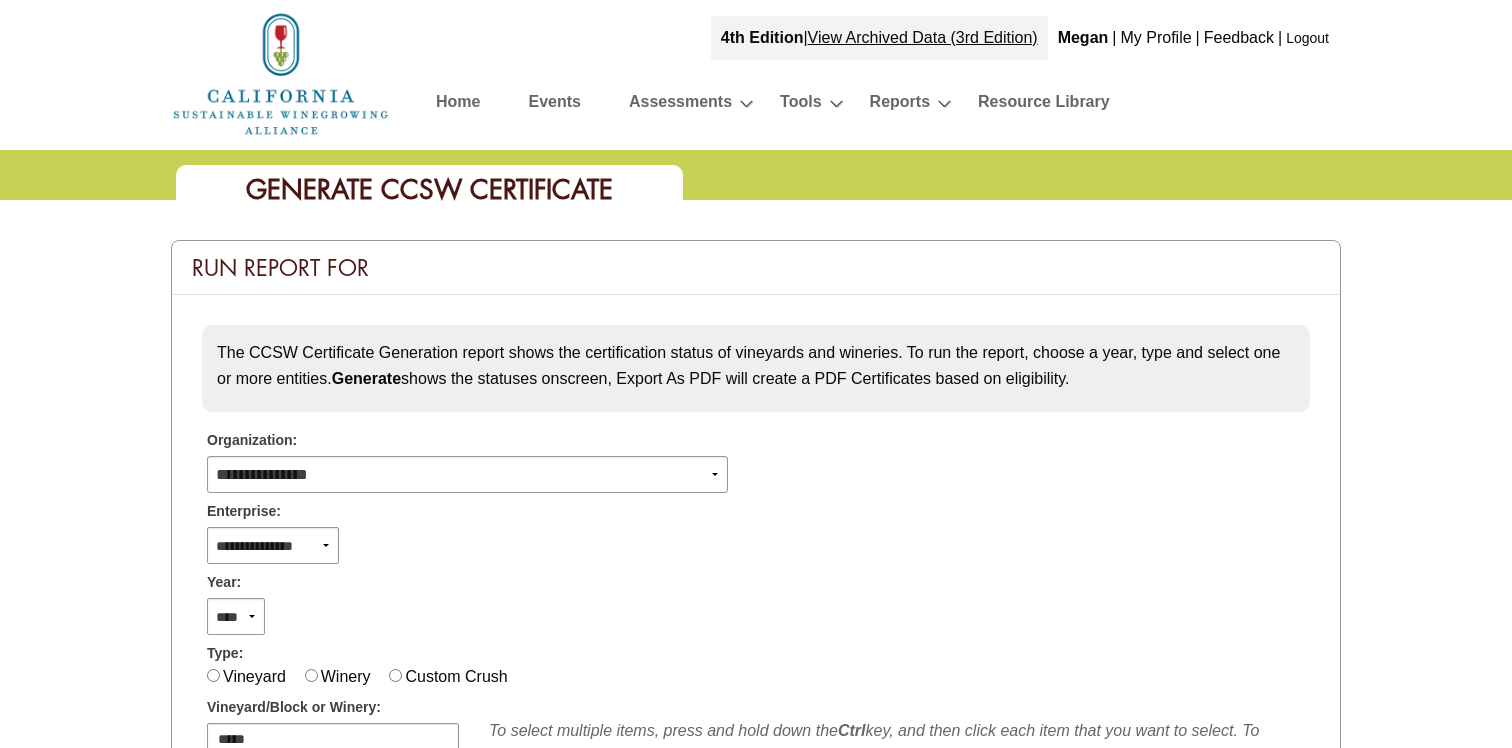 scroll, scrollTop: 204, scrollLeft: 0, axis: vertical 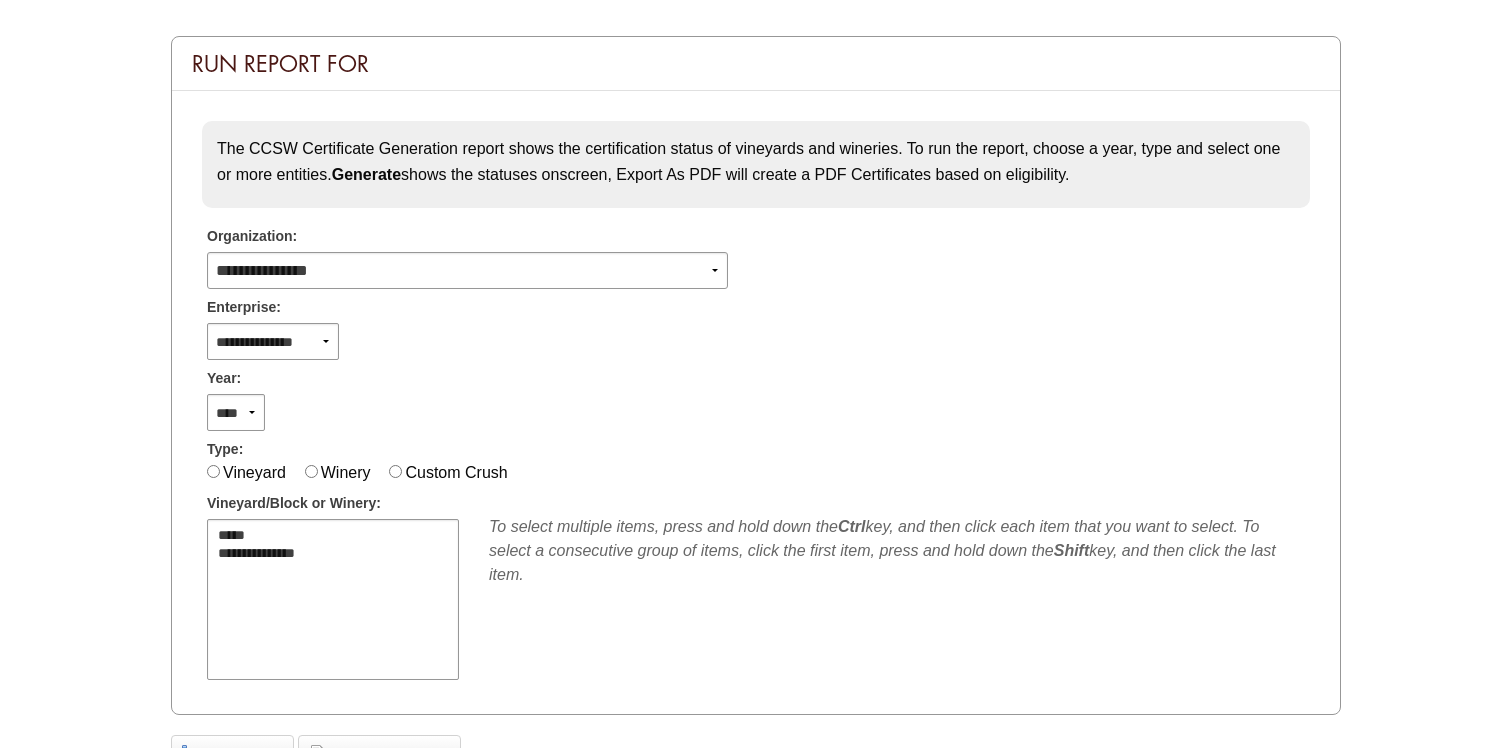 click on "Type:" at bounding box center [756, 446] 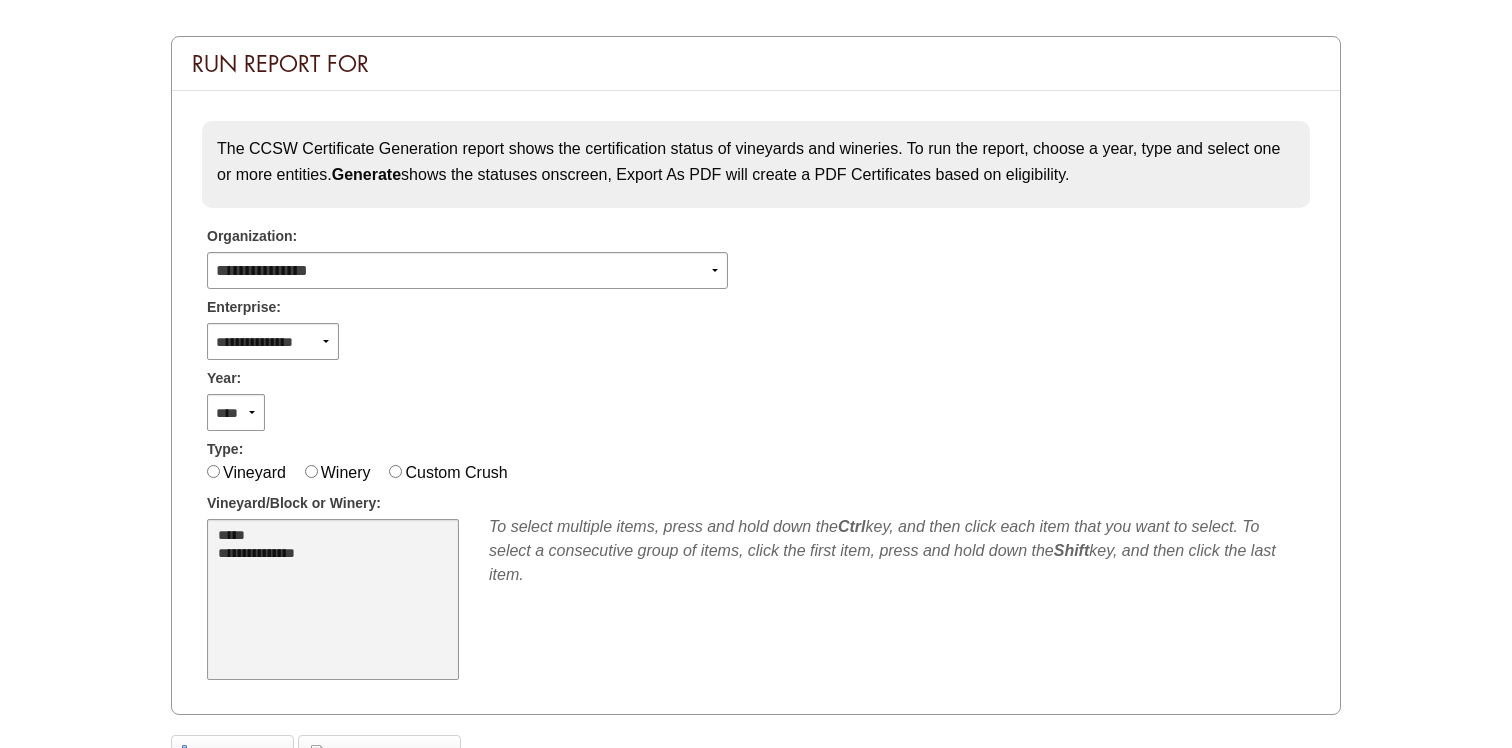 select on "****" 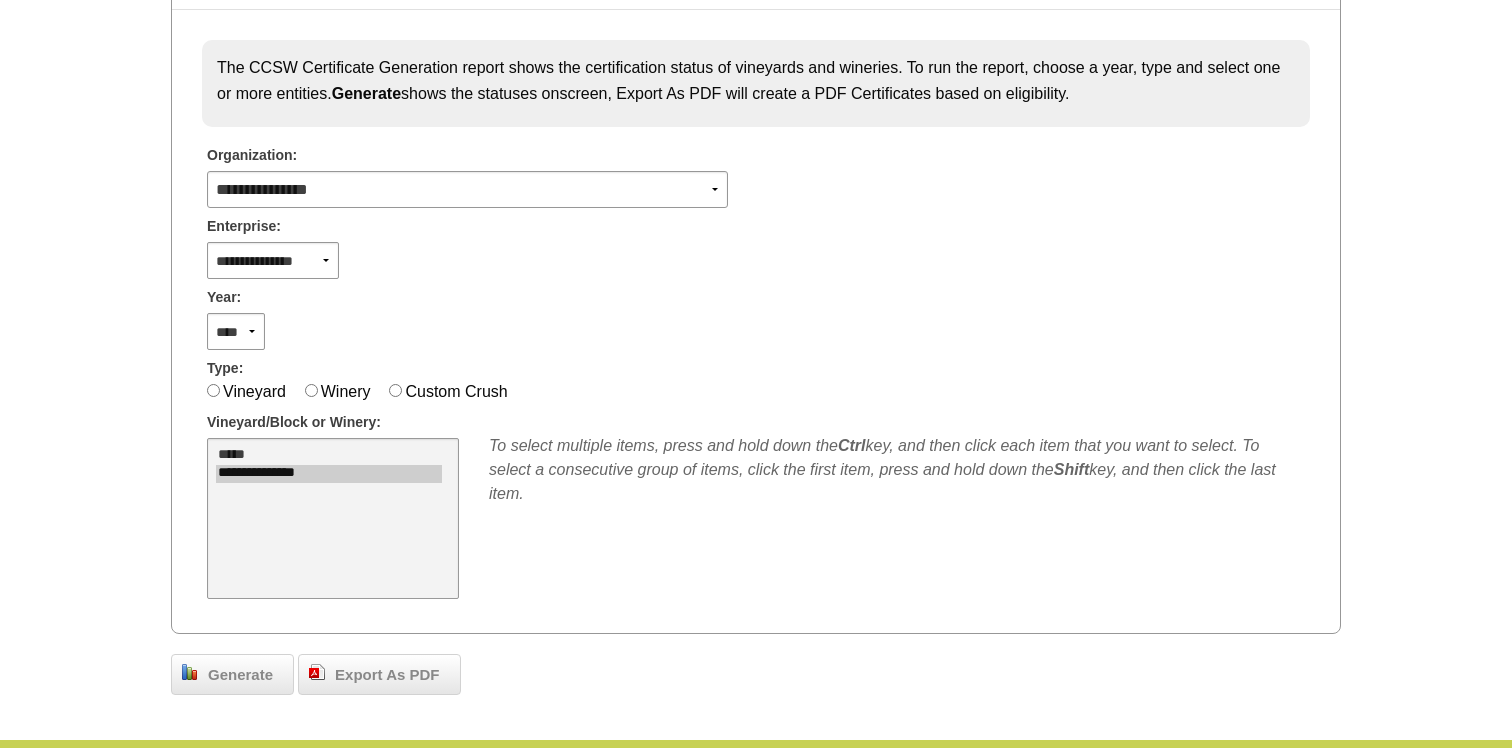 scroll, scrollTop: 337, scrollLeft: 0, axis: vertical 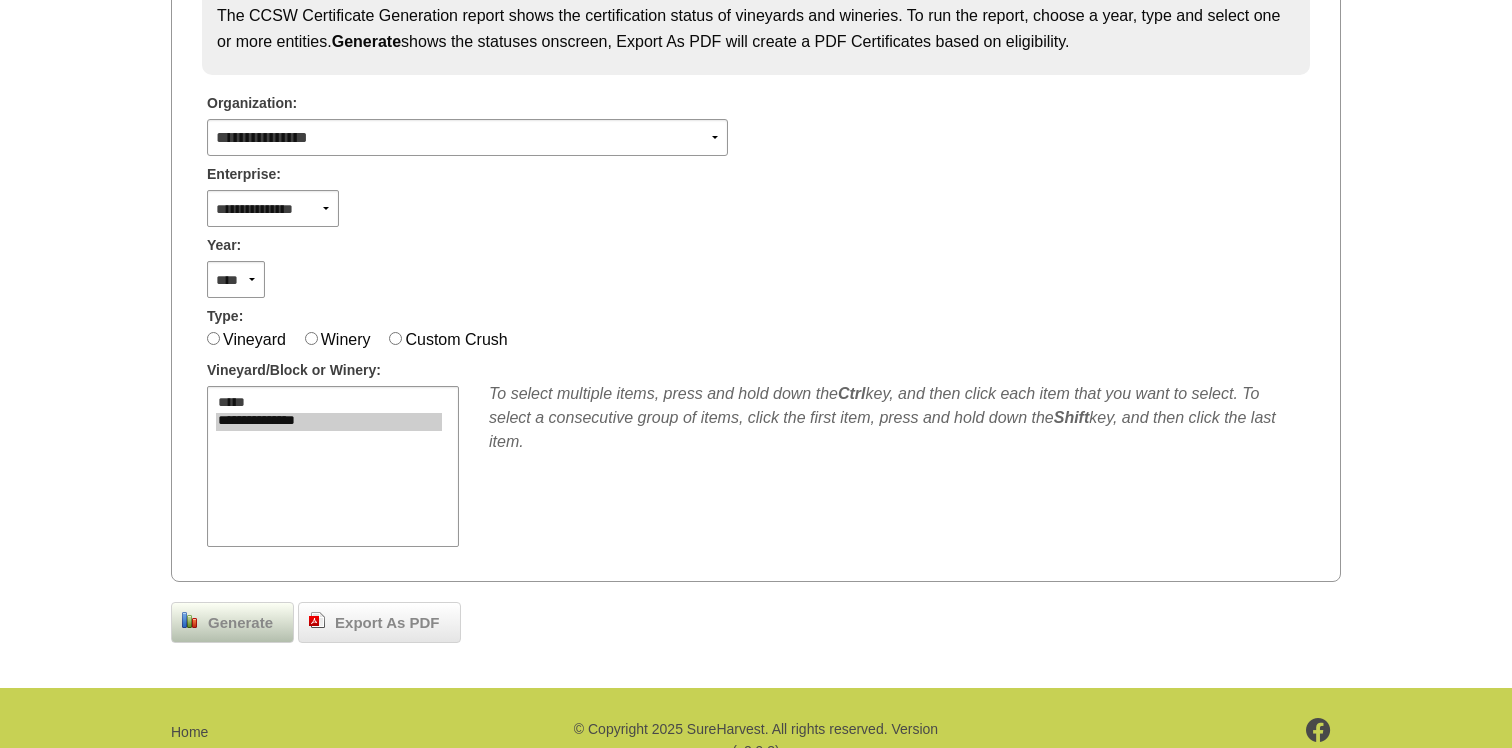 click on "Generate" at bounding box center [240, 623] 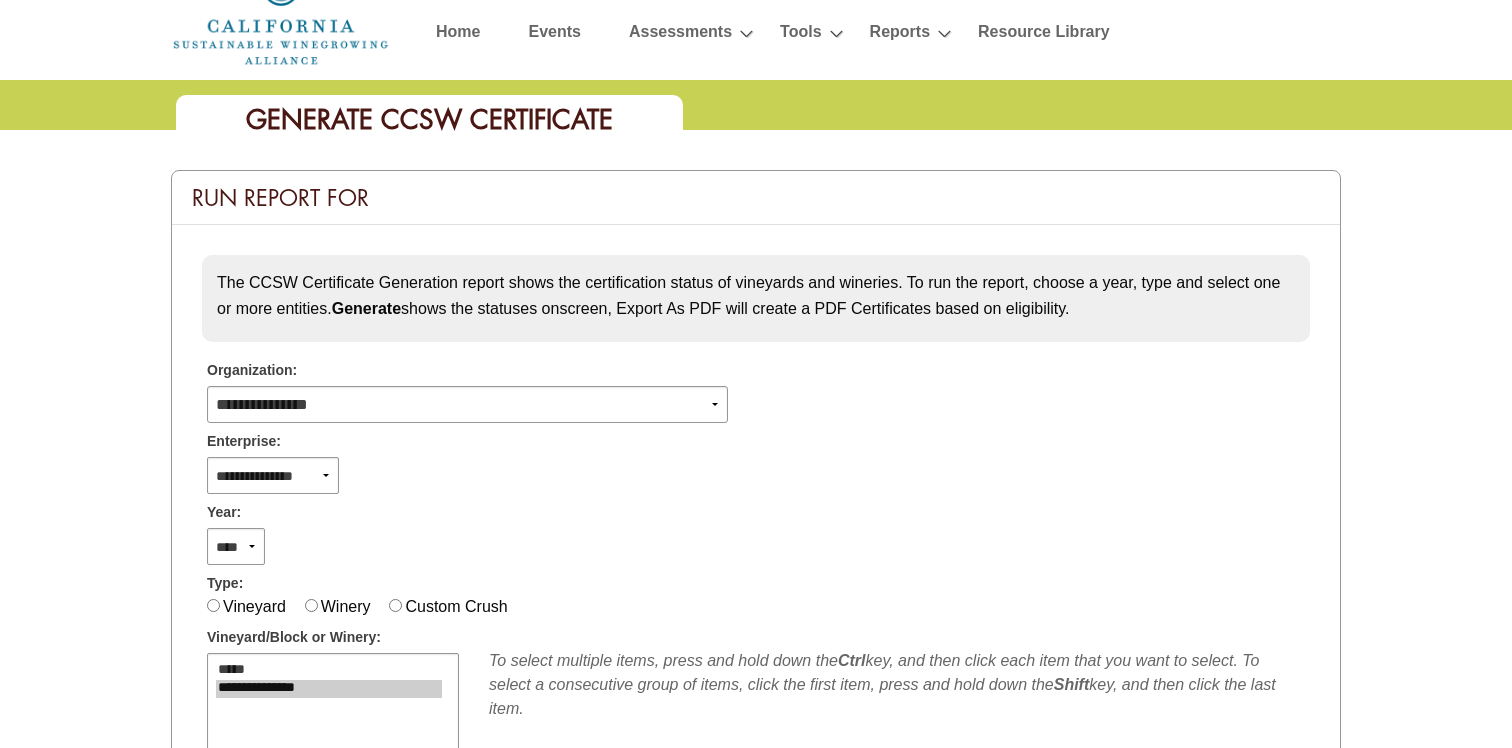 scroll, scrollTop: 0, scrollLeft: 0, axis: both 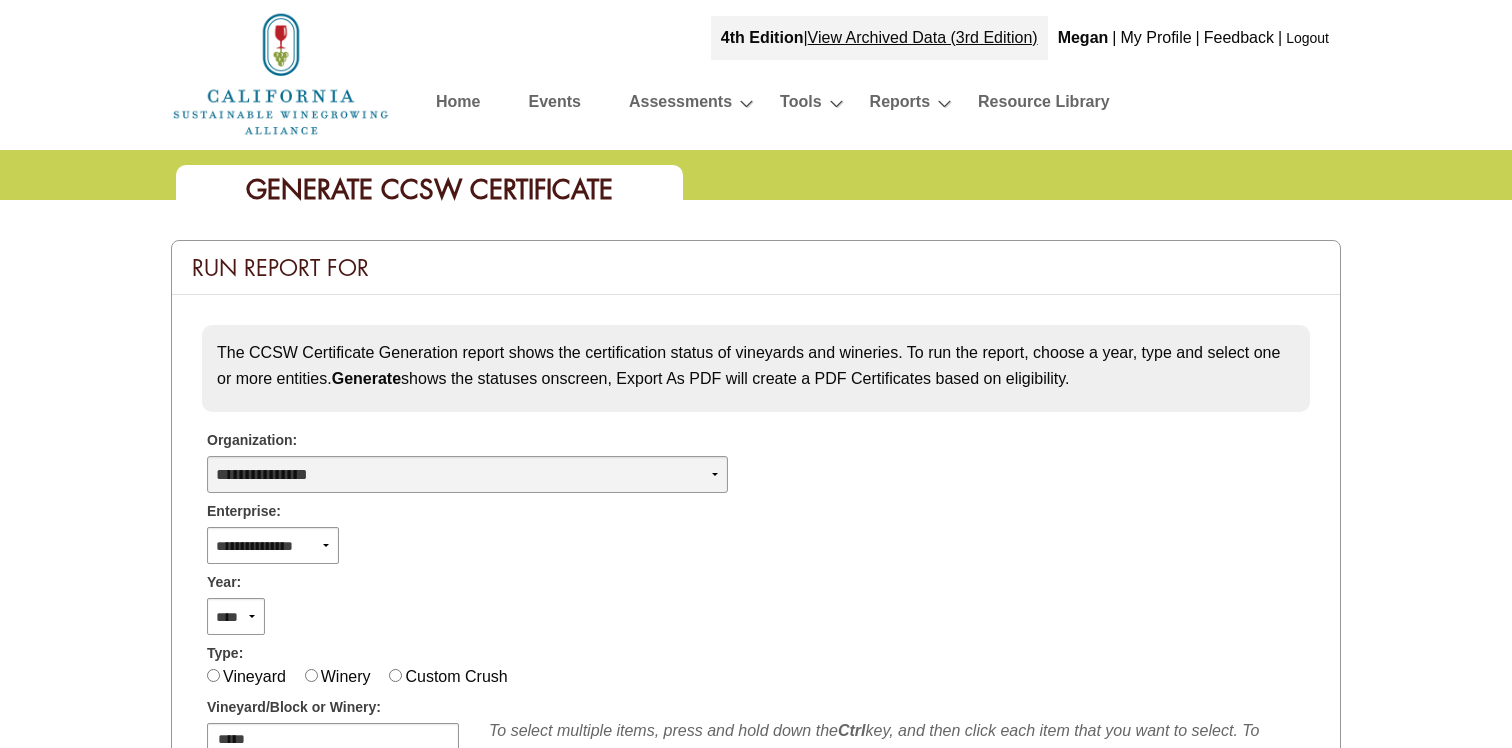 click on "**********" at bounding box center [467, 474] 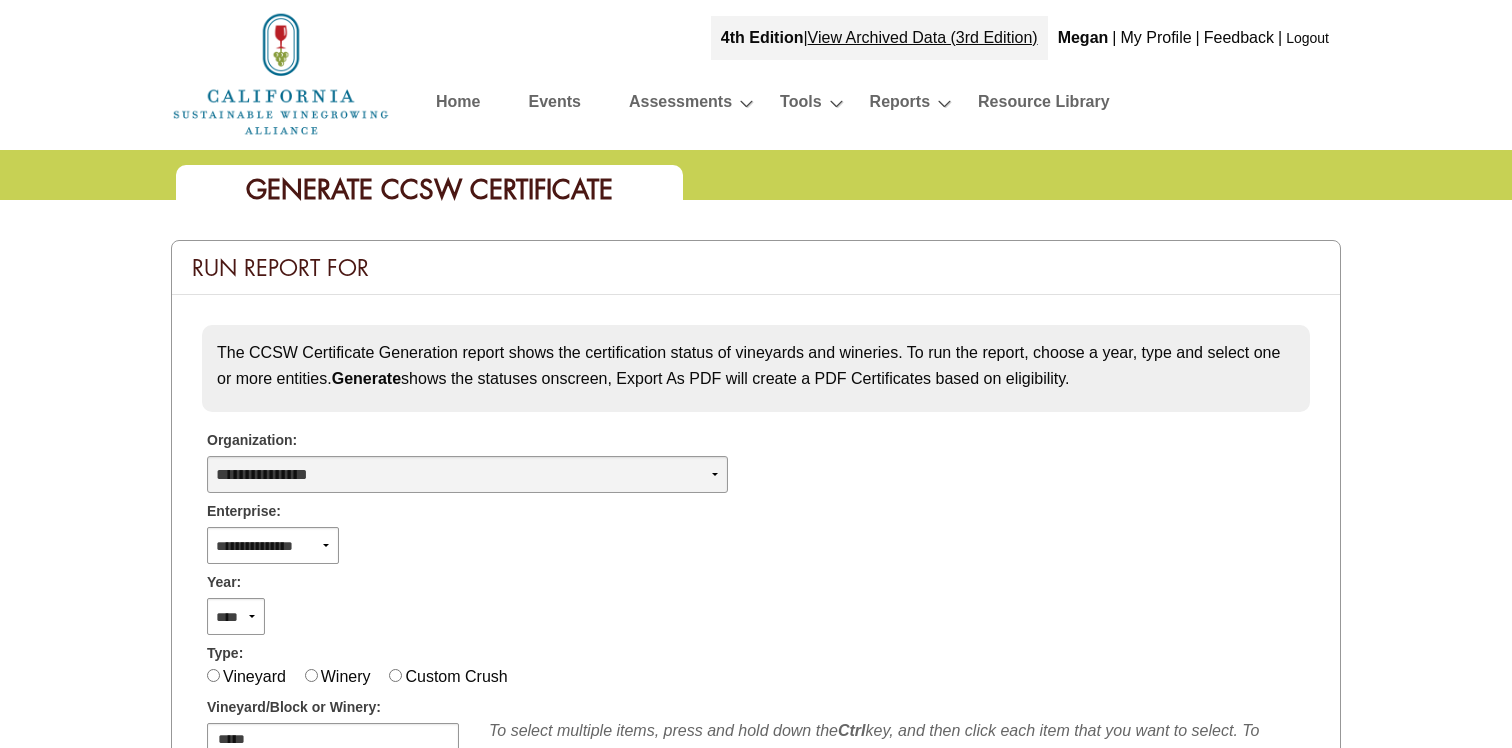 select on "****" 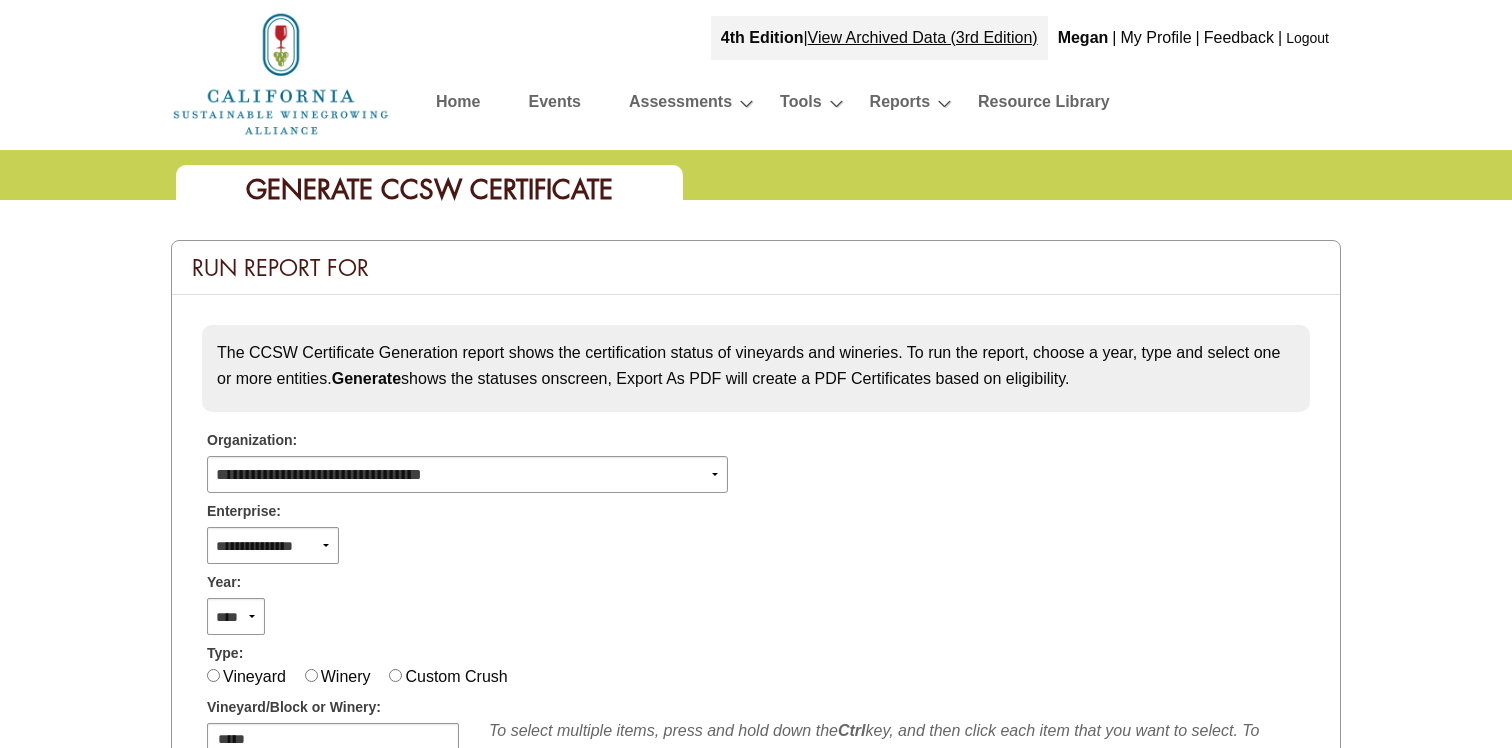 click on "The CCSW Certificate Generation report shows the certification status of vineyards and wineries. To run the report,
choose a year, type and select one or more entities.  Generate  shows the statuses onscreen, Export As PDF
will create a PDF Certificates based on eligibility." at bounding box center [756, 365] 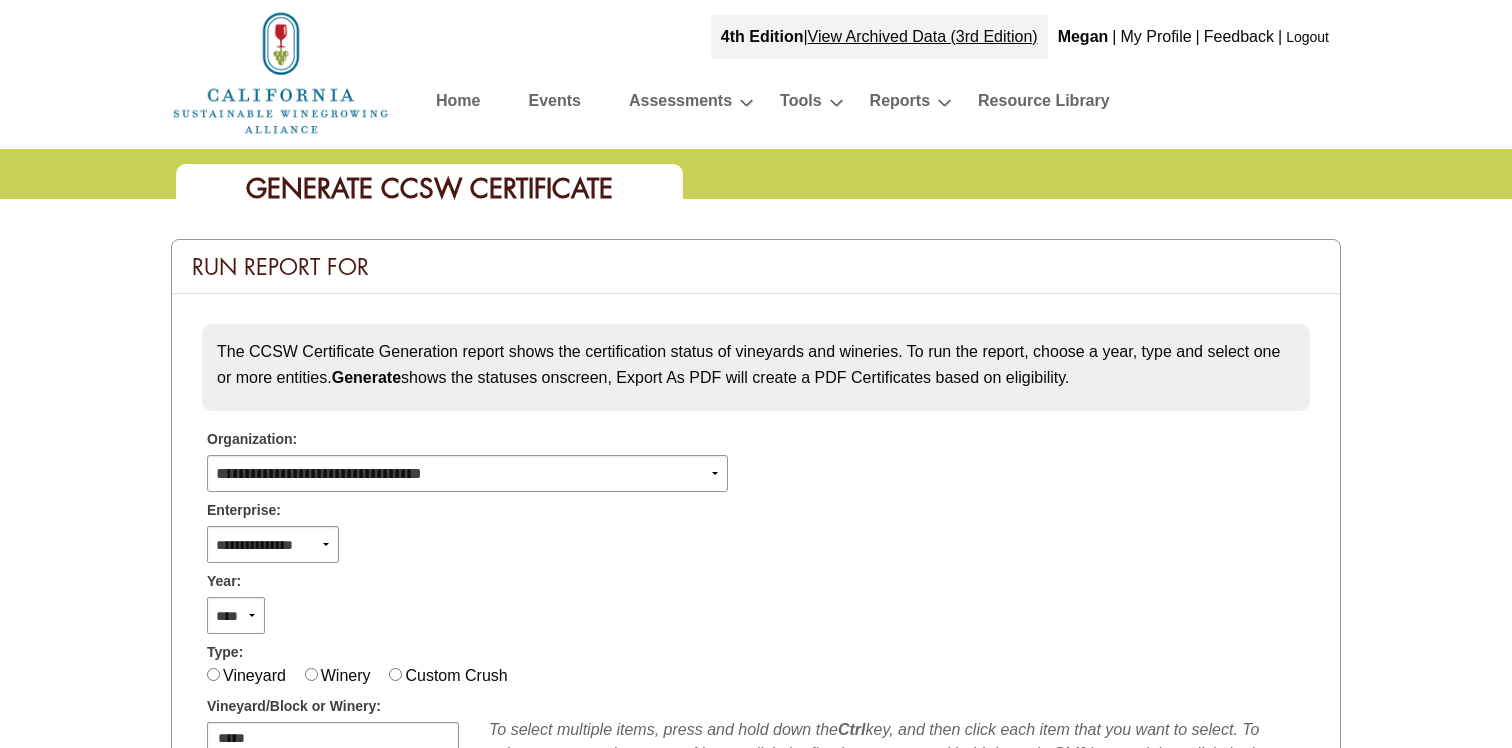 scroll, scrollTop: 3, scrollLeft: 0, axis: vertical 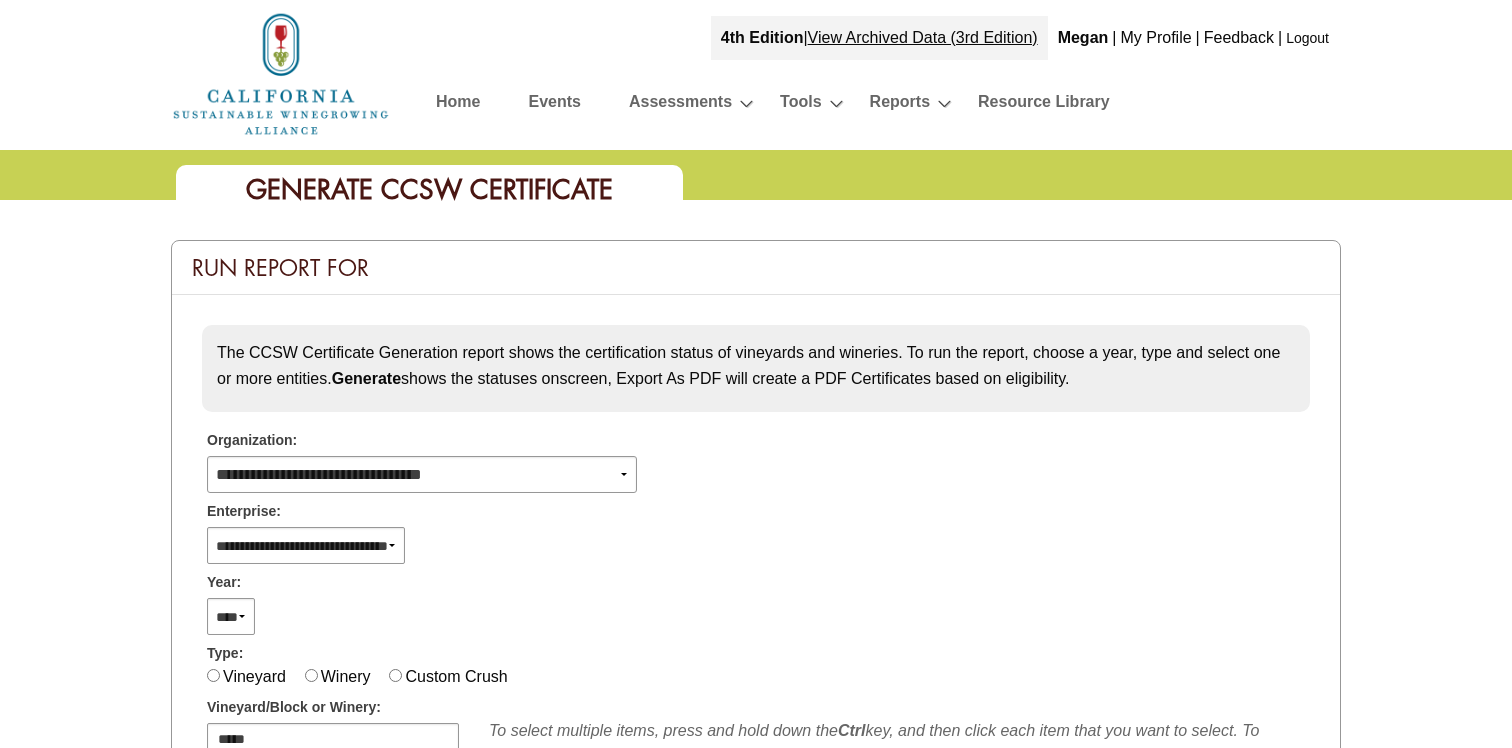 select 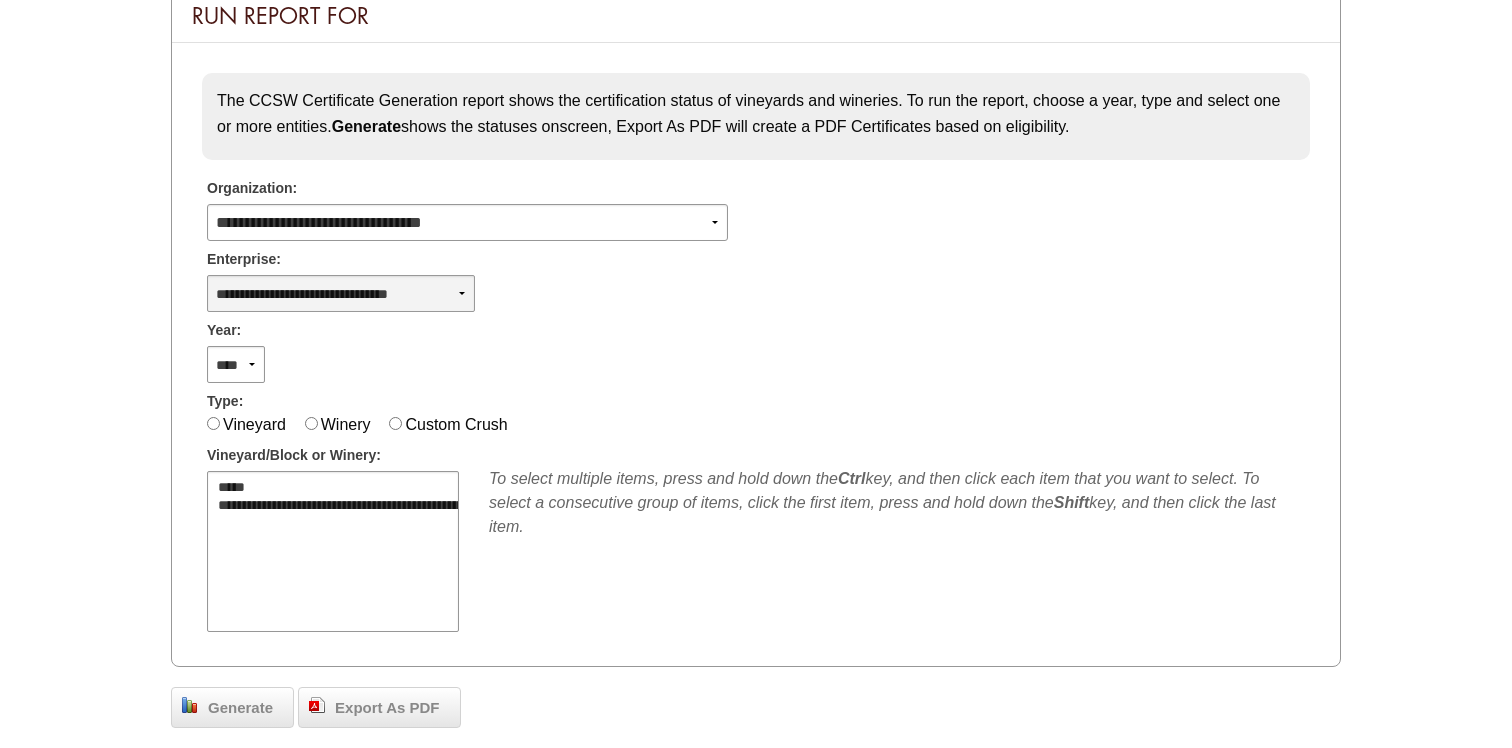 scroll, scrollTop: 438, scrollLeft: 0, axis: vertical 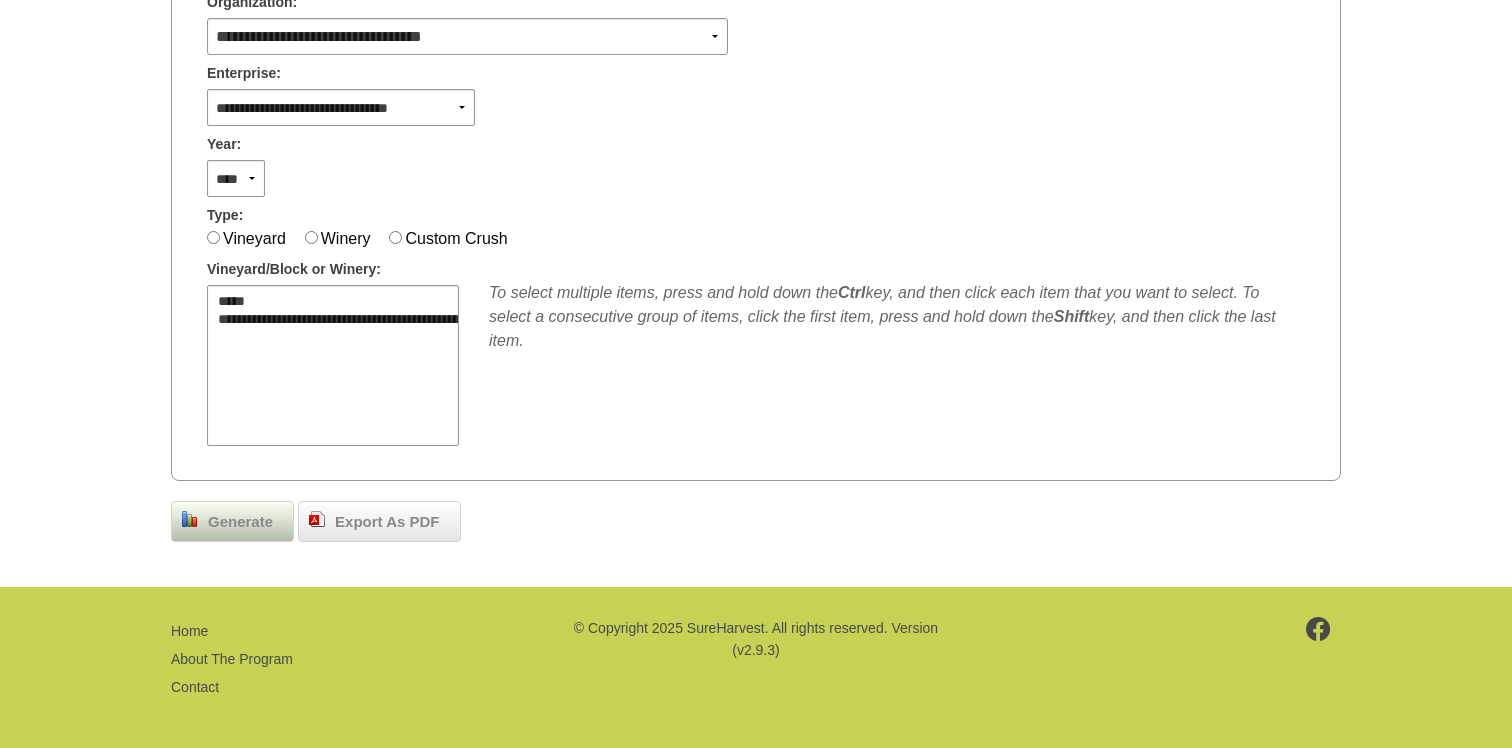 click on "Generate" at bounding box center (240, 522) 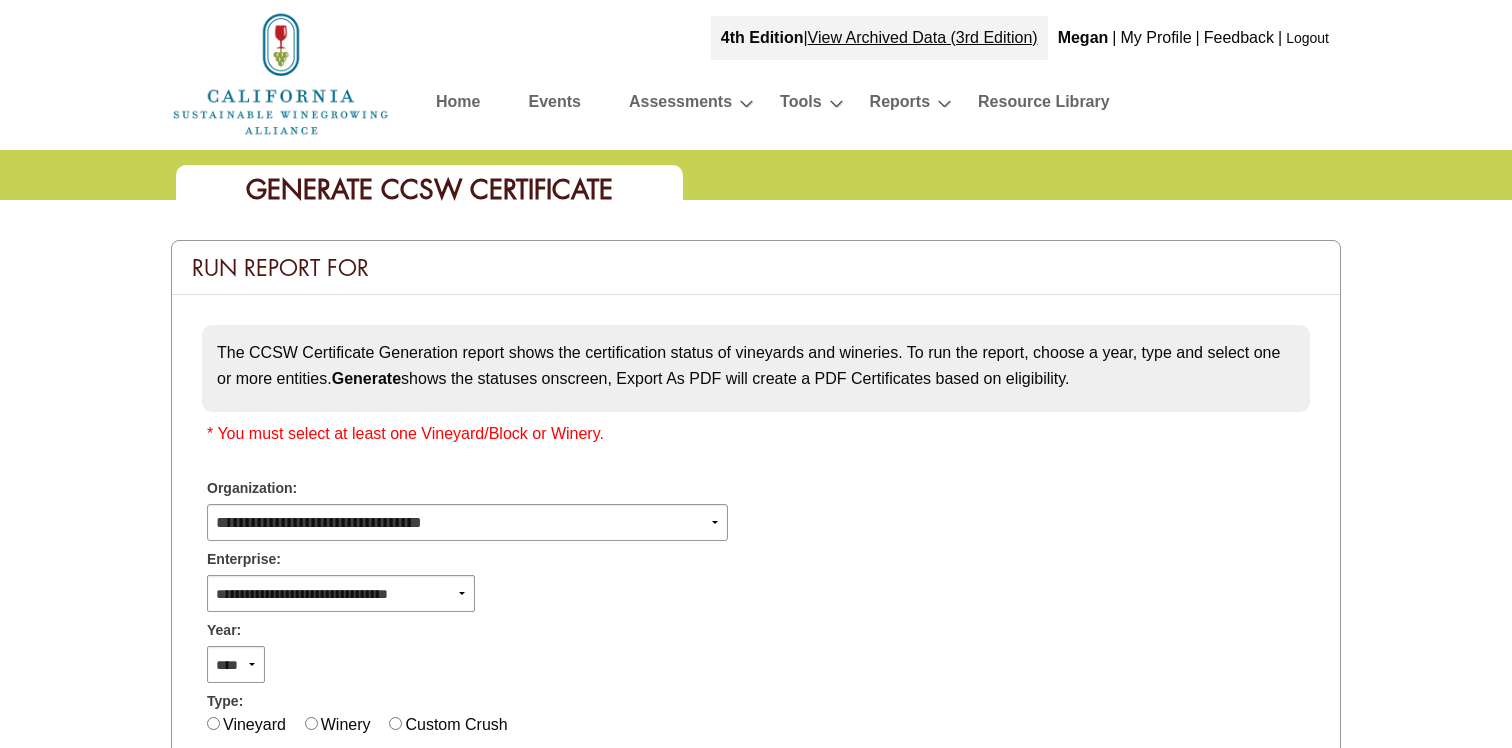 scroll, scrollTop: 438, scrollLeft: 0, axis: vertical 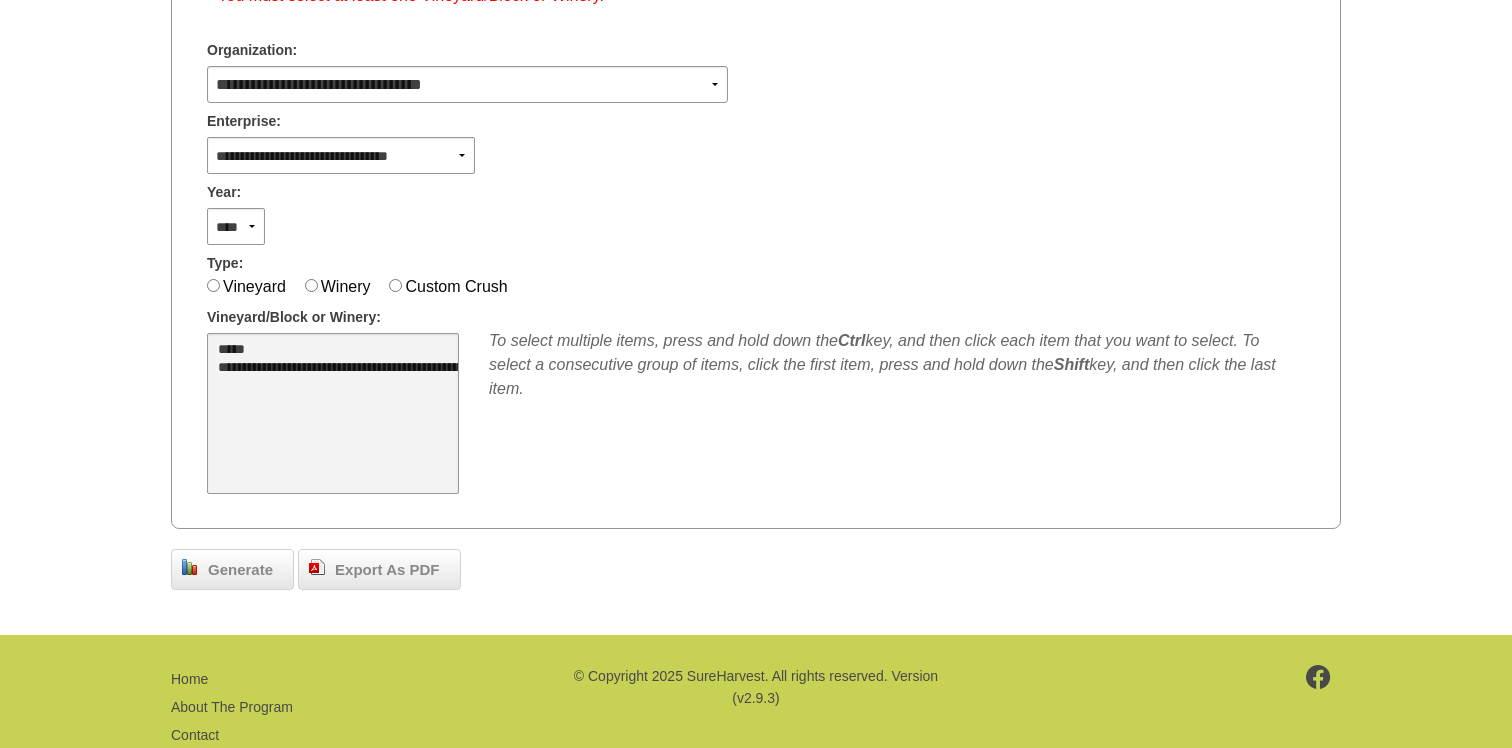 select on "****" 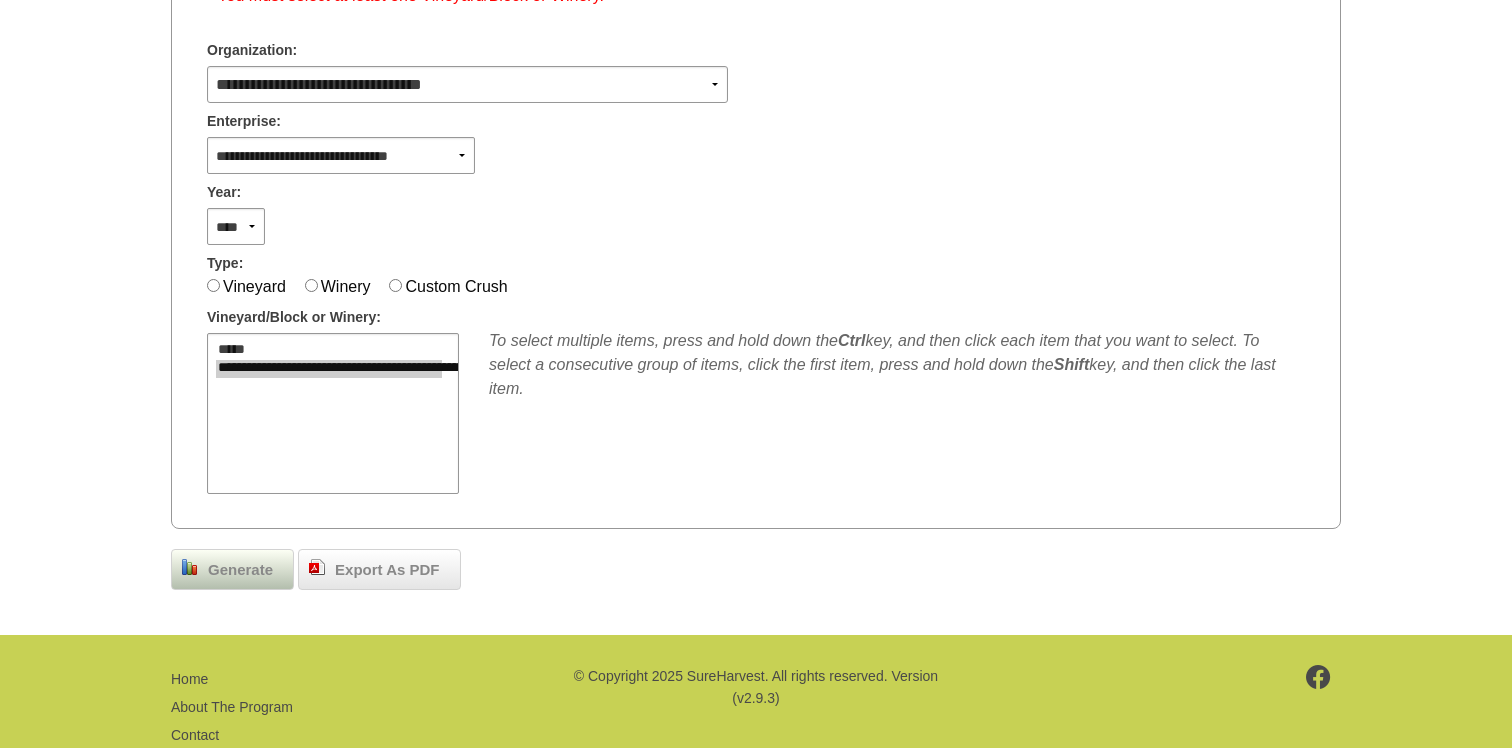 click on "Generate" at bounding box center (240, 570) 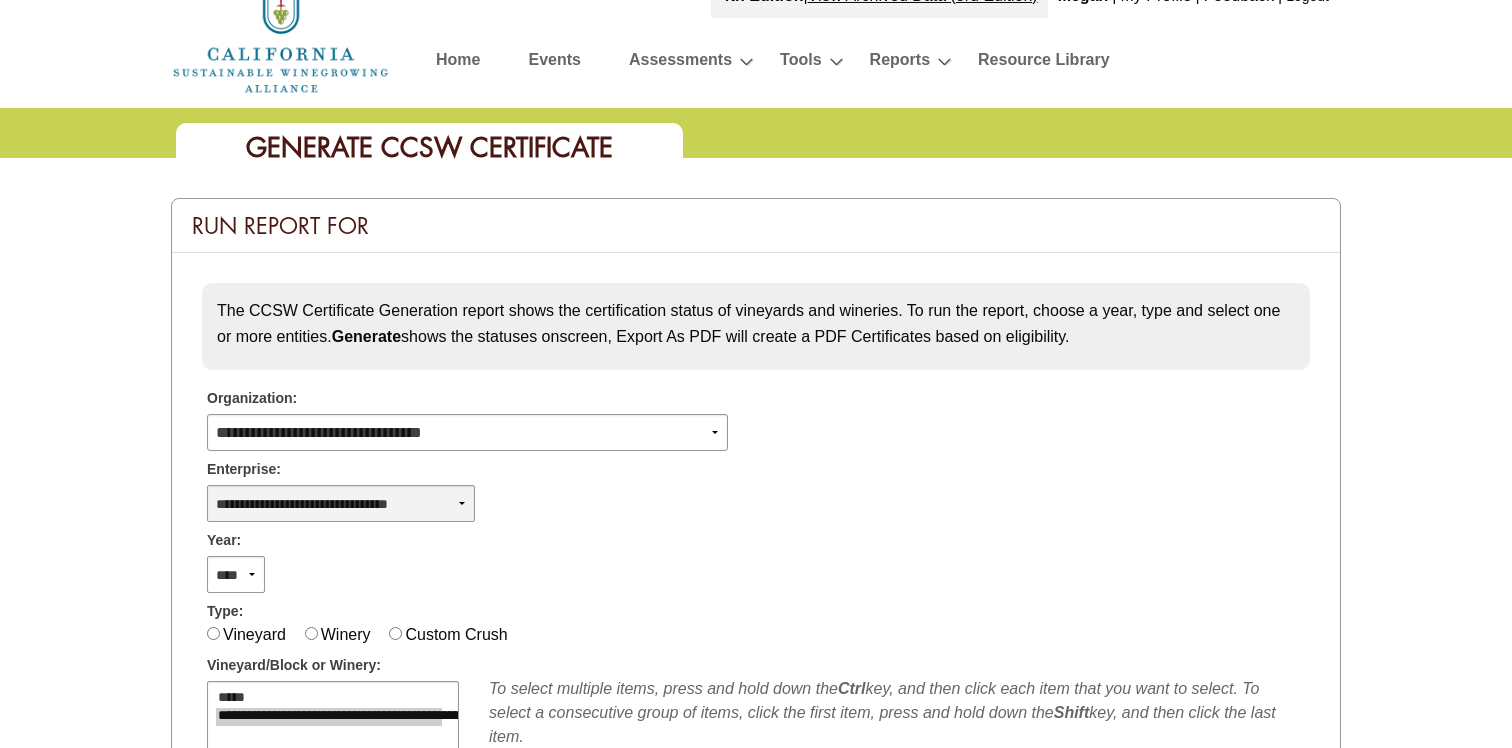 scroll, scrollTop: 0, scrollLeft: 0, axis: both 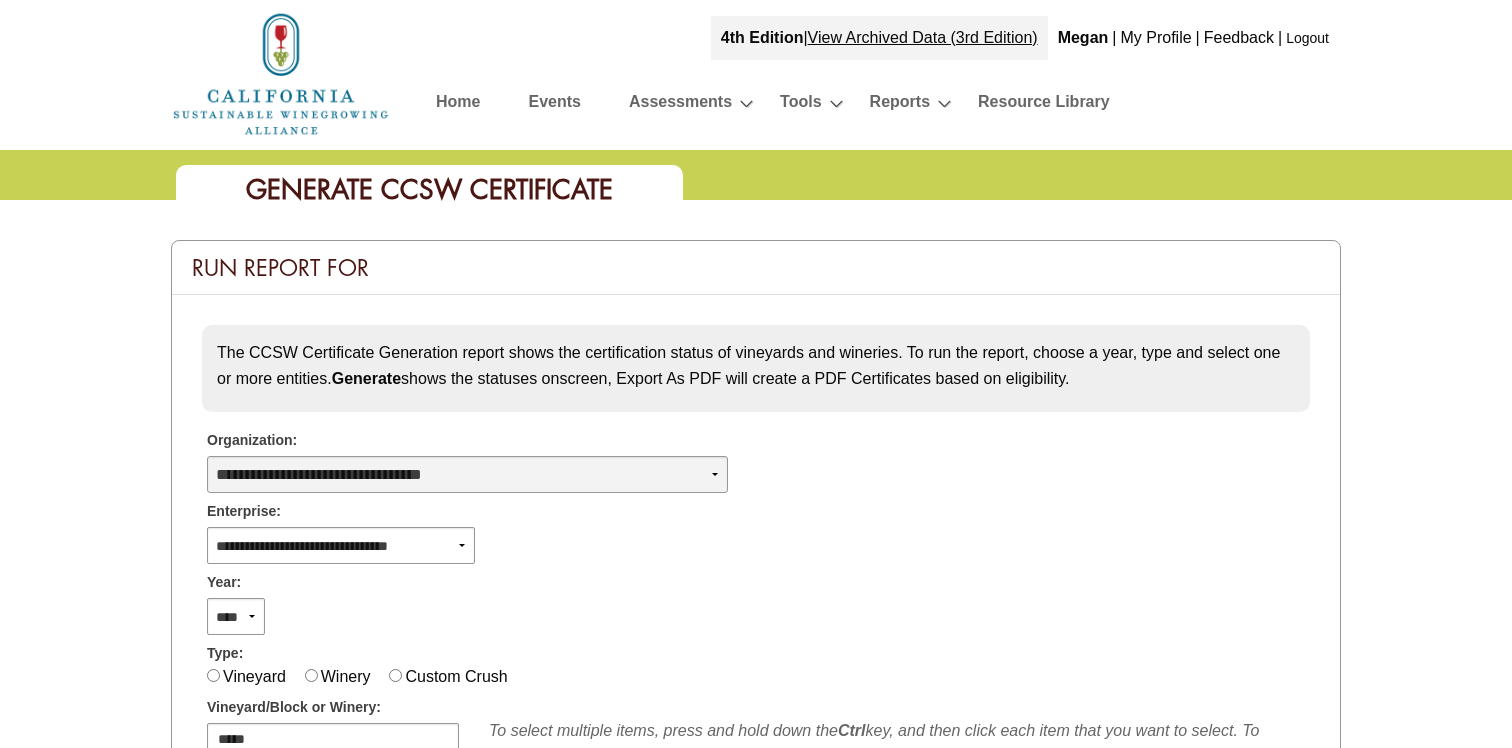 click on "**********" at bounding box center [467, 474] 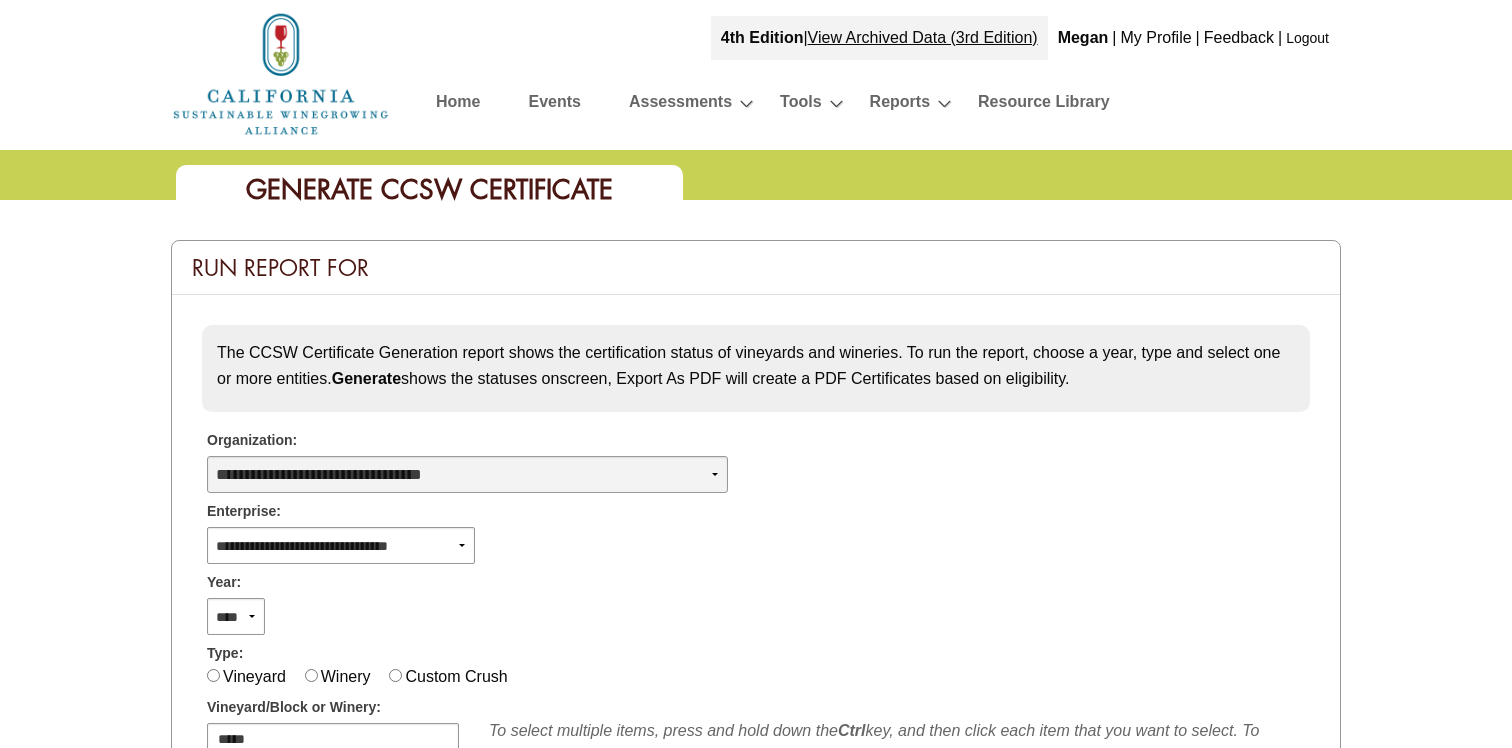 select on "****" 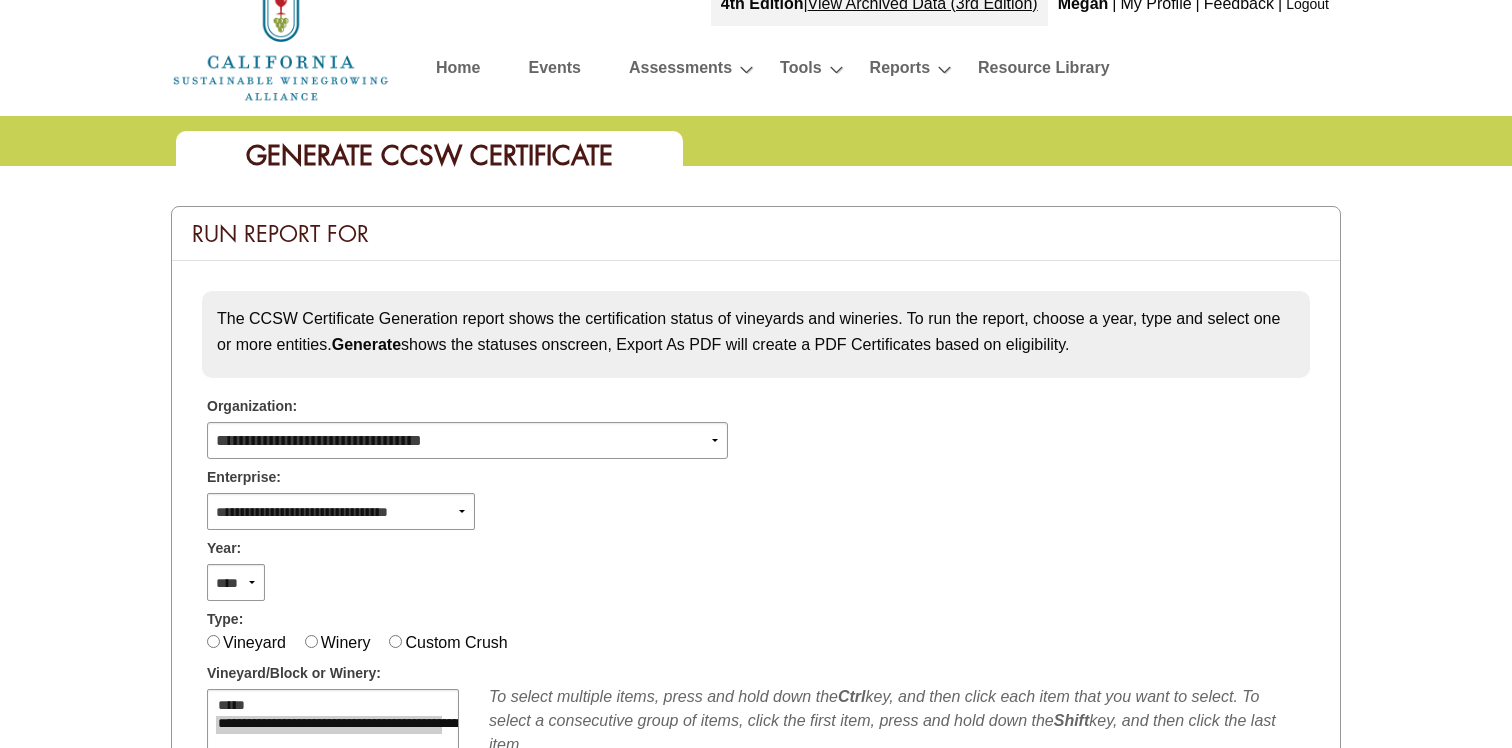 scroll, scrollTop: 39, scrollLeft: 0, axis: vertical 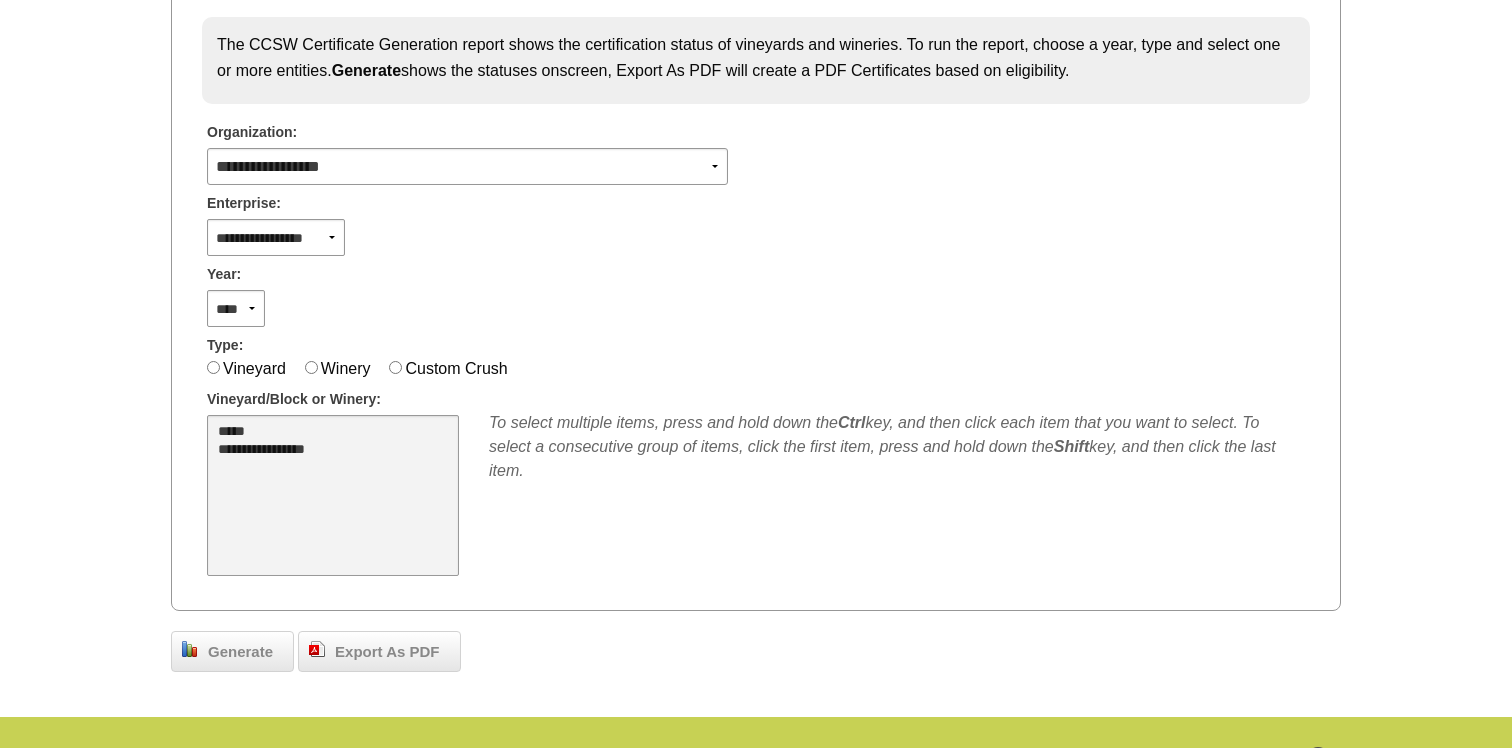 select on "****" 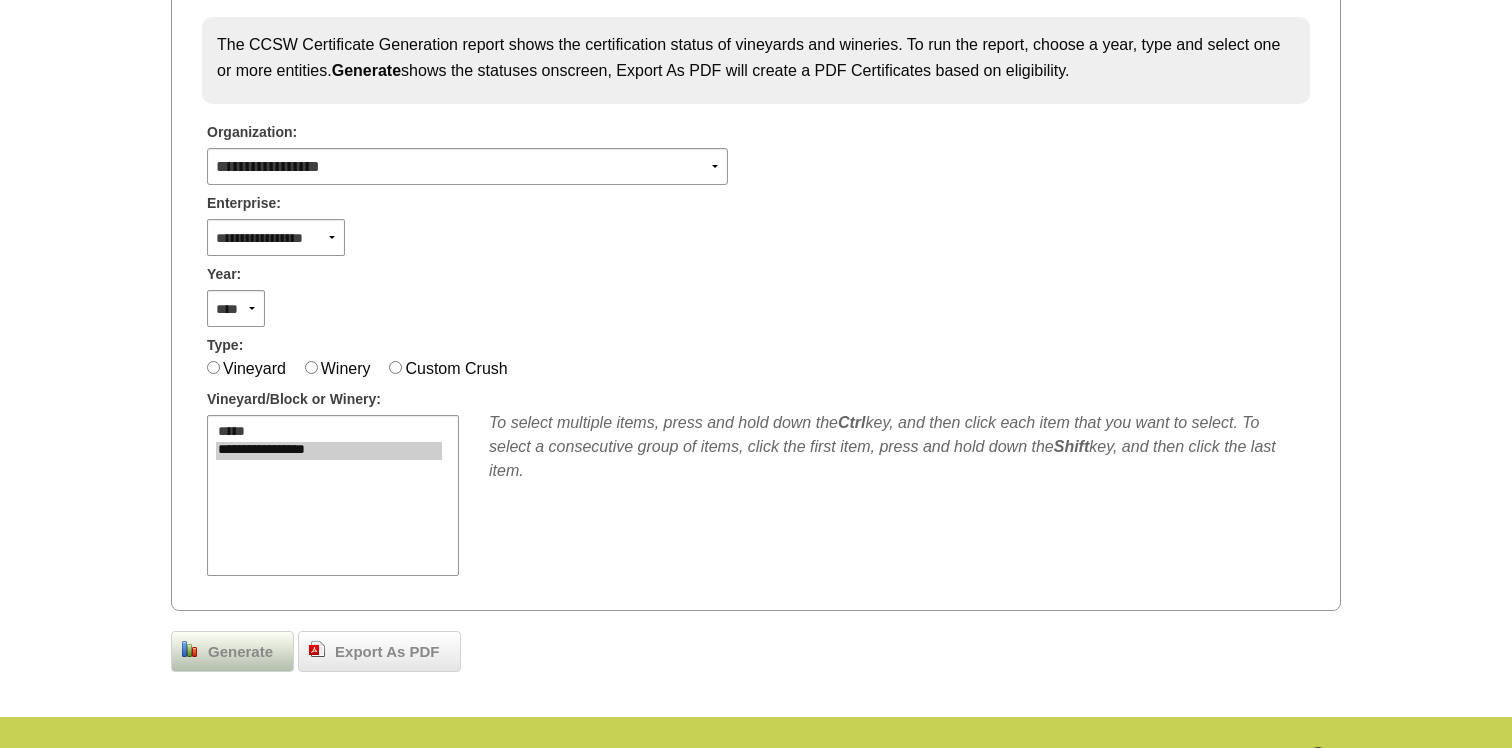 click on "Generate" at bounding box center (240, 652) 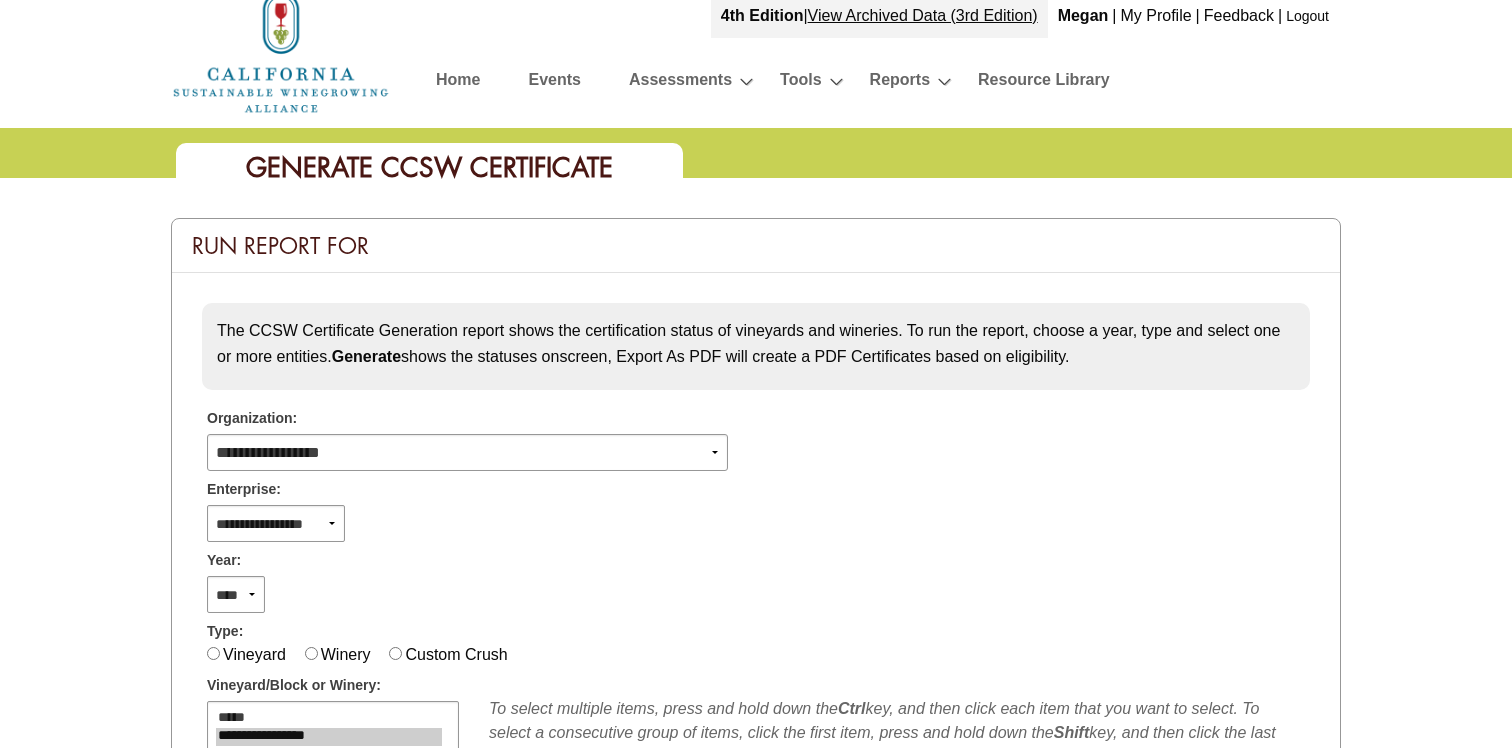 scroll, scrollTop: 0, scrollLeft: 0, axis: both 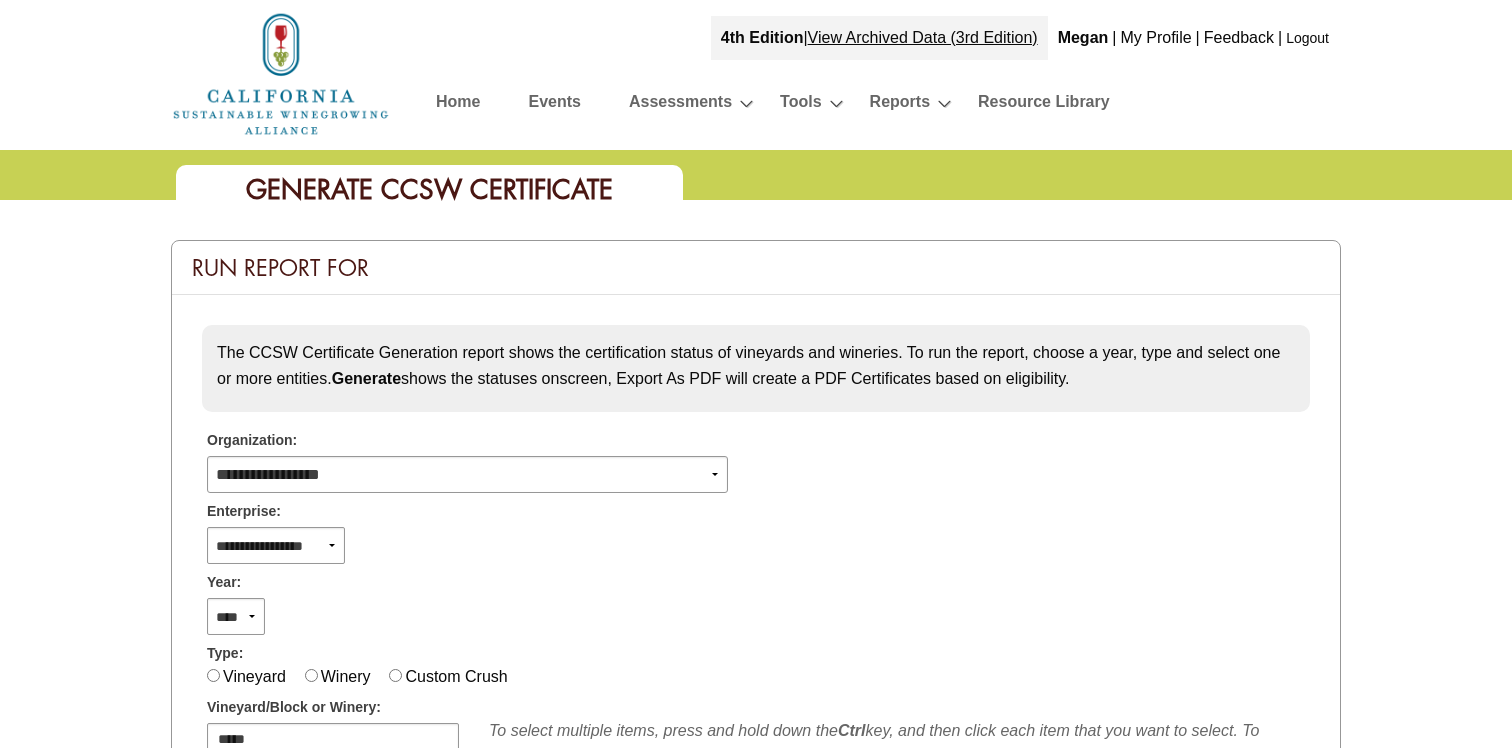 click on "Home" at bounding box center (458, 105) 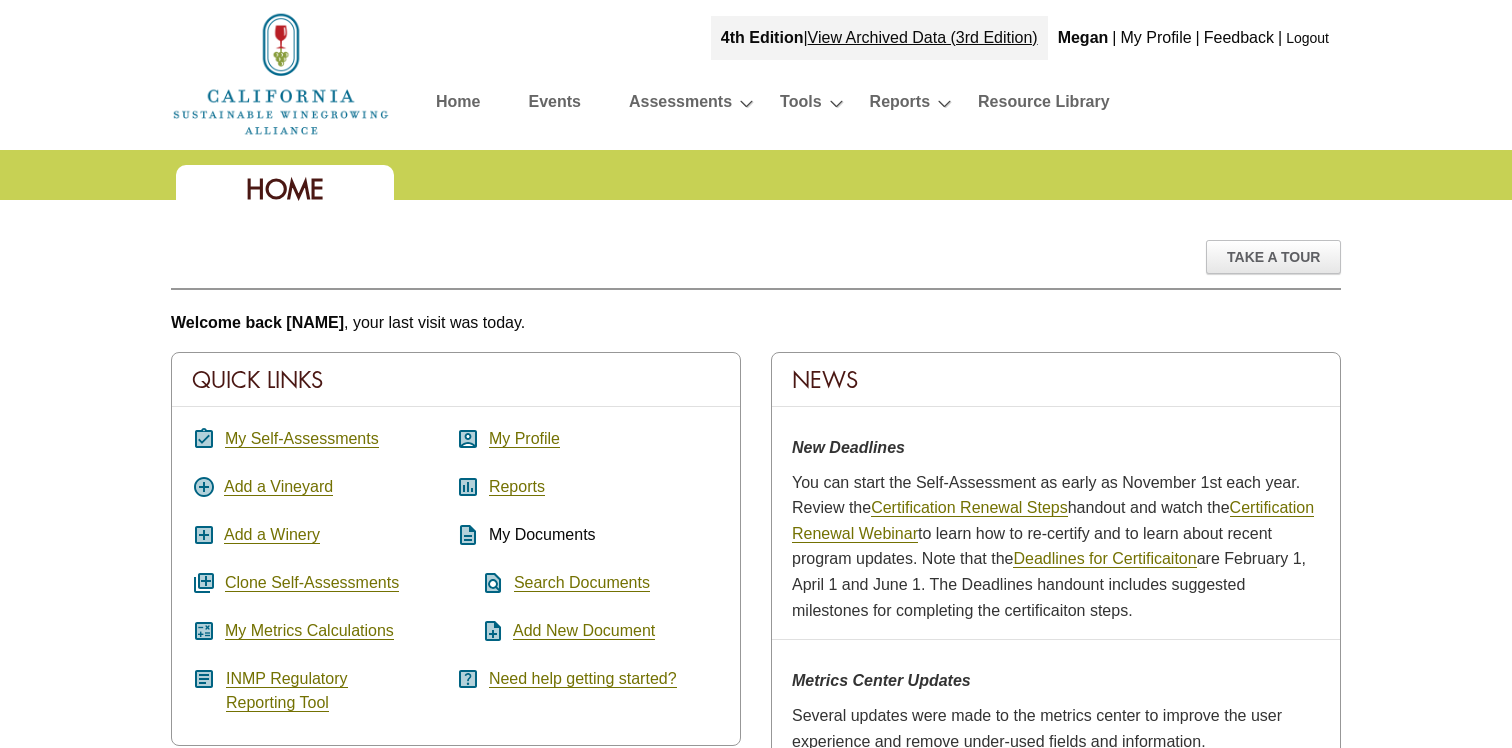 scroll, scrollTop: 0, scrollLeft: 0, axis: both 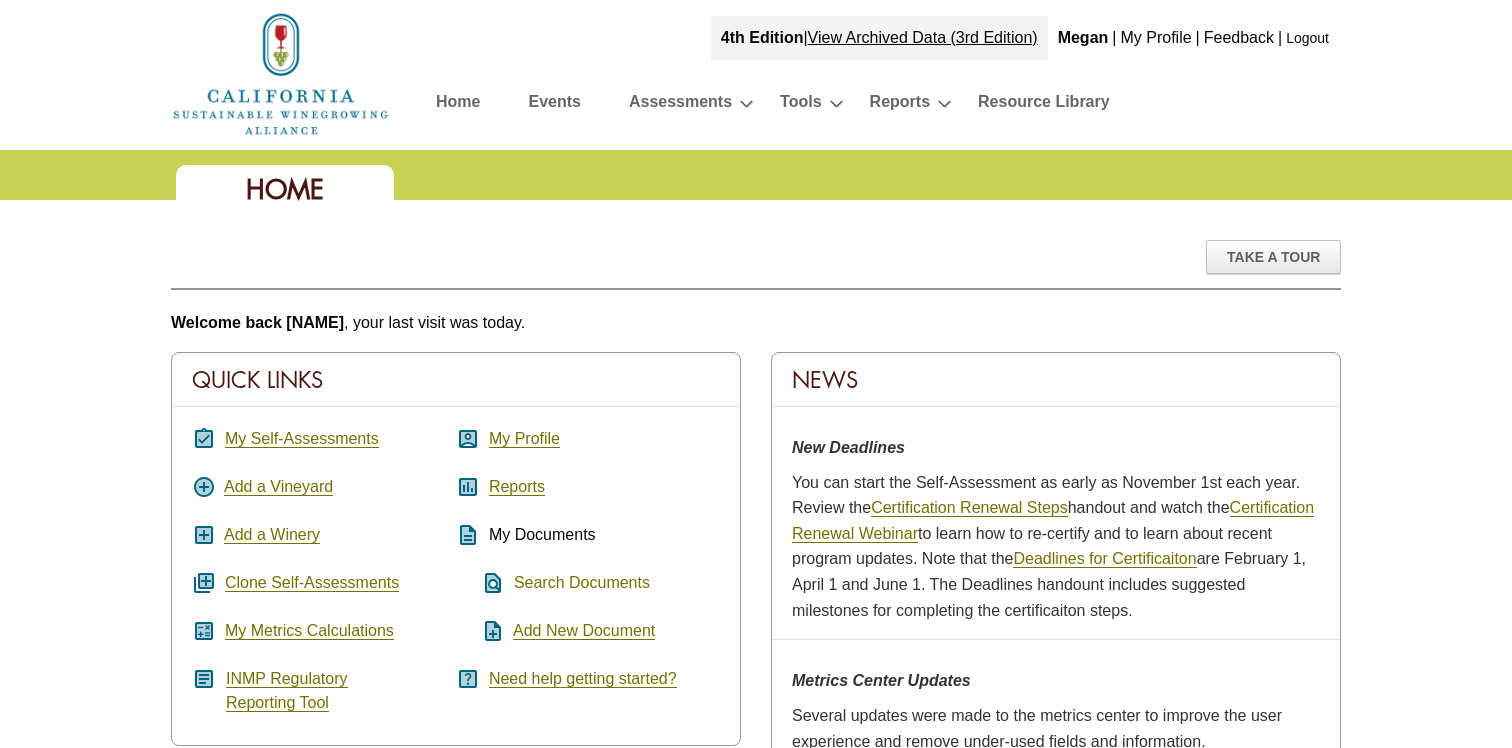 click on "Search Documents" at bounding box center [582, 583] 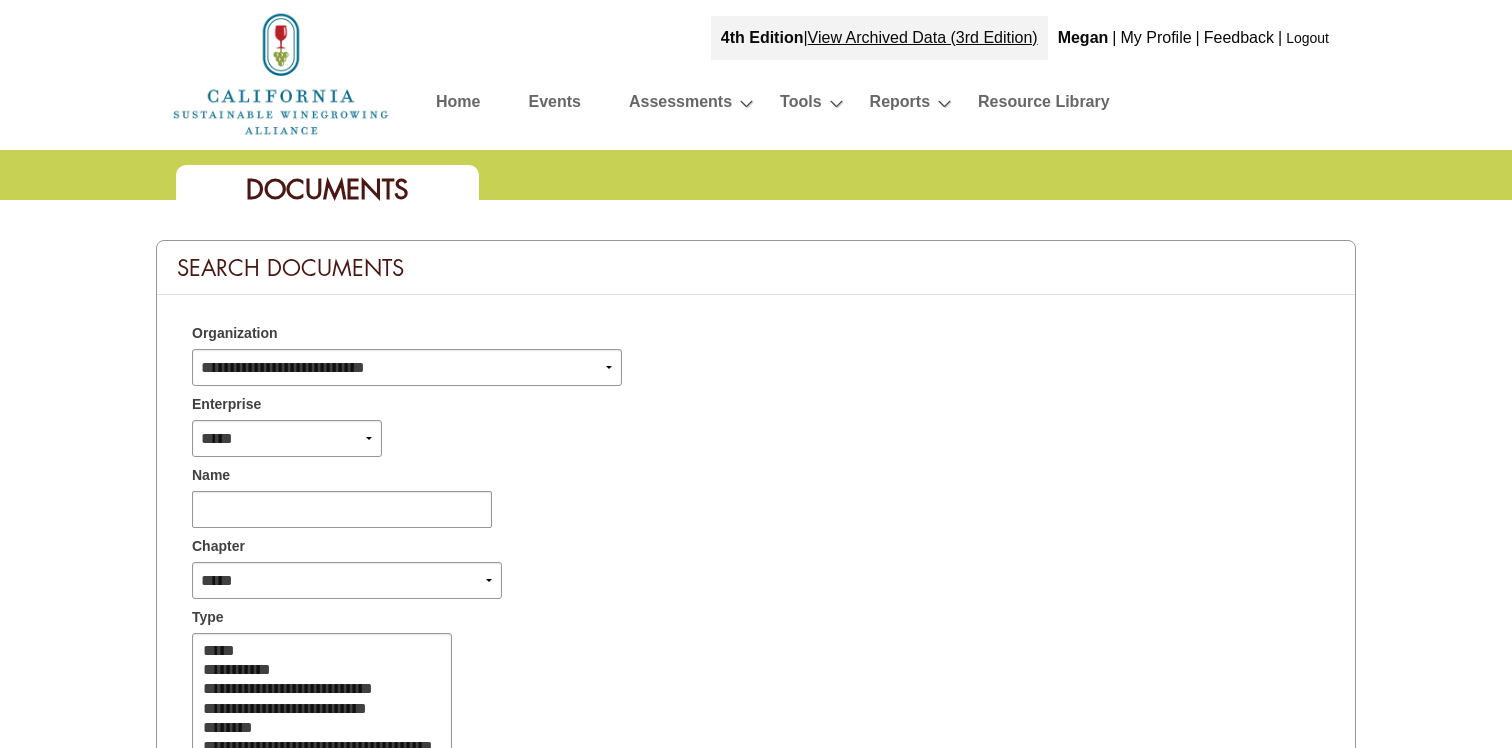 select 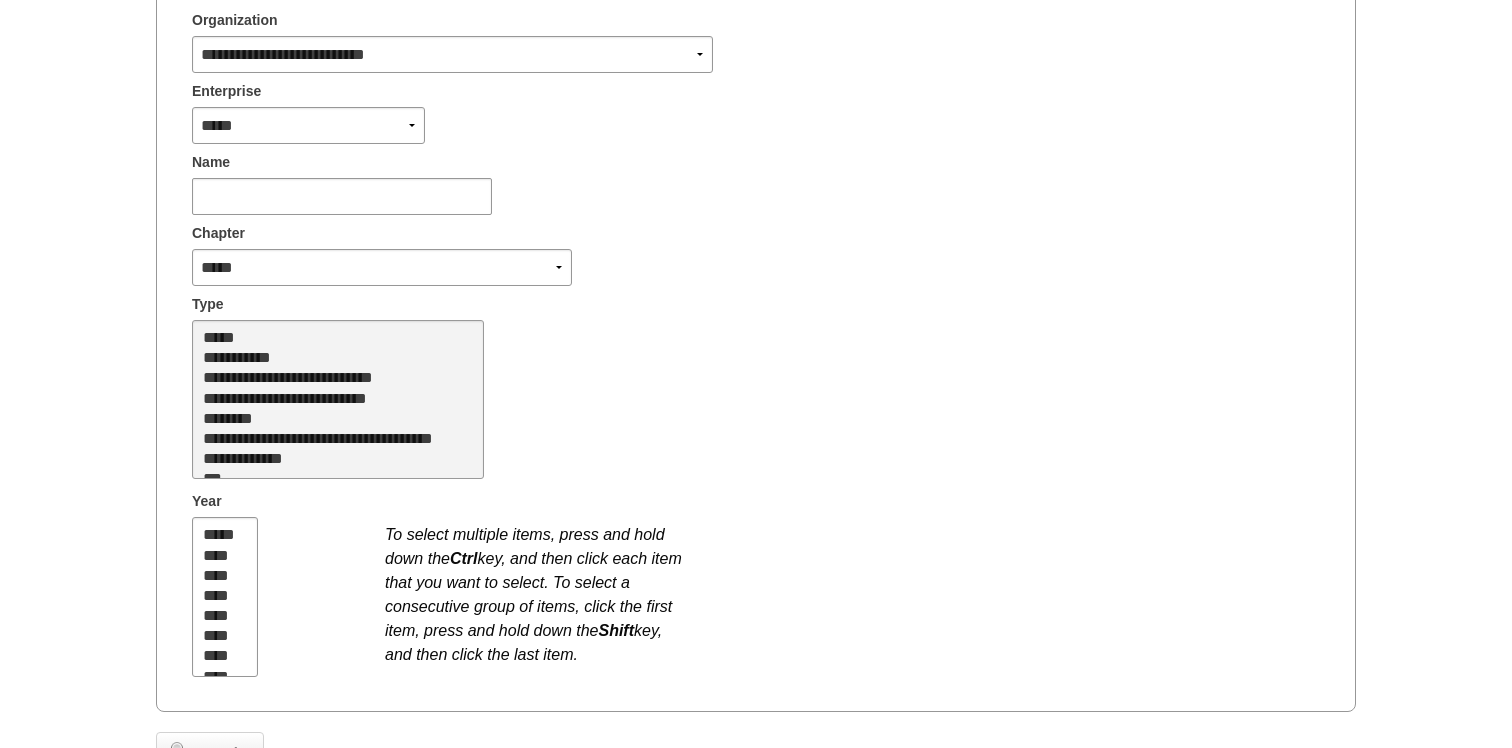 scroll, scrollTop: 335, scrollLeft: 0, axis: vertical 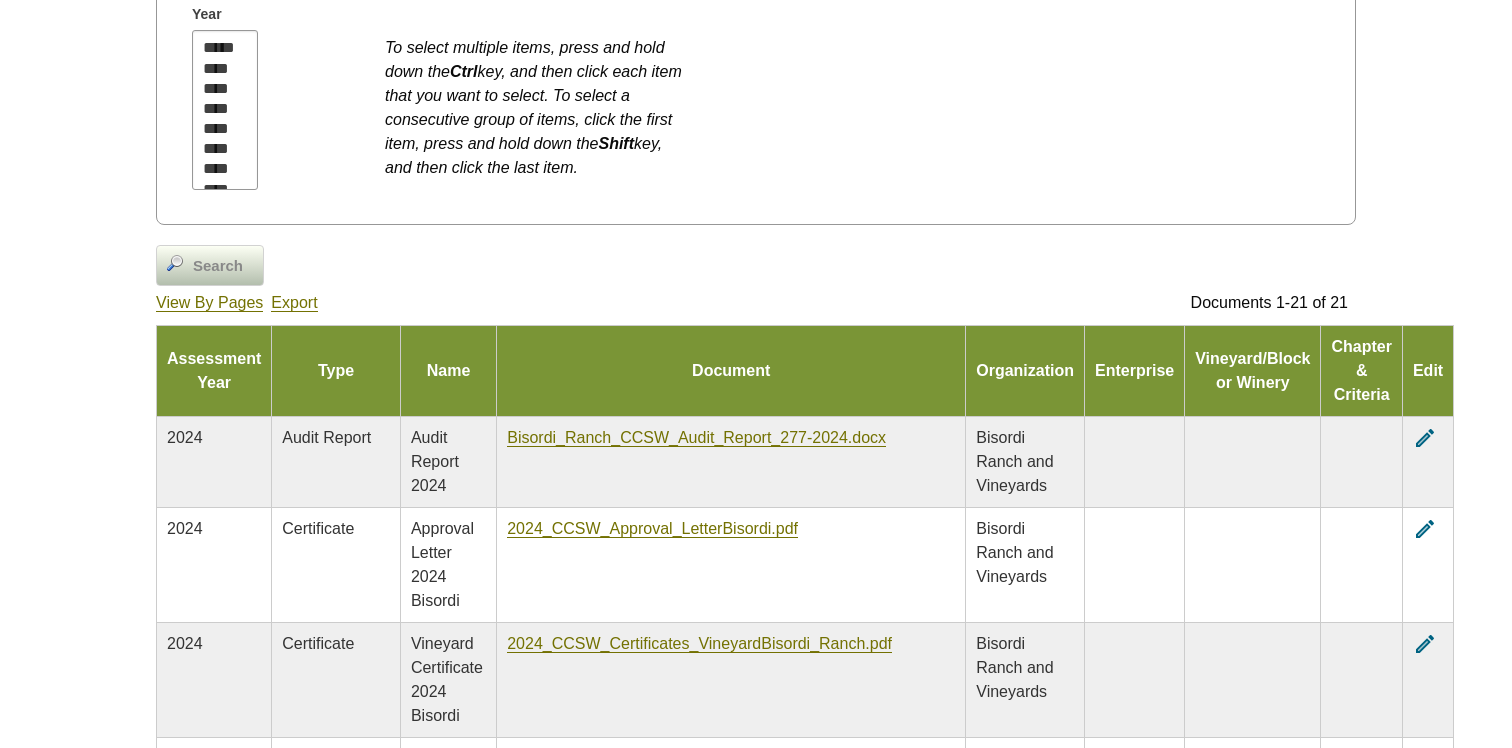 click on "Search" at bounding box center (218, 266) 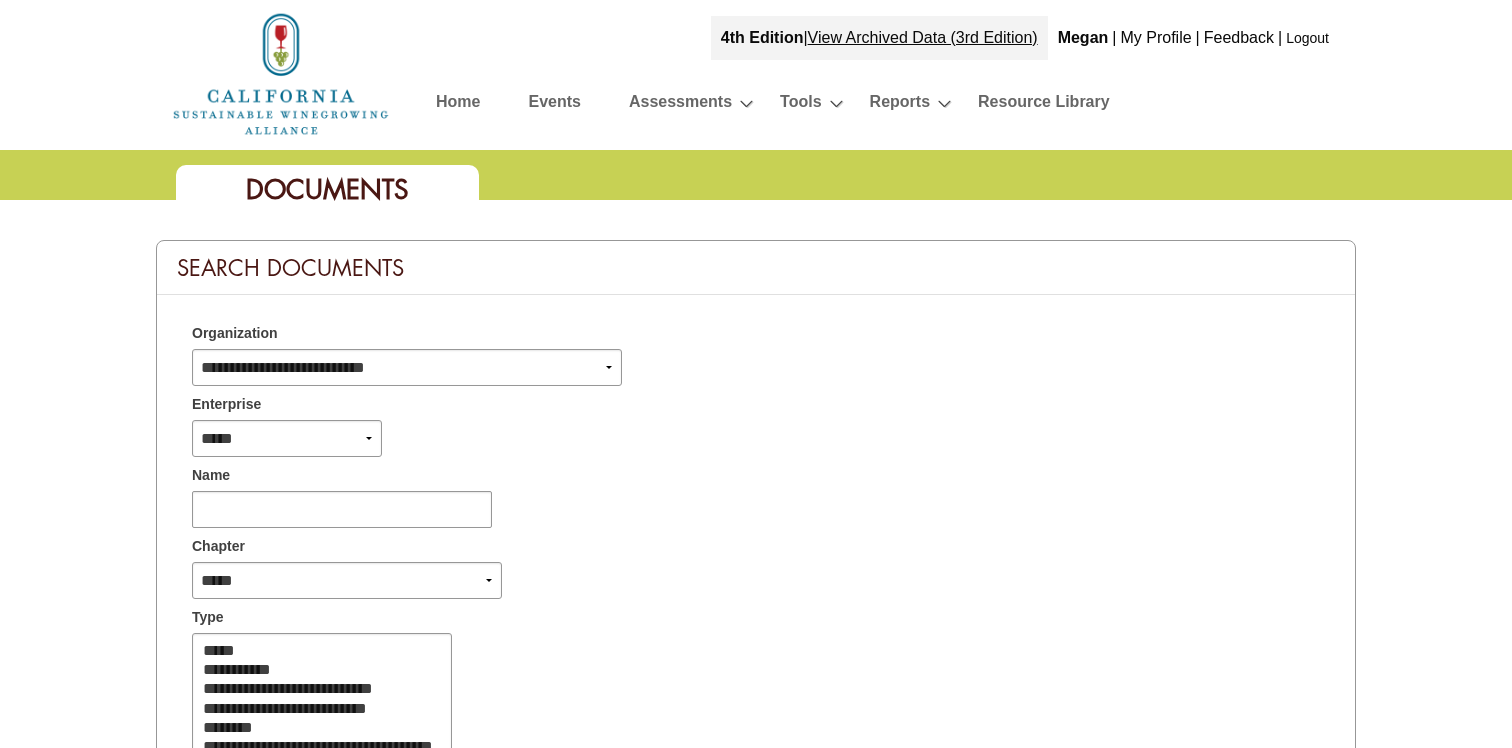select 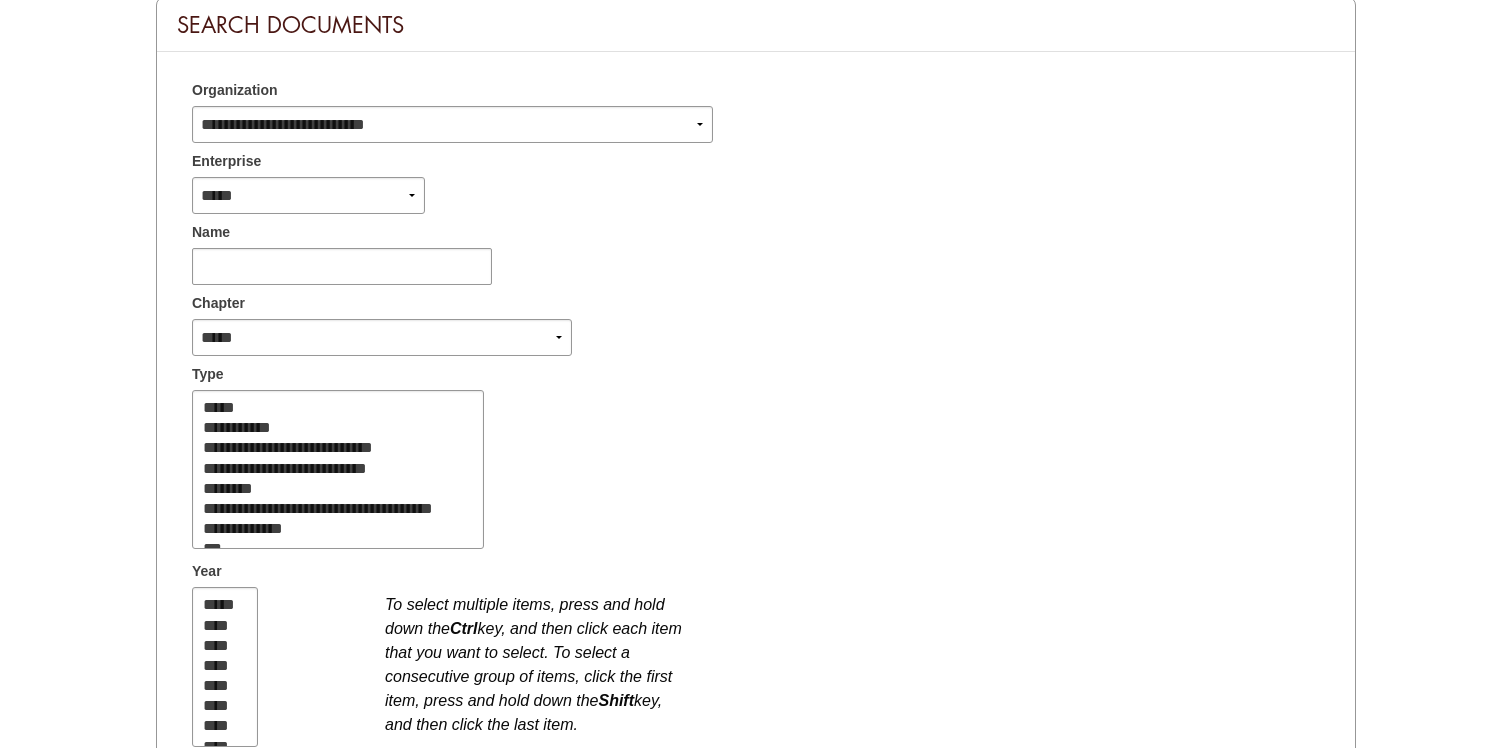 scroll, scrollTop: 0, scrollLeft: 0, axis: both 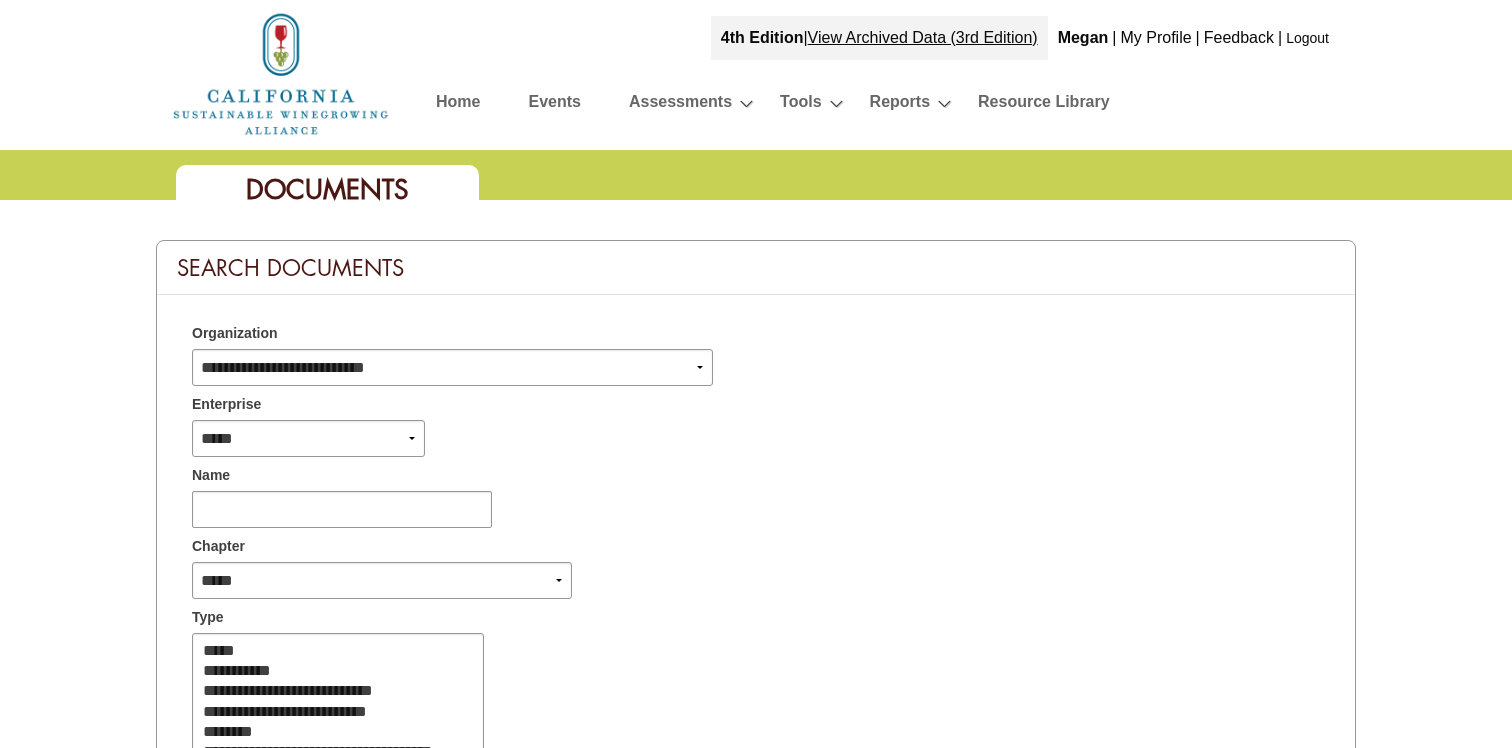 click on "Home" at bounding box center [458, 105] 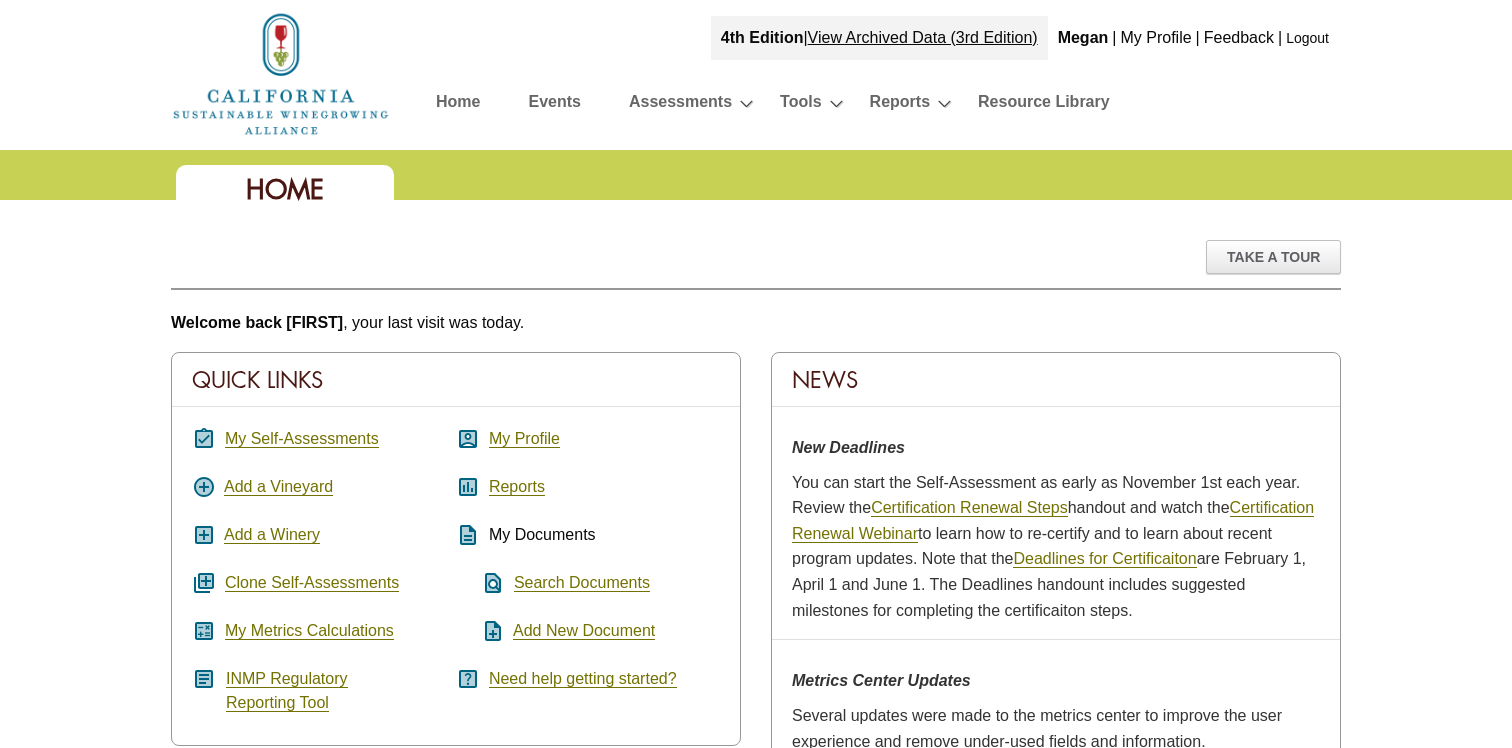 scroll, scrollTop: 0, scrollLeft: 0, axis: both 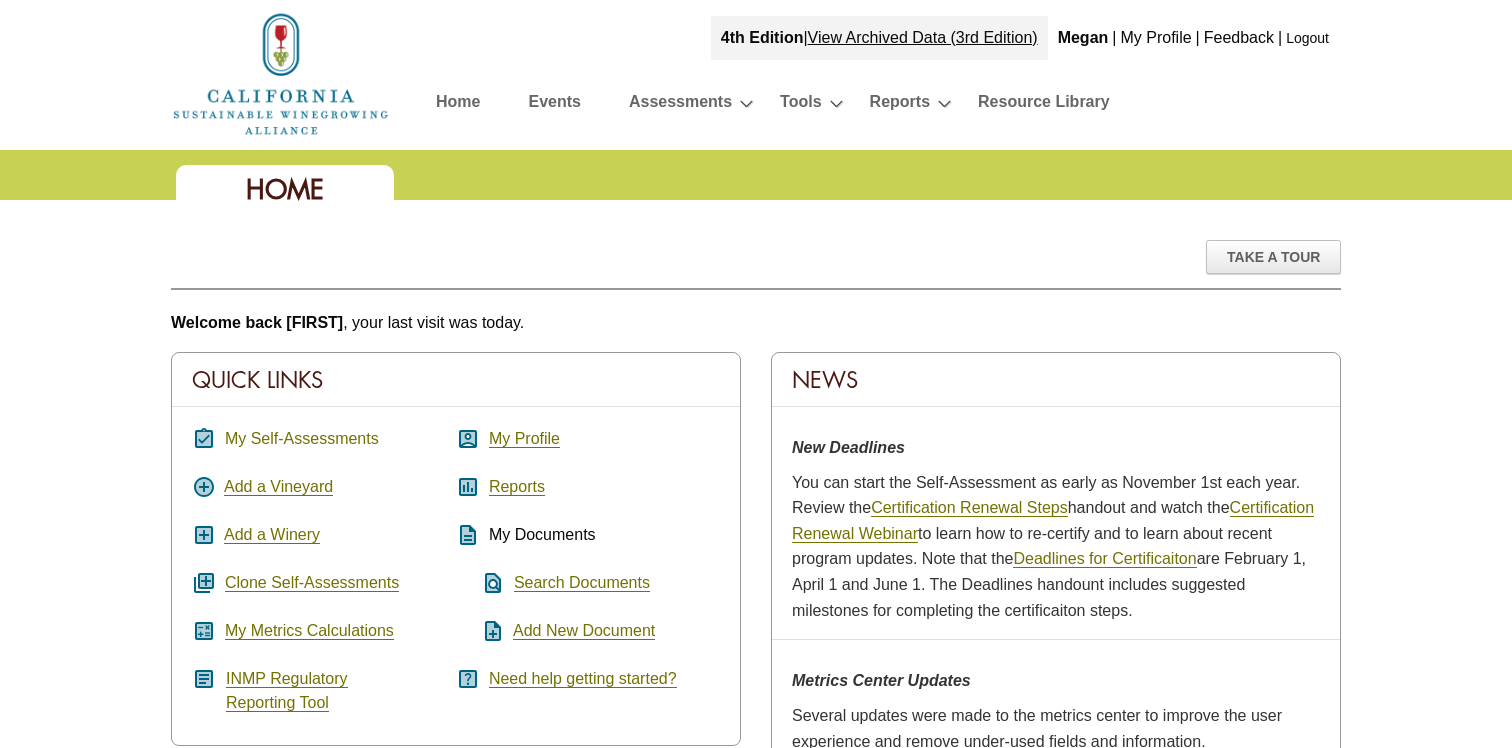 click on "My Self-Assessments" at bounding box center [302, 439] 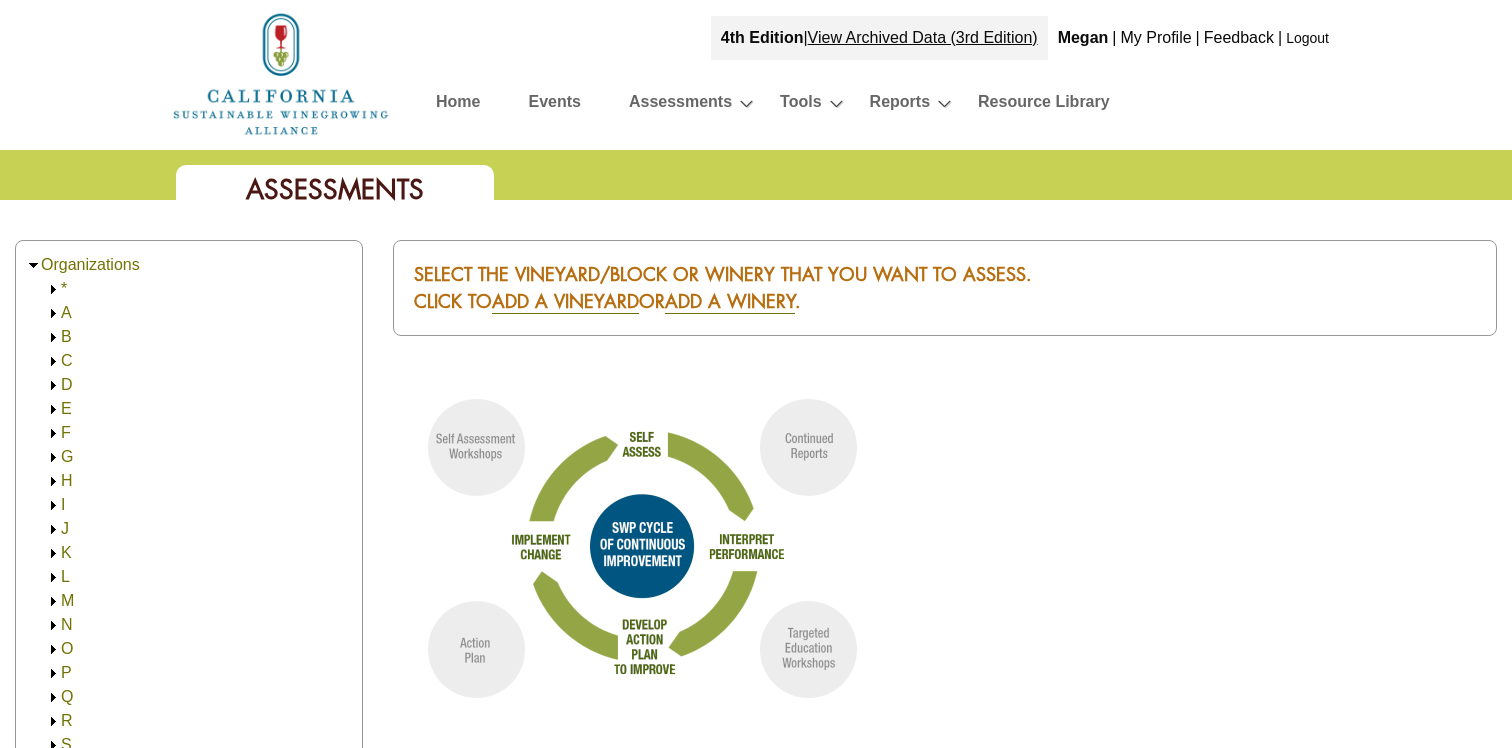 scroll, scrollTop: 0, scrollLeft: 0, axis: both 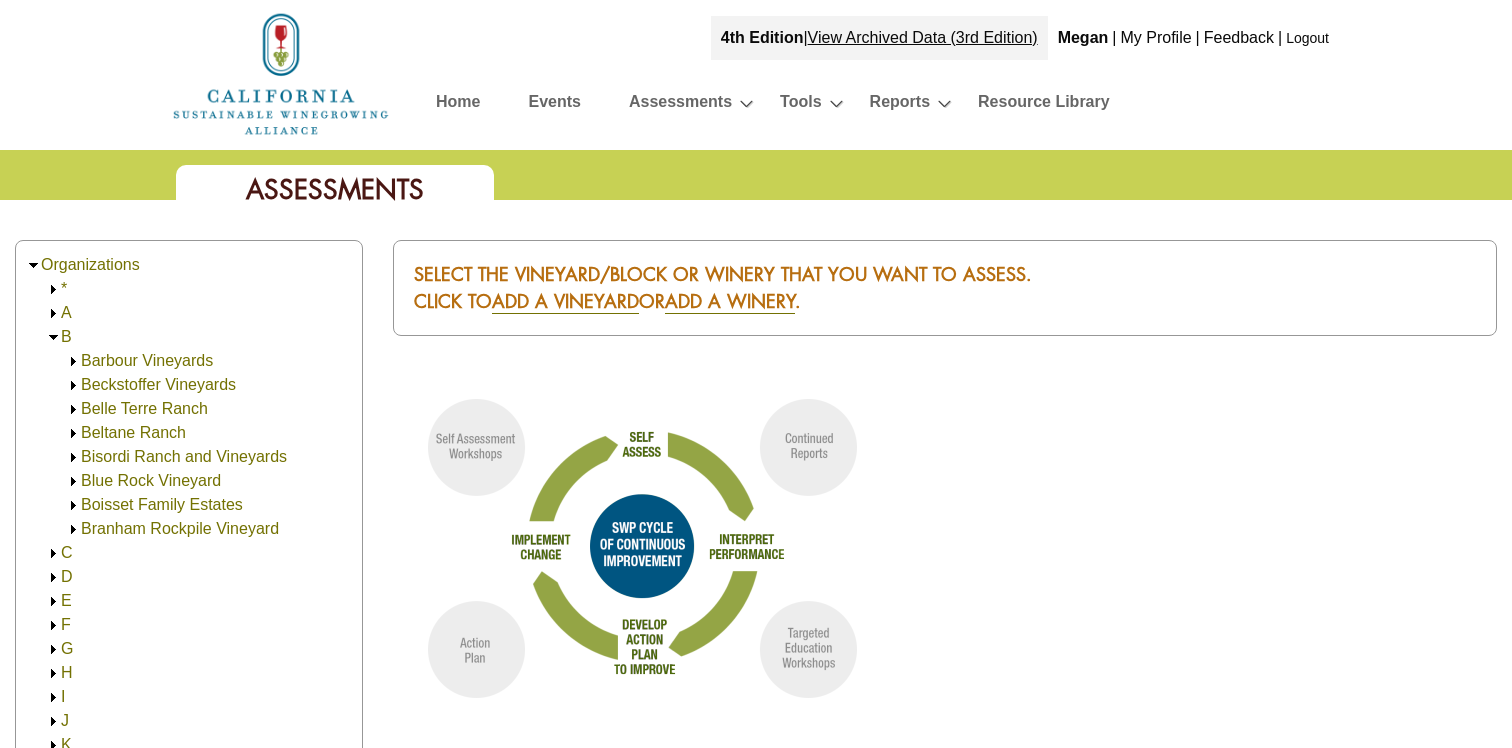 click on "Bisordi Ranch and Vineyards" 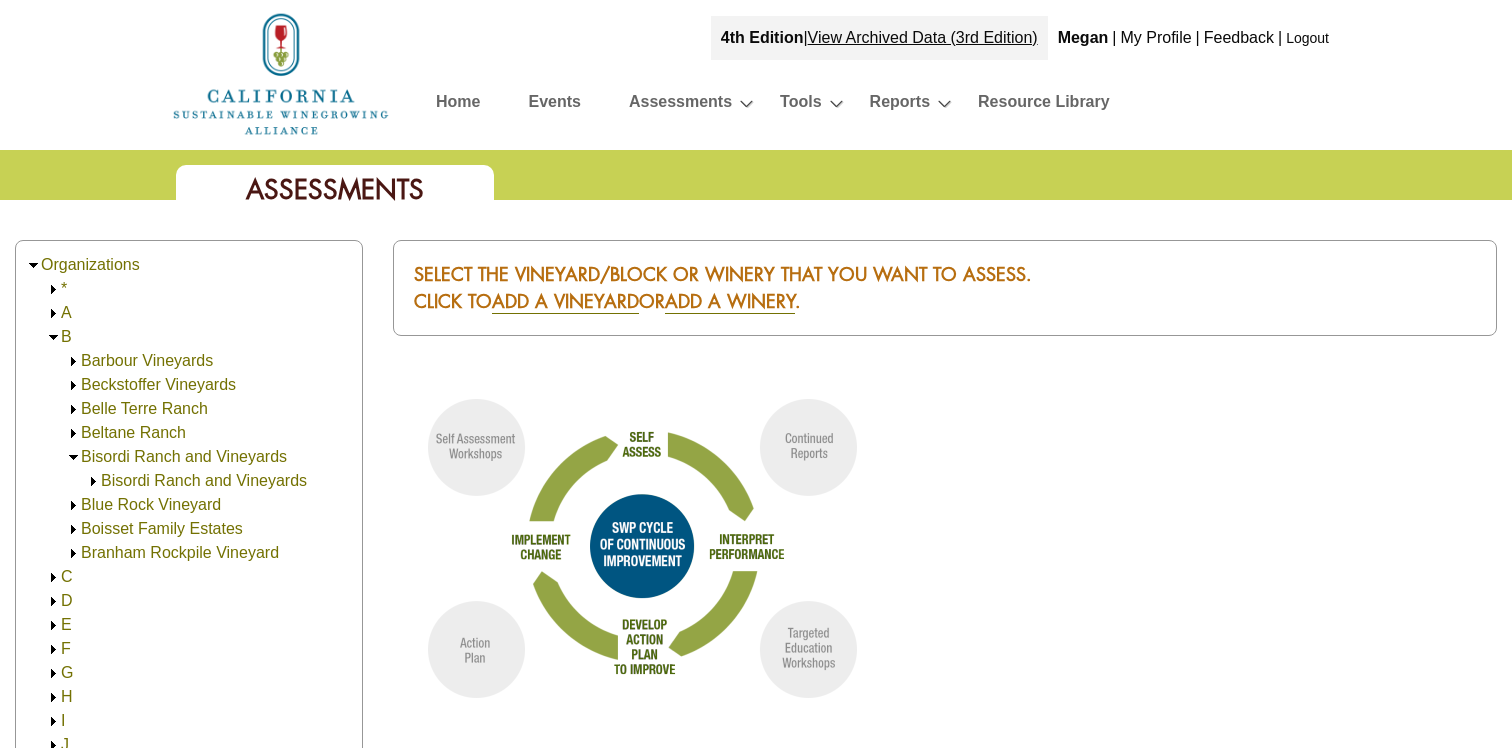 click on "Bisordi Ranch and Vineyards" 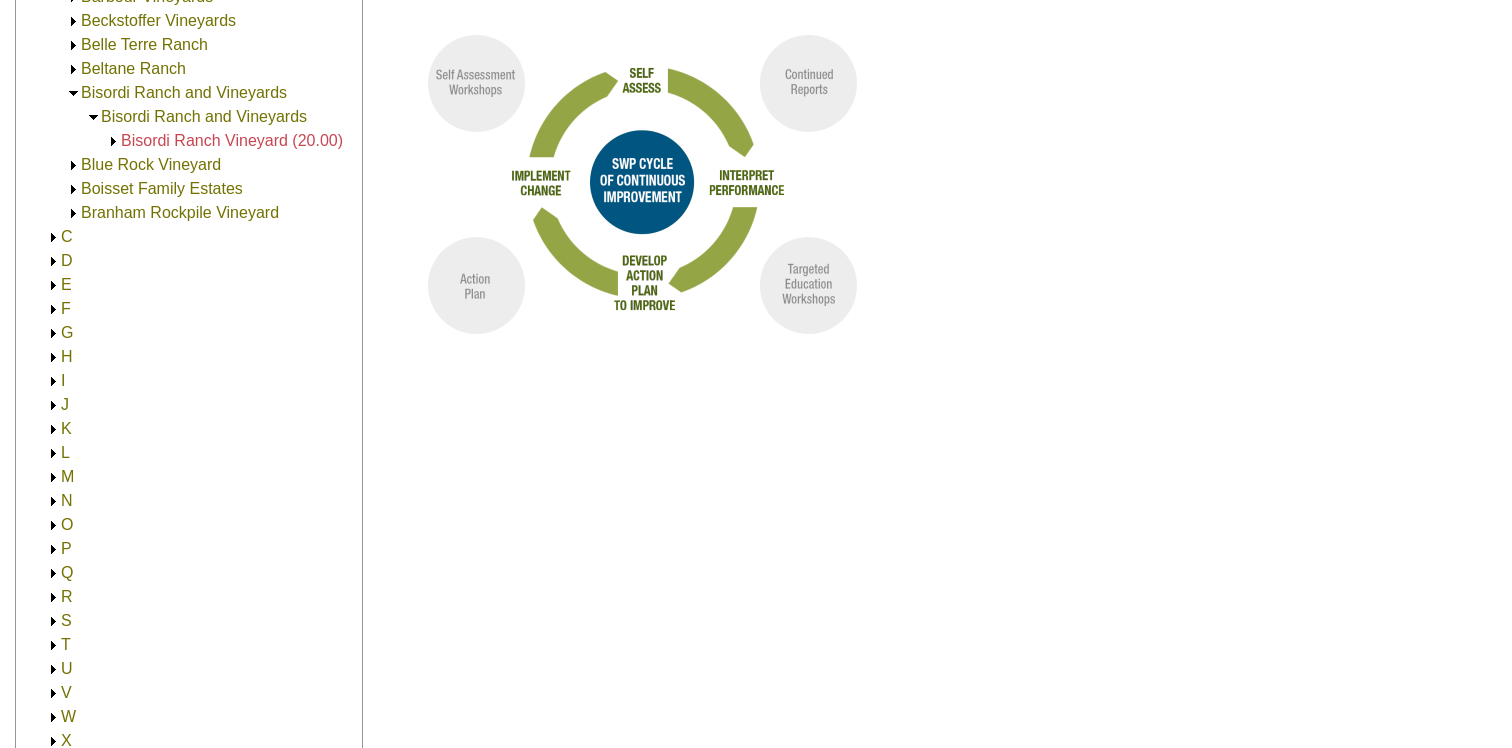 scroll, scrollTop: 337, scrollLeft: 0, axis: vertical 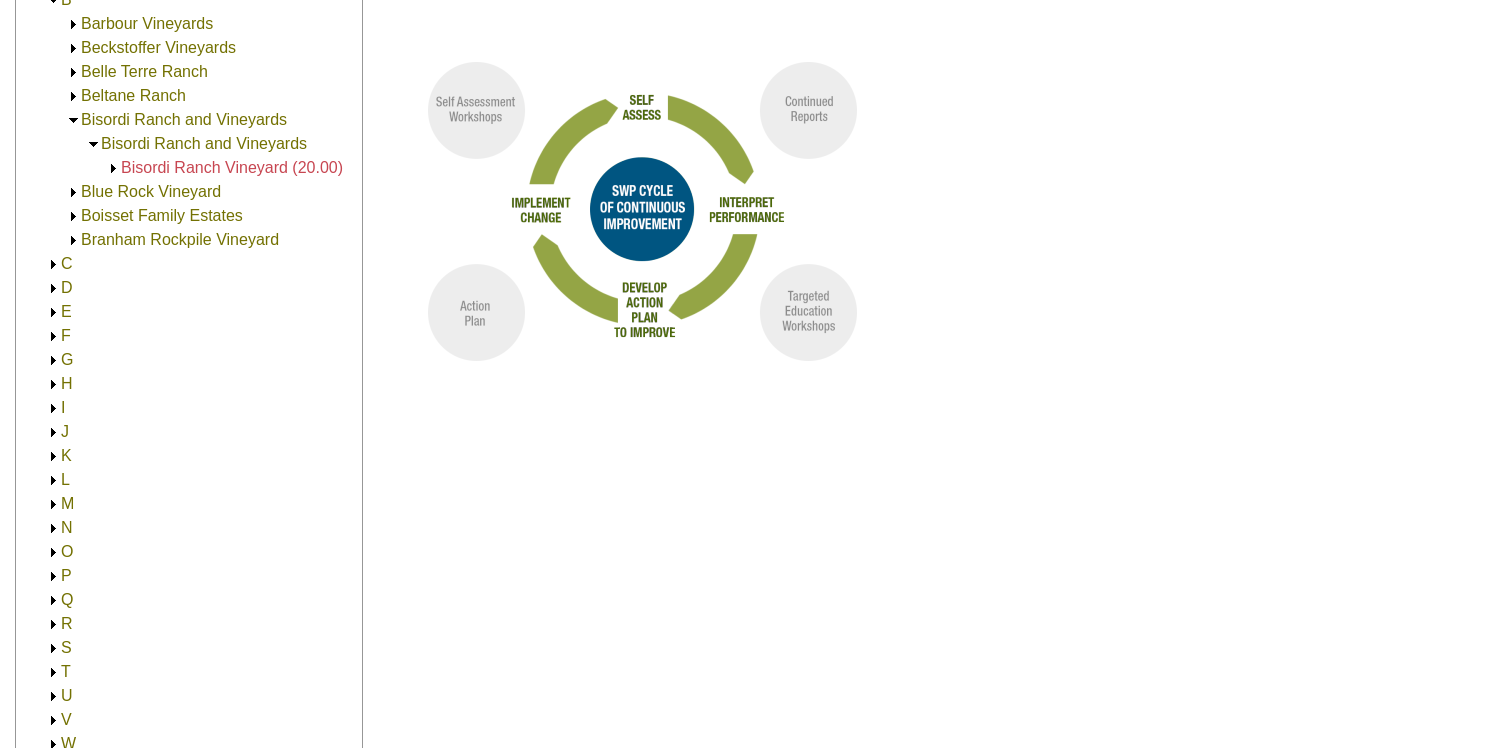 click on "Bisordi Ranch Vineyard (20.00)" at bounding box center (232, 167) 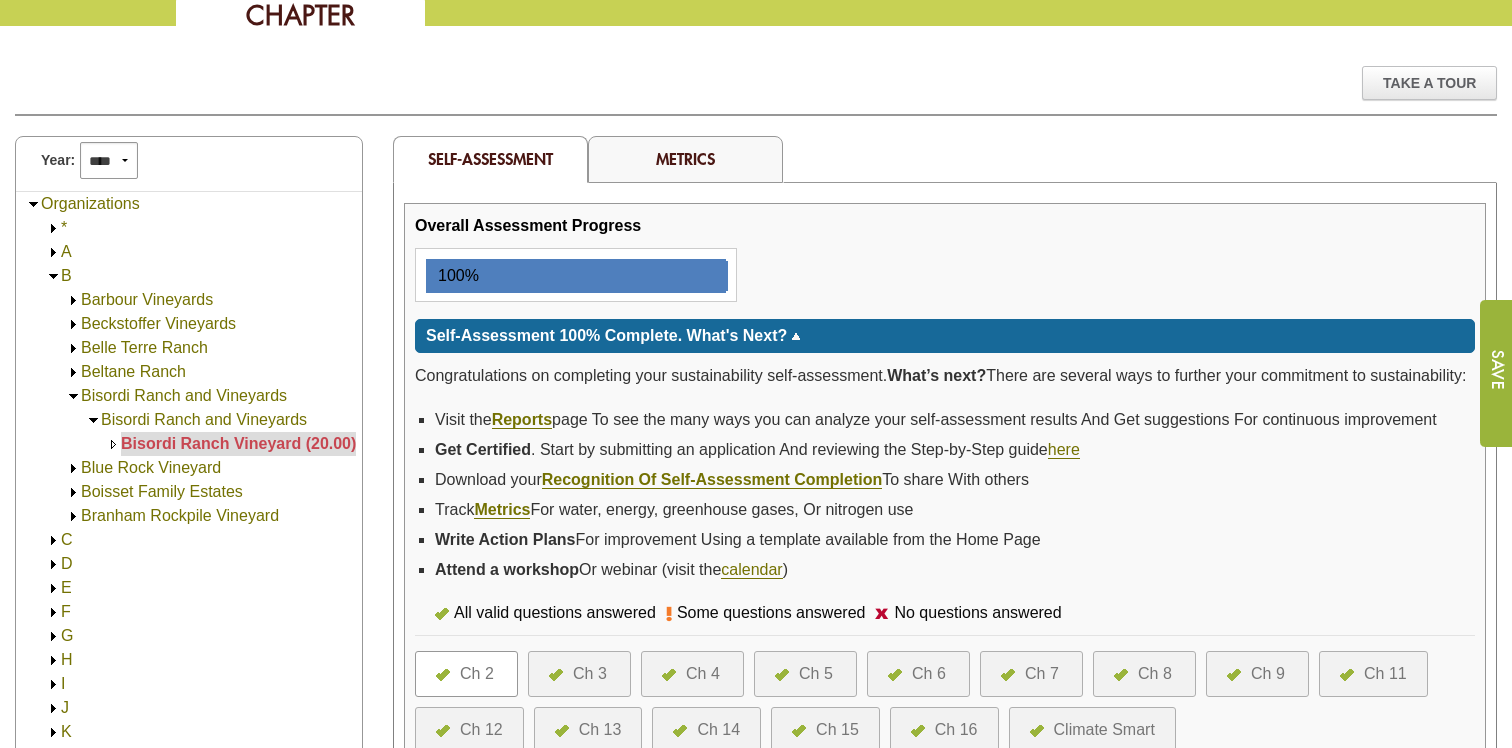 scroll, scrollTop: 0, scrollLeft: 0, axis: both 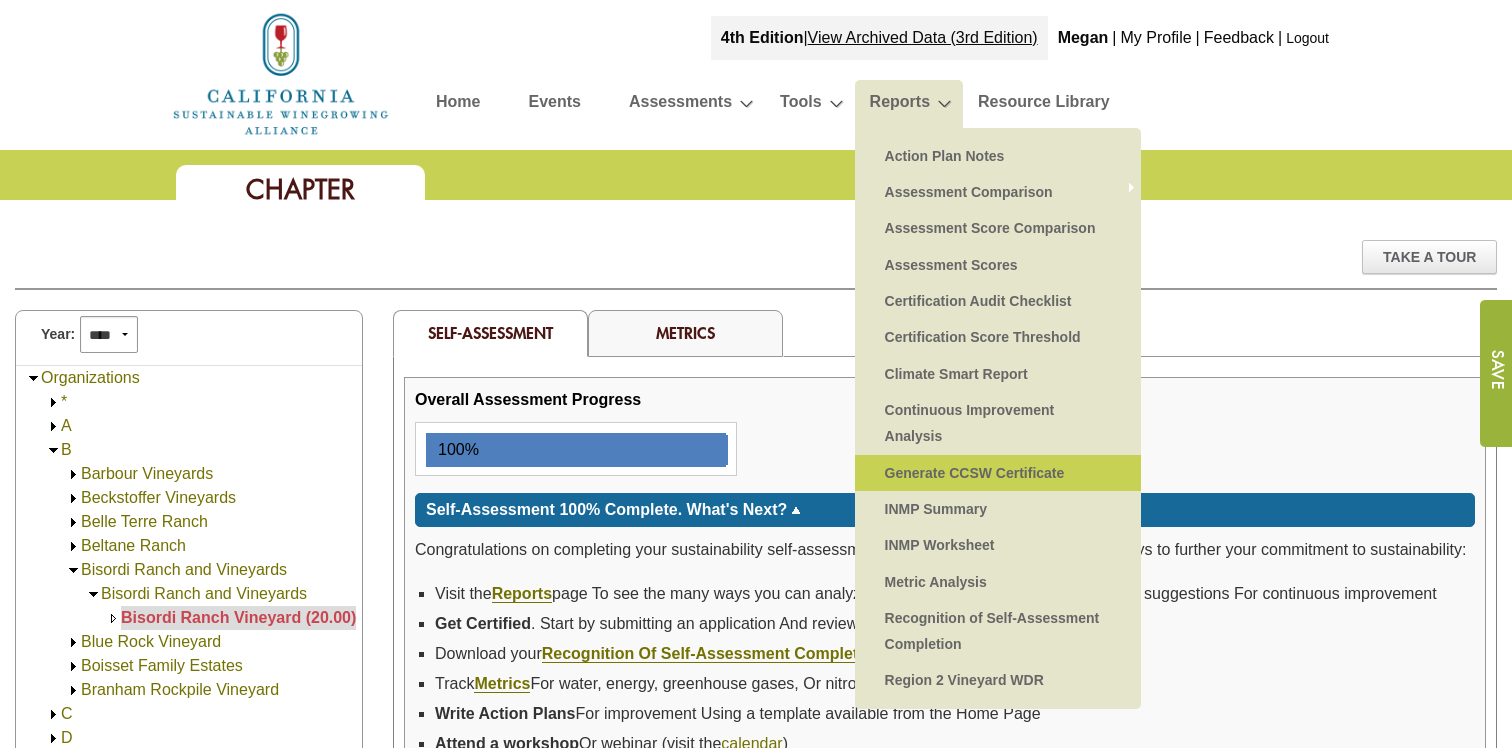 click on "Generate CCSW Certificate" at bounding box center [998, 473] 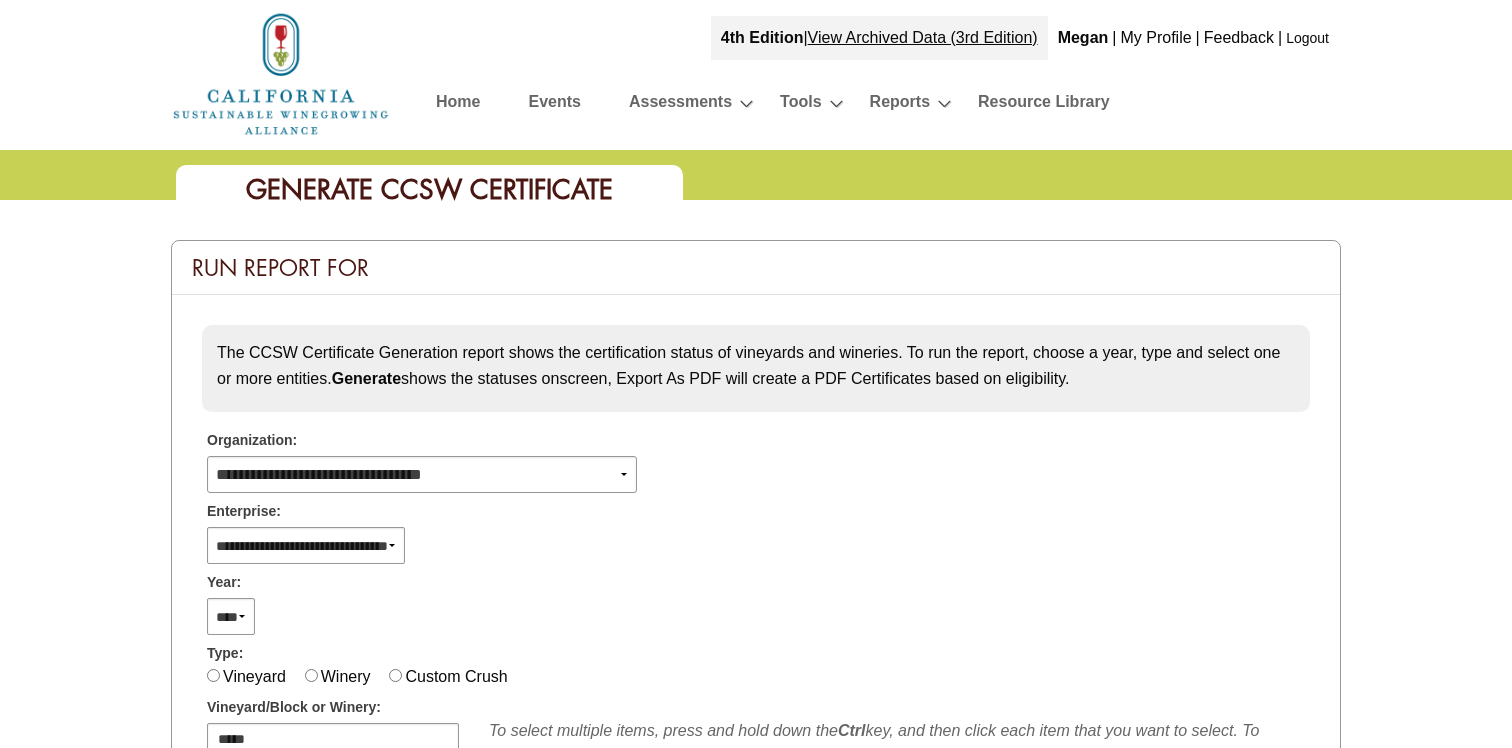 select 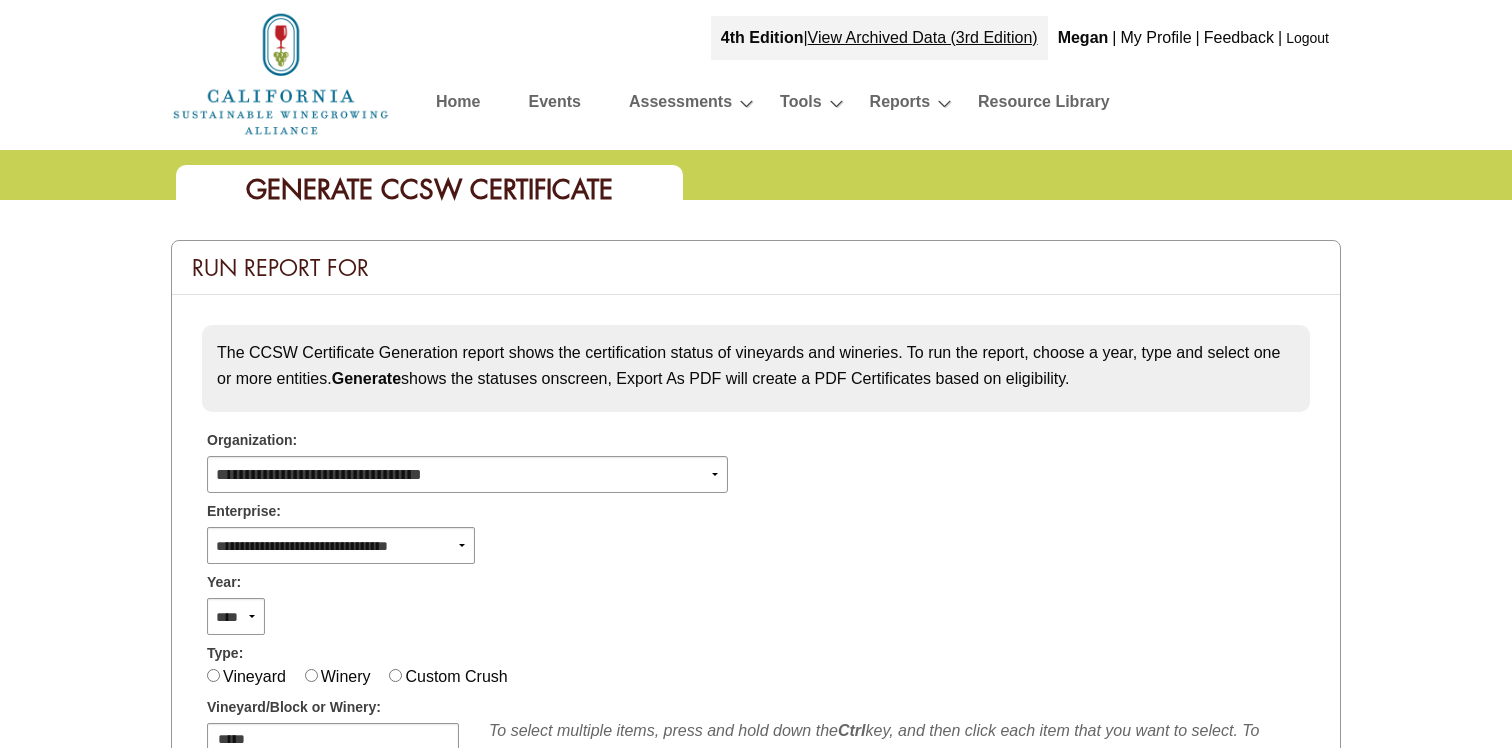 scroll, scrollTop: 0, scrollLeft: 0, axis: both 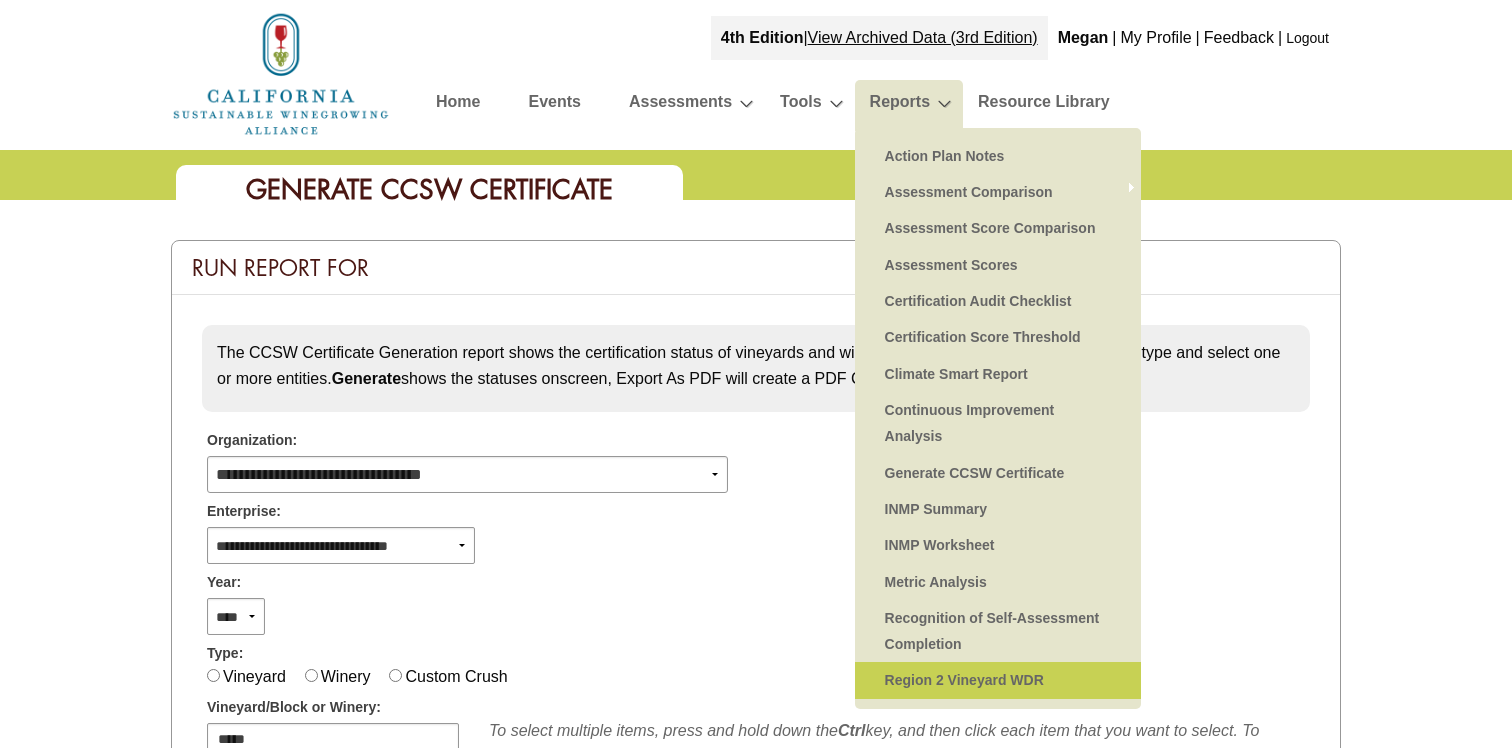 click on "Region 2 Vineyard WDR" at bounding box center (998, 680) 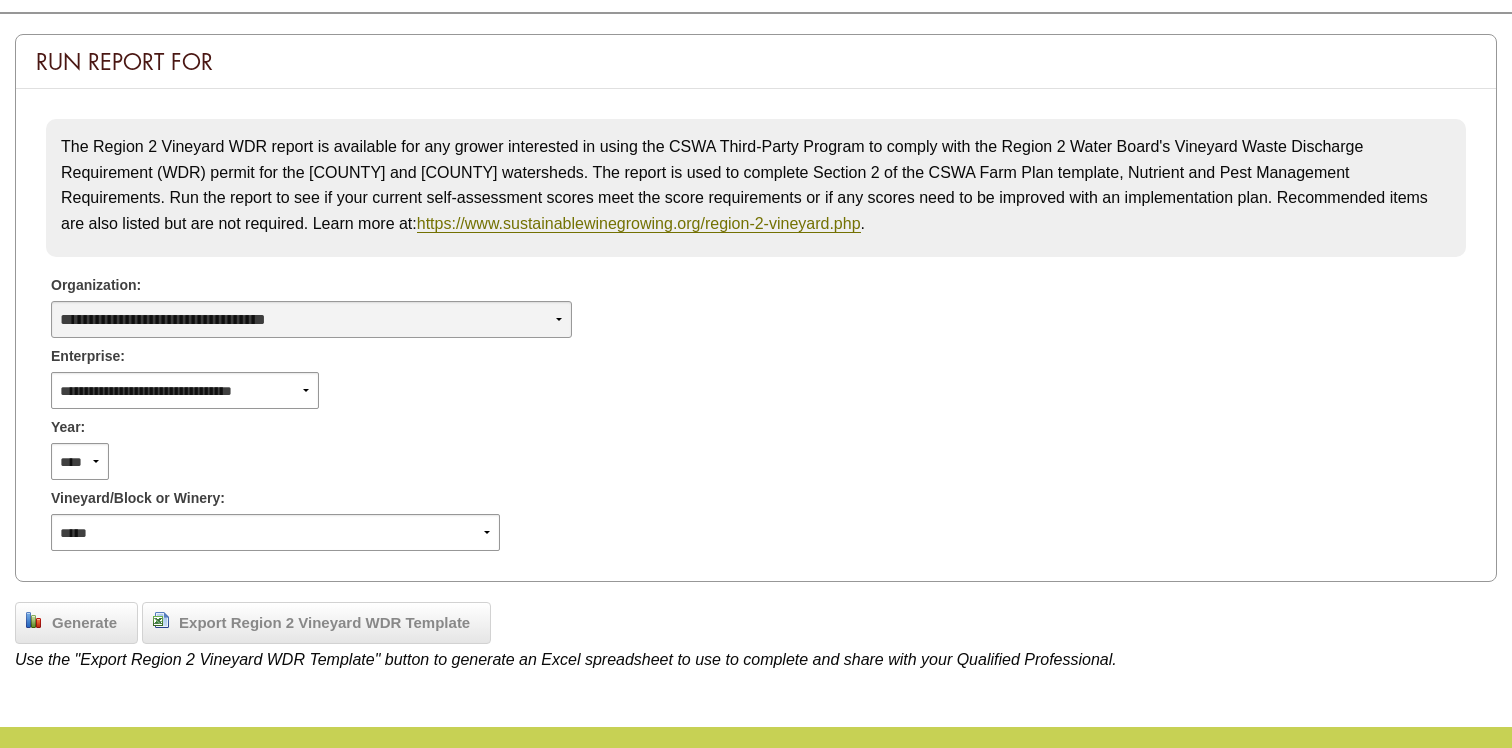 scroll, scrollTop: 285, scrollLeft: 0, axis: vertical 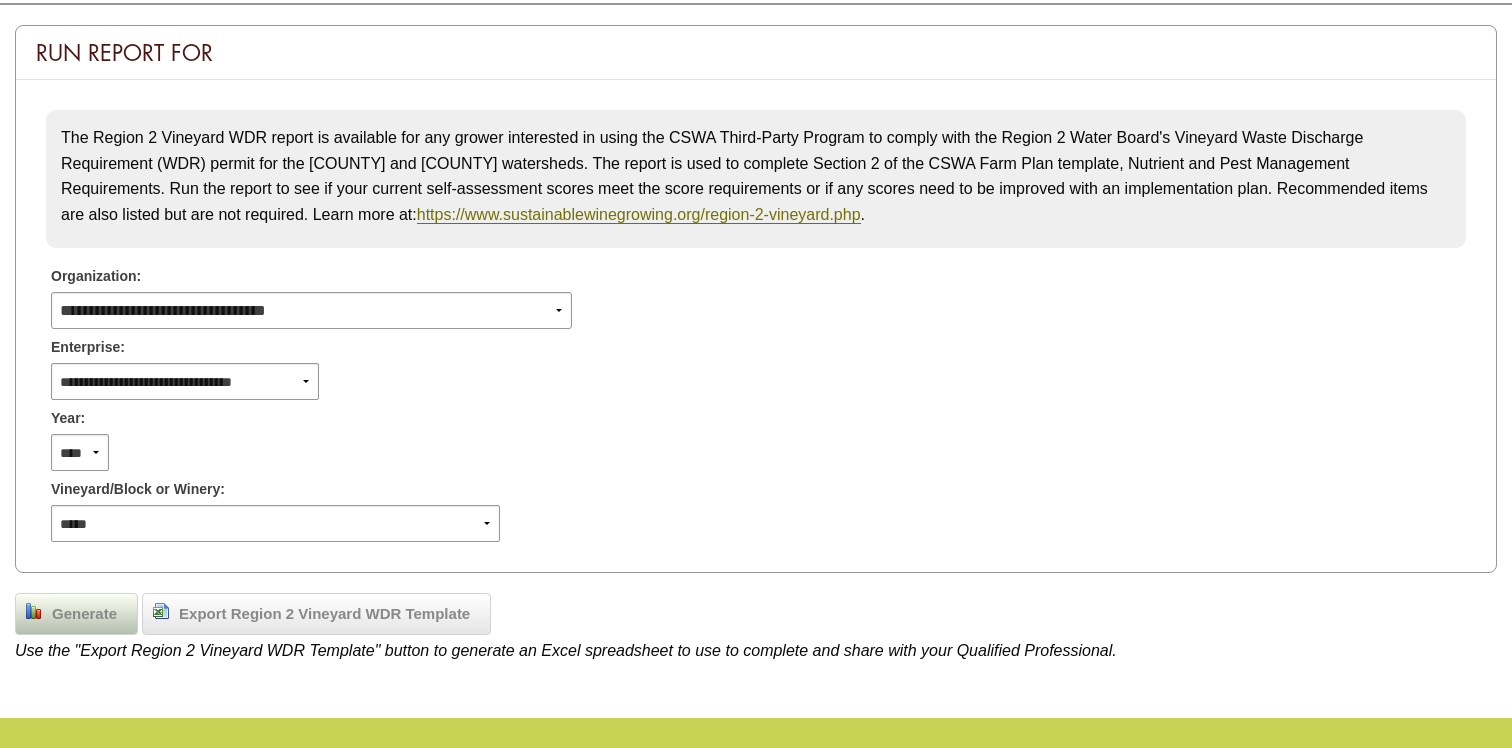 click on "Generate" at bounding box center [84, 614] 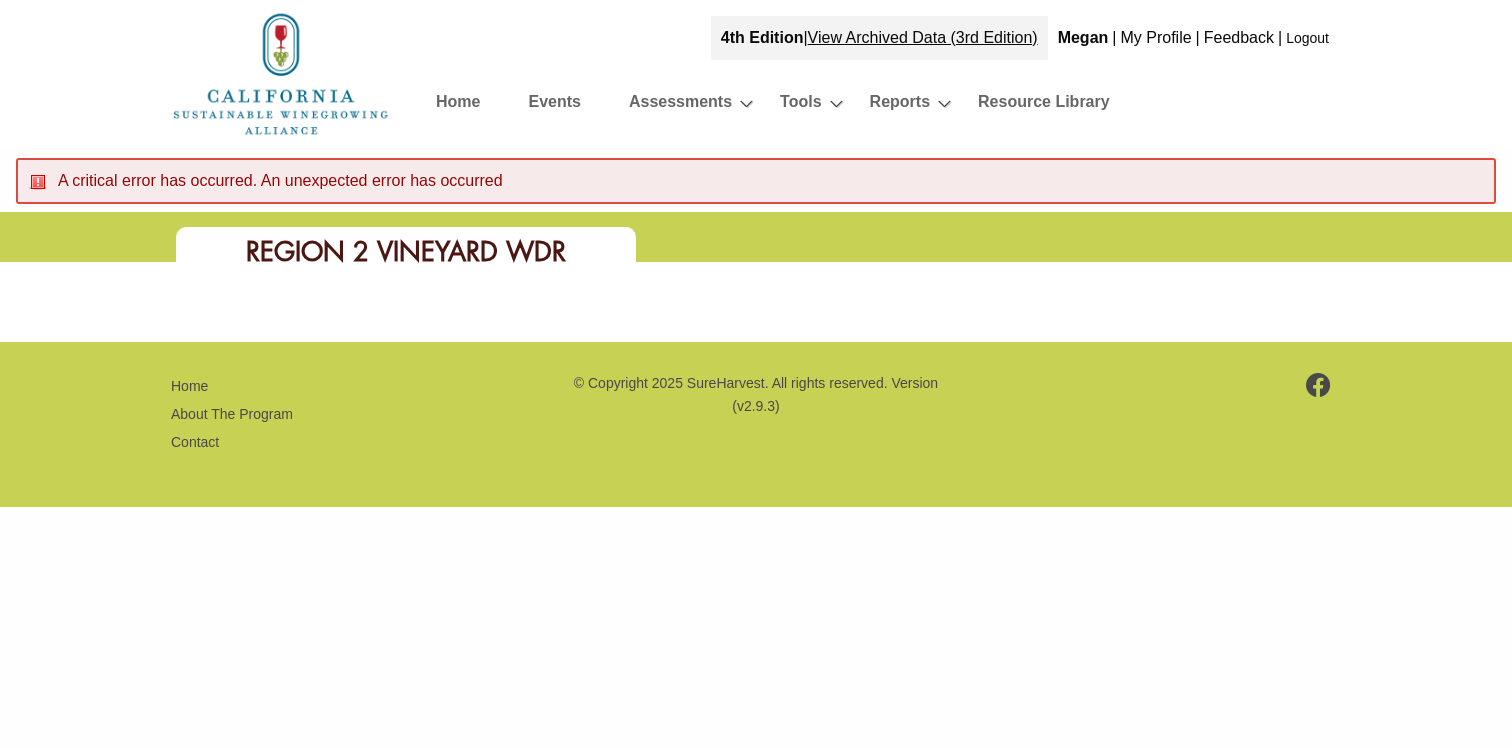scroll, scrollTop: 0, scrollLeft: 0, axis: both 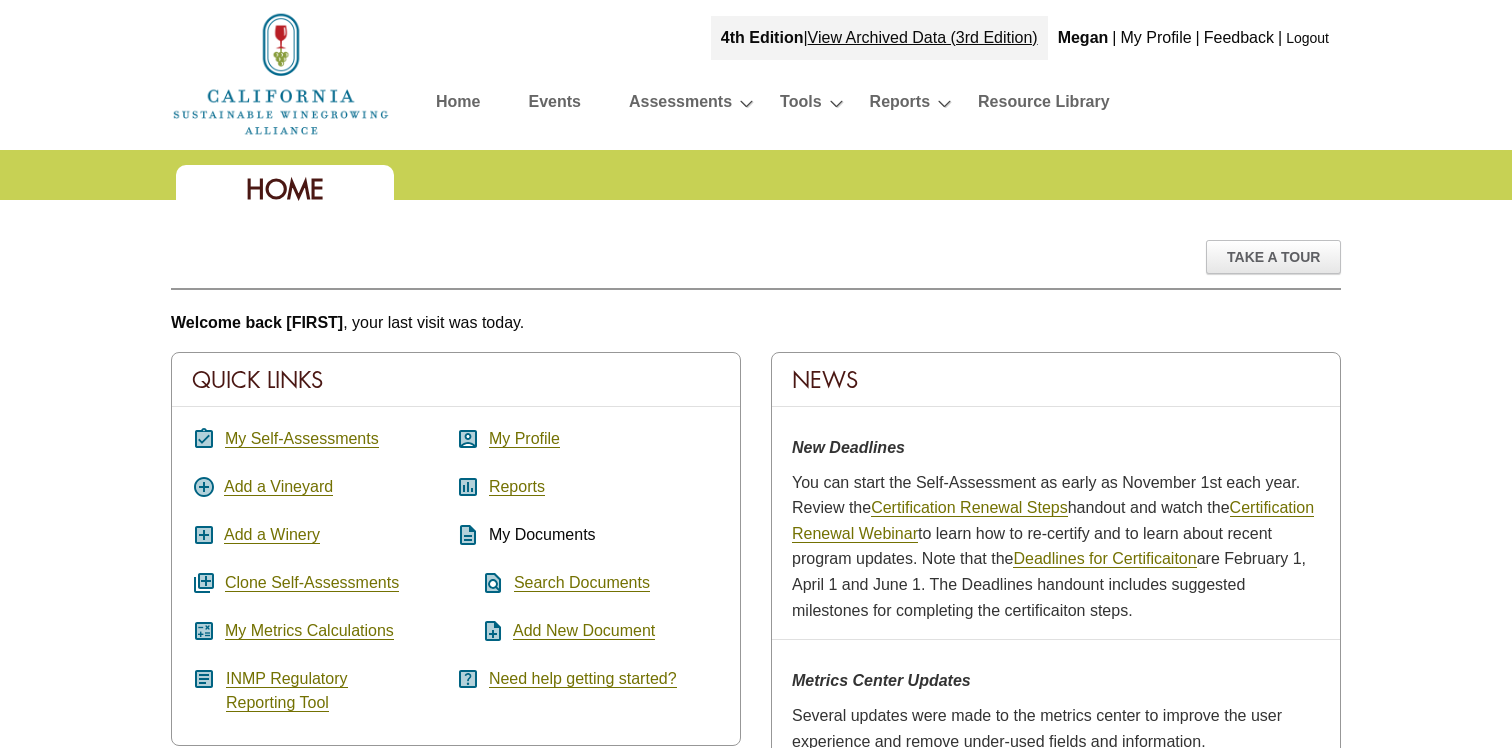 click on "Logout" at bounding box center [1307, 38] 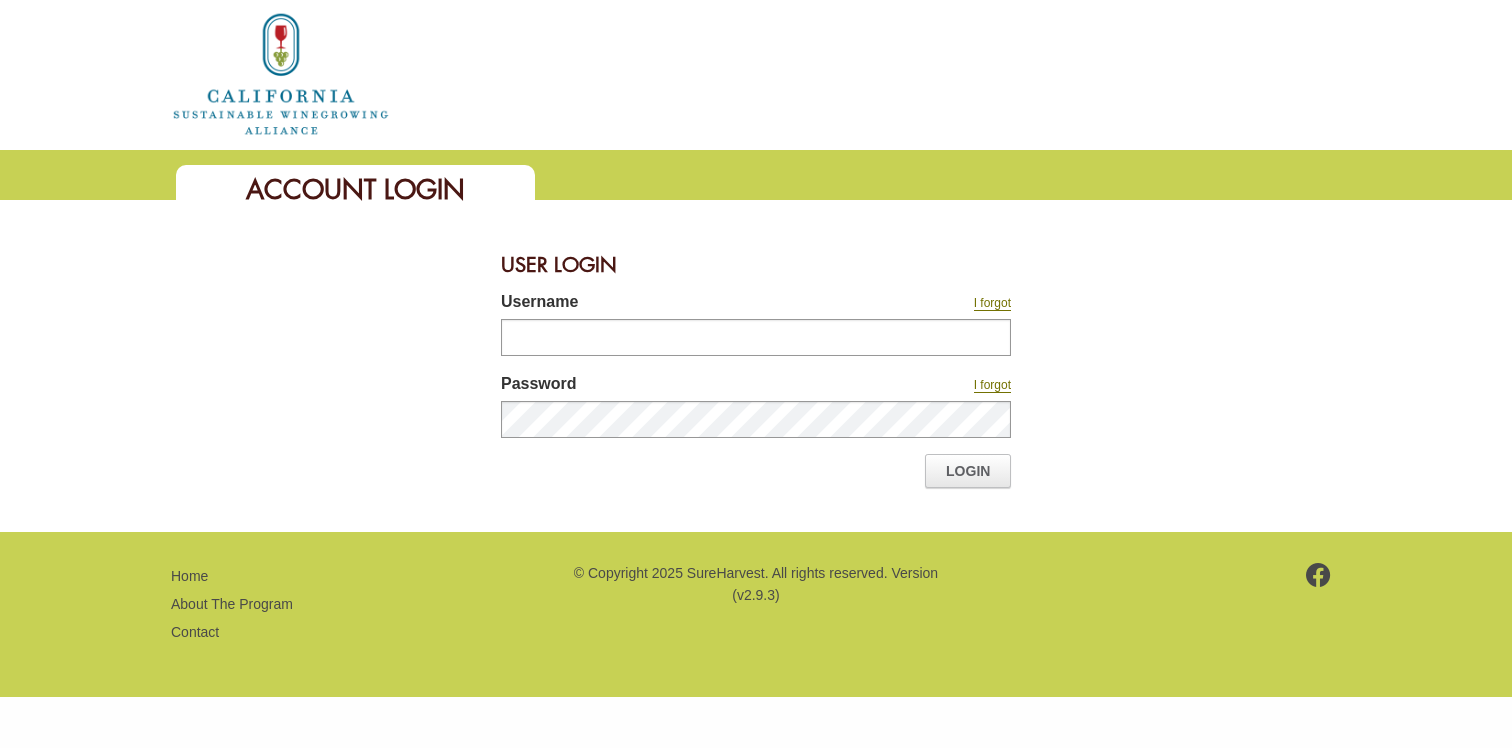 scroll, scrollTop: 0, scrollLeft: 0, axis: both 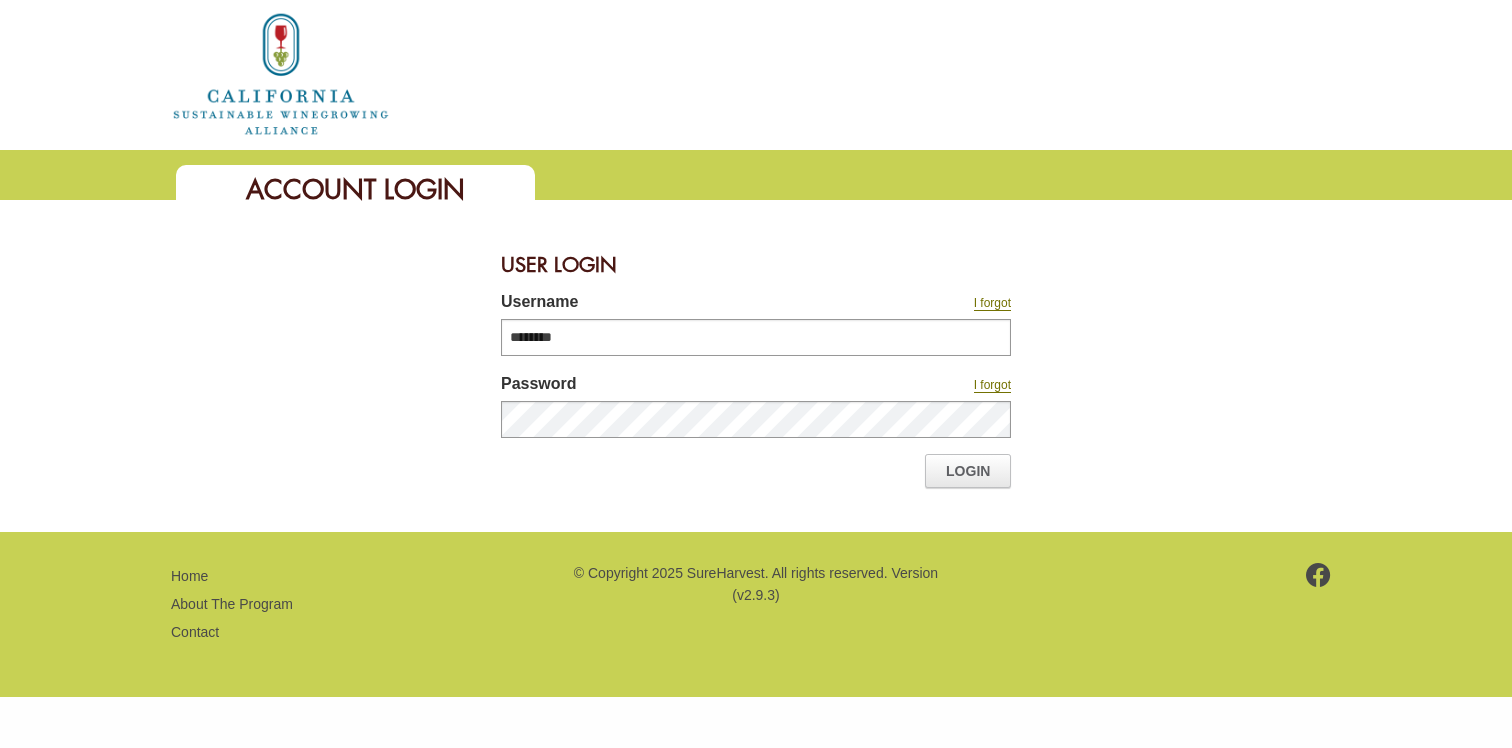 type on "********" 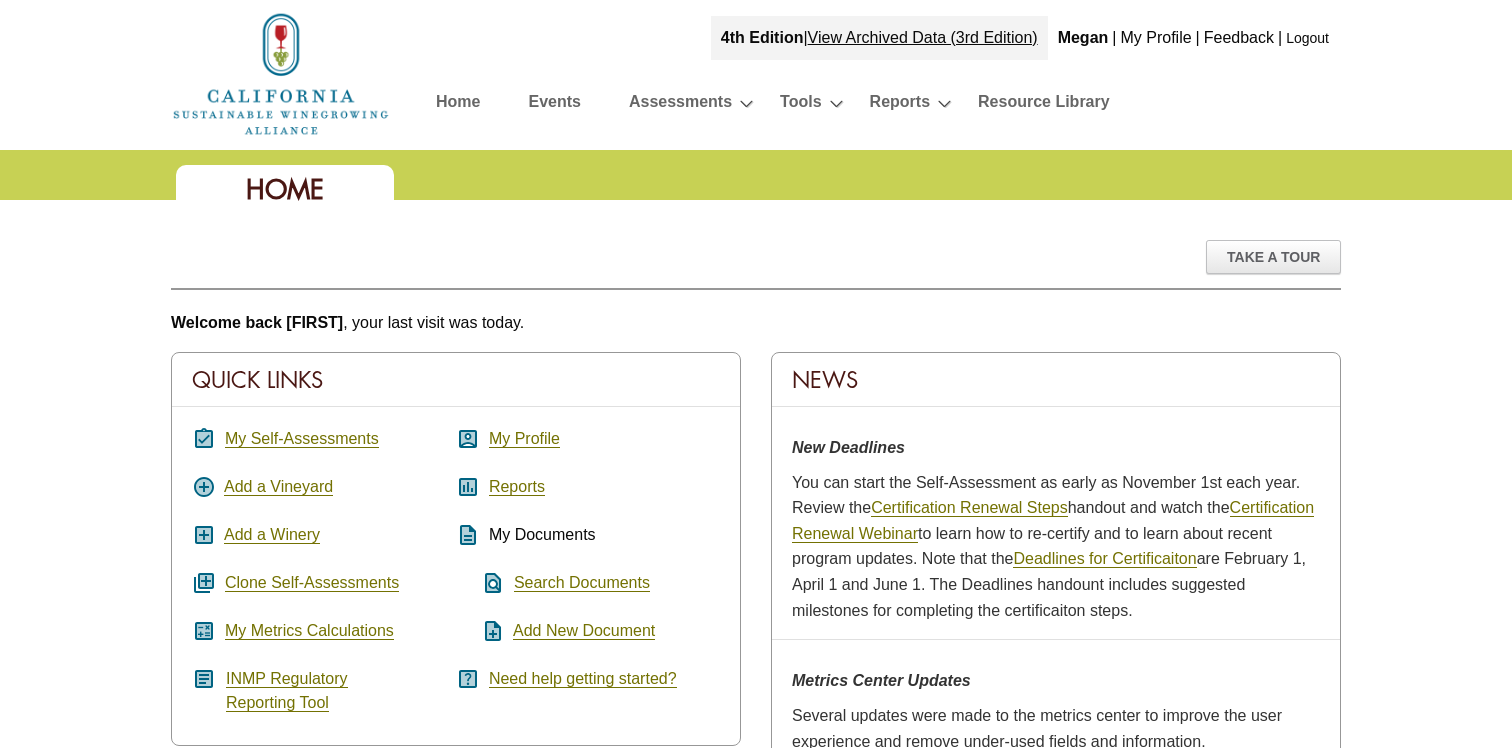 scroll, scrollTop: 0, scrollLeft: 0, axis: both 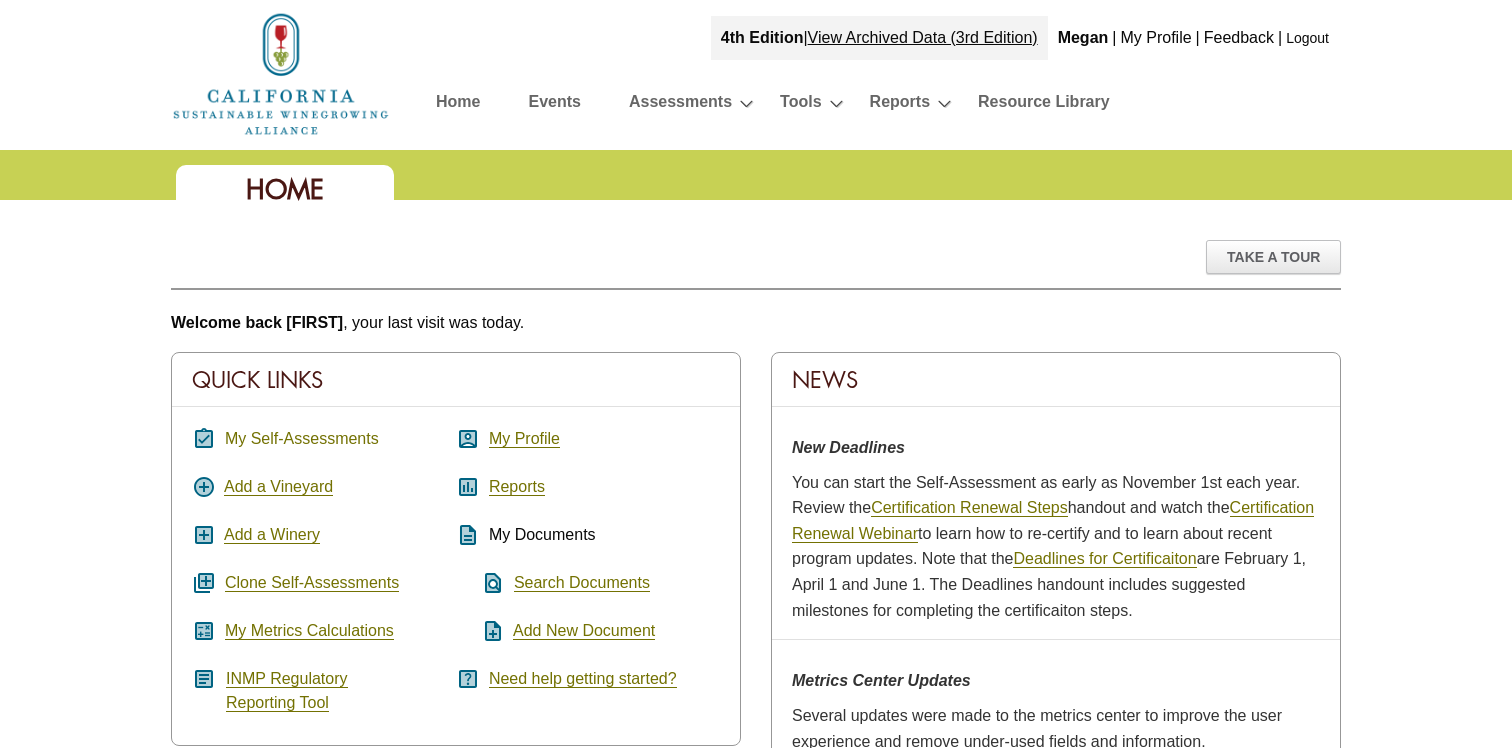 click on "My Self-Assessments" at bounding box center (302, 439) 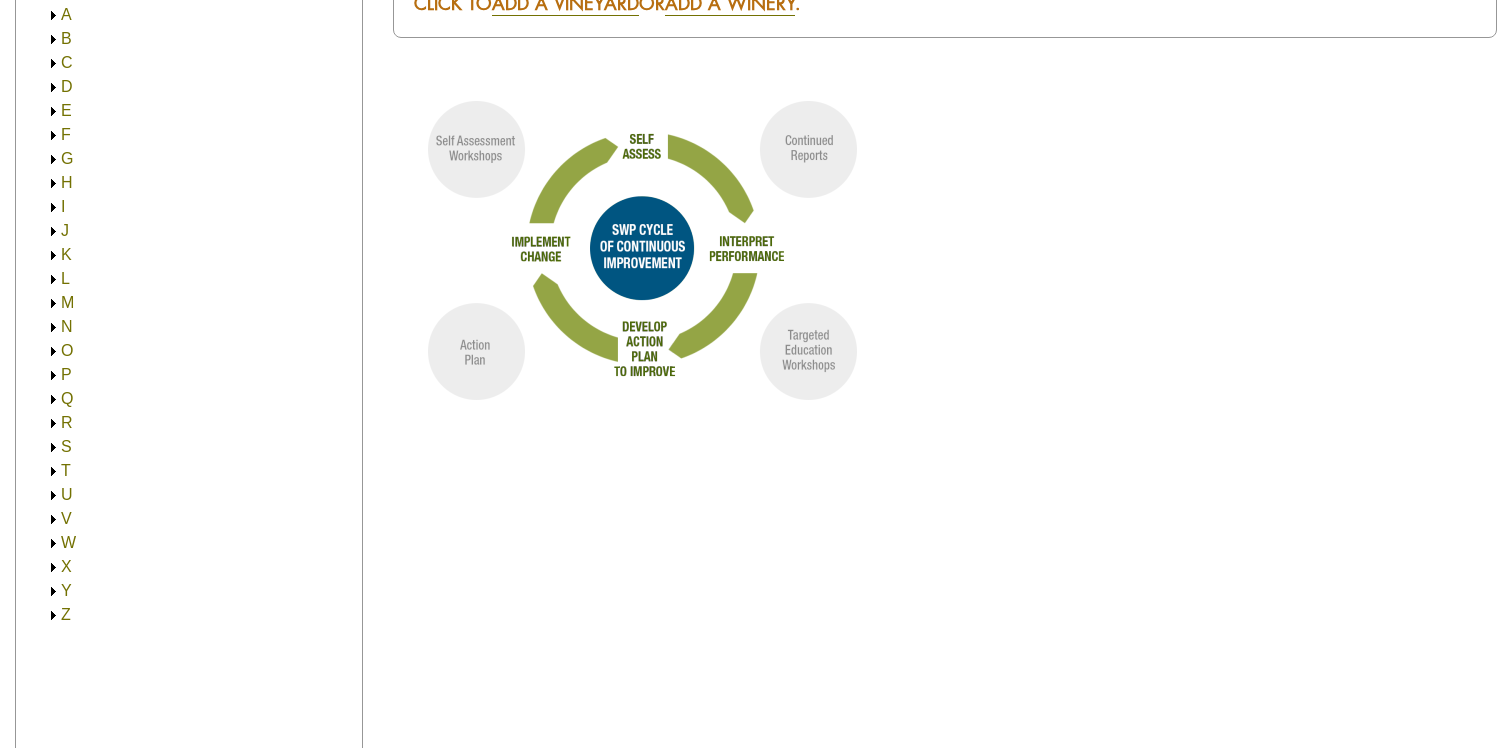 scroll, scrollTop: 320, scrollLeft: 0, axis: vertical 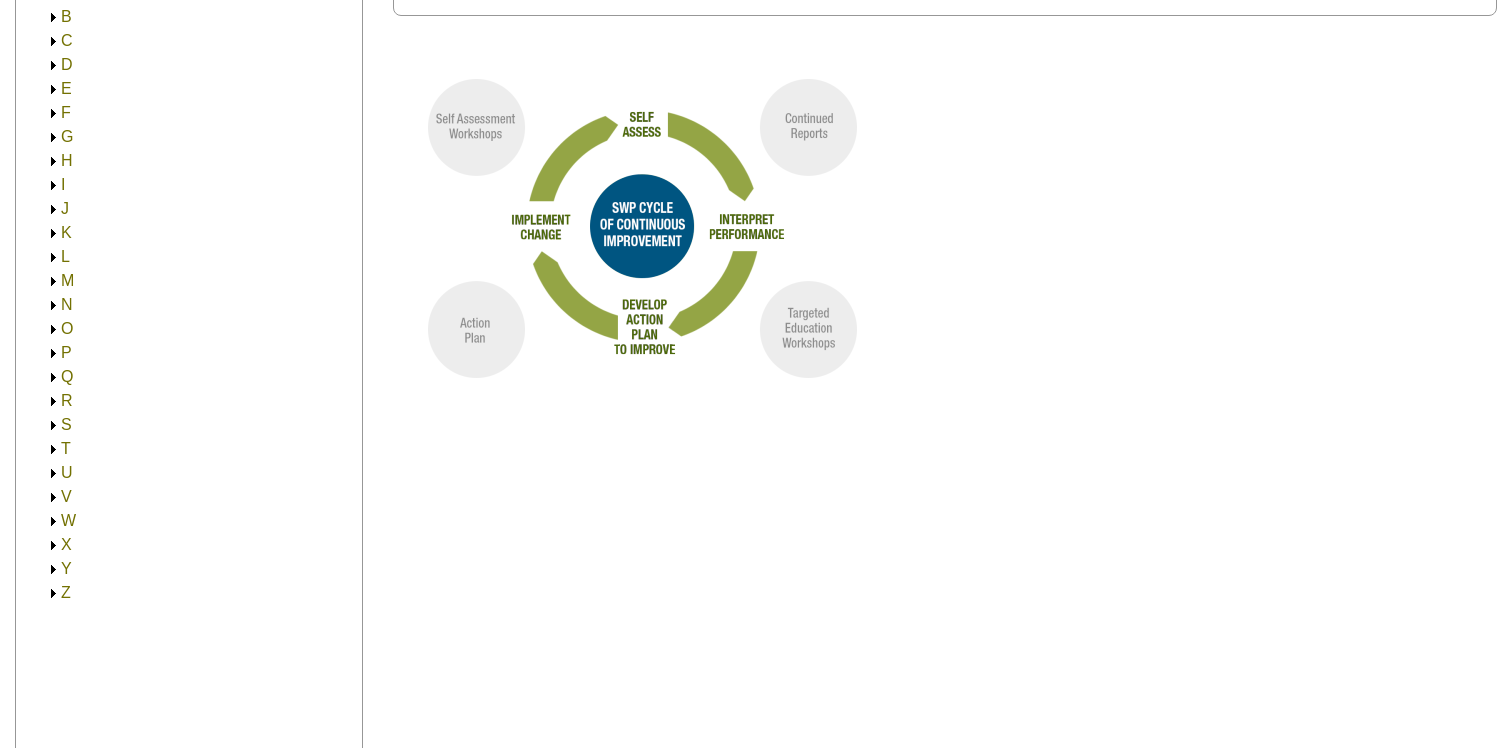 click on "R" 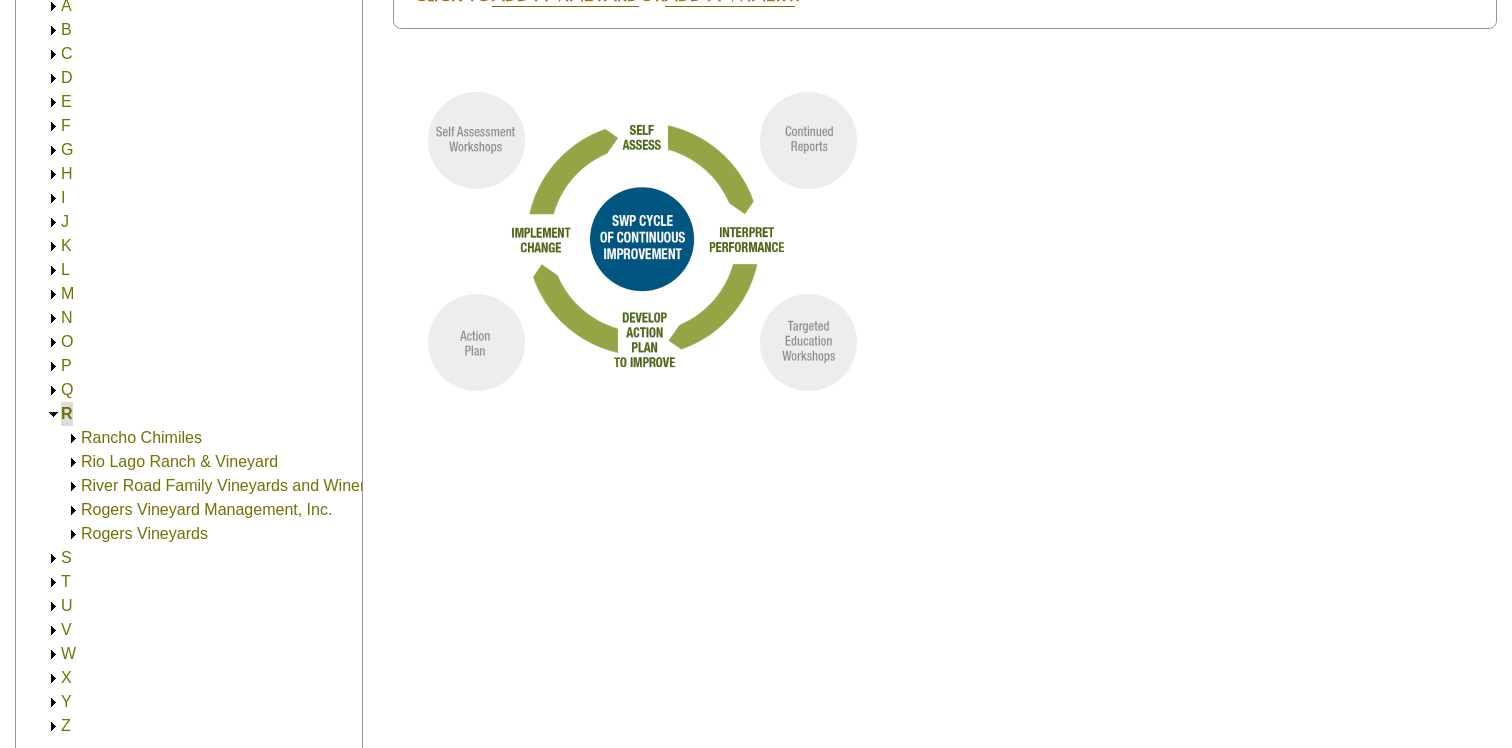 scroll, scrollTop: 0, scrollLeft: 0, axis: both 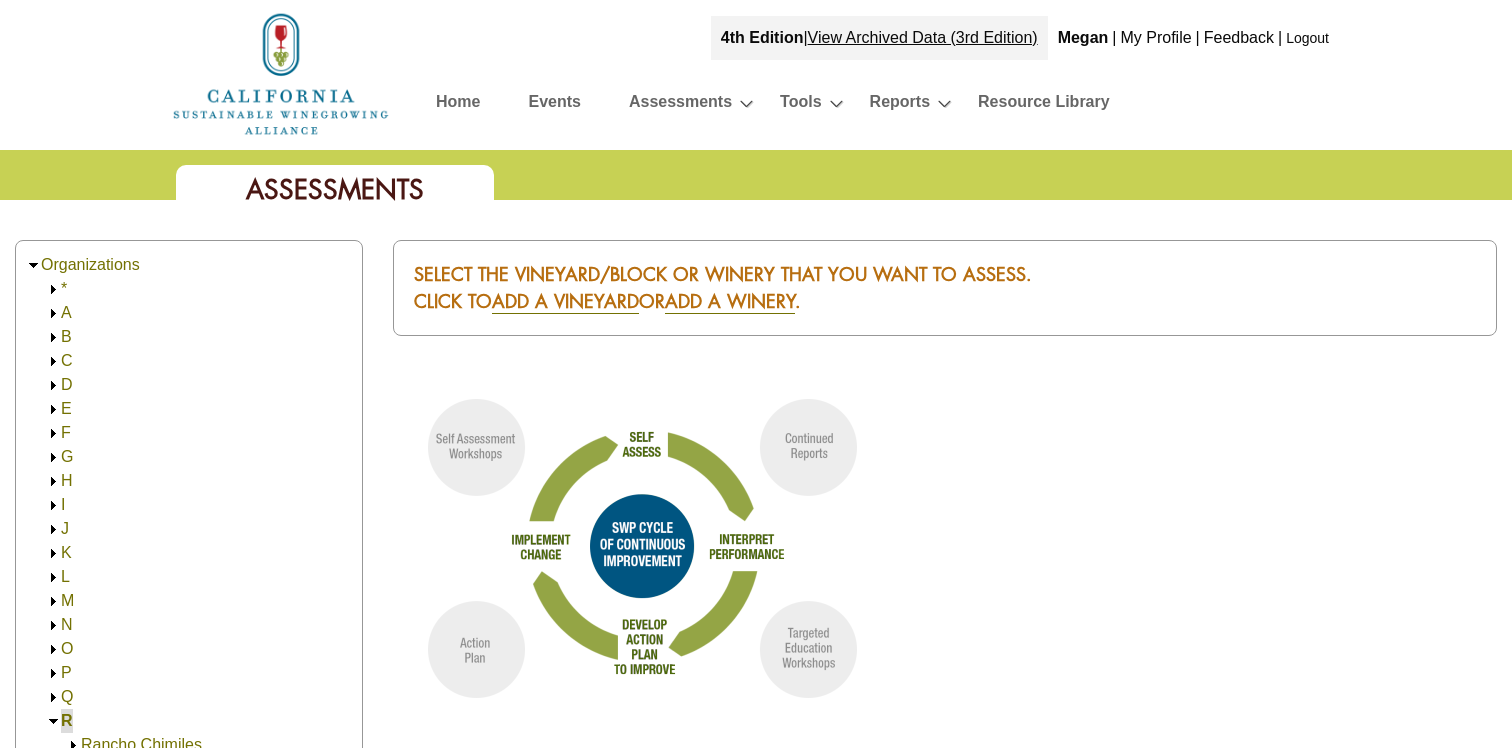 click on "Logout" at bounding box center (1307, 38) 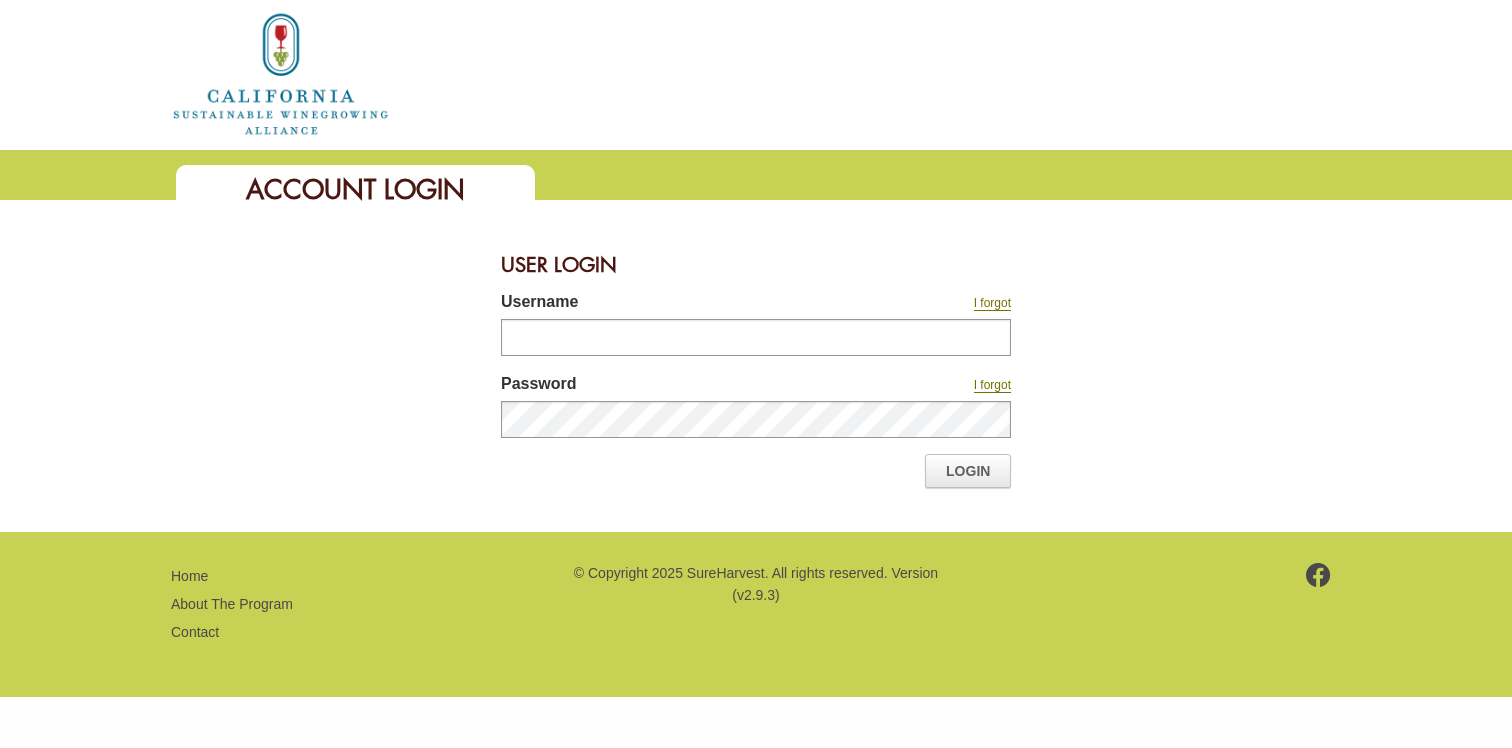 scroll, scrollTop: 0, scrollLeft: 0, axis: both 